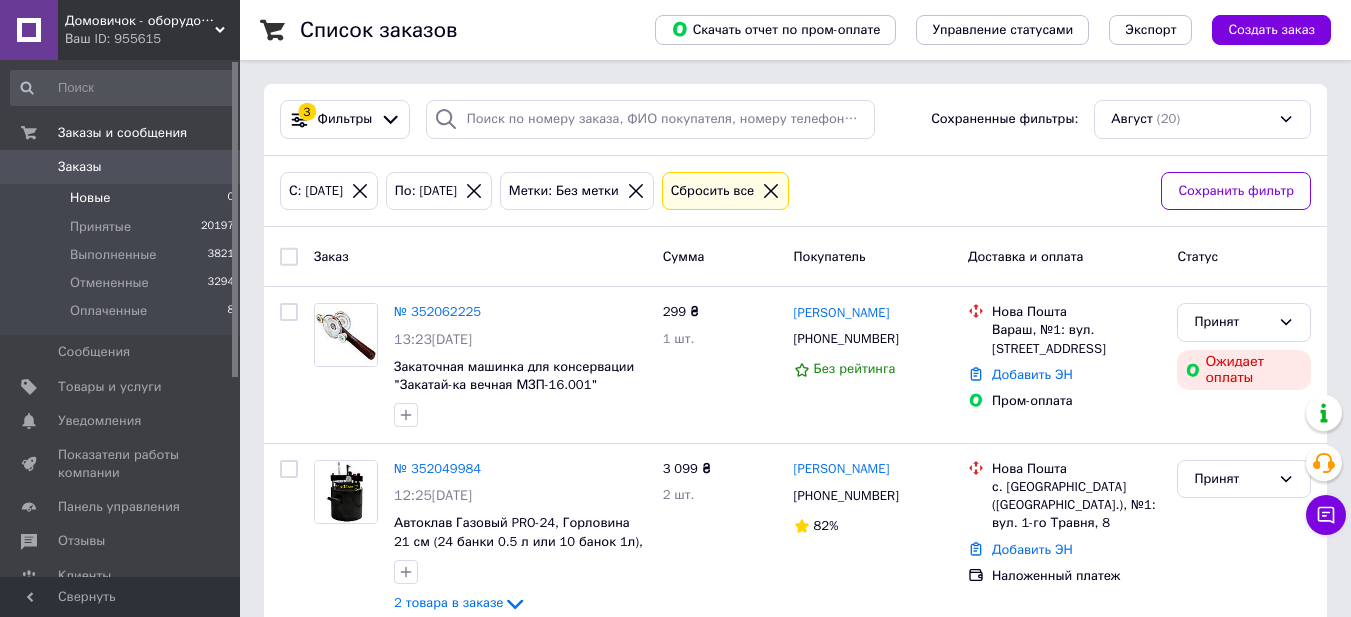 scroll, scrollTop: 0, scrollLeft: 0, axis: both 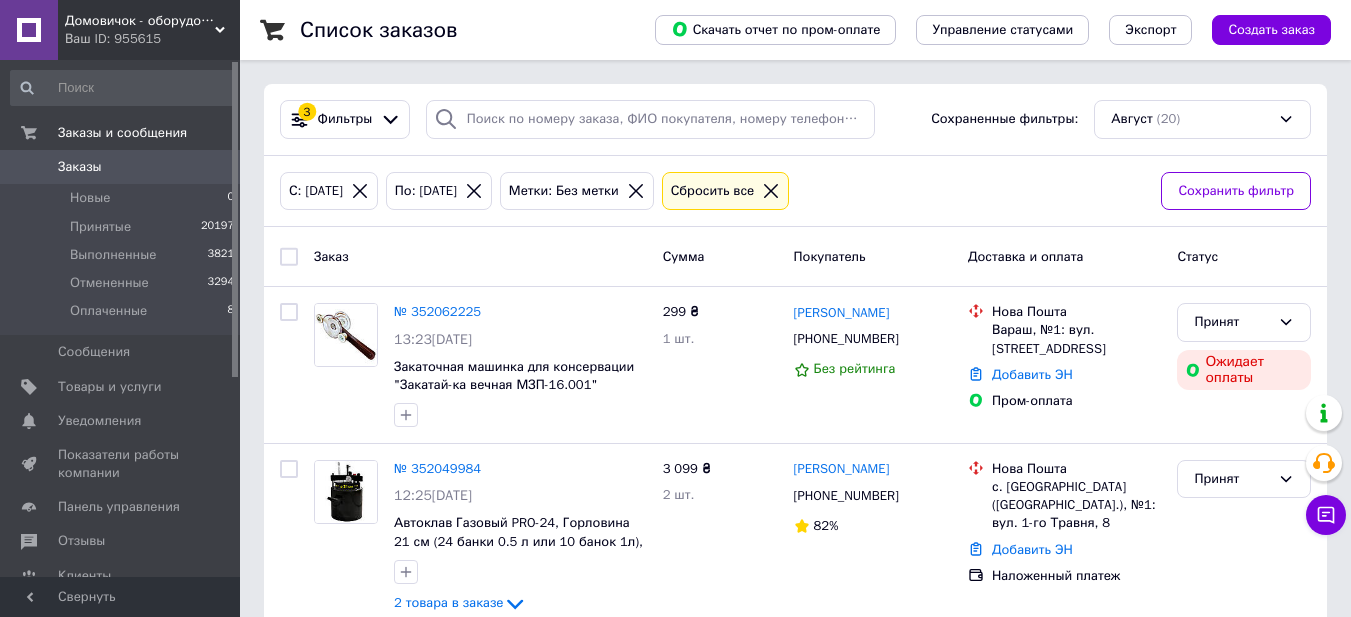 click on "Заказы" at bounding box center (121, 167) 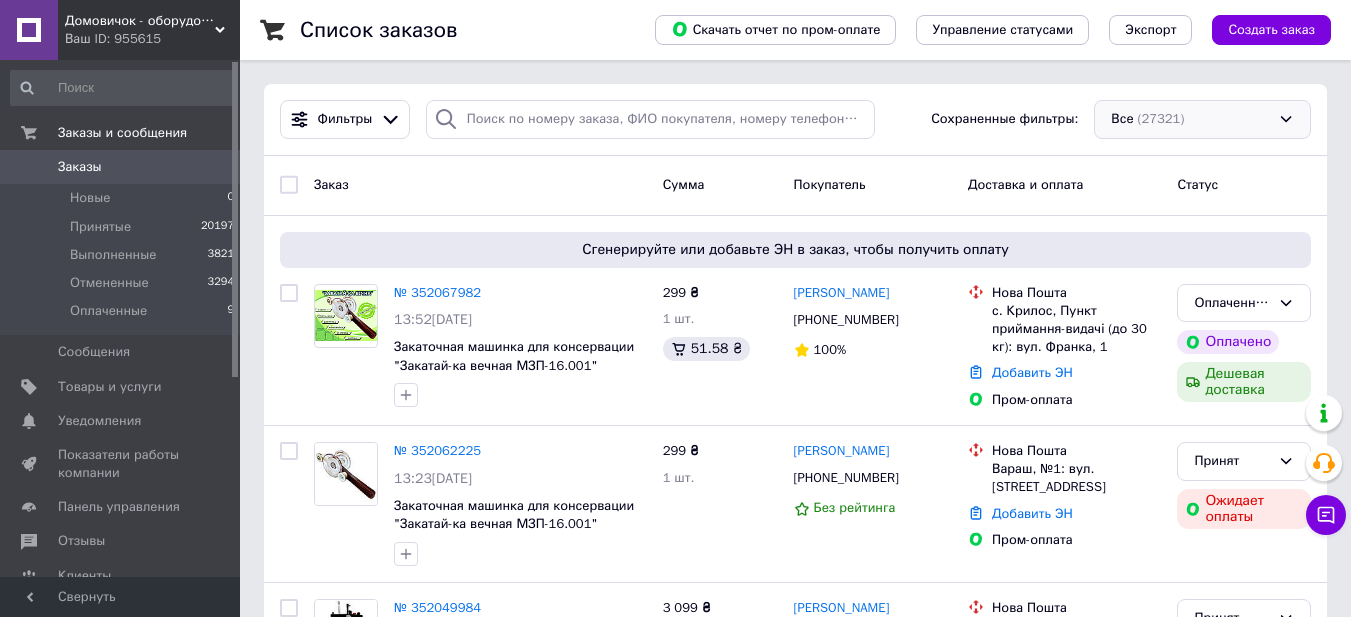 click on "Все (27321)" at bounding box center (1202, 119) 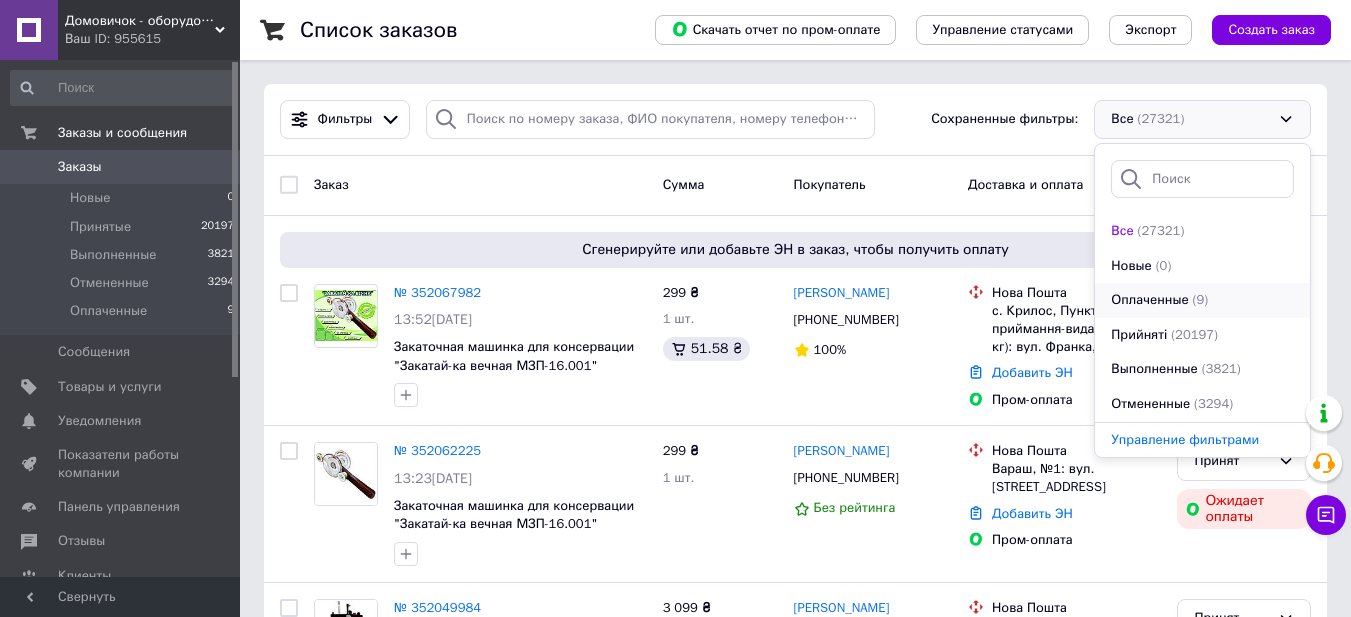 scroll, scrollTop: 34, scrollLeft: 0, axis: vertical 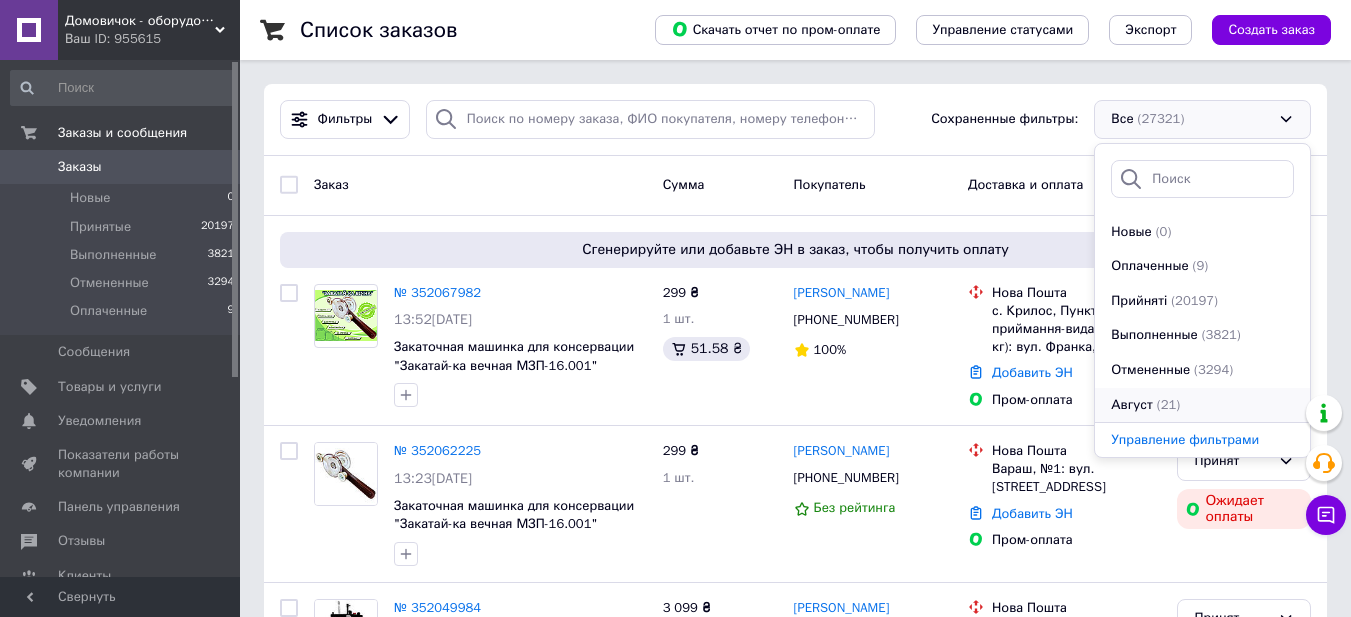 click on "Август (21)" at bounding box center [1202, 405] 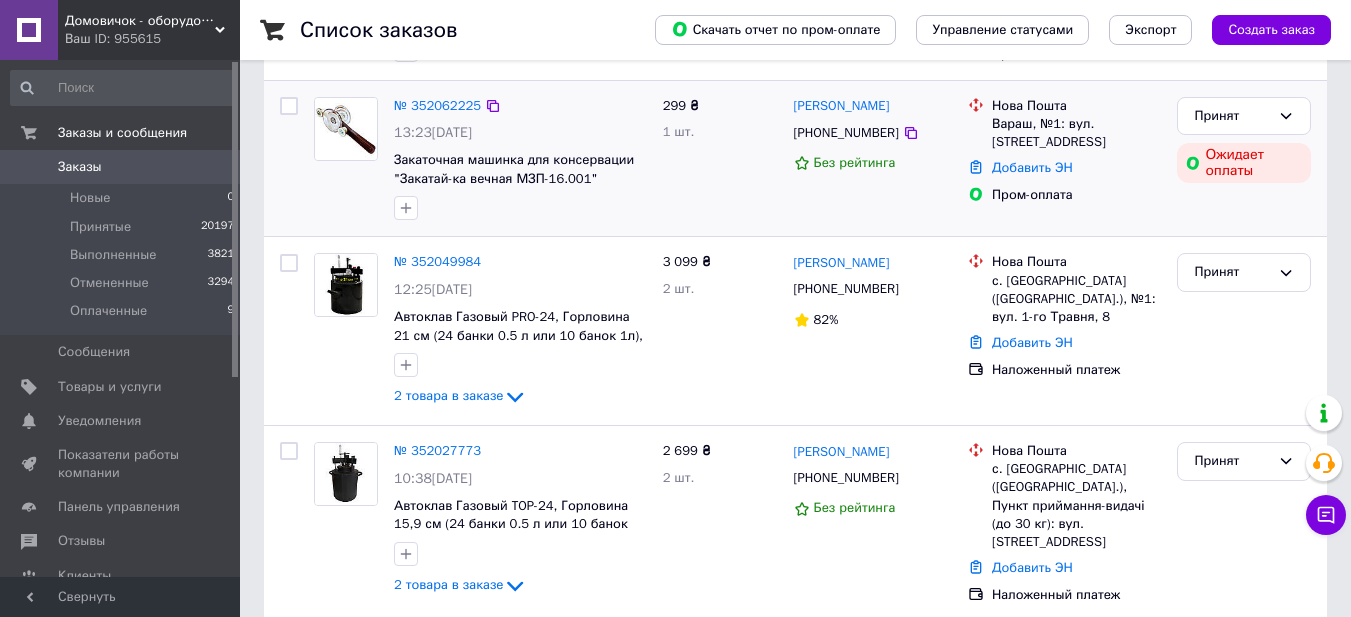 scroll, scrollTop: 467, scrollLeft: 0, axis: vertical 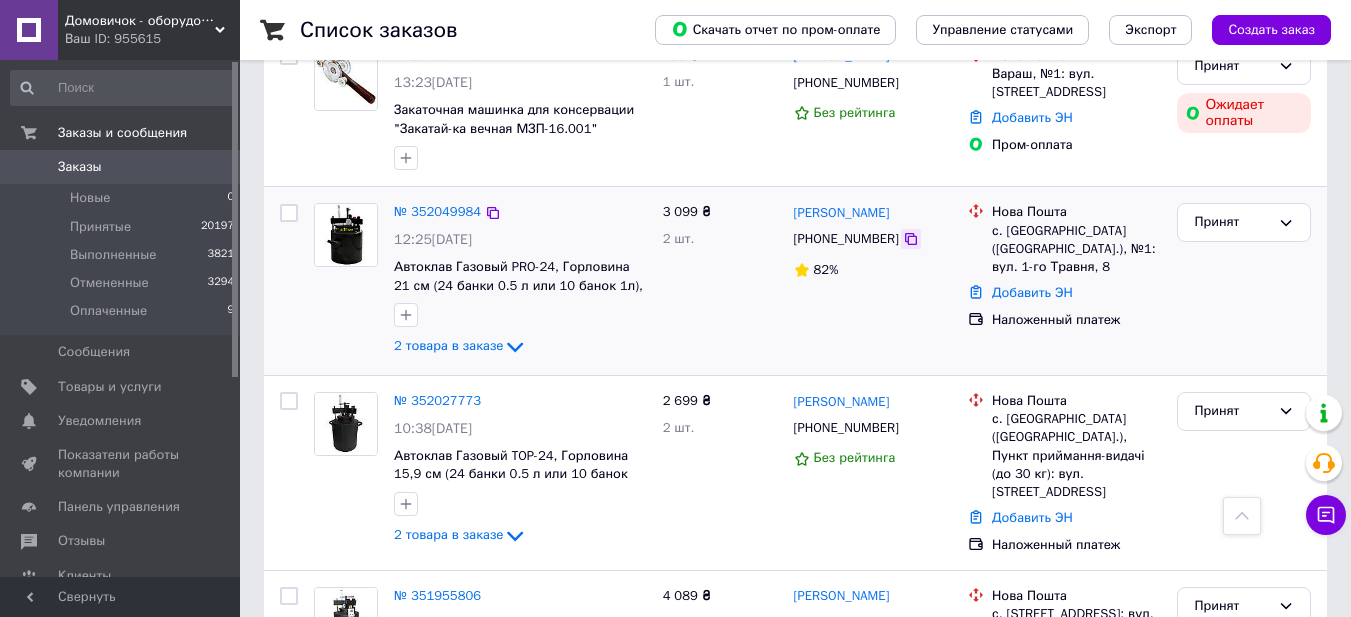 click 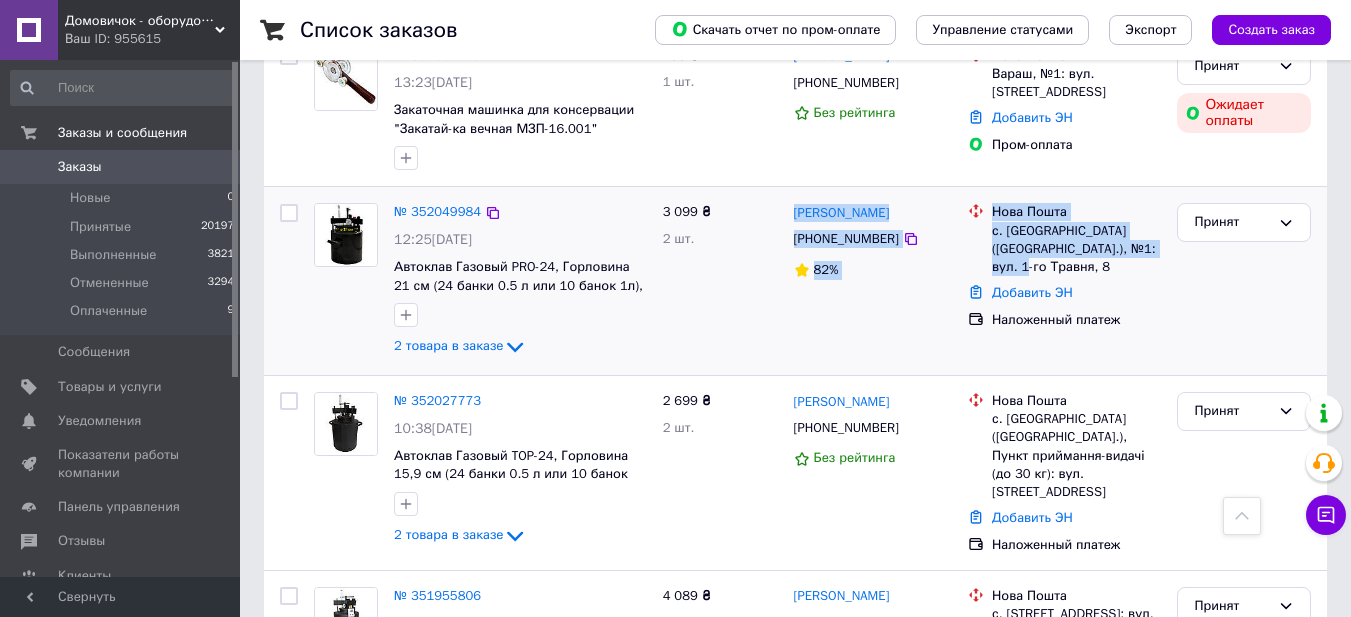 drag, startPoint x: 1144, startPoint y: 258, endPoint x: 793, endPoint y: 224, distance: 352.64288 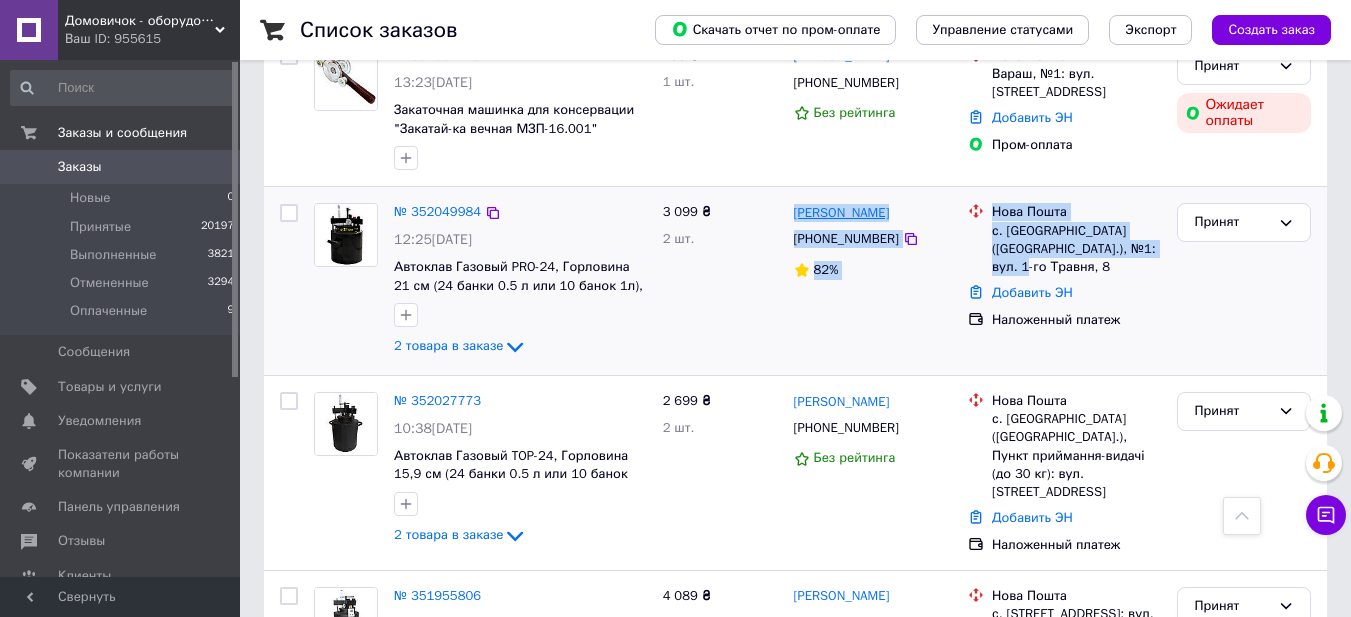 copy on "Олег Сиворка +380981750605 82% Нова Пошта с. Дубіївка (Черкаська обл.), №1: вул. 1-го Травня, 8" 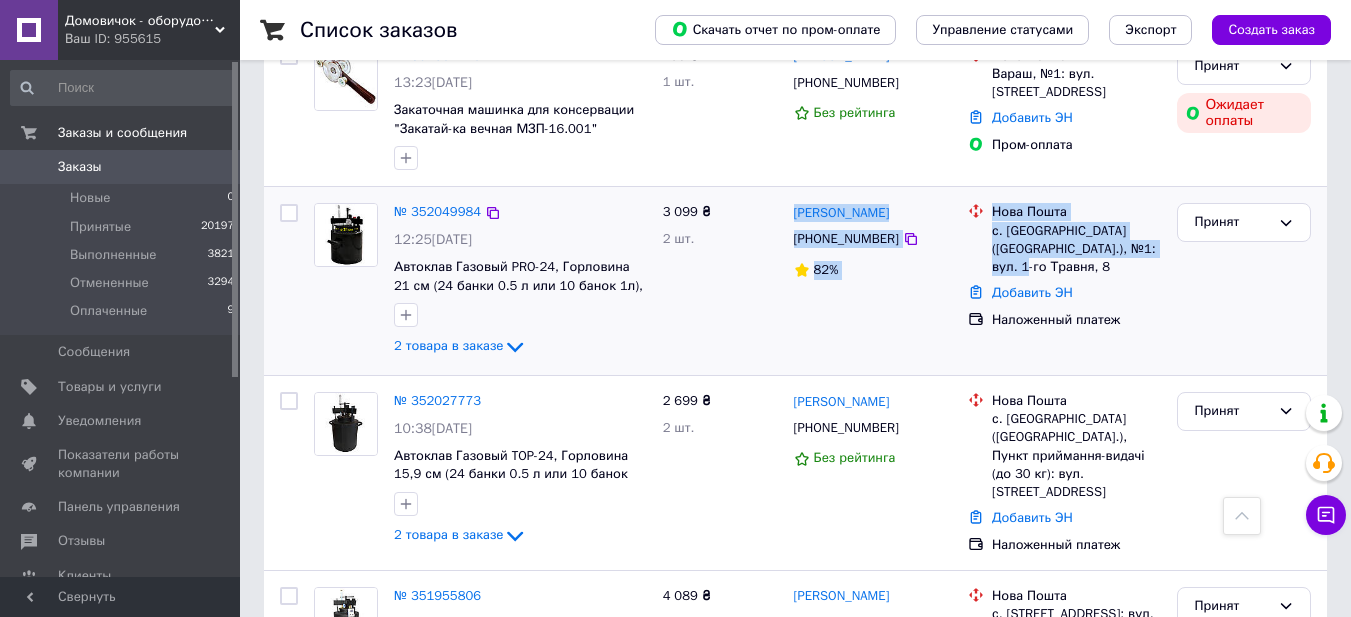 click on "Нова Пошта с. Дубіївка (Черкаська обл.), №1: вул. 1-го Травня, 8 Добавить ЭН Наложенный платеж" at bounding box center [1064, 281] 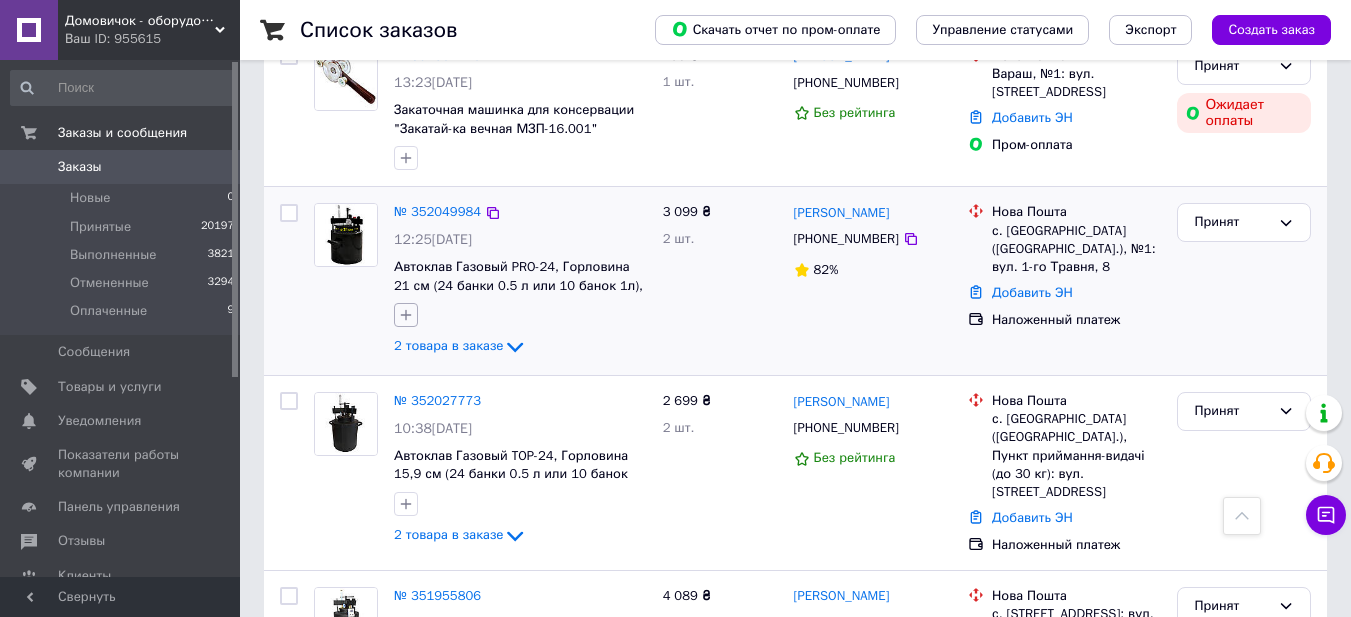 click 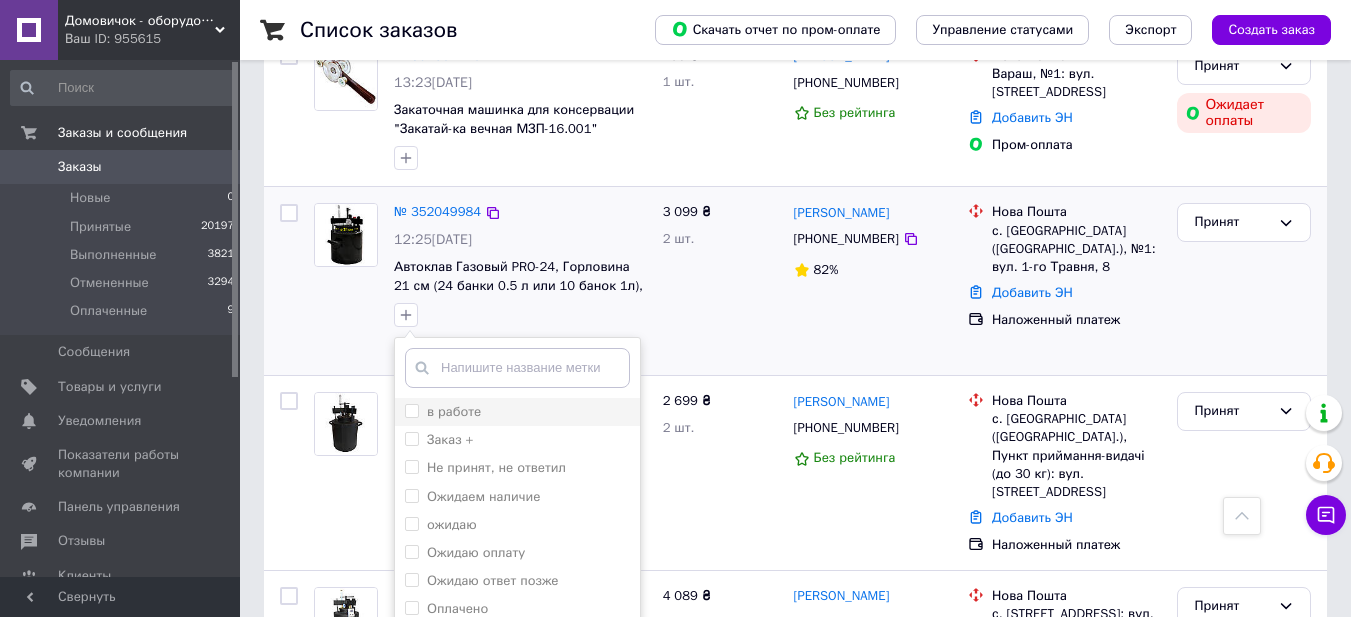 click on "в работе" at bounding box center [411, 410] 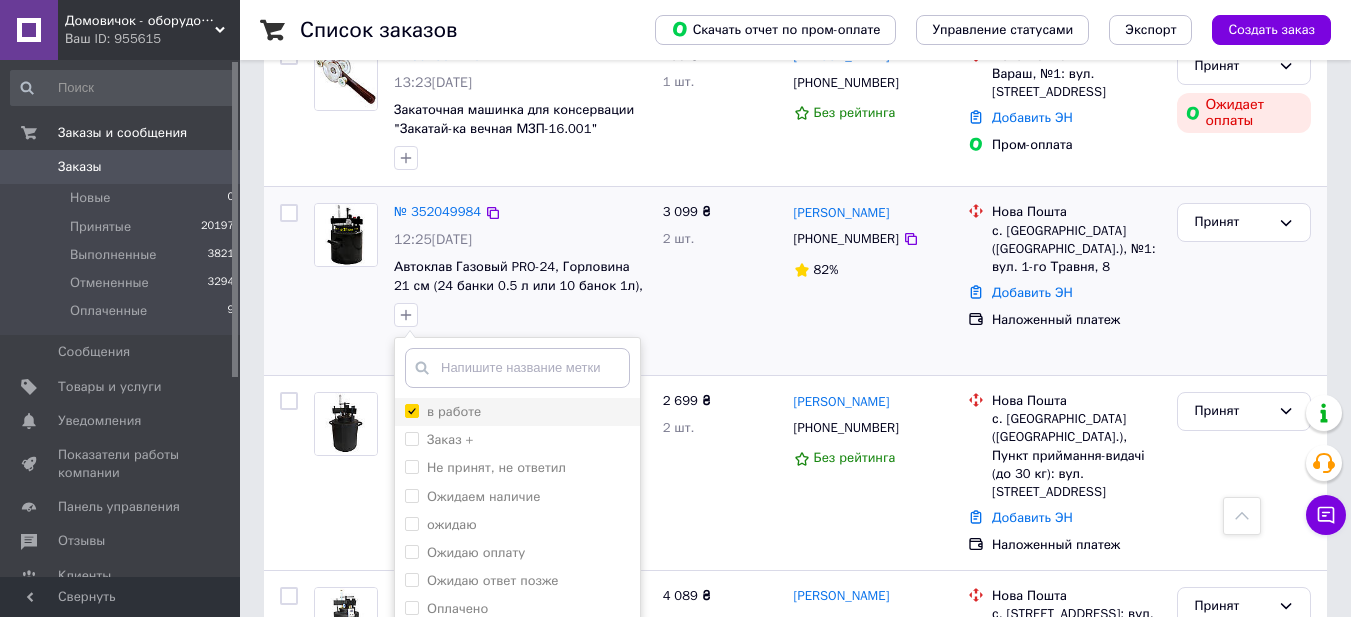 checkbox on "true" 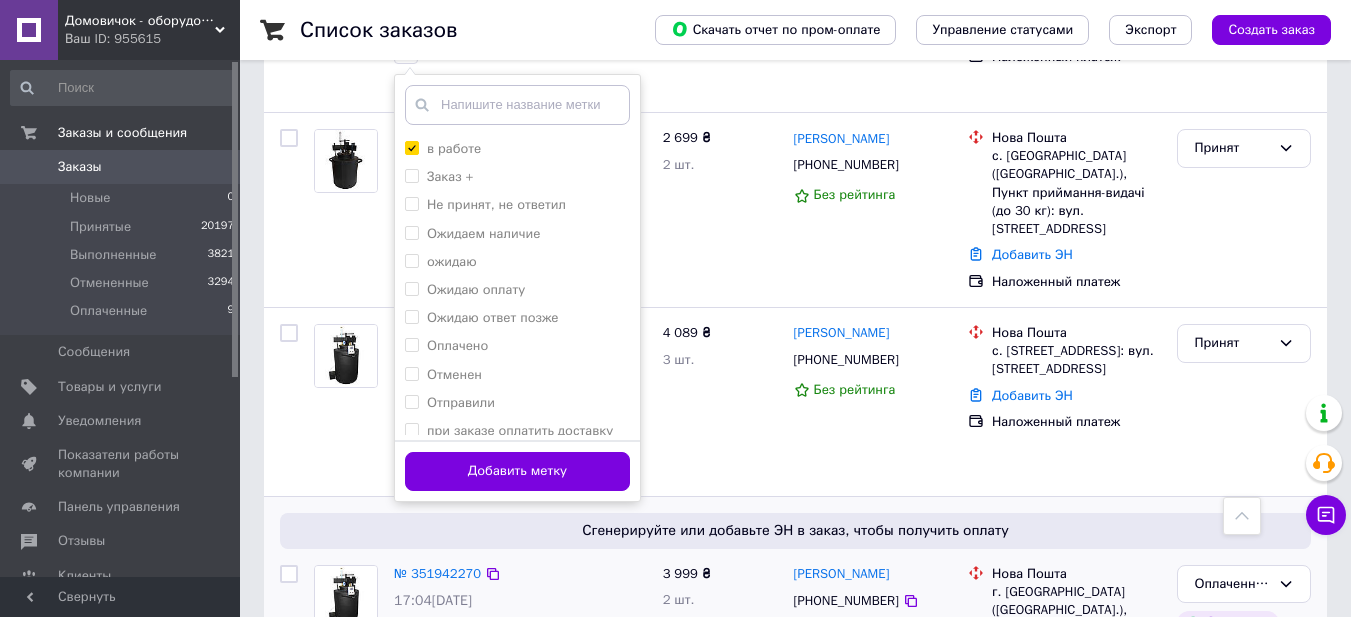 scroll, scrollTop: 733, scrollLeft: 0, axis: vertical 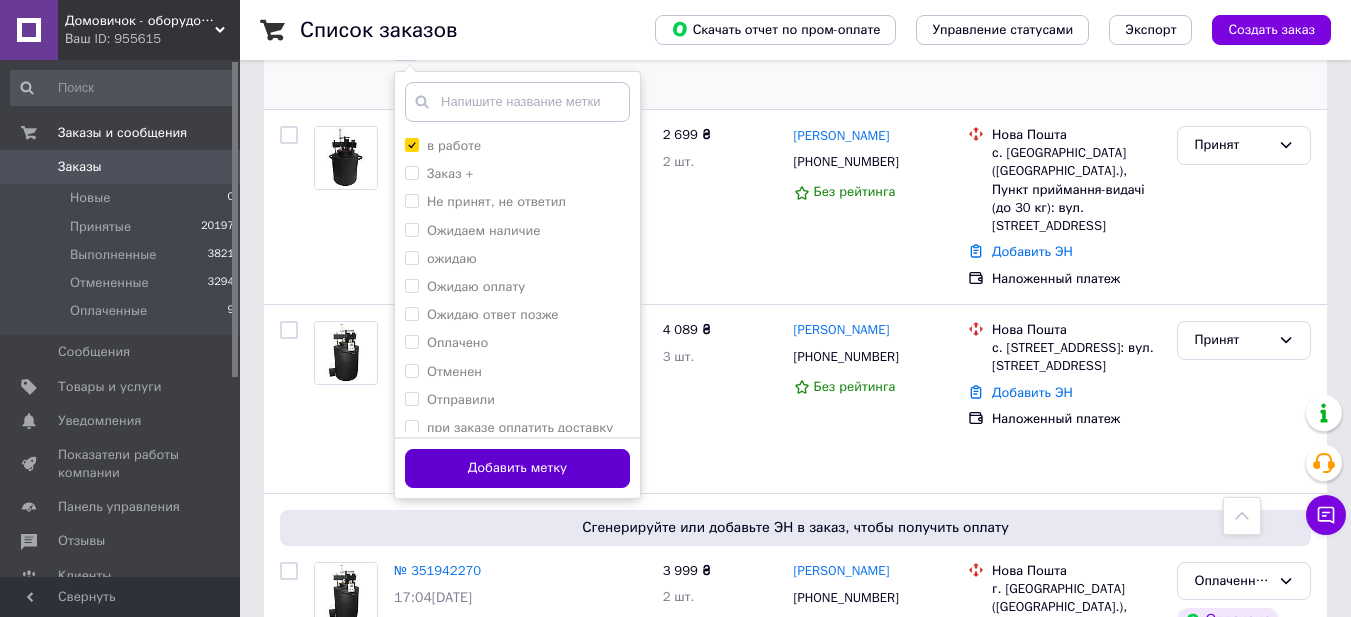 click on "Добавить метку" at bounding box center [517, 468] 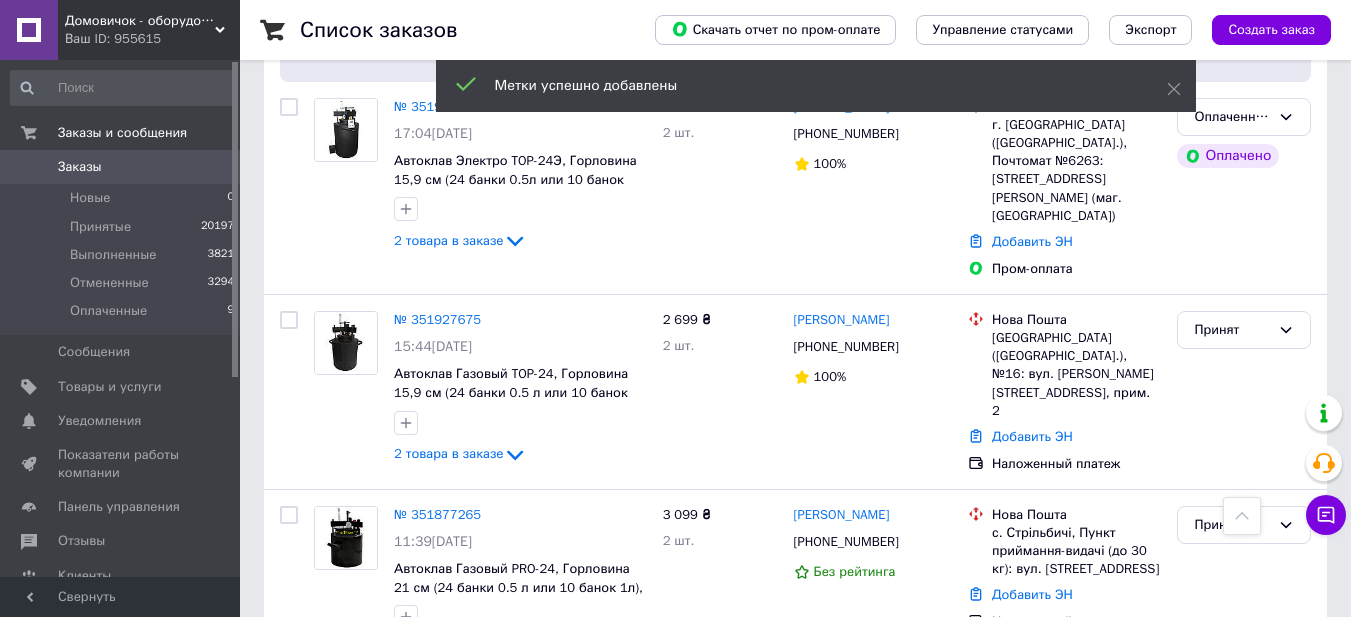 scroll, scrollTop: 1267, scrollLeft: 0, axis: vertical 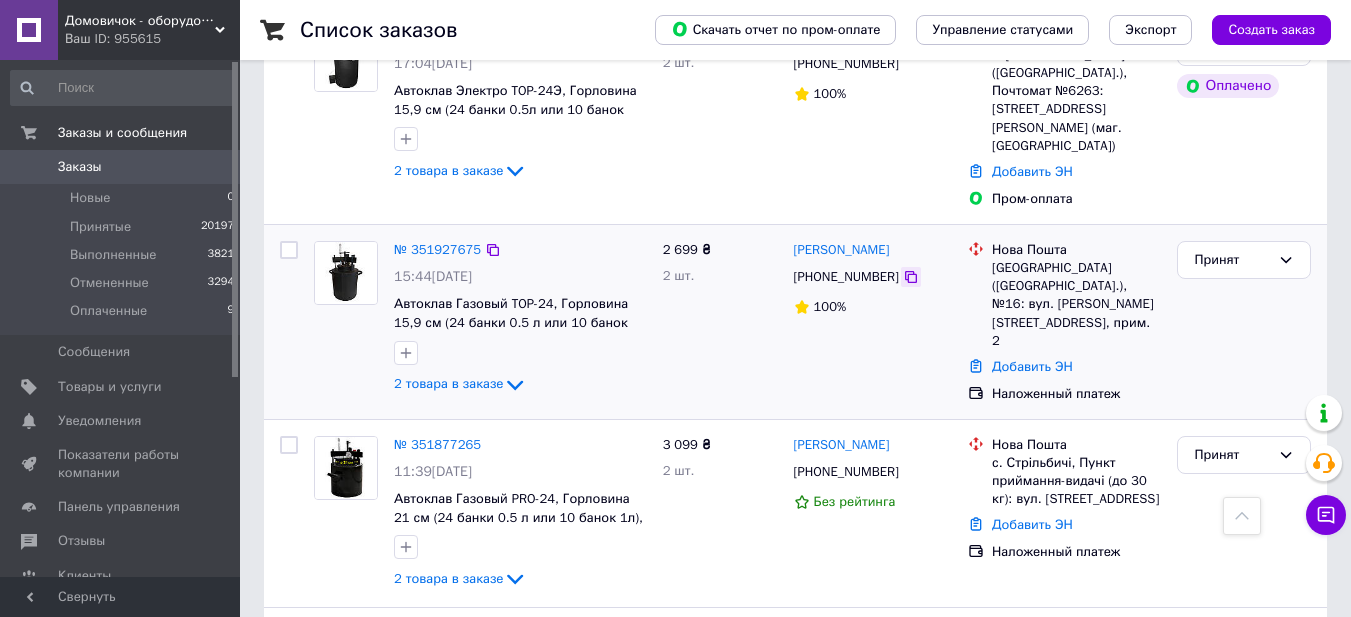 click 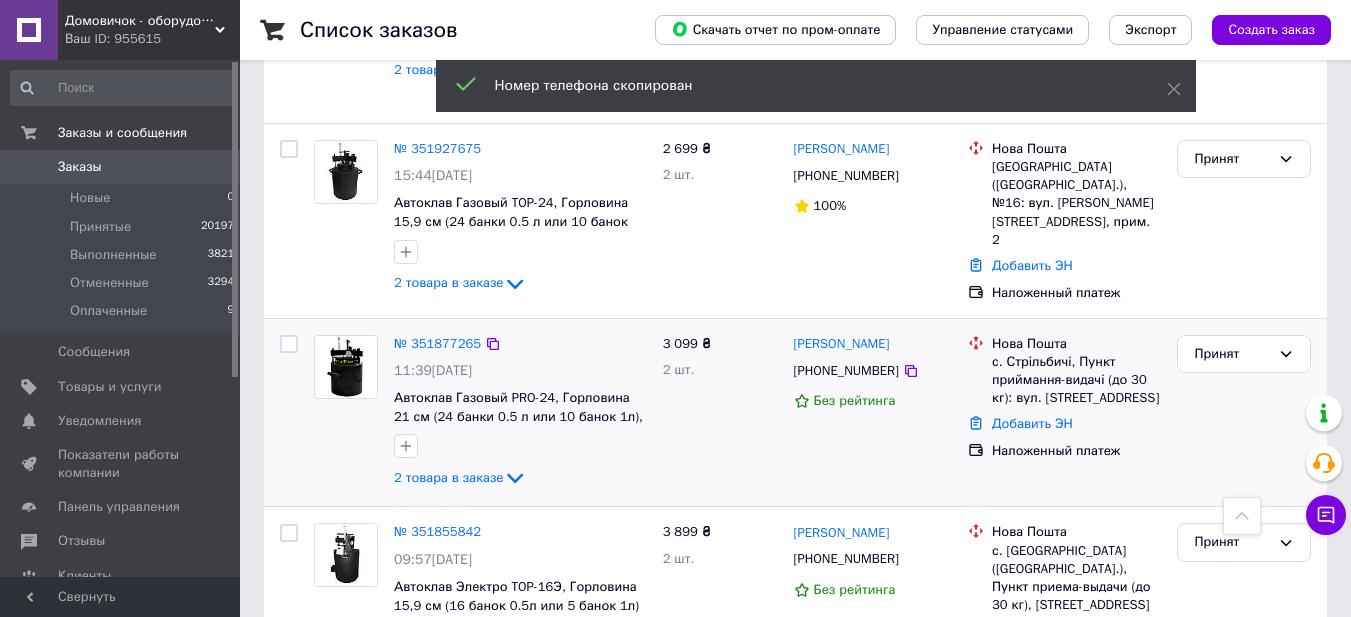 scroll, scrollTop: 1400, scrollLeft: 0, axis: vertical 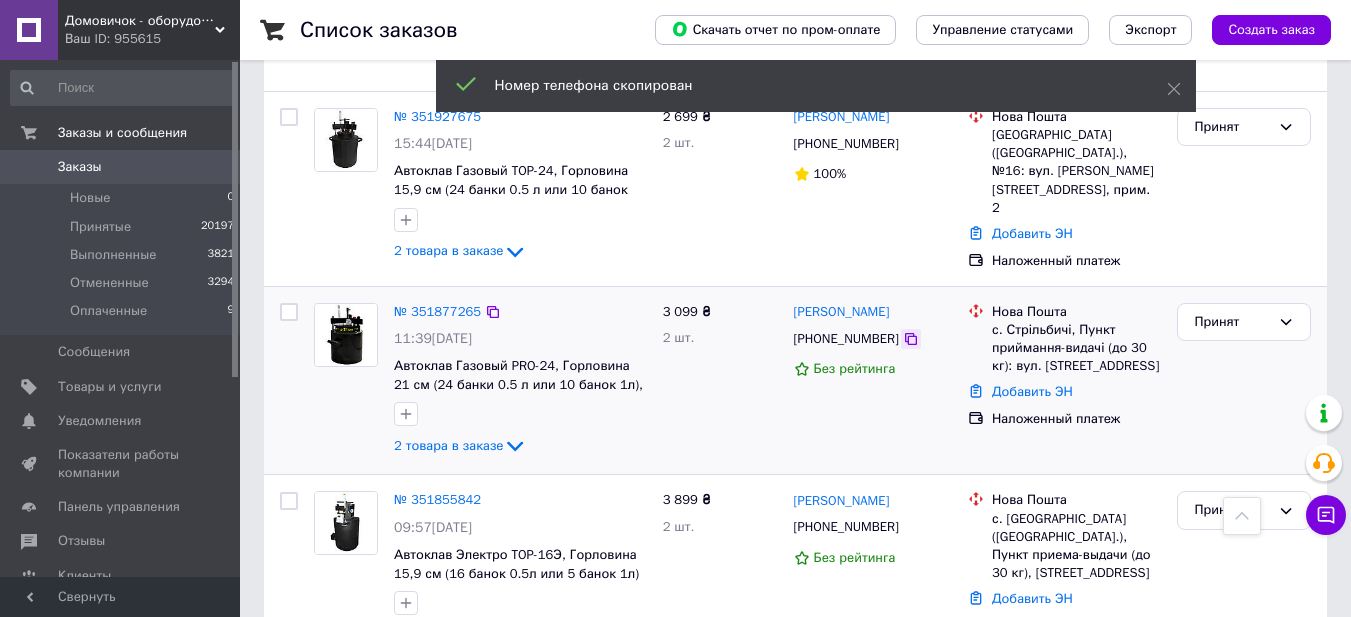 click 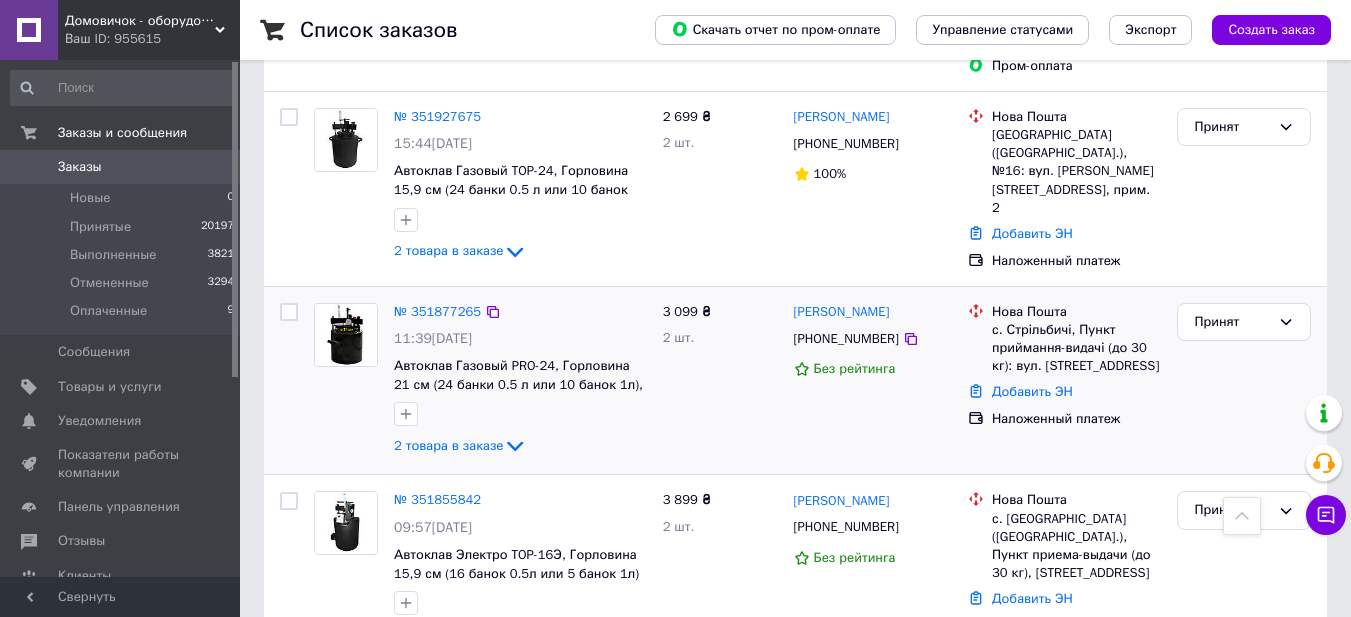 click on "Наложенный платеж" at bounding box center (1076, 419) 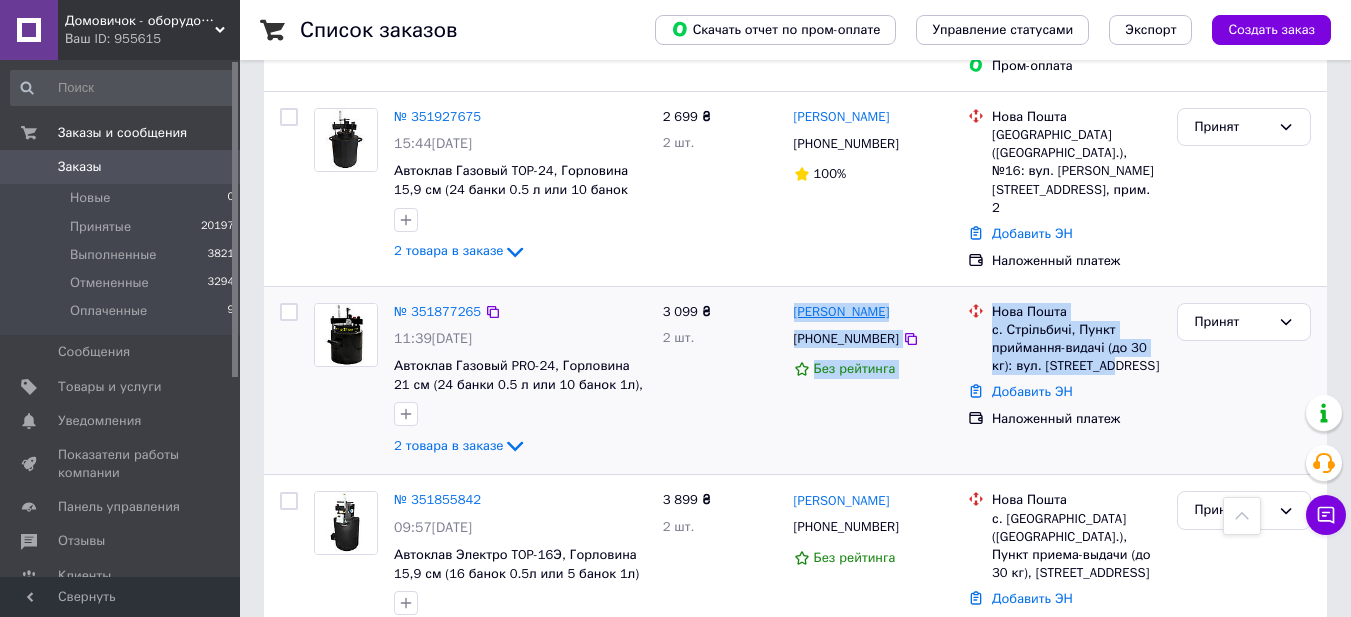 drag, startPoint x: 1109, startPoint y: 332, endPoint x: 794, endPoint y: 279, distance: 319.4276 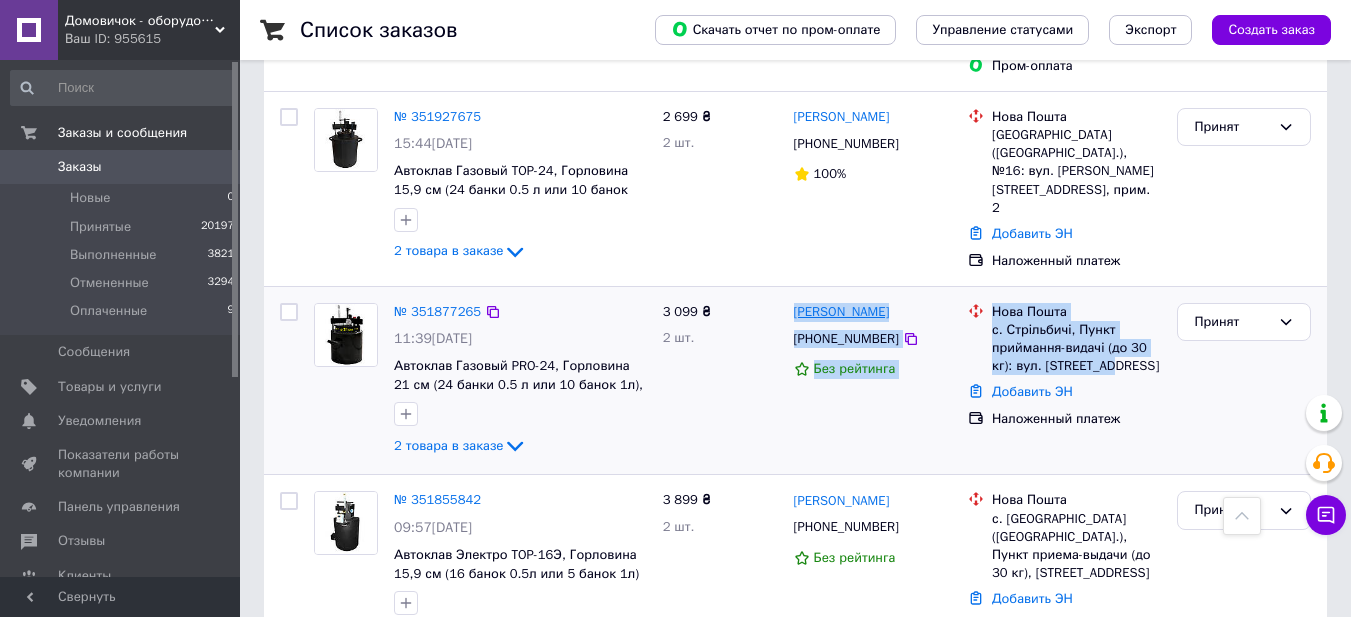 copy on "Василь Заблоцький +380973823069 Без рейтинга Нова Пошта с. Стрільбичі, Пункт приймання-видачі (до 30 кг): вул. Річна, 10а" 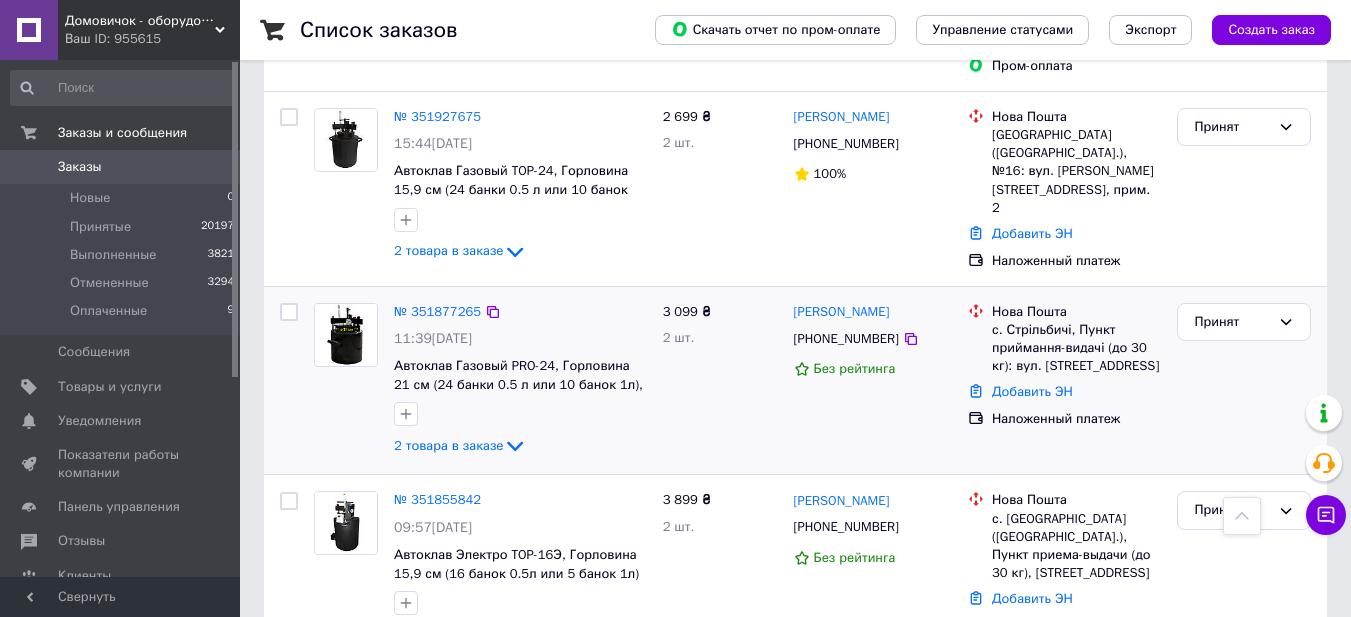 click on "Нова Пошта с. Стрільбичі, Пункт приймання-видачі (до 30 кг): вул. Річна, 10а Добавить ЭН Наложенный платеж" at bounding box center [1064, 381] 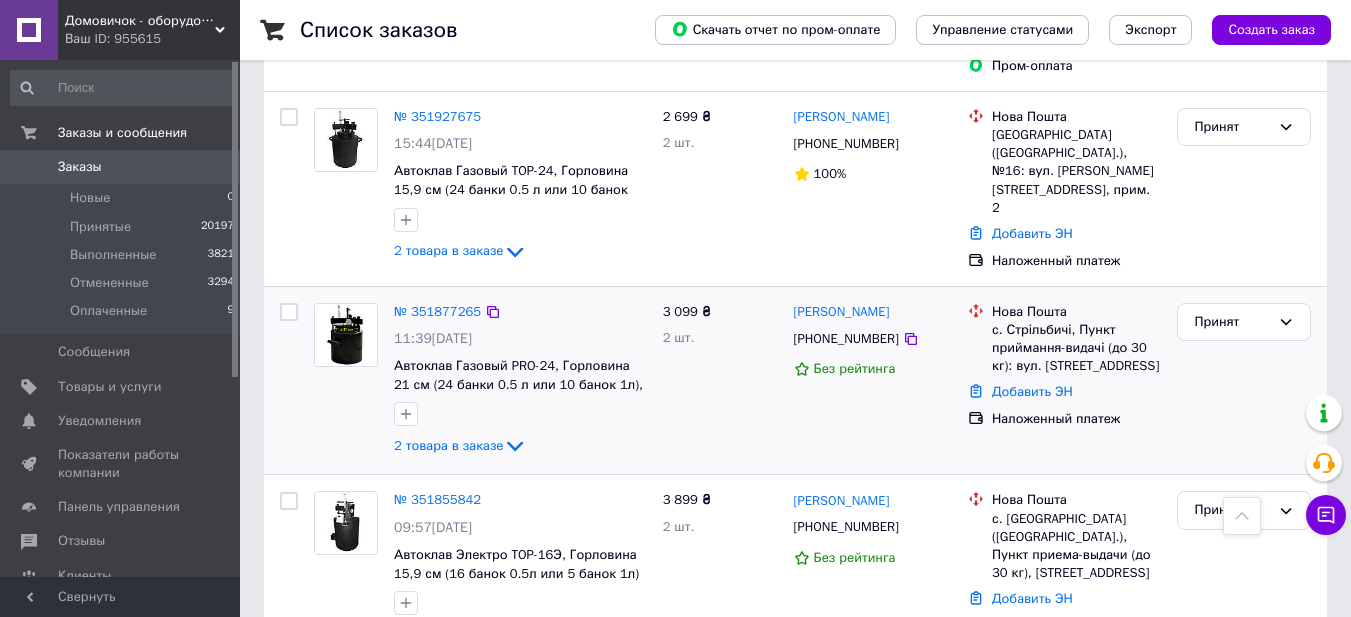 click on "Принят" at bounding box center [1244, 381] 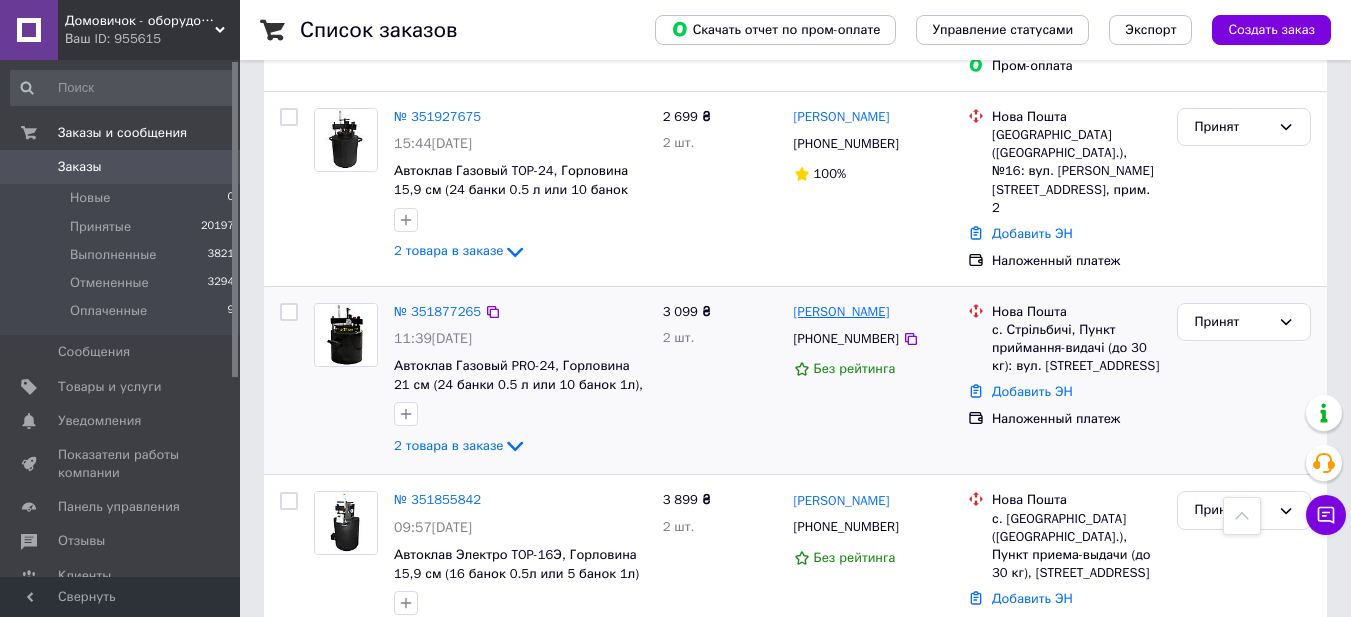 drag, startPoint x: 929, startPoint y: 272, endPoint x: 836, endPoint y: 279, distance: 93.26307 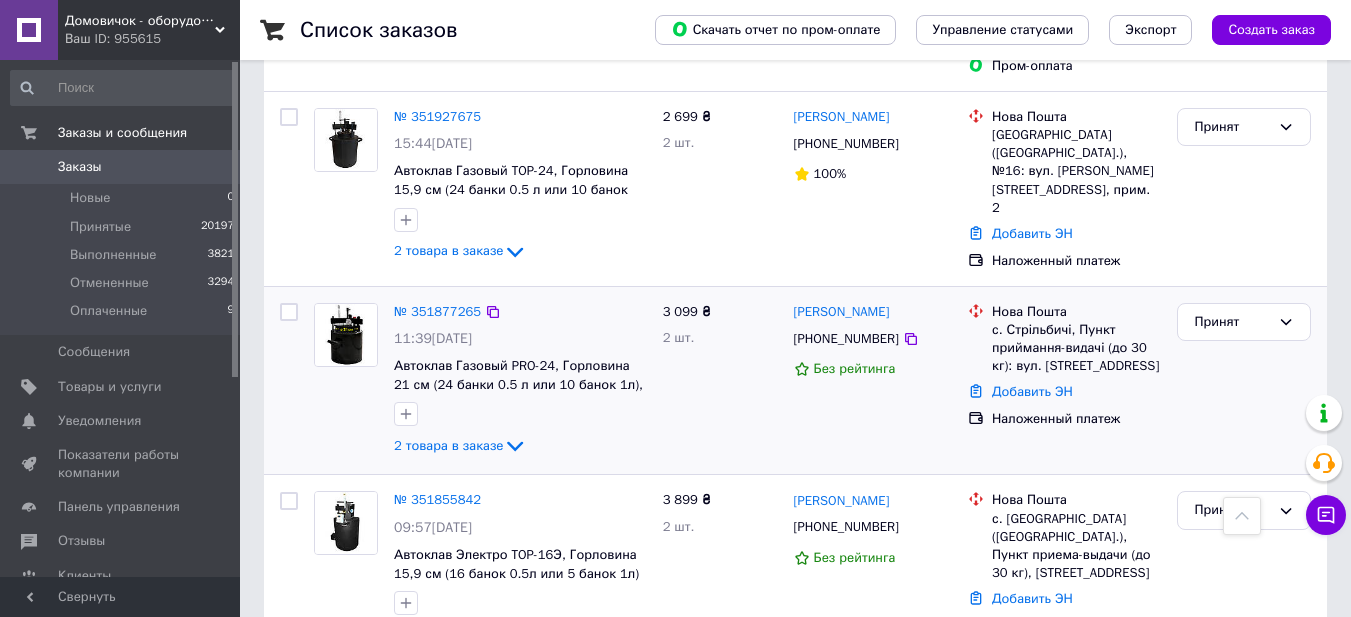 click on "Нова Пошта с. Стрільбичі, Пункт приймання-видачі (до 30 кг): вул. Річна, 10а Добавить ЭН Наложенный платеж" at bounding box center (1064, 381) 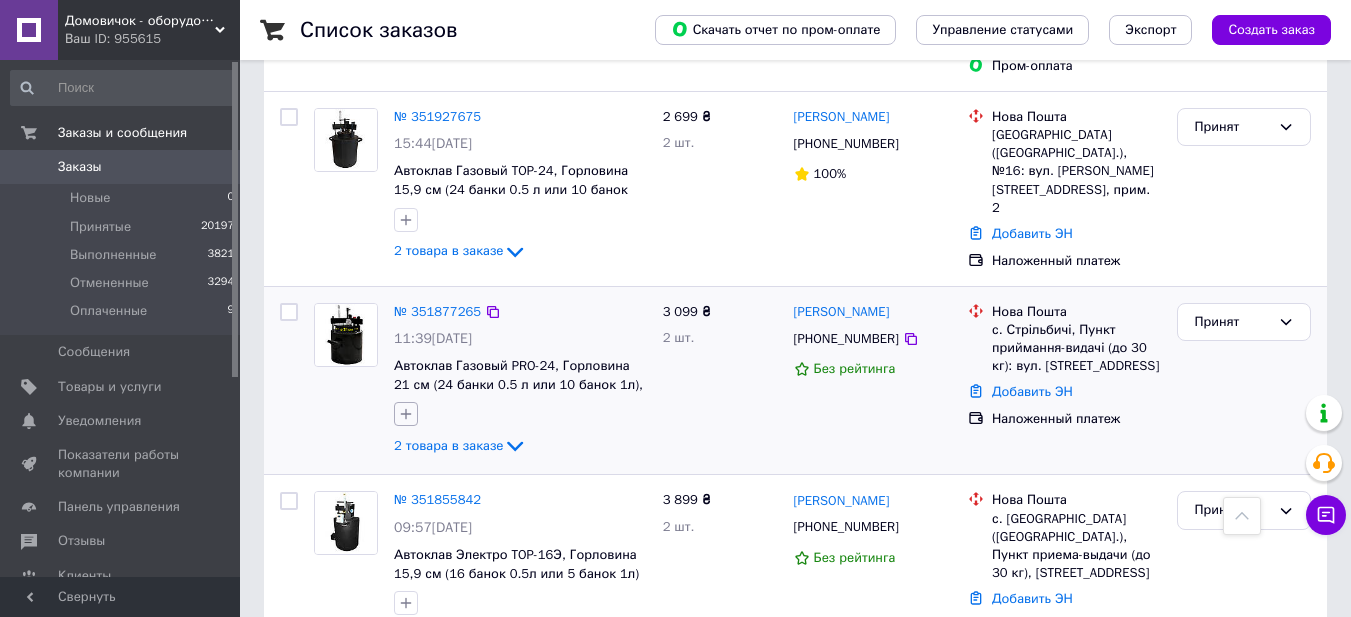 click 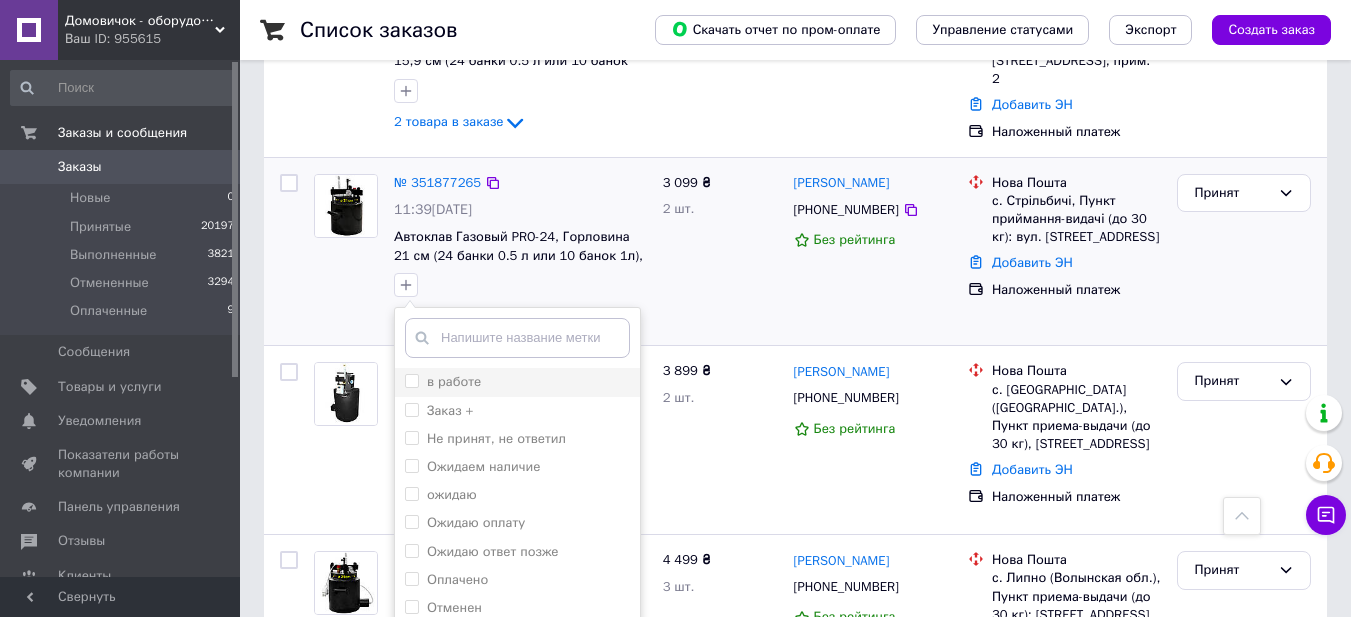 scroll, scrollTop: 1533, scrollLeft: 0, axis: vertical 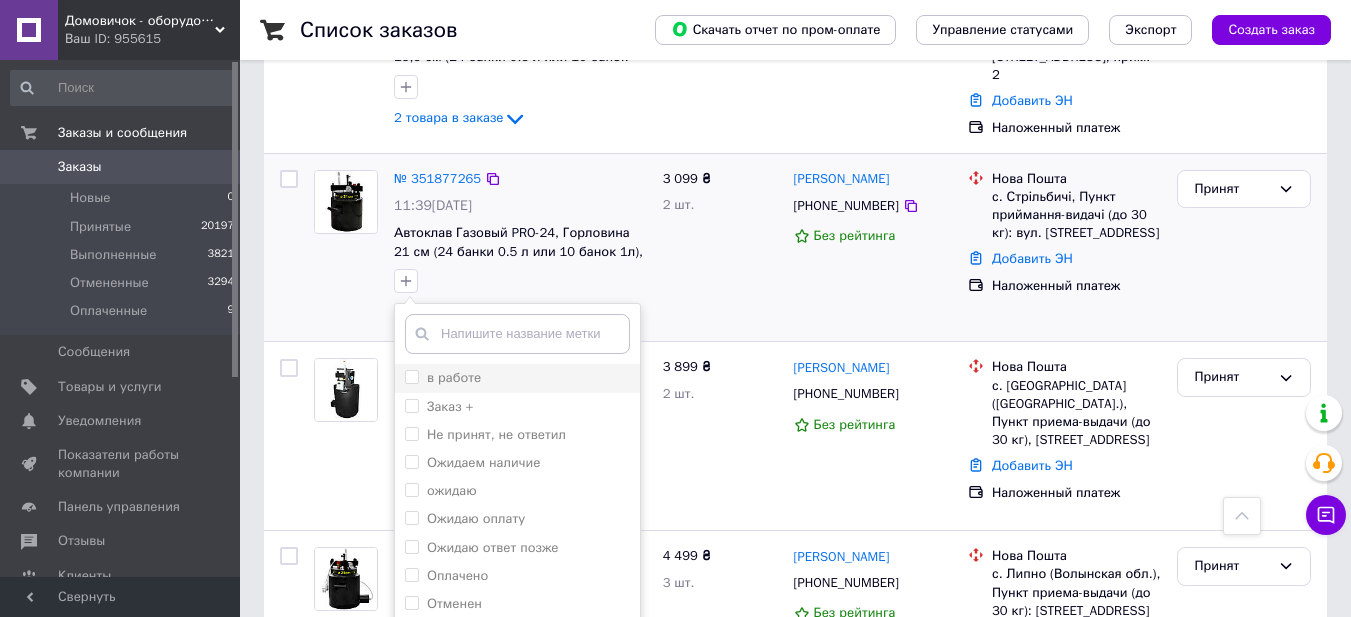 click on "в работе" at bounding box center (411, 376) 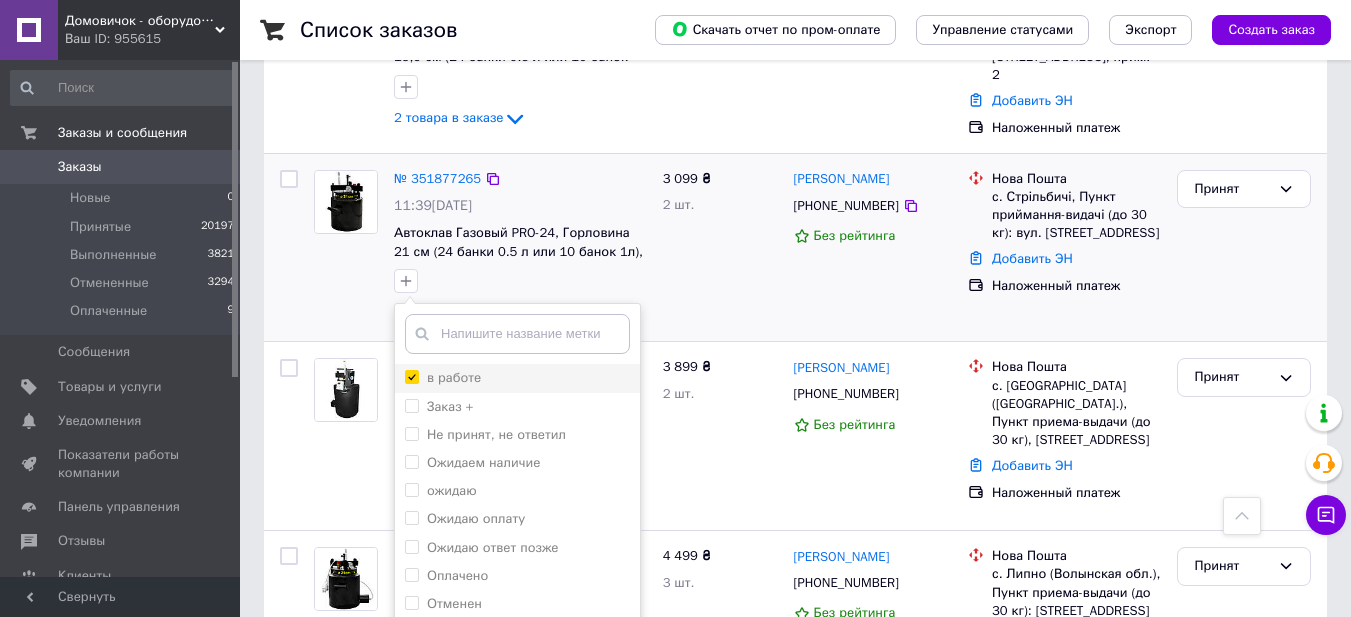 checkbox on "true" 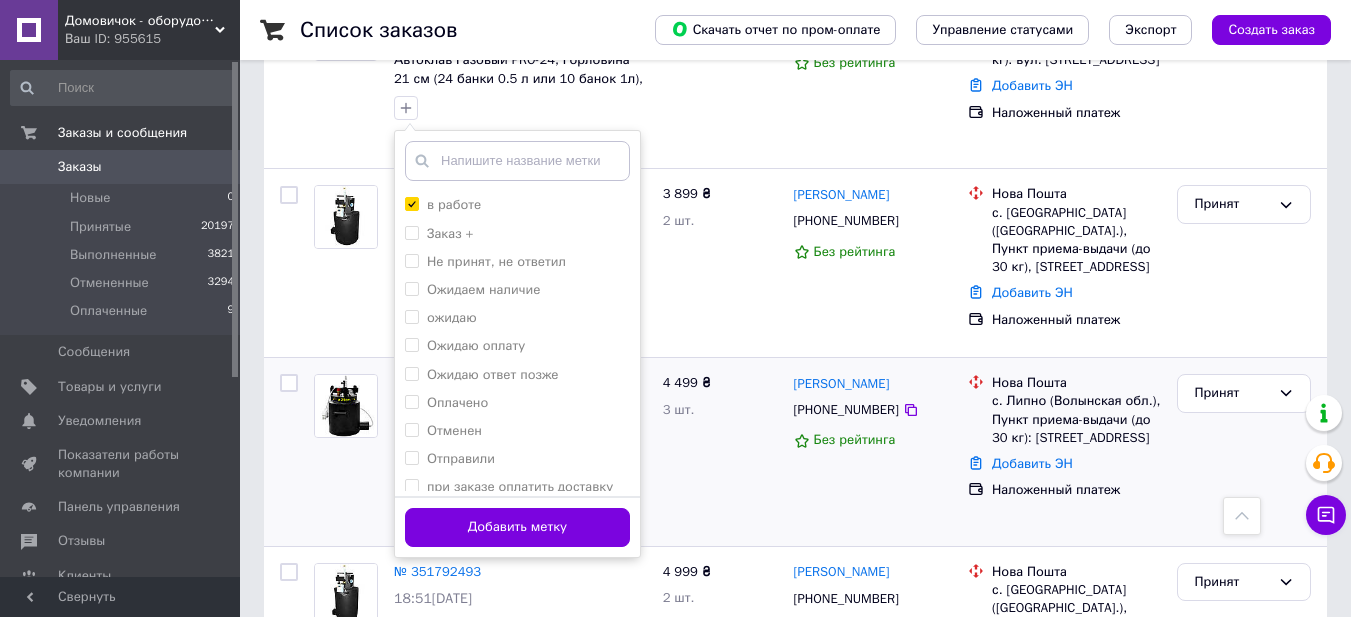 scroll, scrollTop: 1733, scrollLeft: 0, axis: vertical 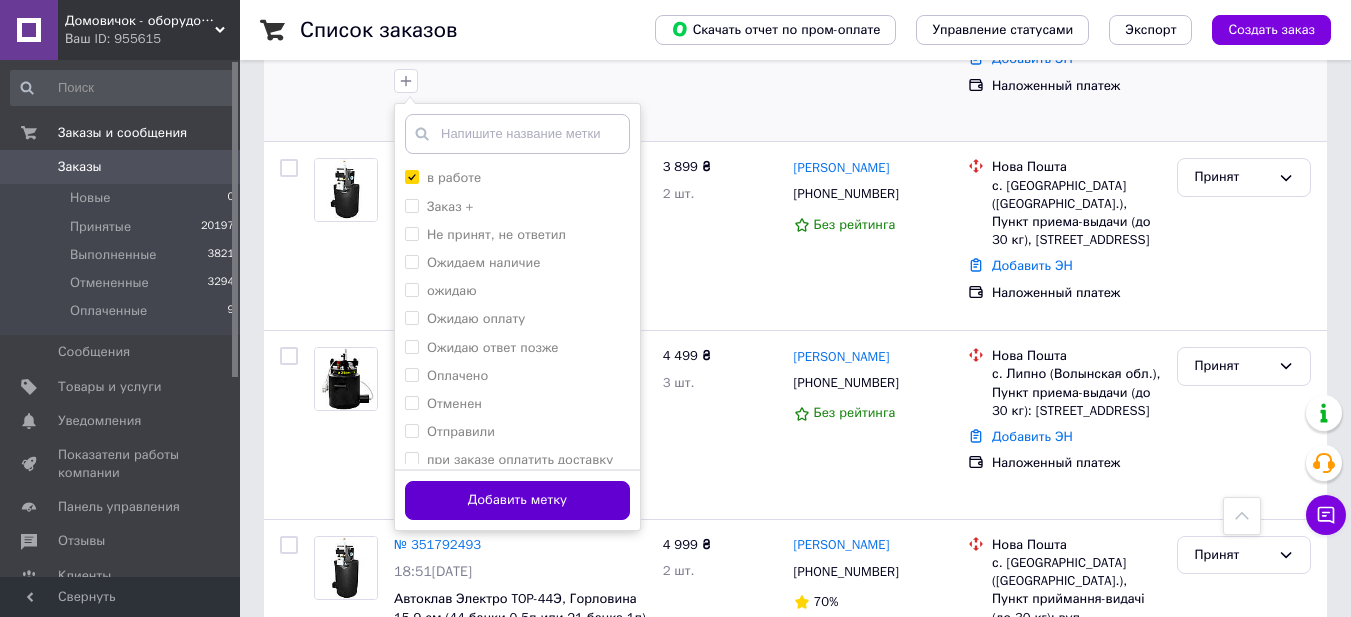 click on "Добавить метку" at bounding box center (517, 500) 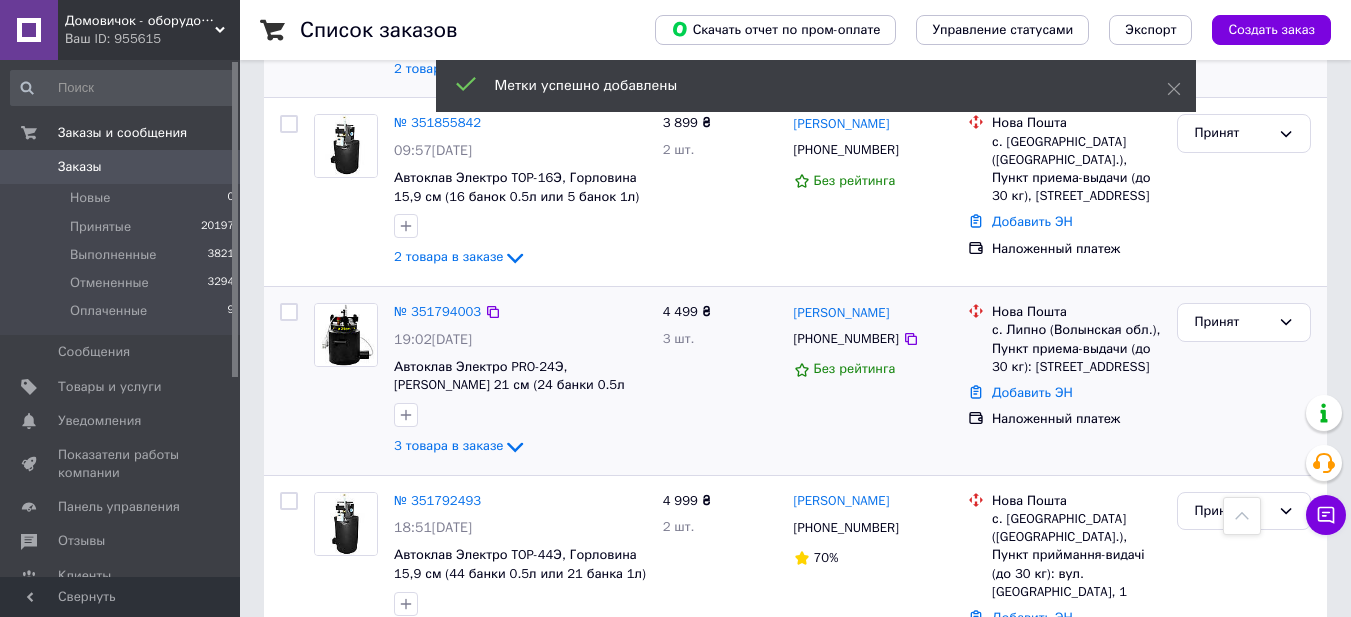 scroll, scrollTop: 1800, scrollLeft: 0, axis: vertical 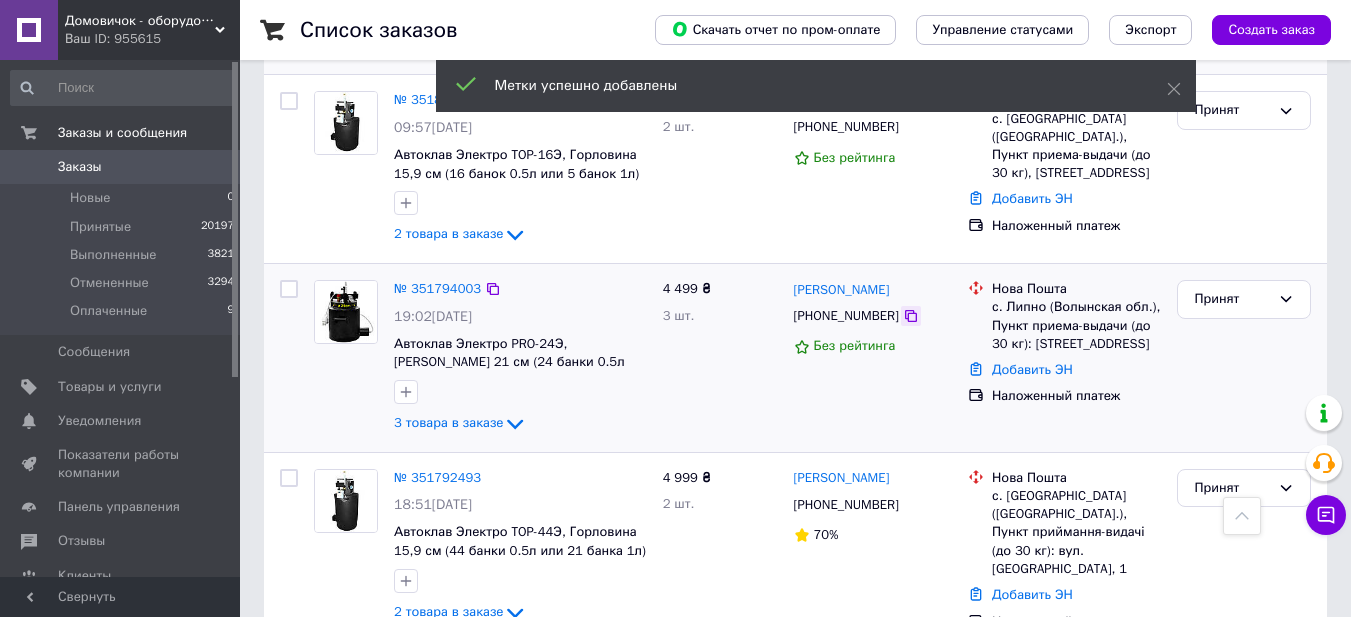 click 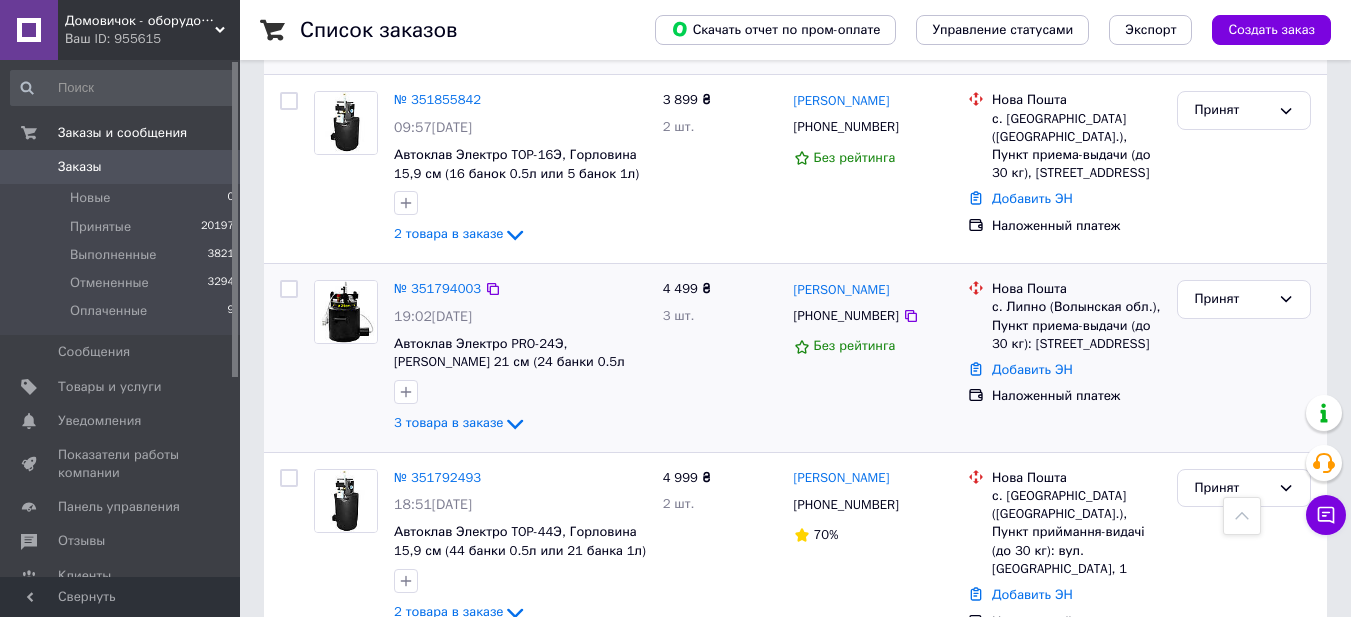 click on "Принят" at bounding box center [1244, 358] 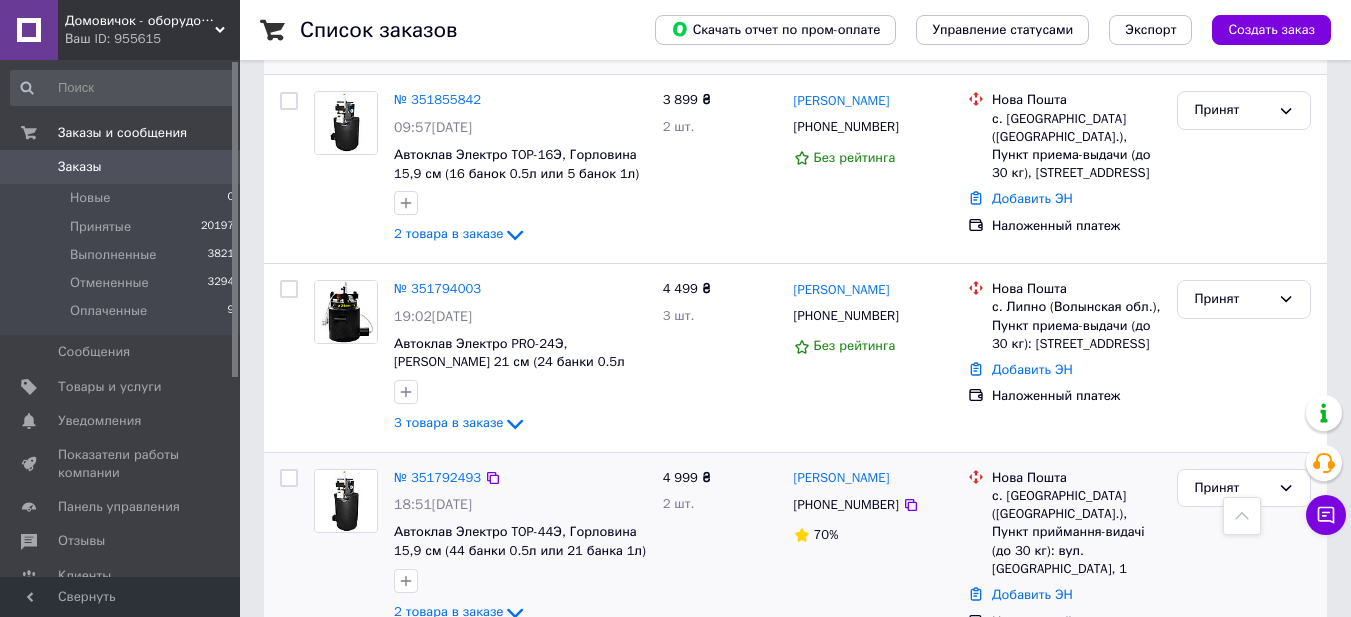 copy on "Андрій Демчук +380964575200 Без рейтинга Нова Пошта с. Липно (Волынская обл.), Пункт приема-выдачи (до 30 кг): ул. Независимости, 51А" 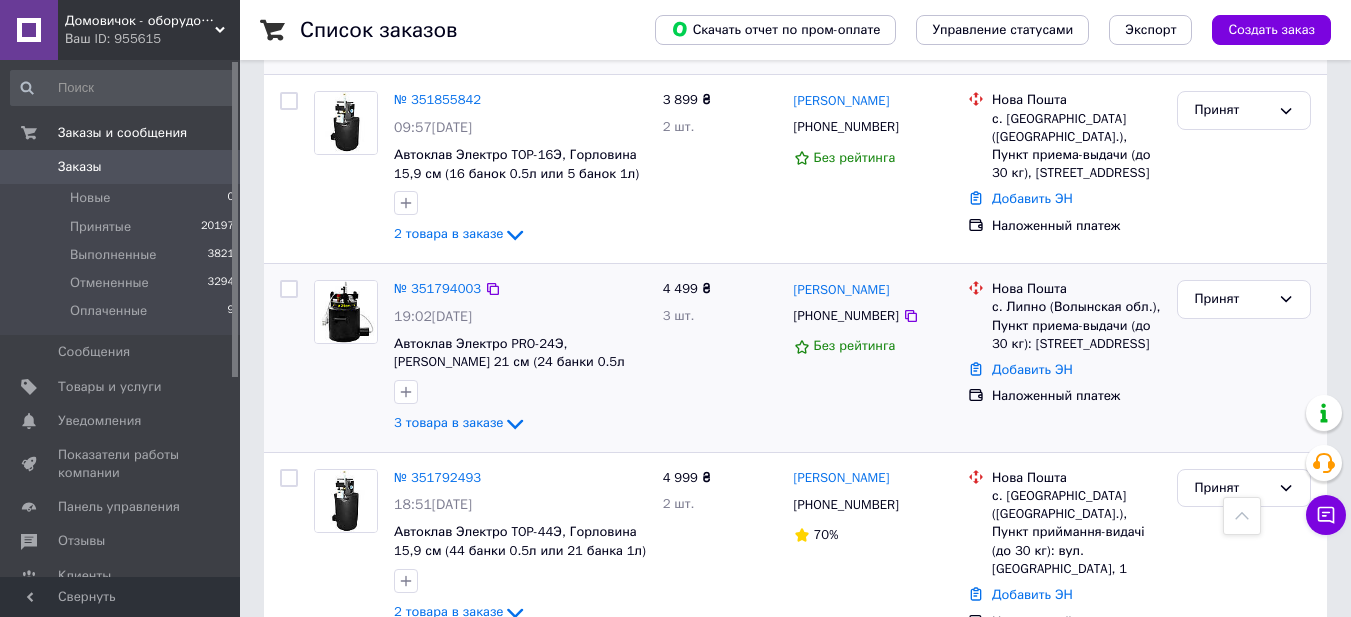 click on "Принят" at bounding box center [1244, 358] 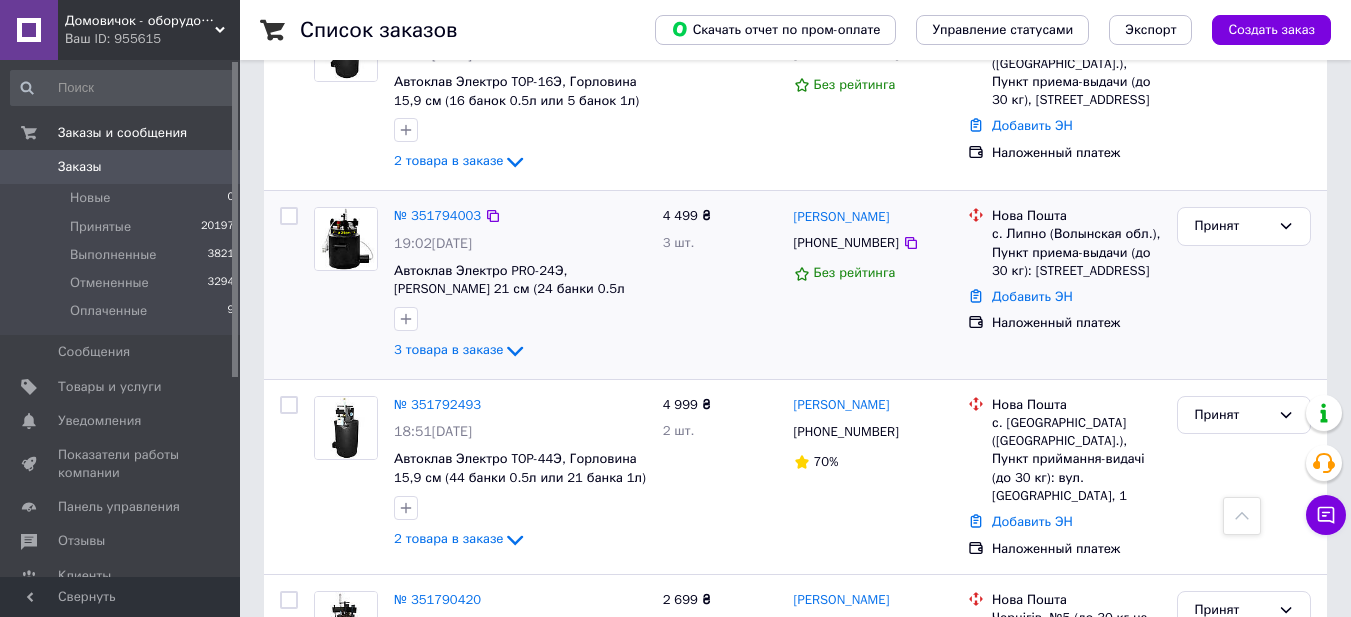 scroll, scrollTop: 1933, scrollLeft: 0, axis: vertical 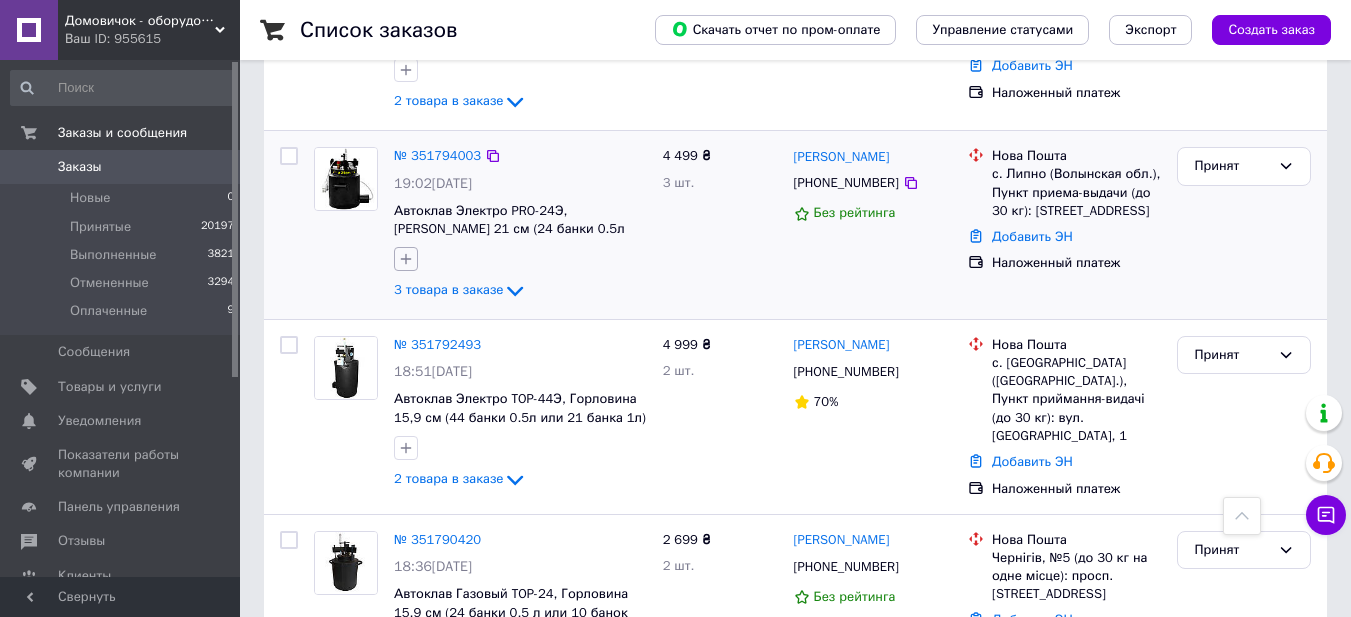 click 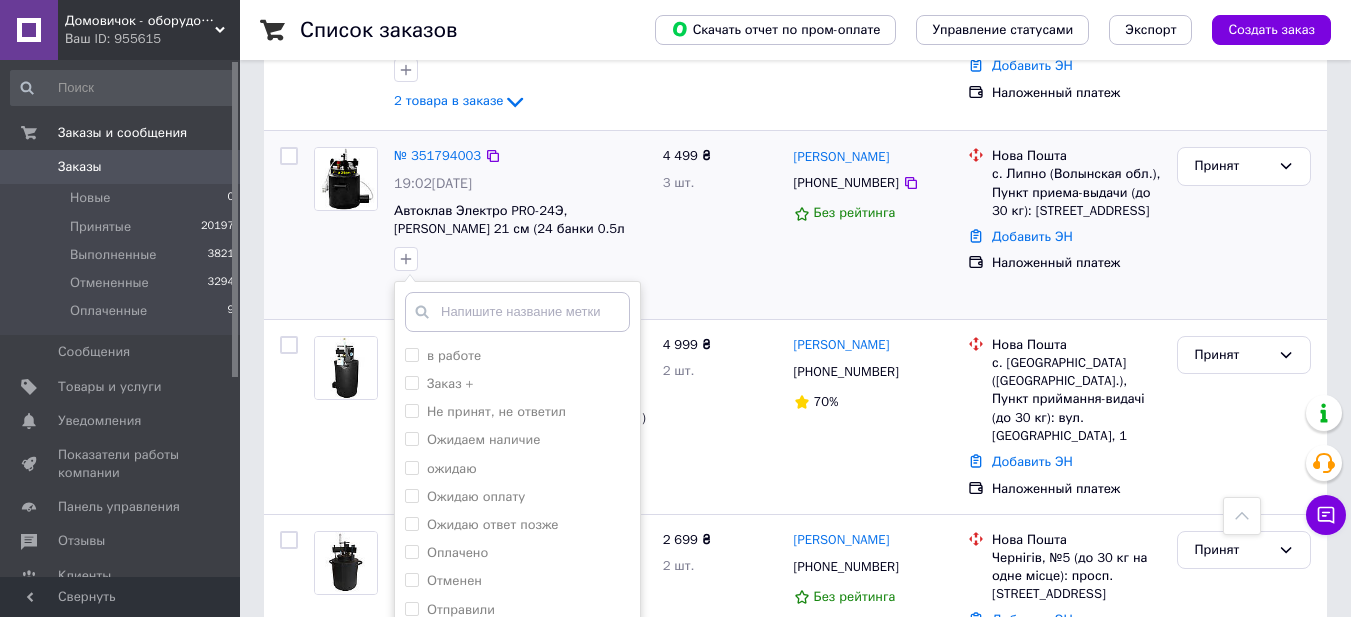 click on "Добавить ЭН" at bounding box center [1076, 237] 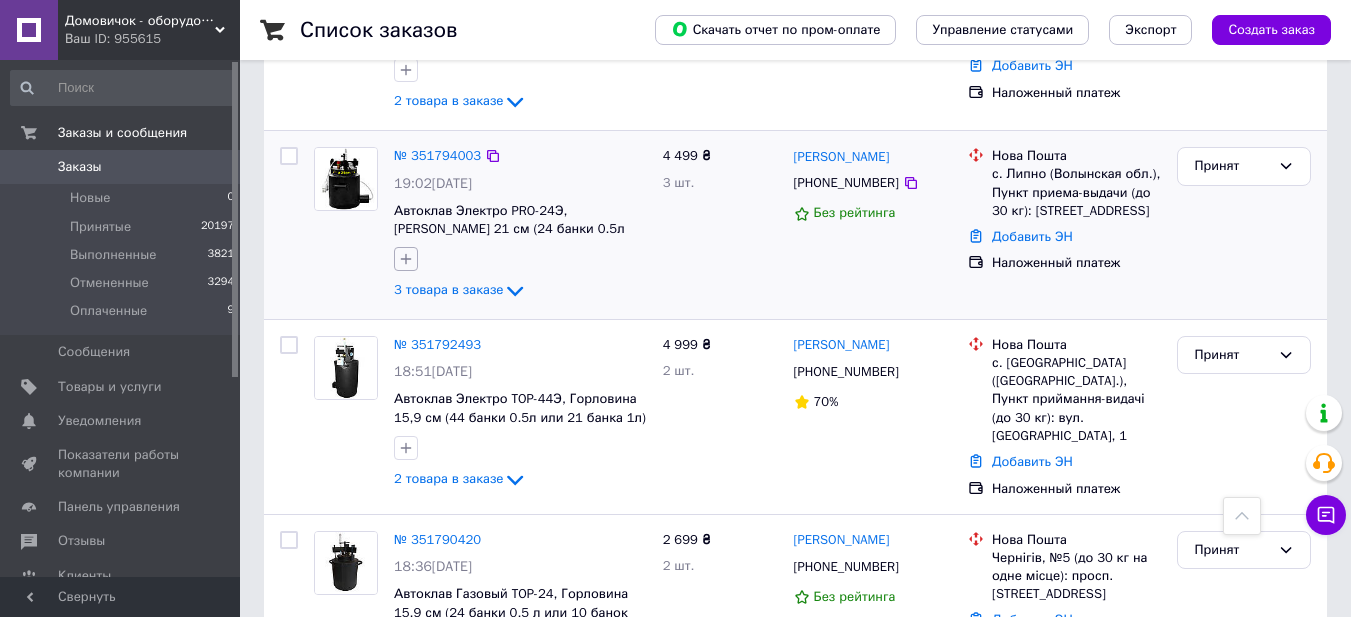 click 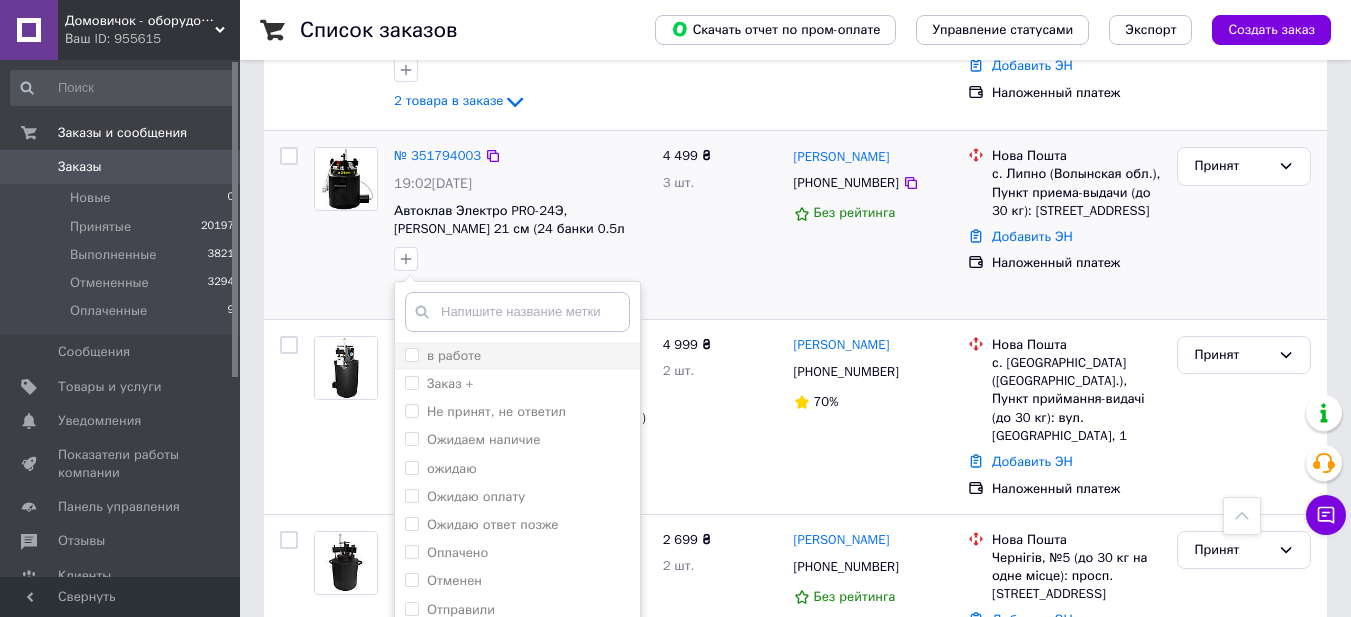 click on "в работе" at bounding box center [411, 354] 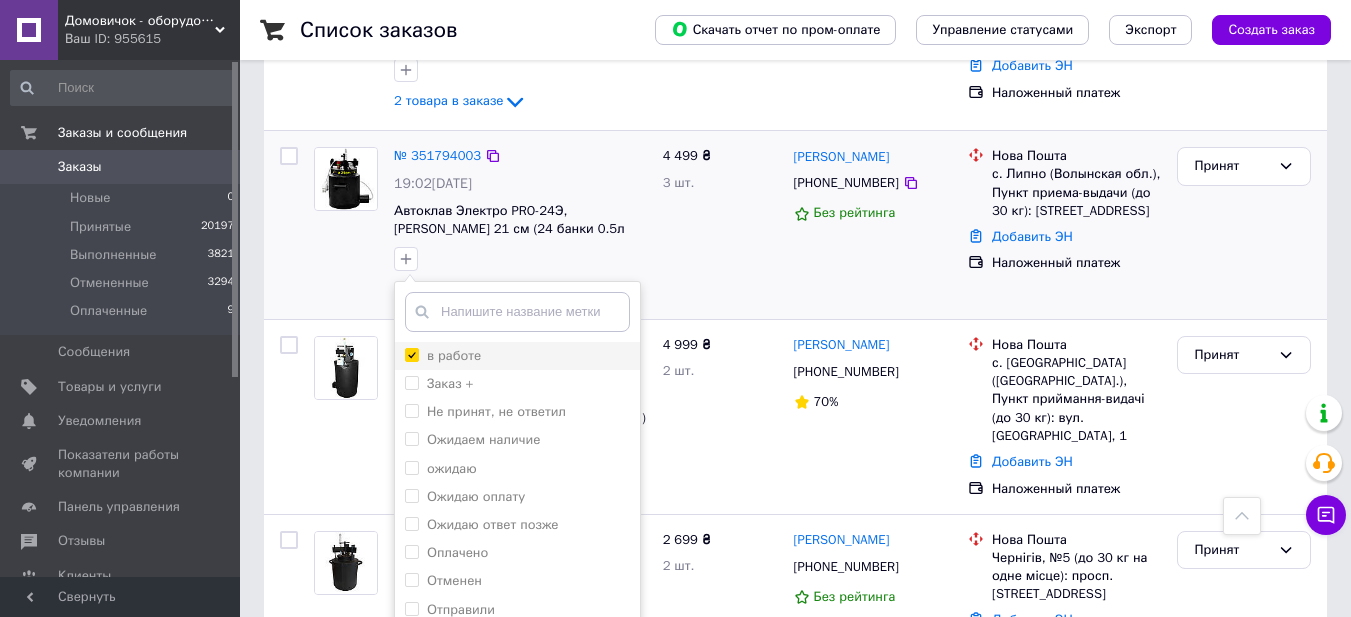 checkbox on "true" 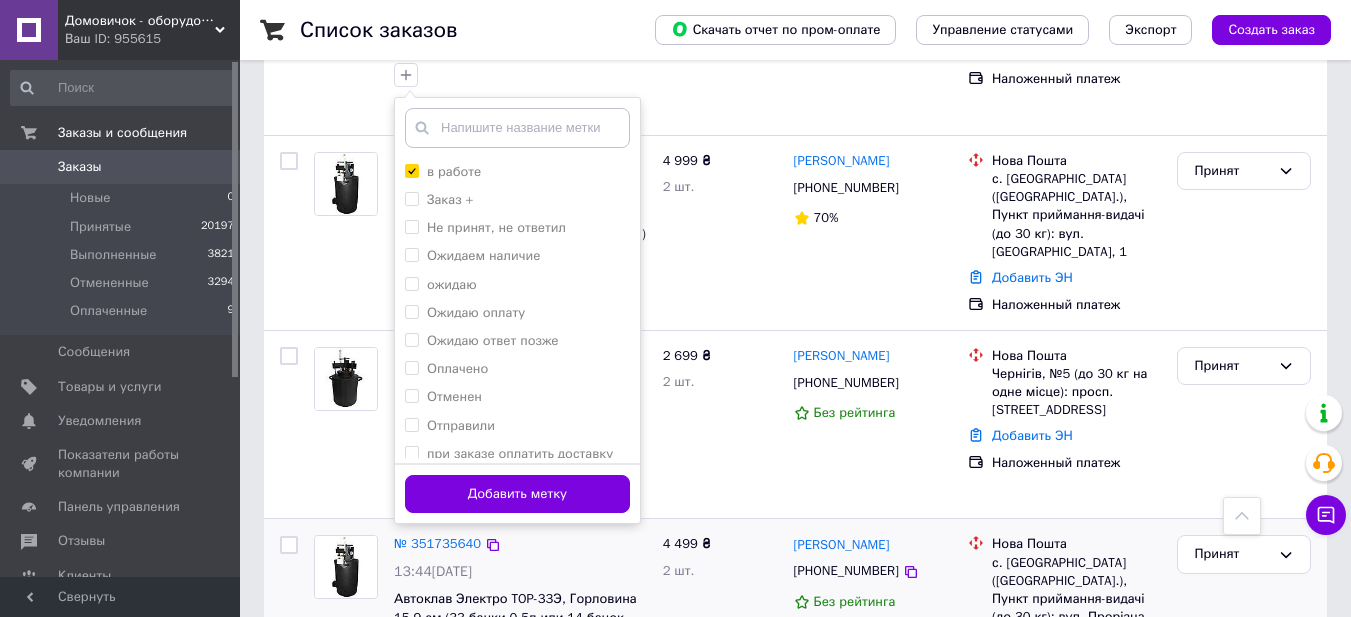 scroll, scrollTop: 2133, scrollLeft: 0, axis: vertical 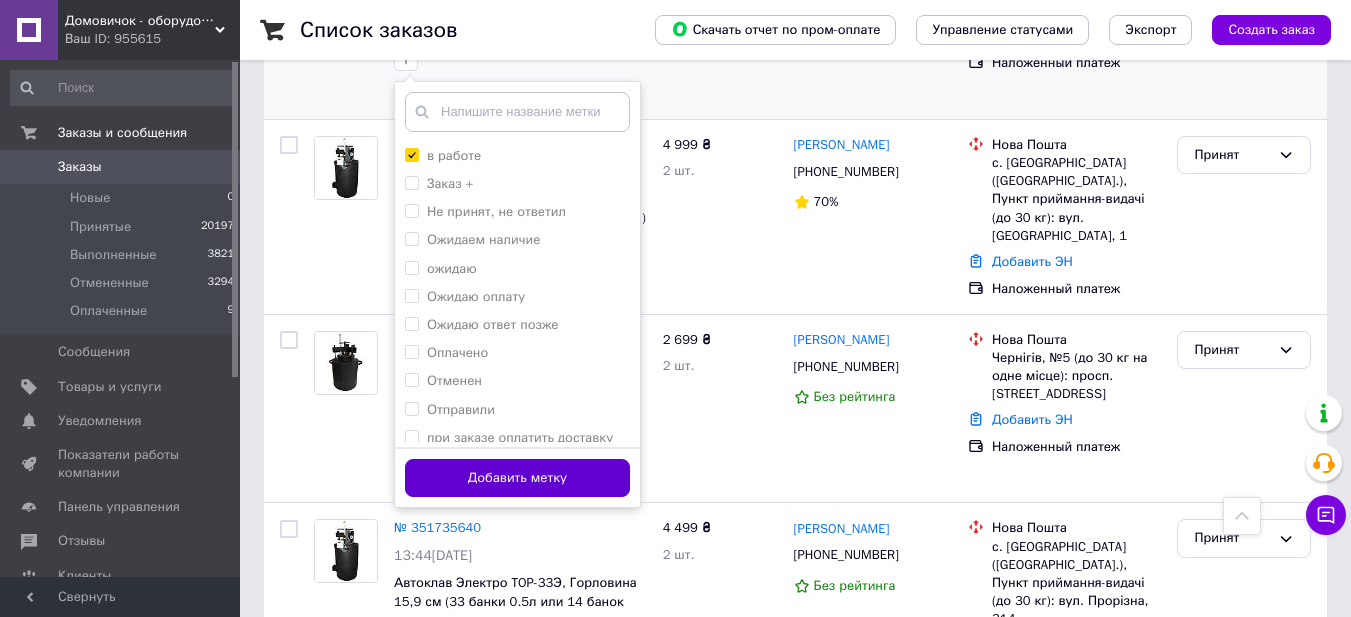click on "Добавить метку" at bounding box center (517, 478) 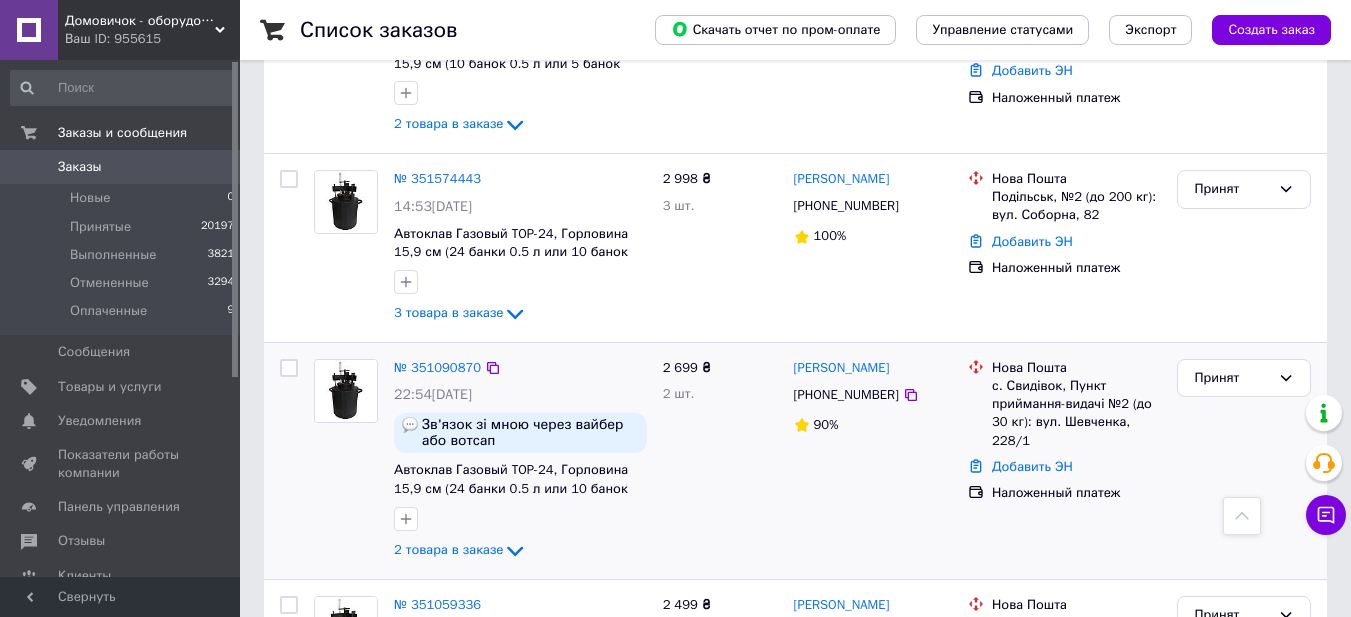scroll, scrollTop: 2867, scrollLeft: 0, axis: vertical 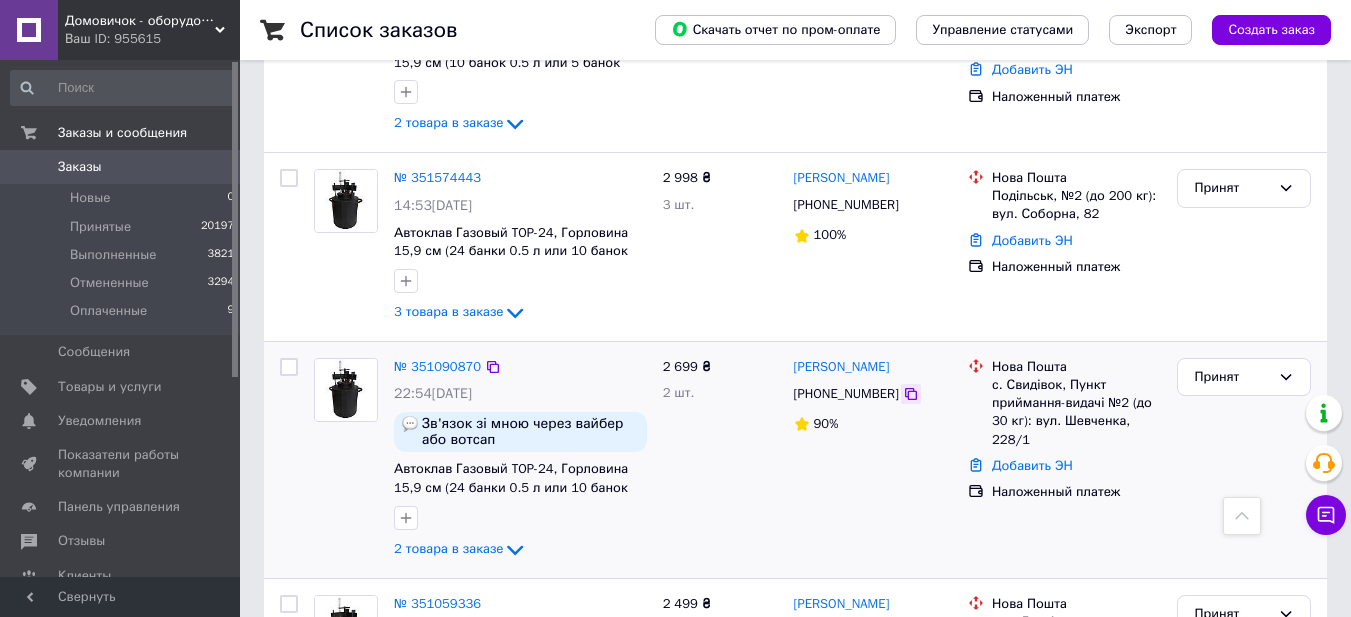 click 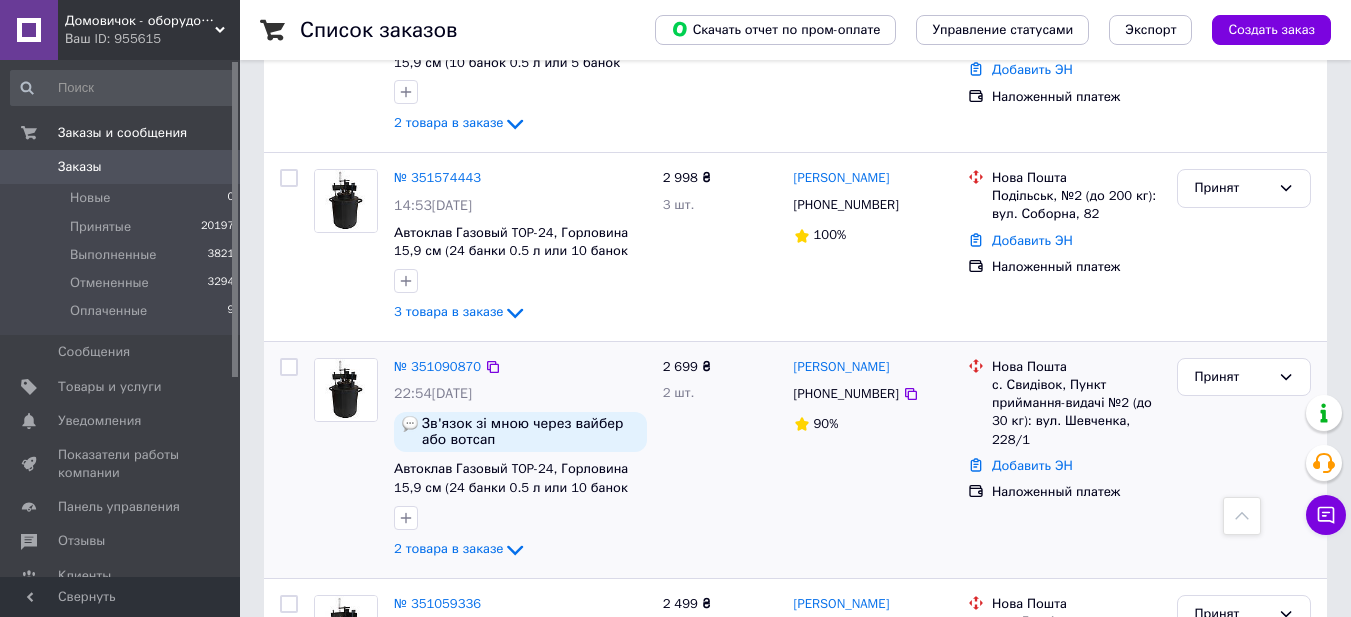 click on "Нова Пошта с. Свидівок, Пункт приймання-видачі №2 (до 30 кг): вул. Шевченка, 228/1 Добавить ЭН Наложенный платеж" at bounding box center [1064, 460] 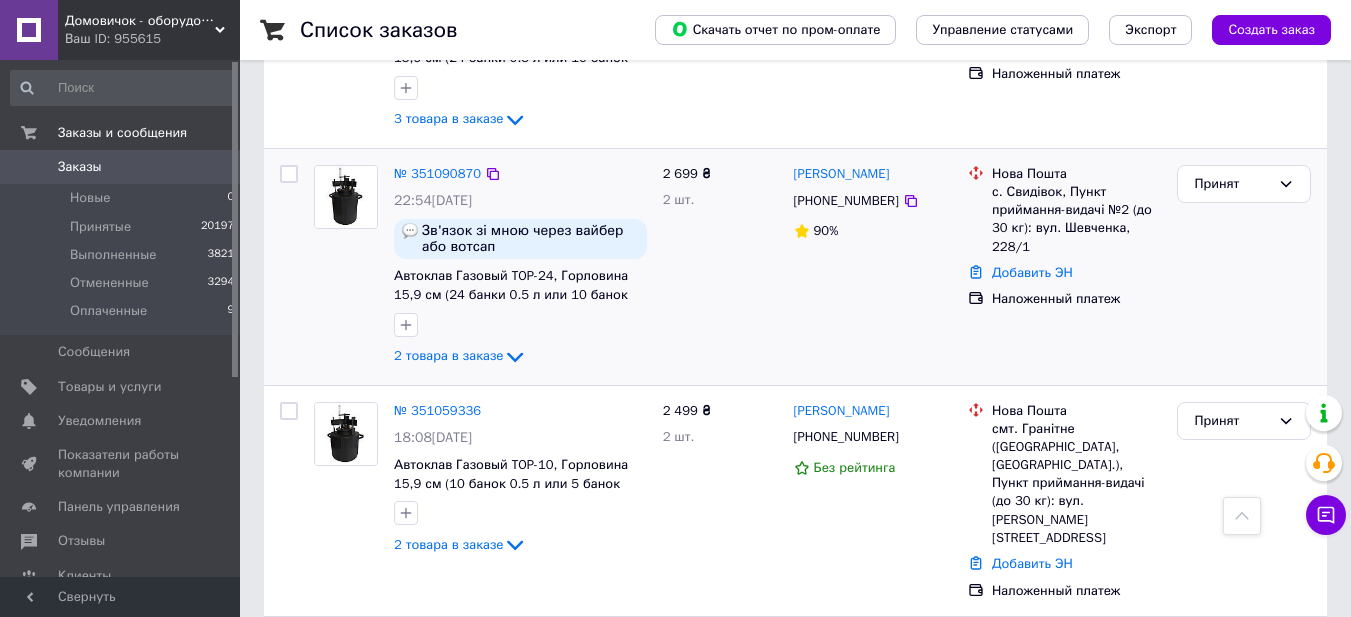 scroll, scrollTop: 3067, scrollLeft: 0, axis: vertical 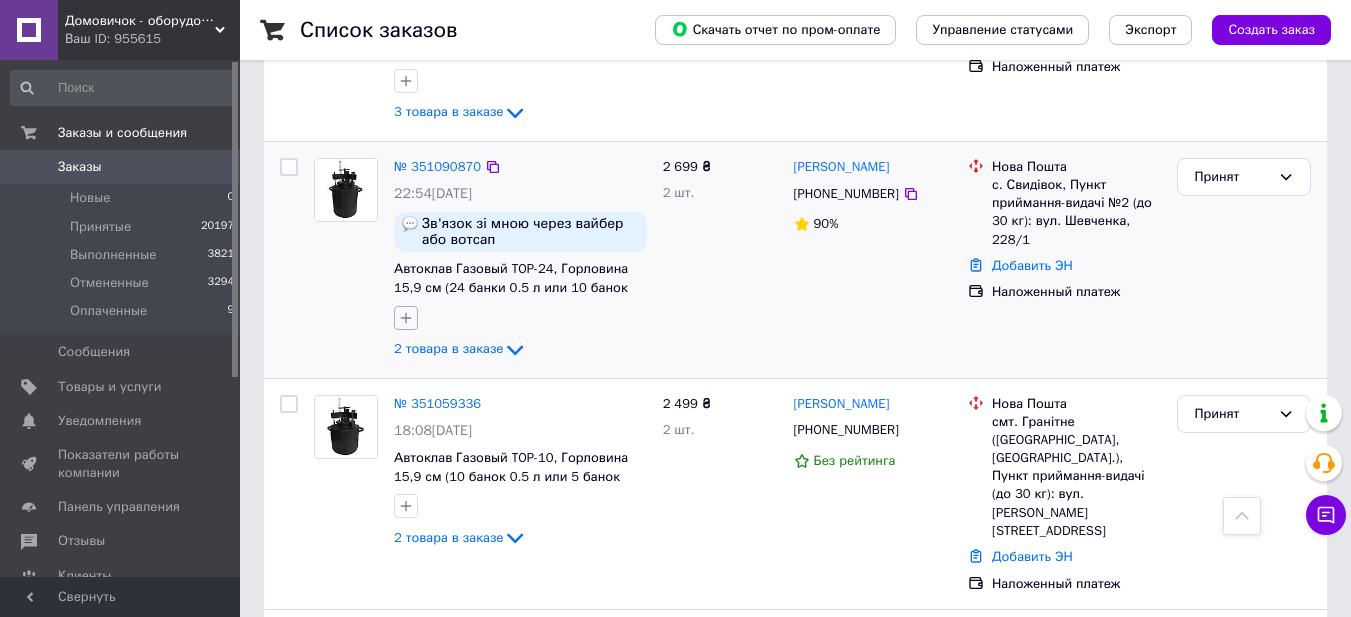 click 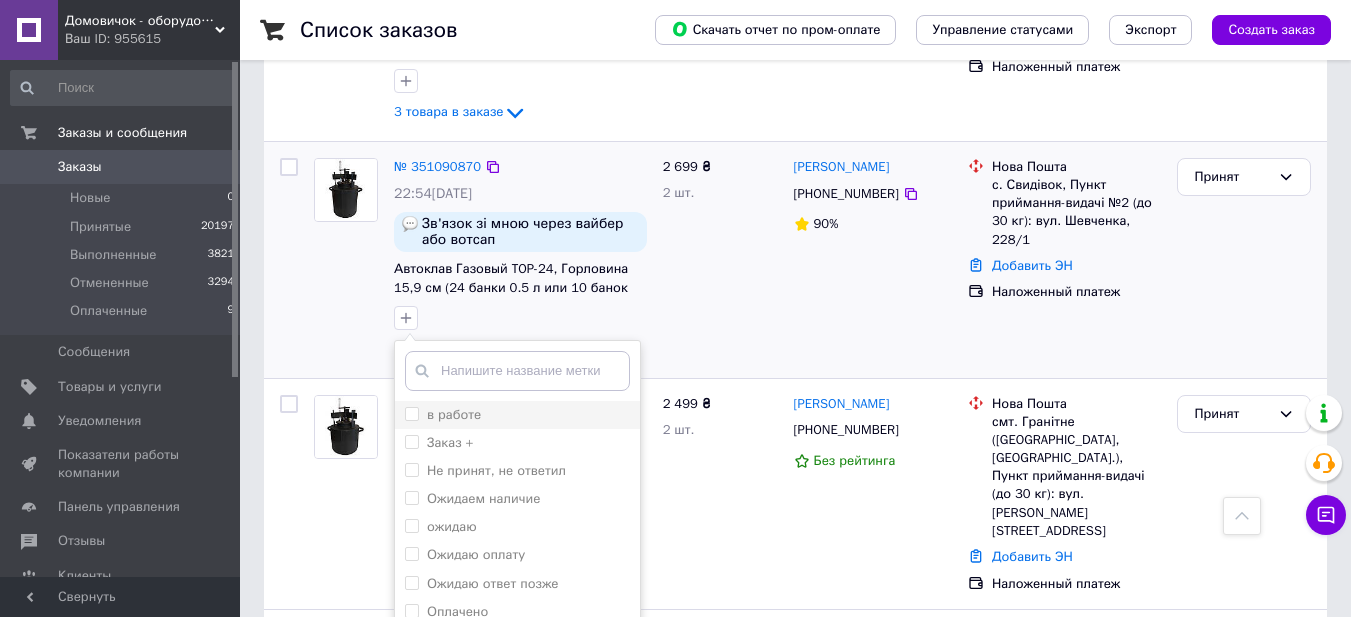 click on "в работе" at bounding box center (411, 413) 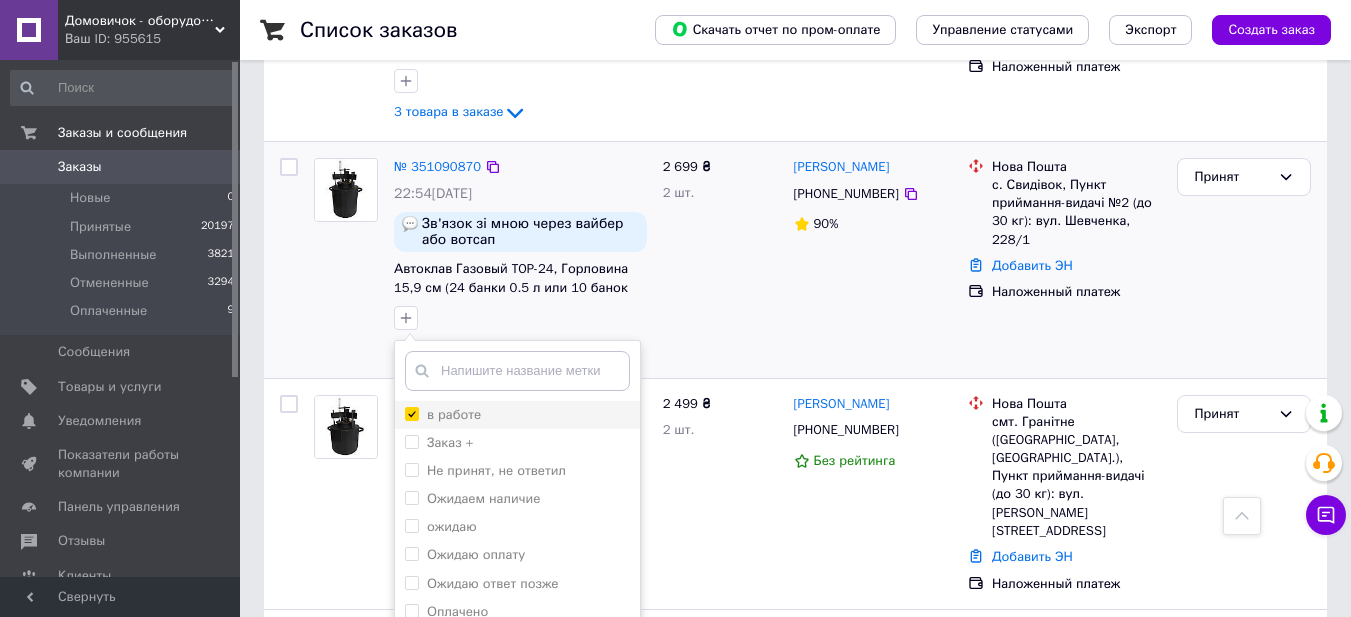 checkbox on "true" 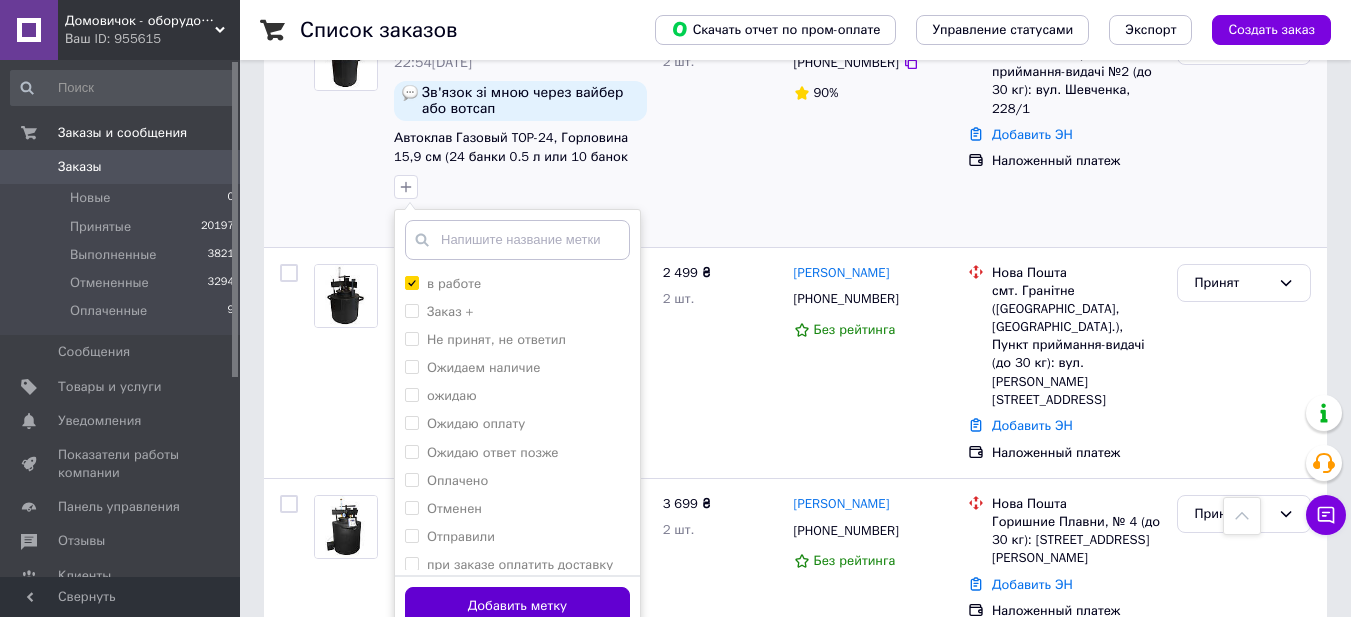 scroll, scrollTop: 3200, scrollLeft: 0, axis: vertical 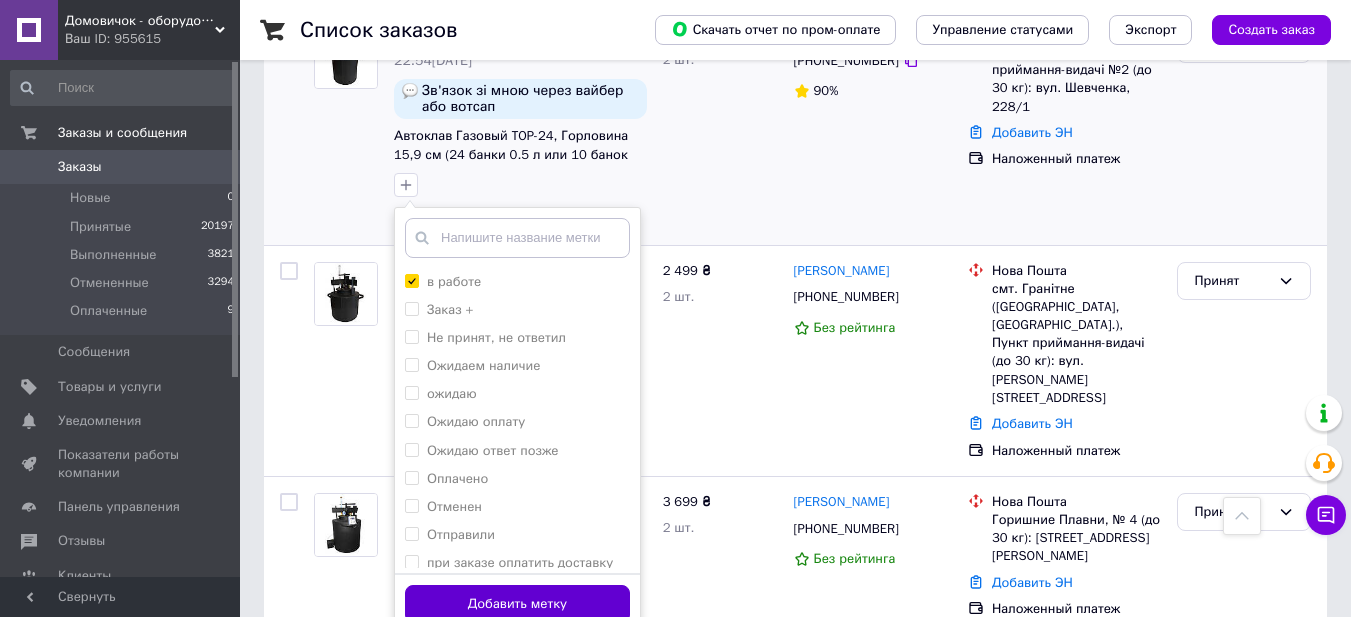 click on "Добавить метку" at bounding box center (517, 604) 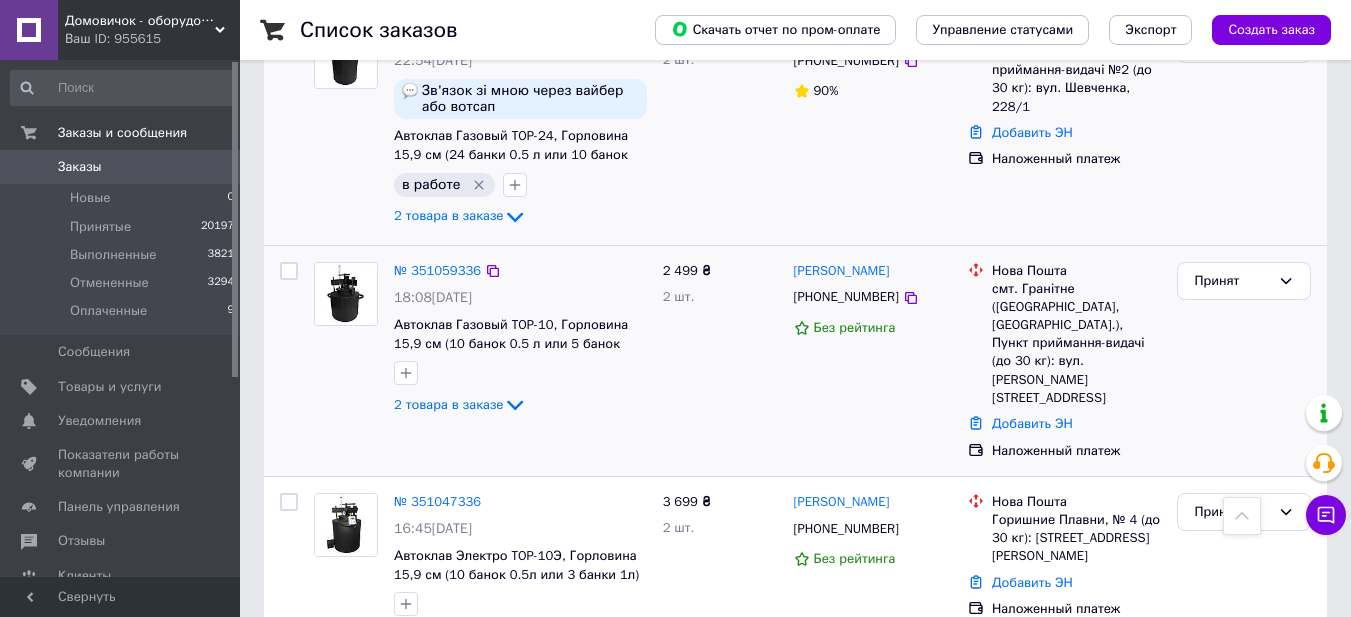 click on "Наложенный платеж" at bounding box center [1076, 451] 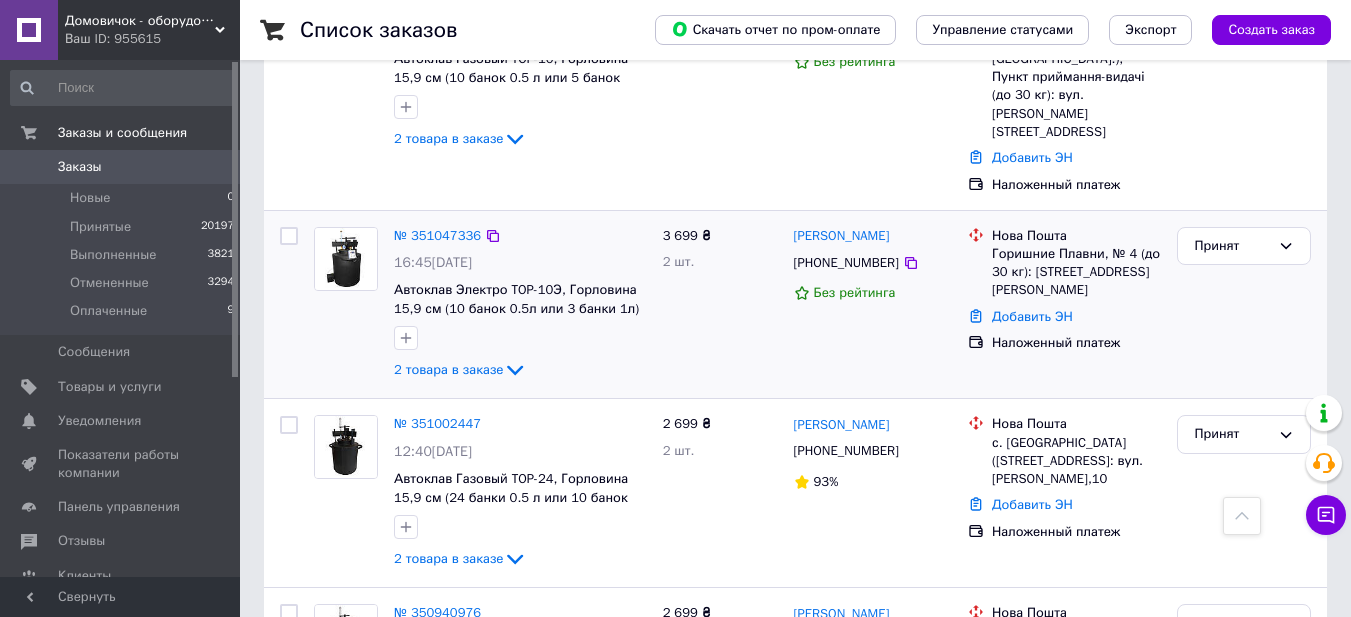 scroll, scrollTop: 3467, scrollLeft: 0, axis: vertical 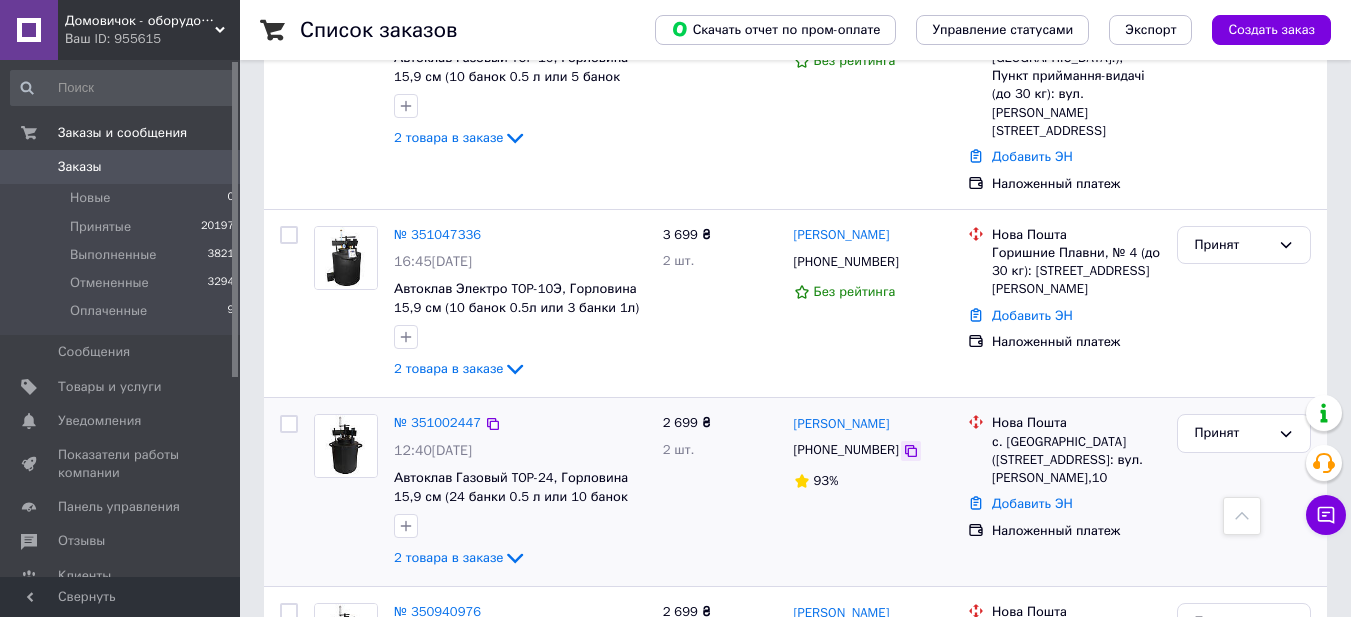 click 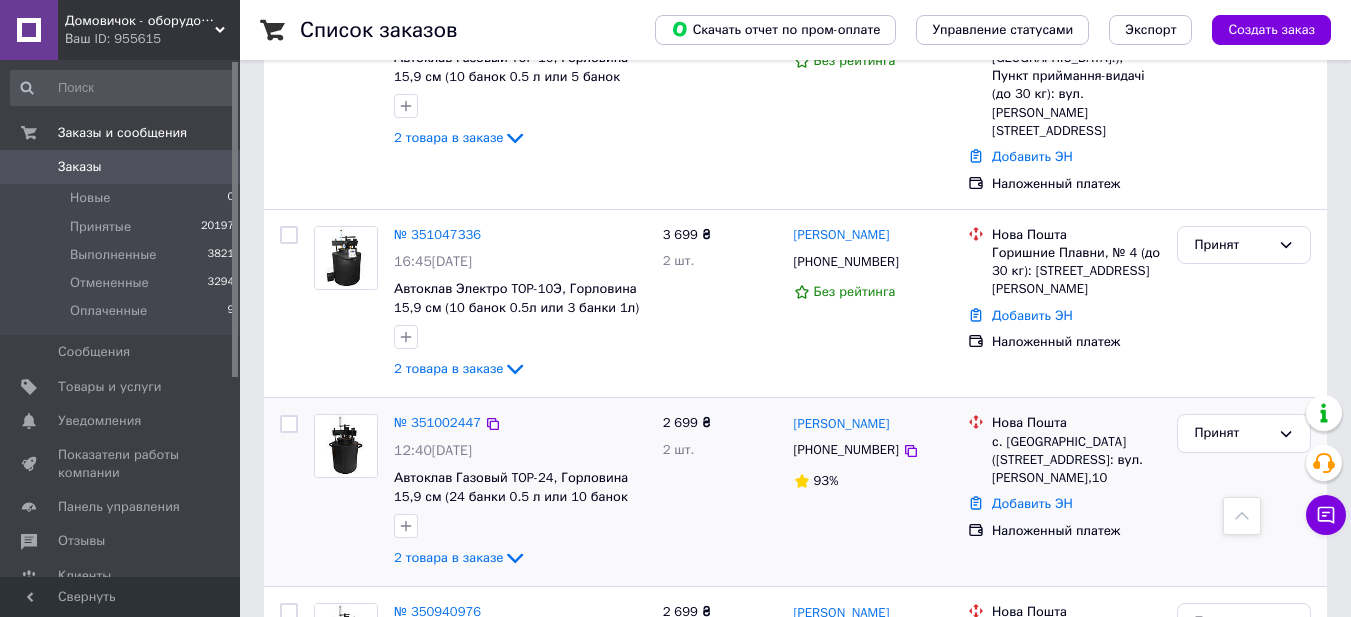 drag, startPoint x: 1159, startPoint y: 395, endPoint x: 1139, endPoint y: 396, distance: 20.024984 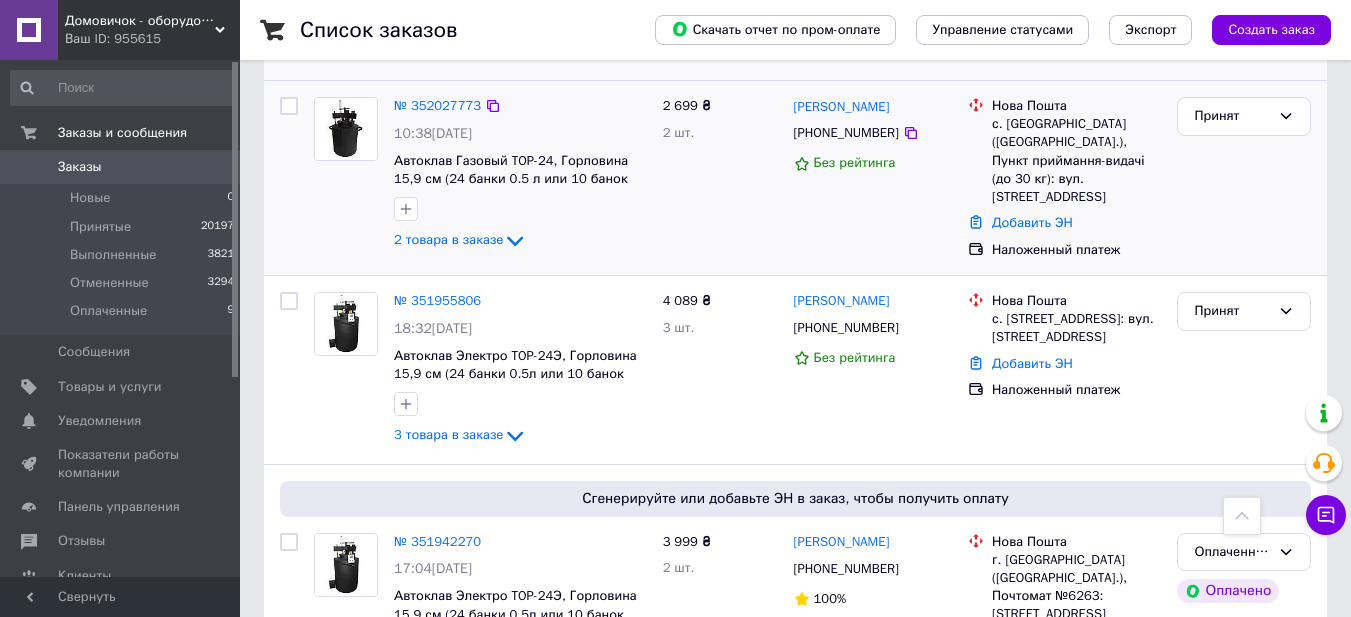 scroll, scrollTop: 733, scrollLeft: 0, axis: vertical 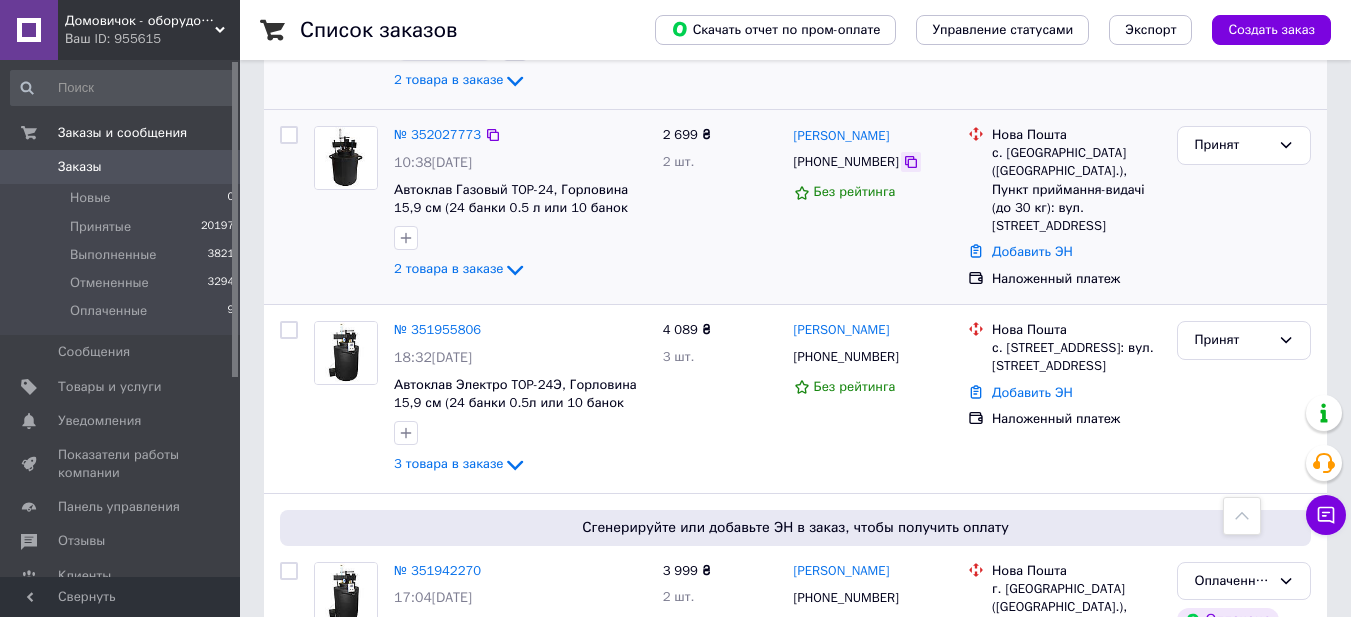 click 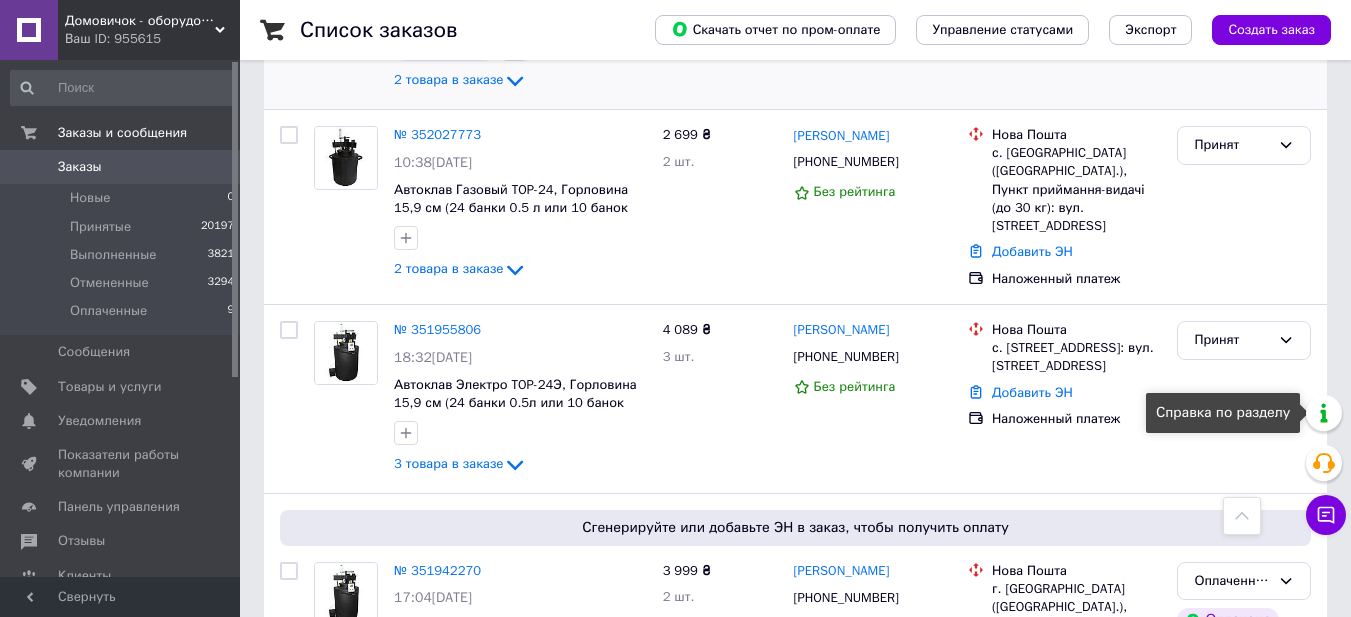 drag, startPoint x: 1324, startPoint y: 410, endPoint x: 1149, endPoint y: 407, distance: 175.02571 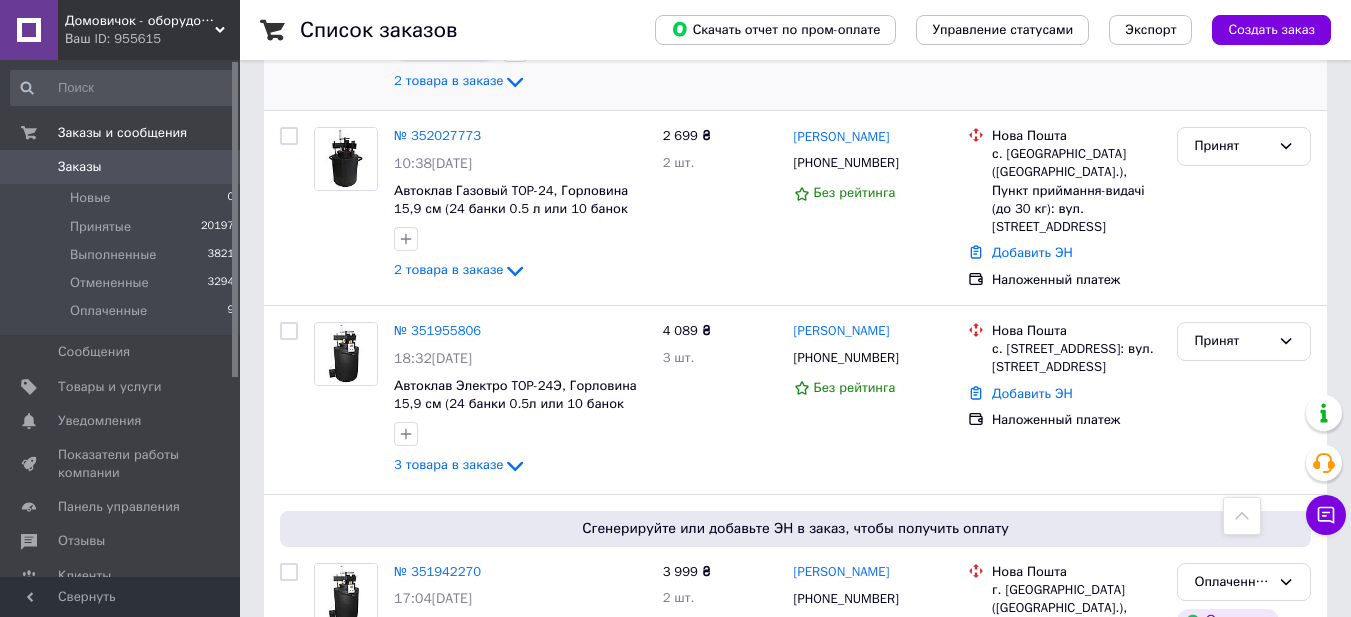 scroll, scrollTop: 733, scrollLeft: 0, axis: vertical 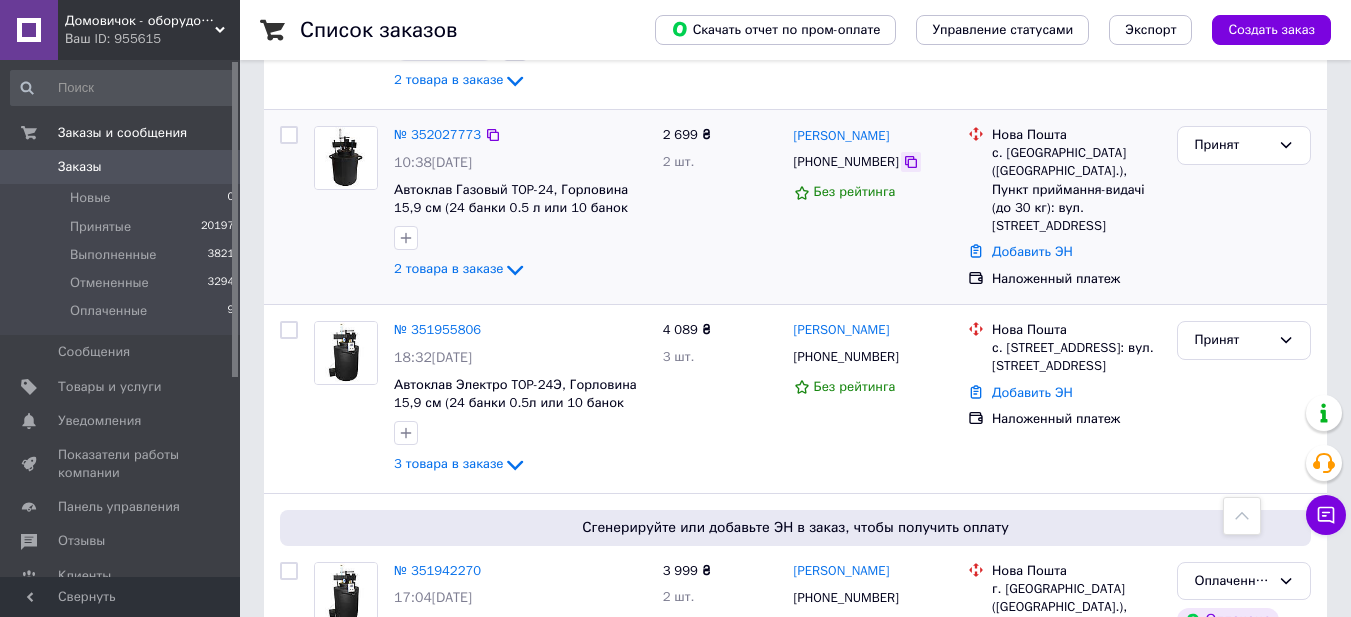 click 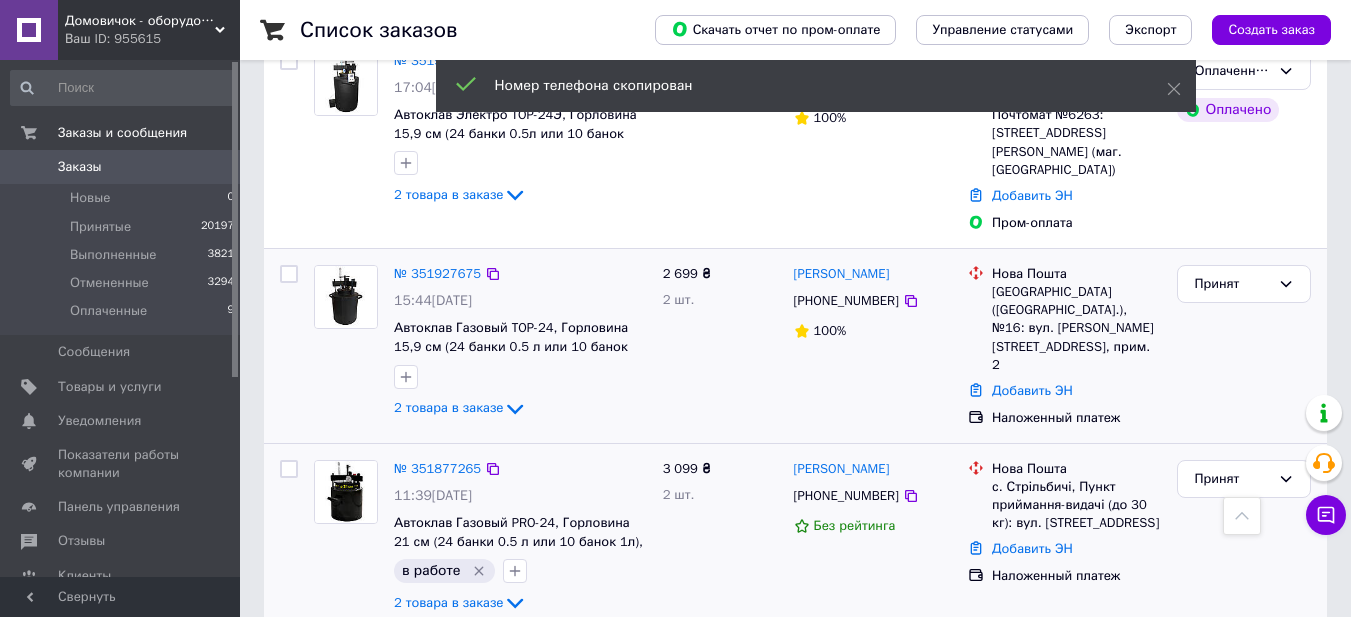 scroll, scrollTop: 1267, scrollLeft: 0, axis: vertical 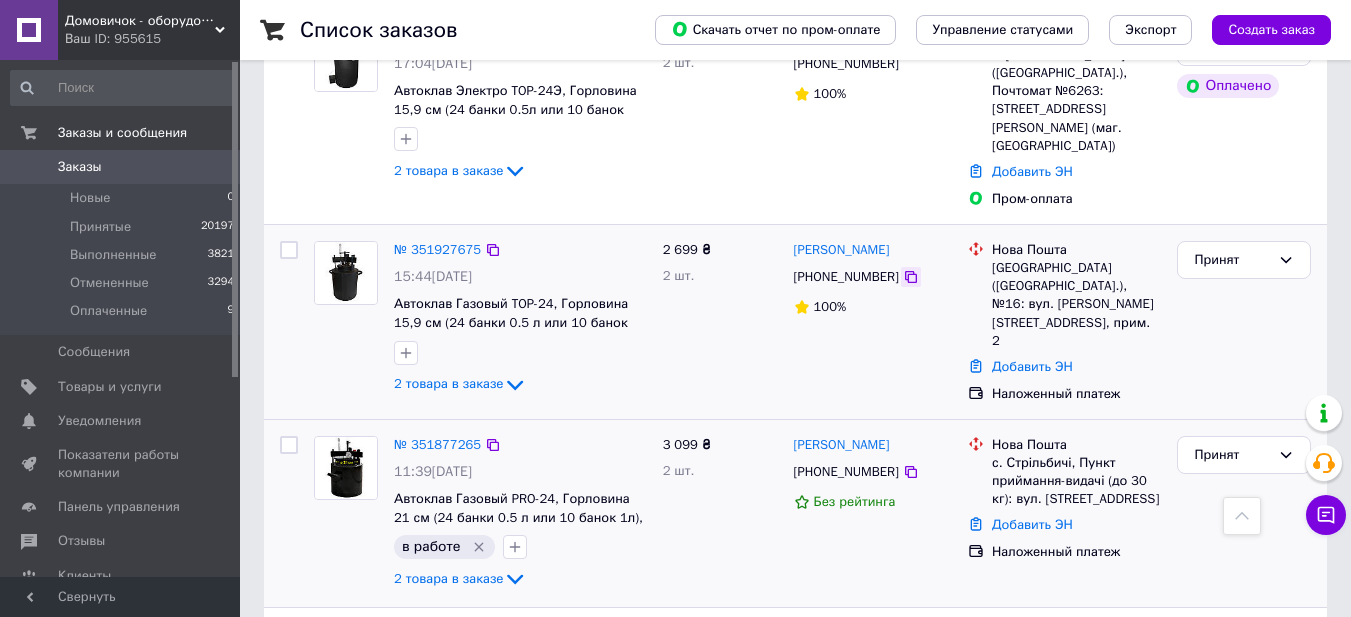 click 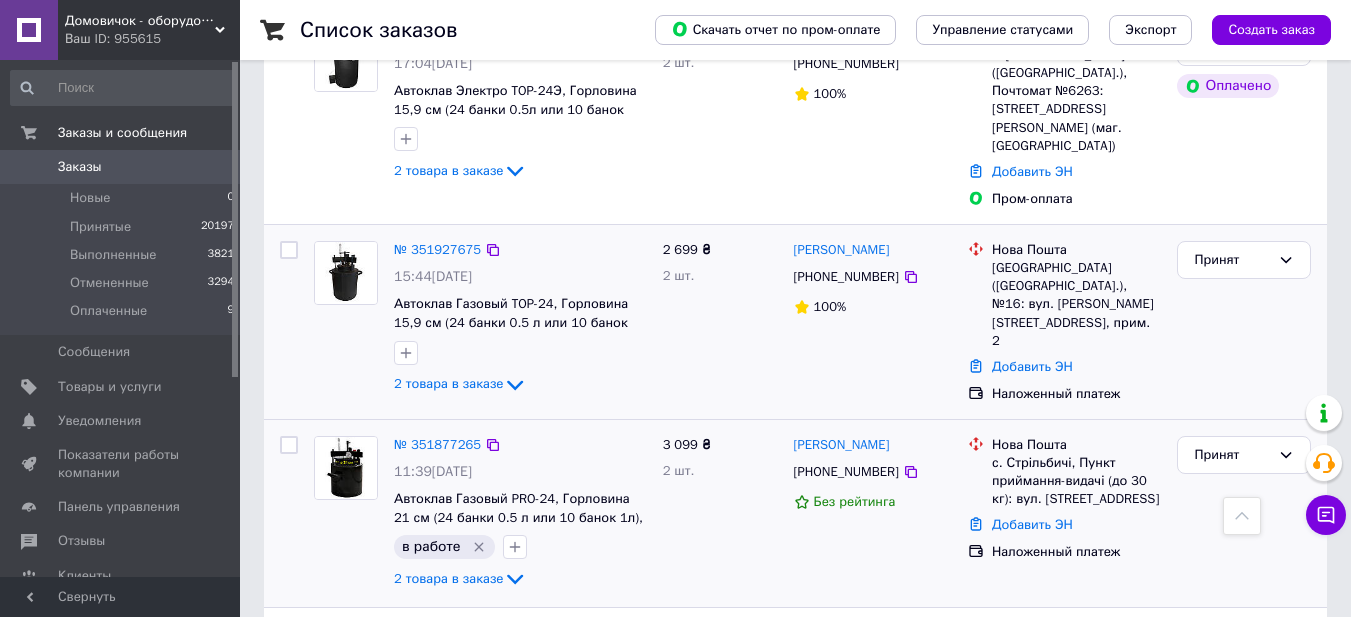 click on "Нова Пошта Біла Церква (Київська обл.), №16: вул. Івана Пулюя, 48, прим. 2 Добавить ЭН Наложенный платеж" at bounding box center (1064, 322) 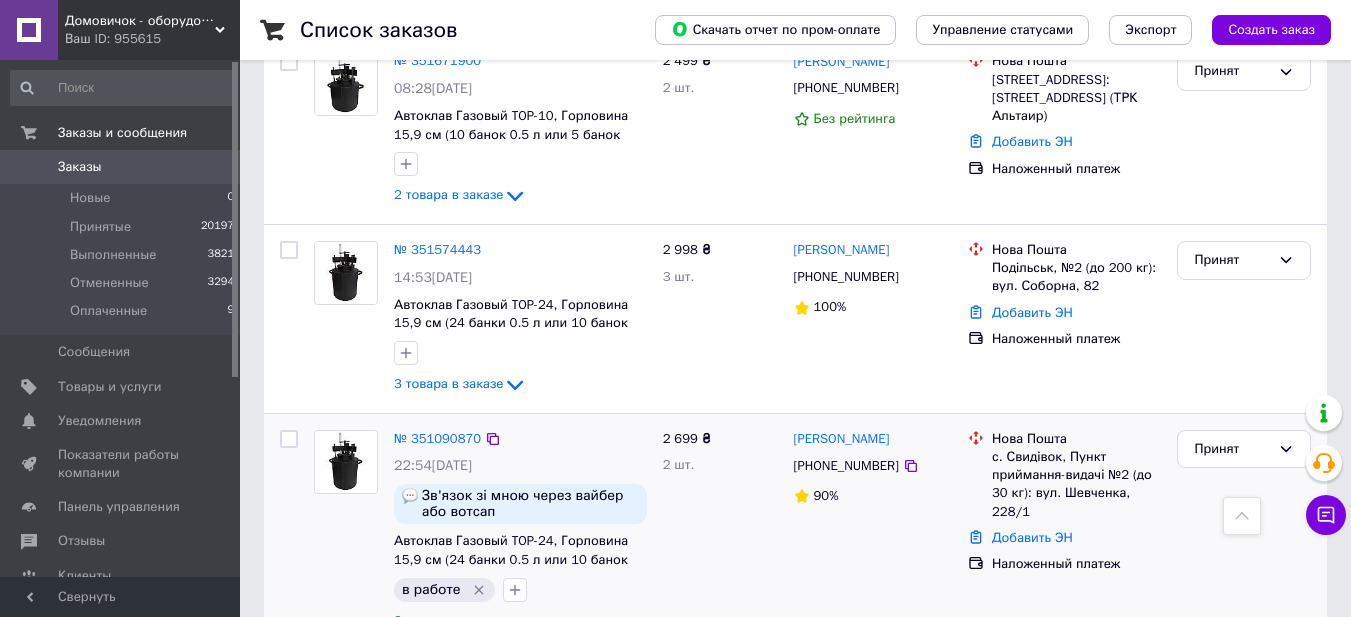scroll, scrollTop: 2800, scrollLeft: 0, axis: vertical 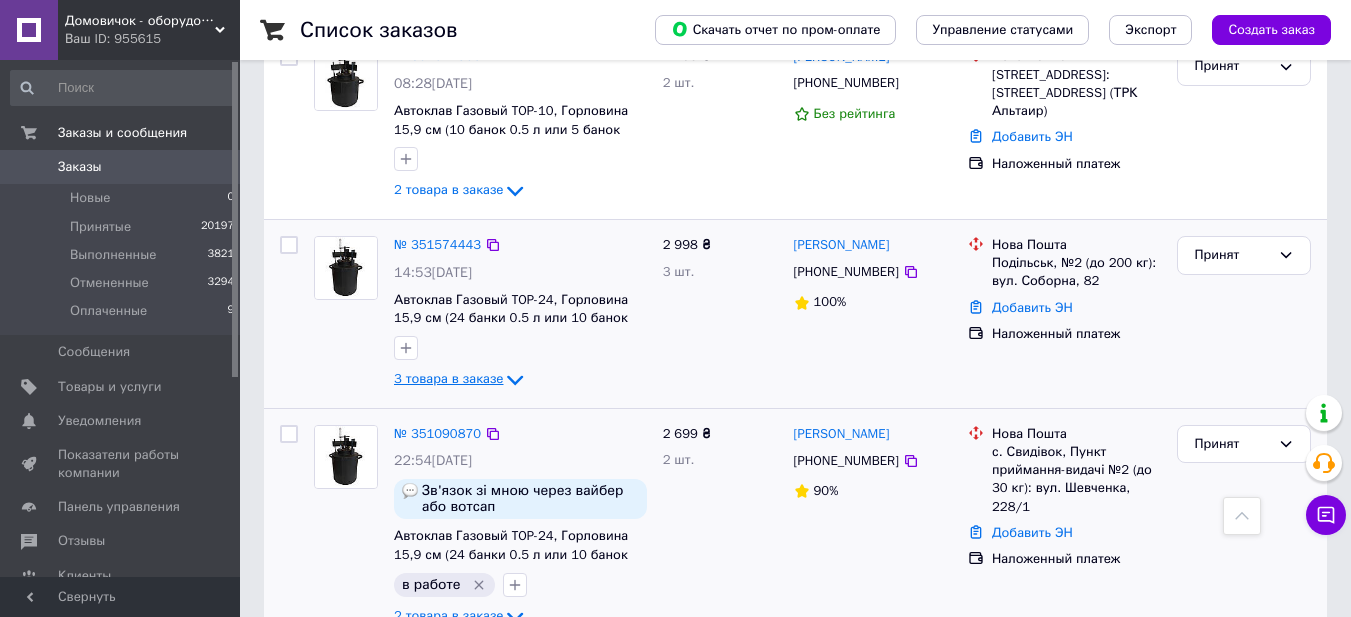 click 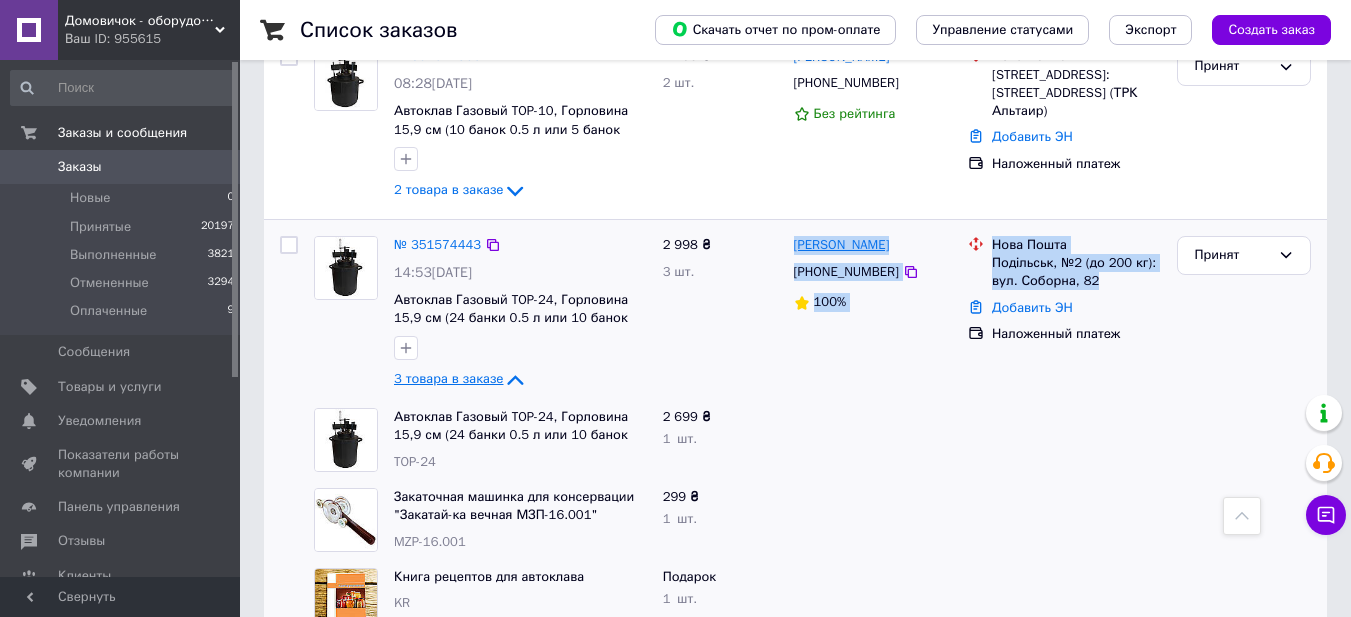 drag, startPoint x: 1115, startPoint y: 236, endPoint x: 800, endPoint y: 207, distance: 316.3321 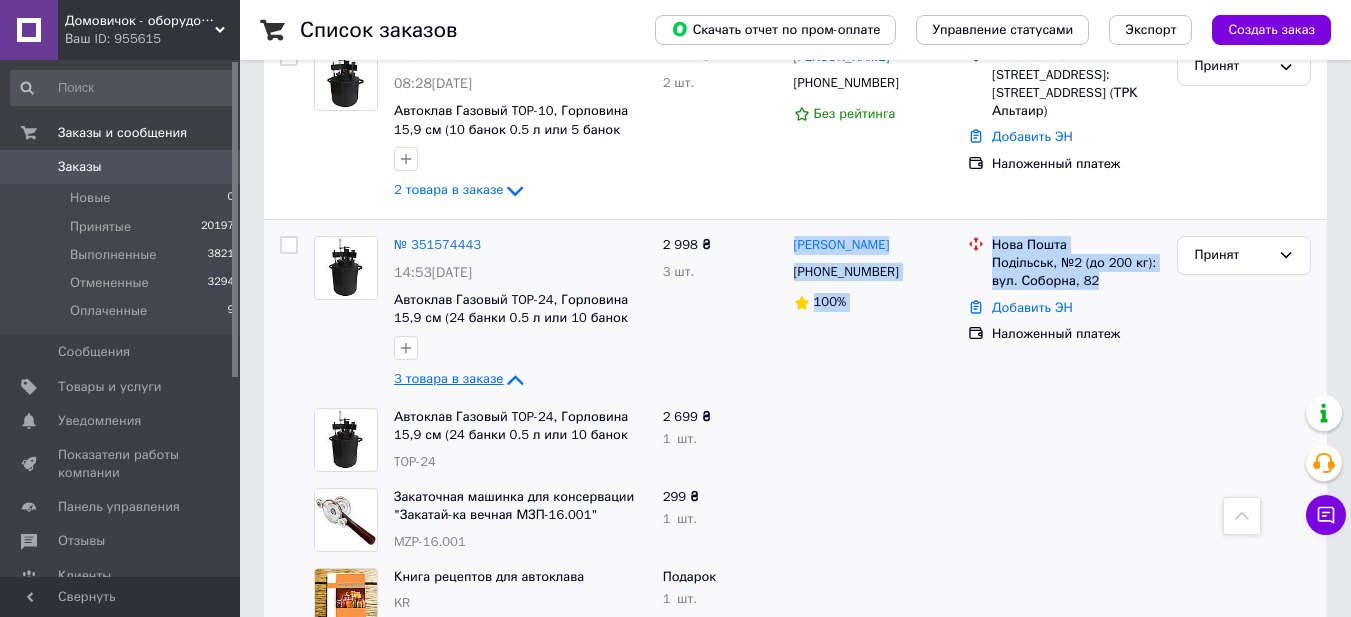 copy on "Наталья Боровец +380956202941 100% Нова Пошта Подільськ, №2 (до 200 кг): вул. Соборна, 82" 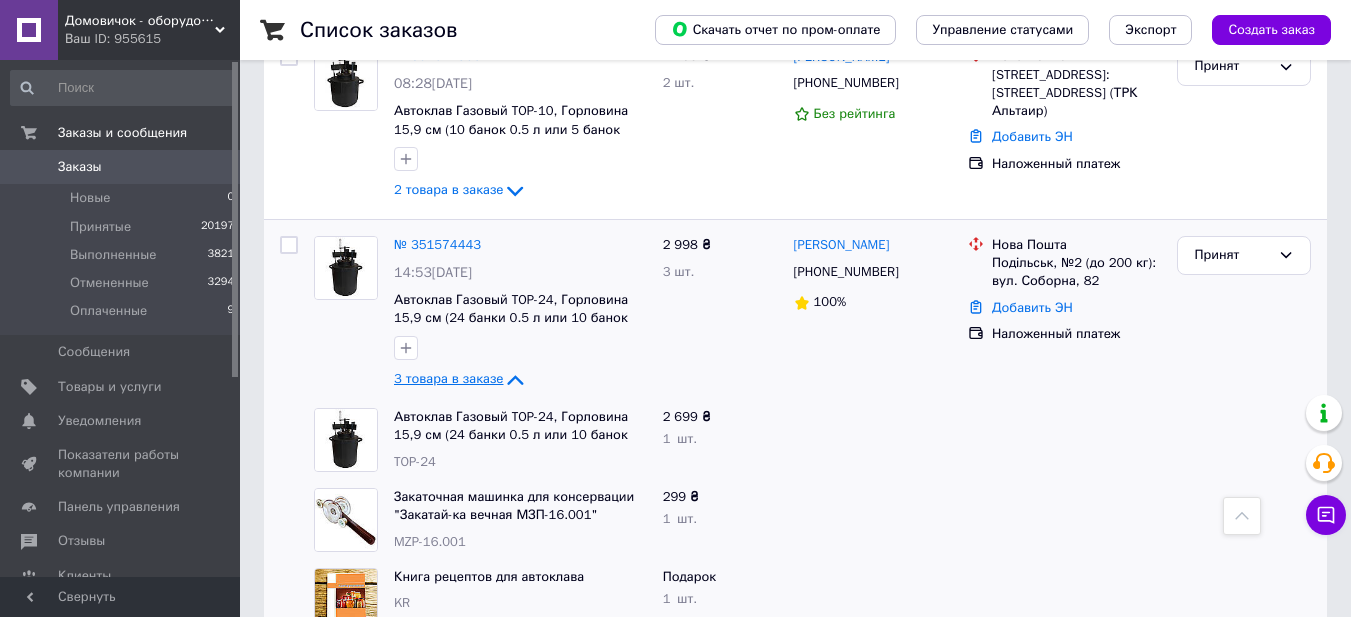 click at bounding box center (1064, 520) 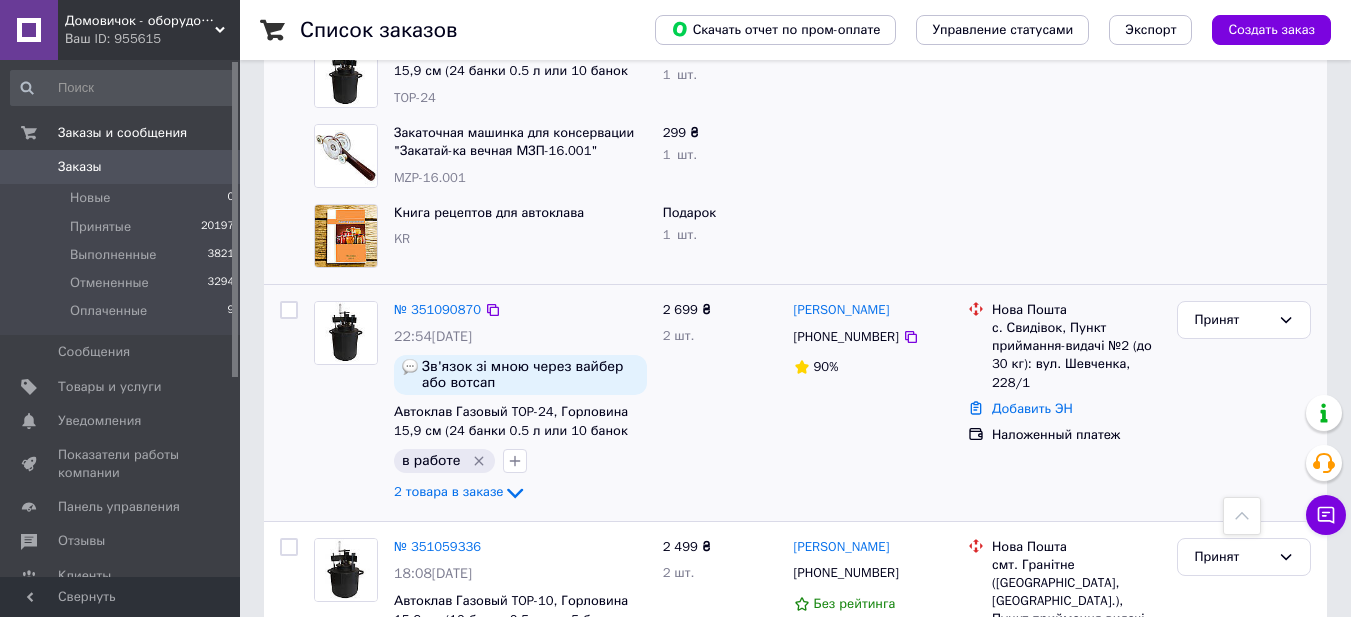 scroll, scrollTop: 3200, scrollLeft: 0, axis: vertical 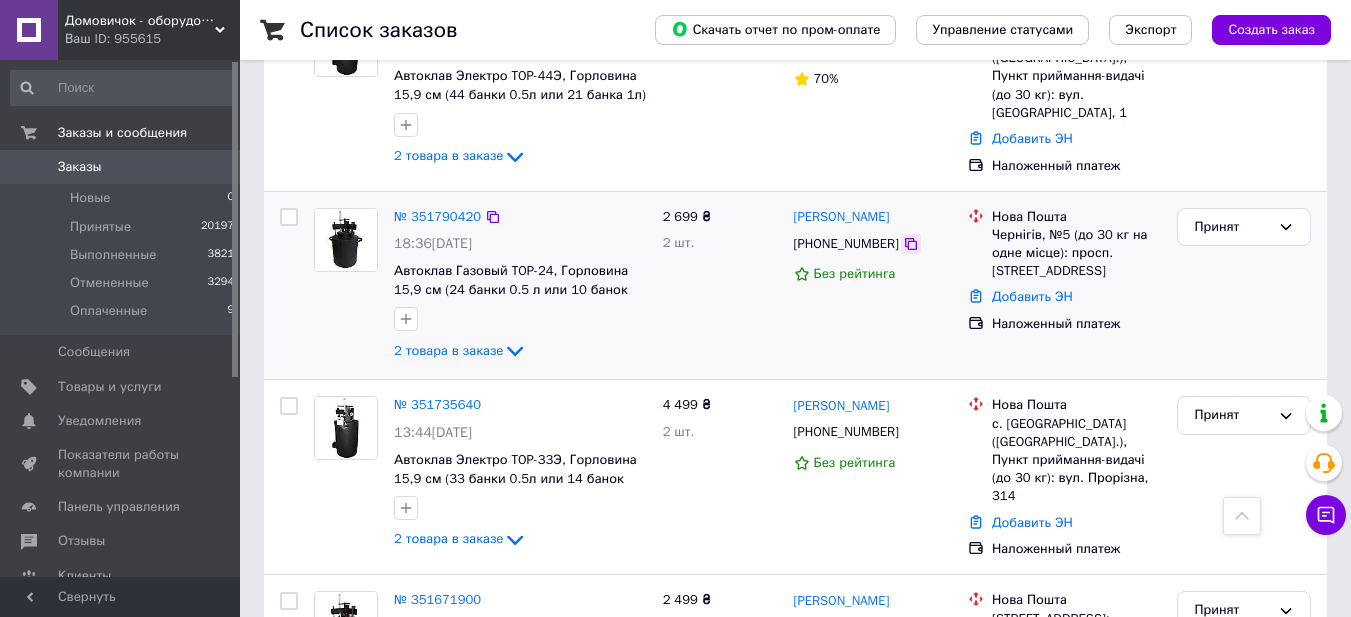 click 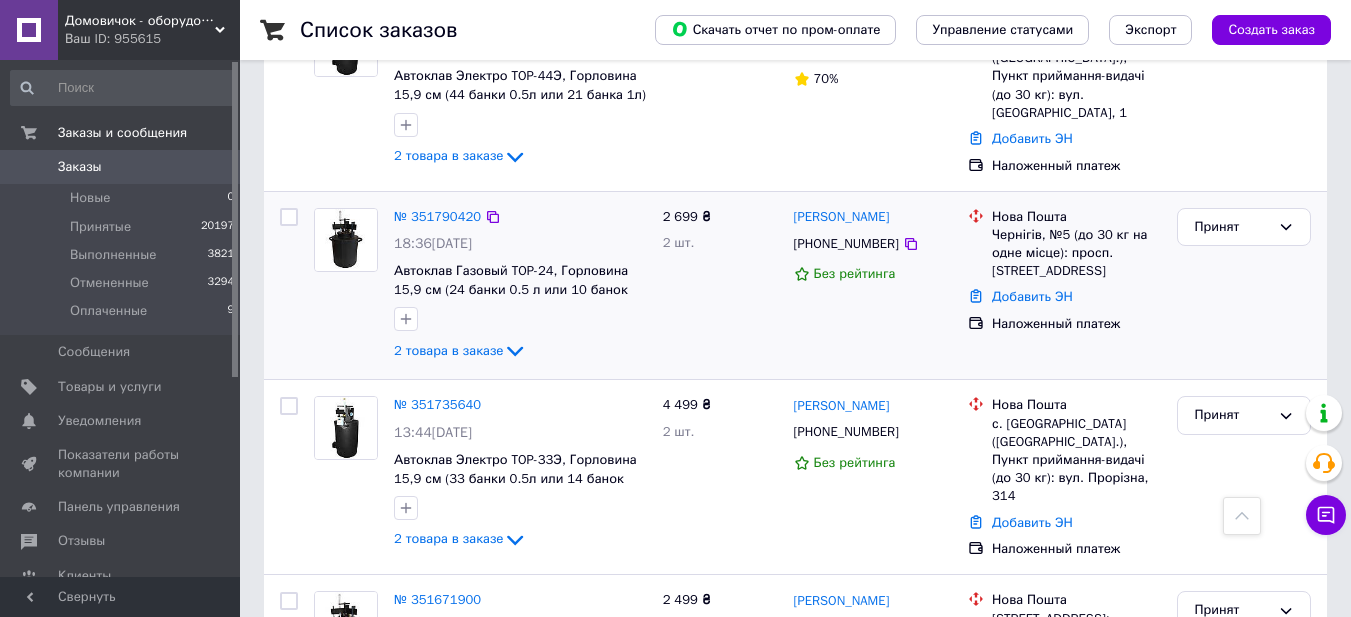 click on "Принят" at bounding box center (1244, 286) 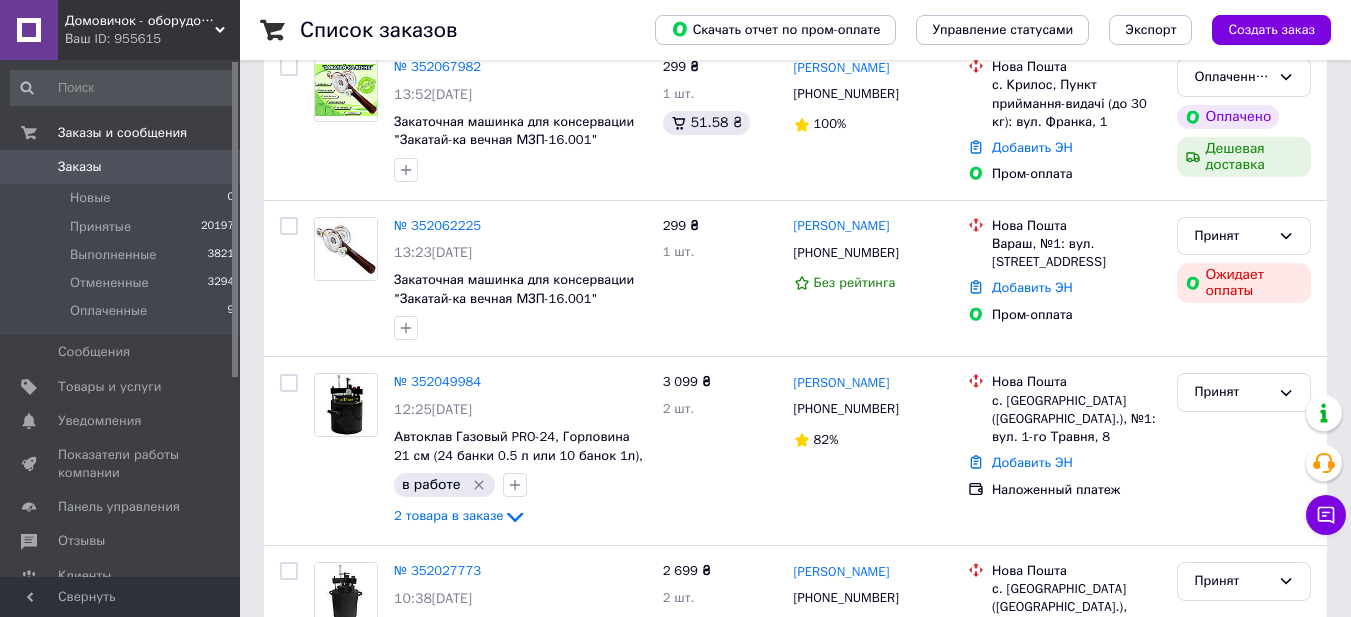 scroll, scrollTop: 123, scrollLeft: 0, axis: vertical 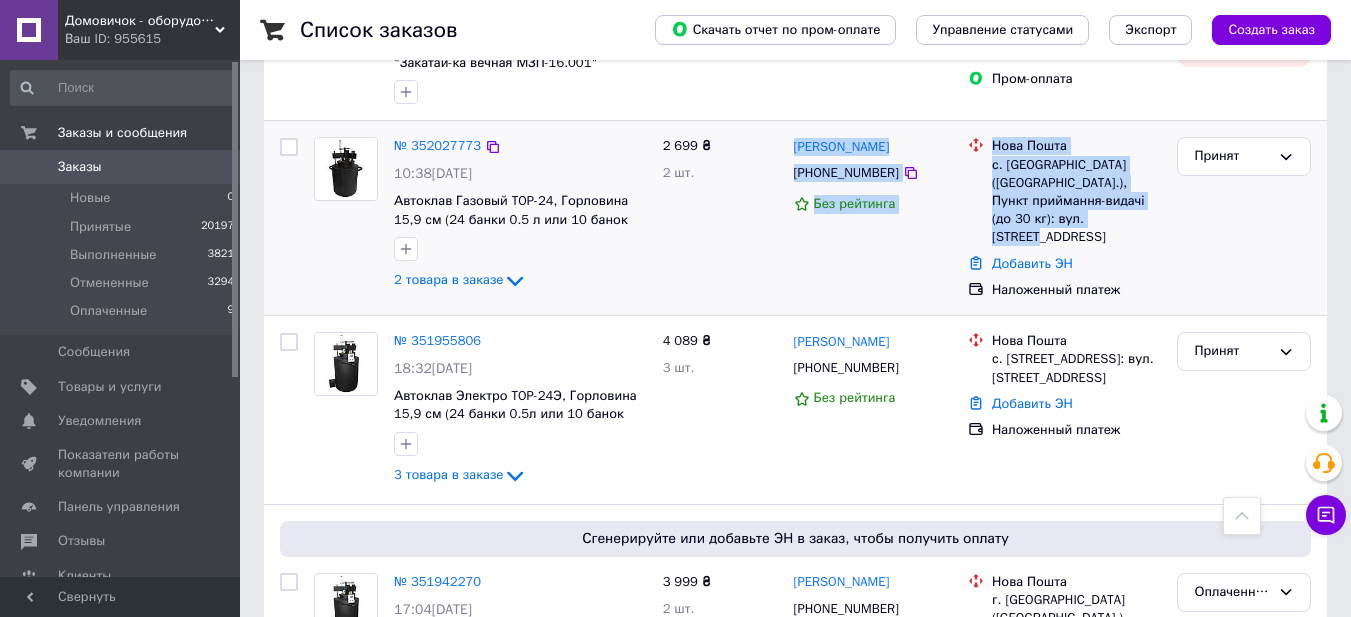 drag, startPoint x: 1146, startPoint y: 213, endPoint x: 791, endPoint y: 149, distance: 360.7229 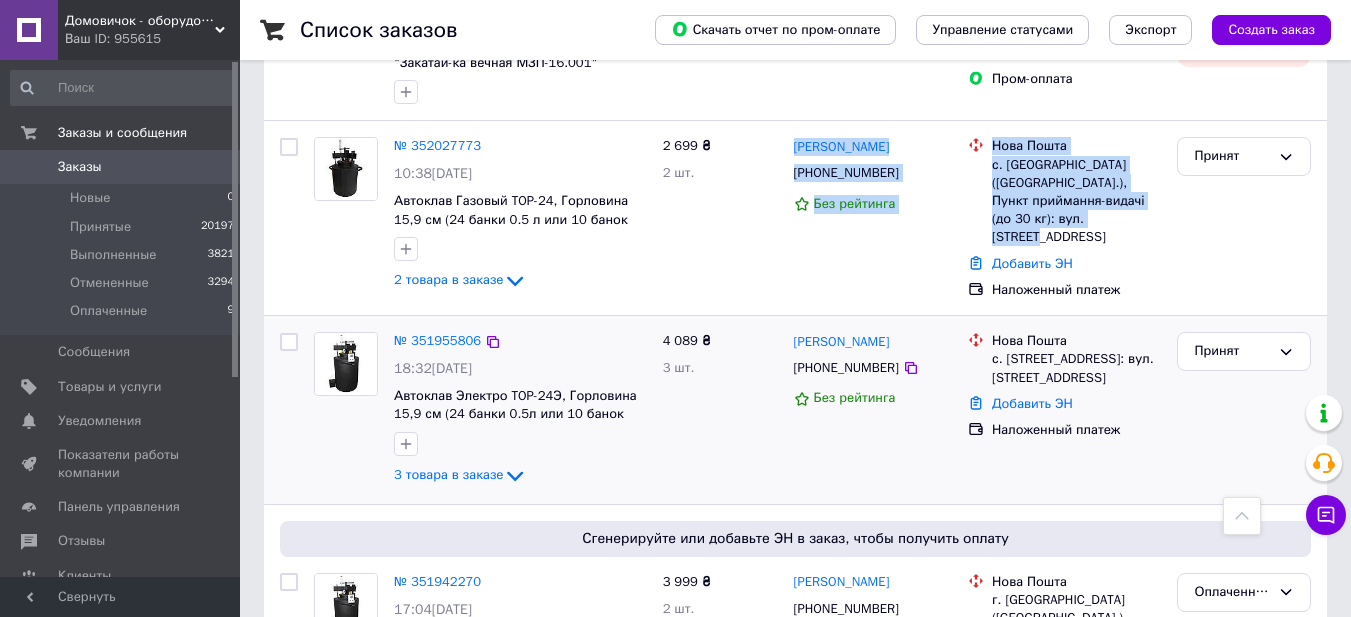 copy on "Сергій Киричок +380975597114 Без рейтинга Нова Пошта с. Пилипівка (Київська обл.), Пункт приймання-видачі (до 30 кг): вул. Святомихайлівська, 1" 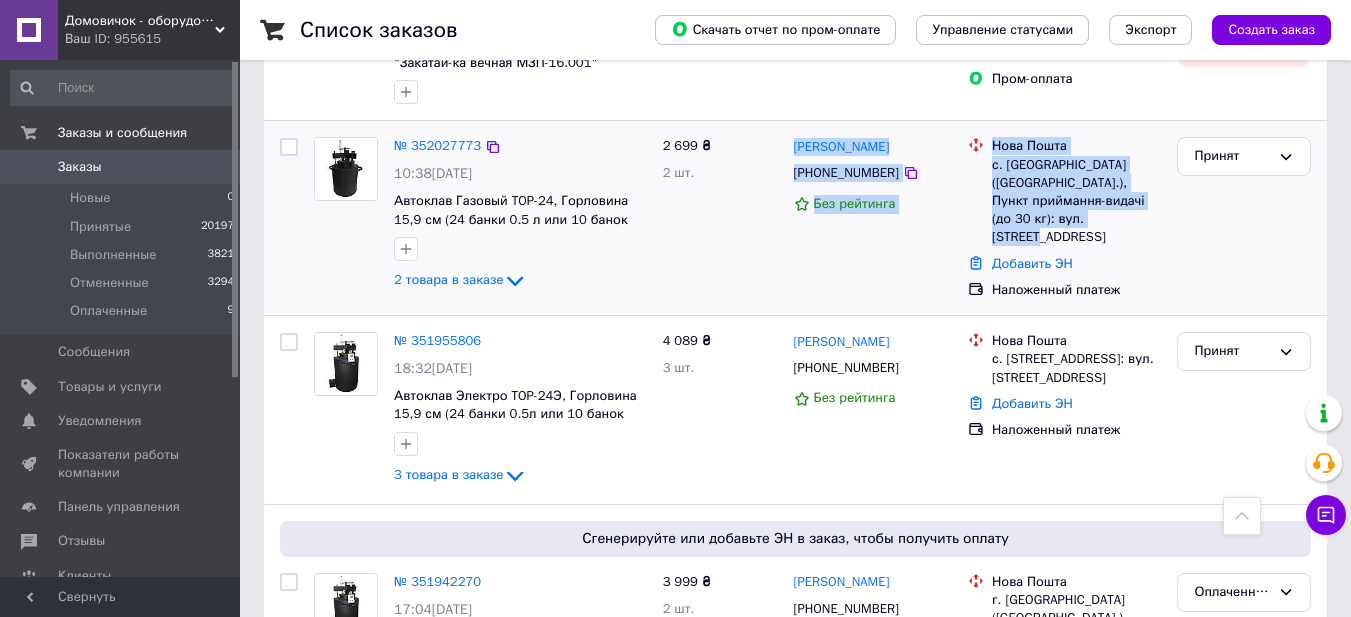 click on "Наложенный платеж" at bounding box center [1076, 290] 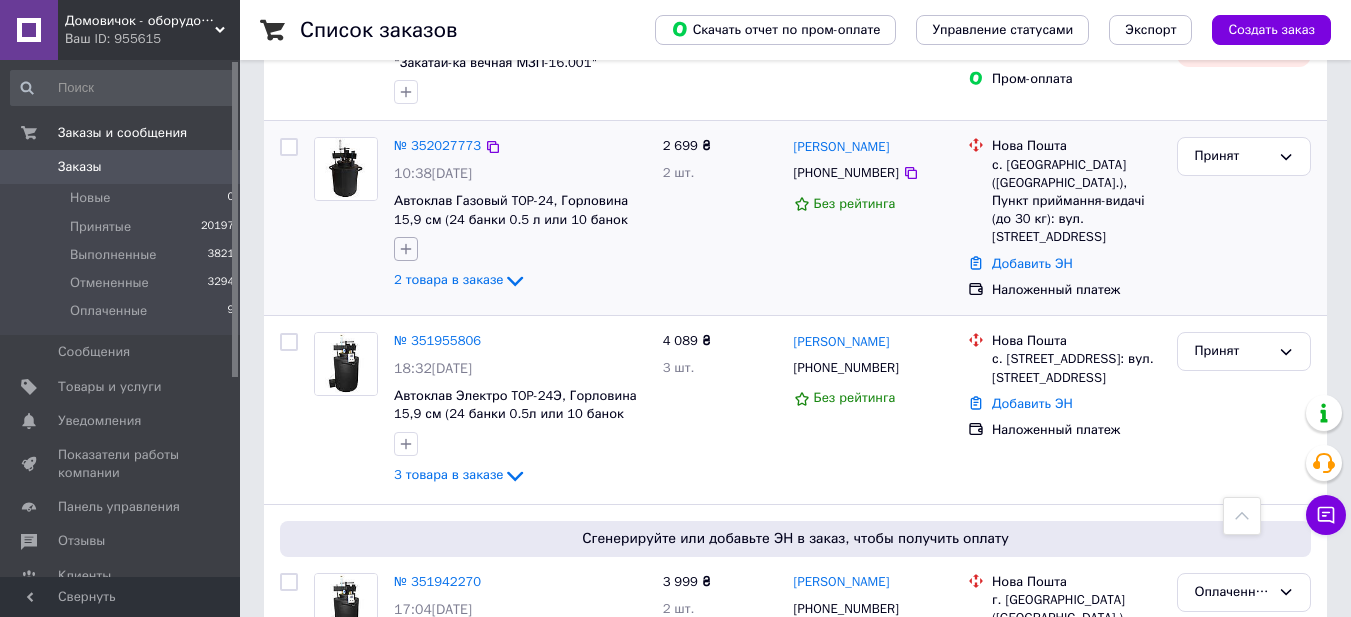 click at bounding box center (406, 249) 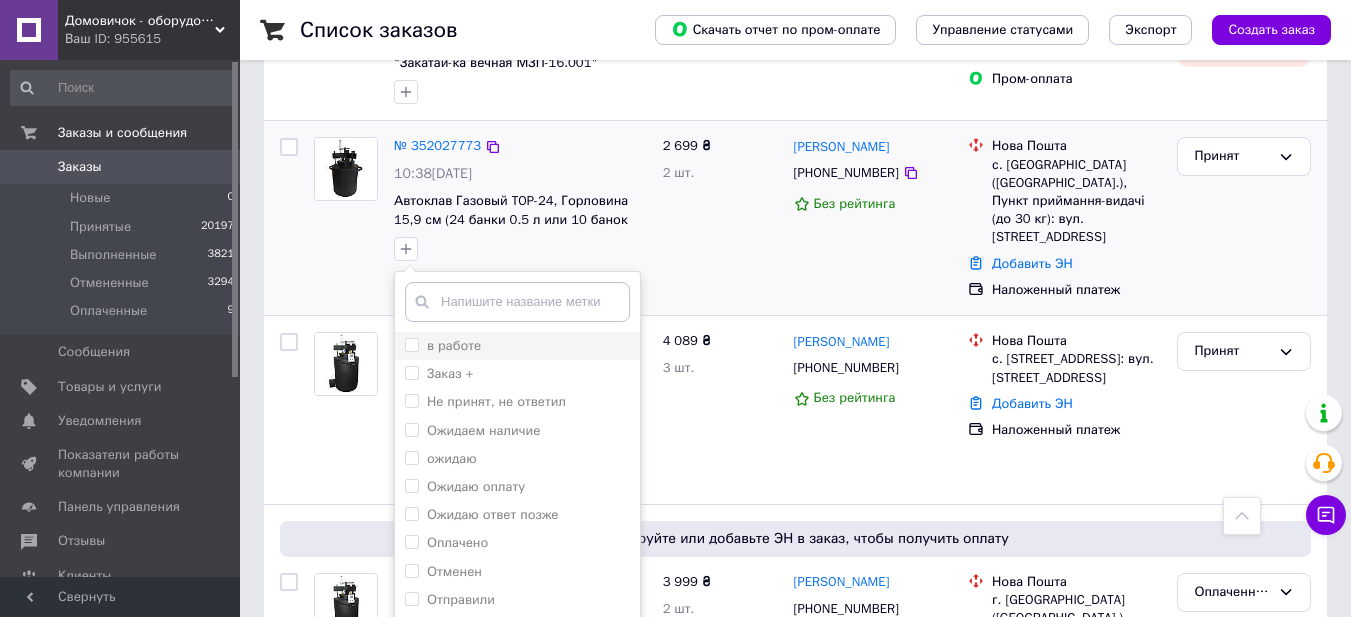 click on "в работе" at bounding box center (411, 344) 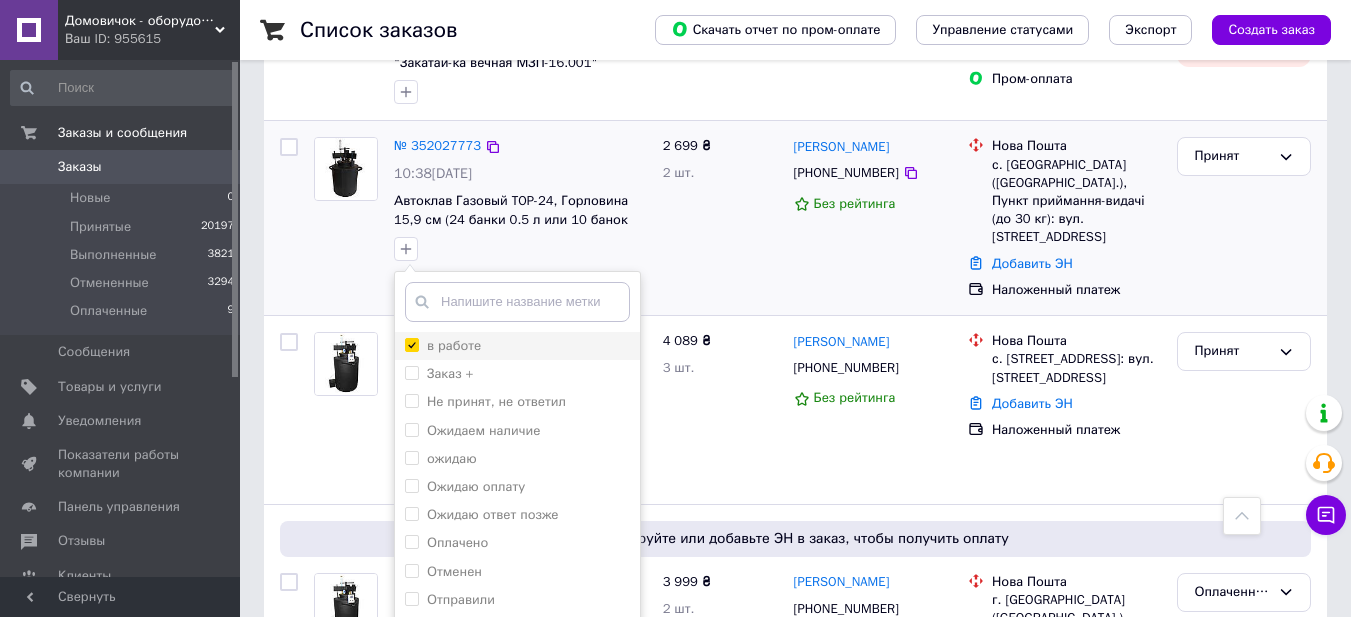 checkbox on "true" 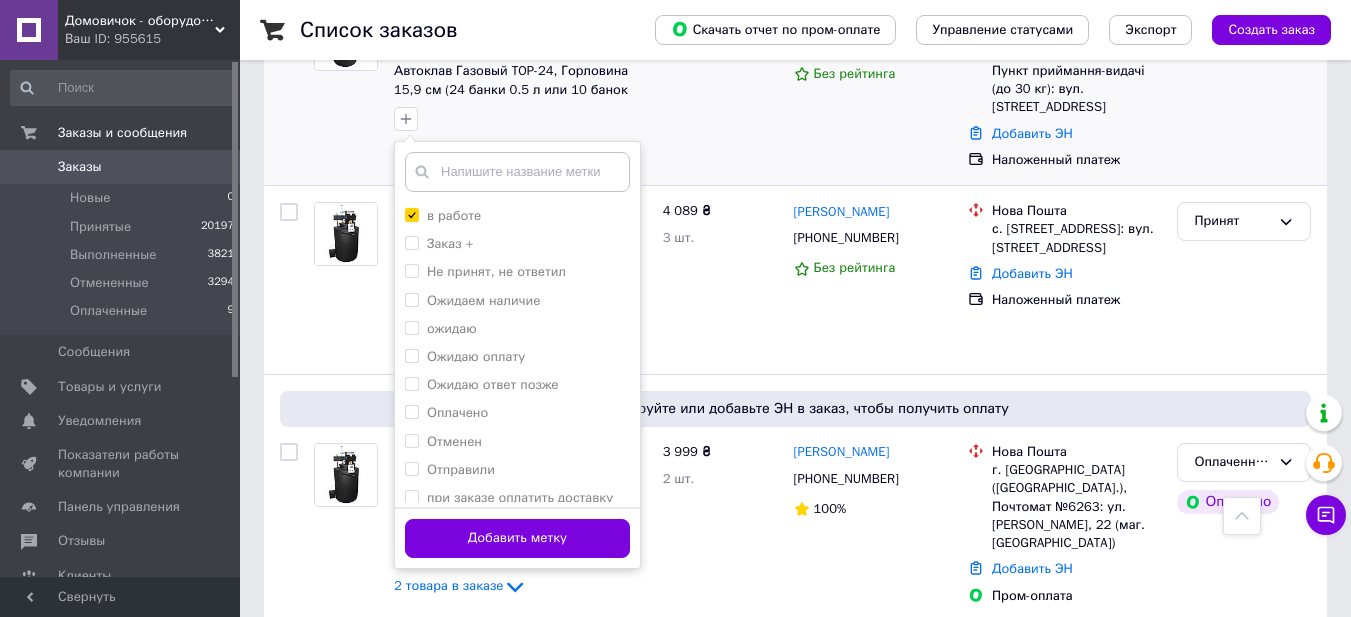 scroll, scrollTop: 667, scrollLeft: 0, axis: vertical 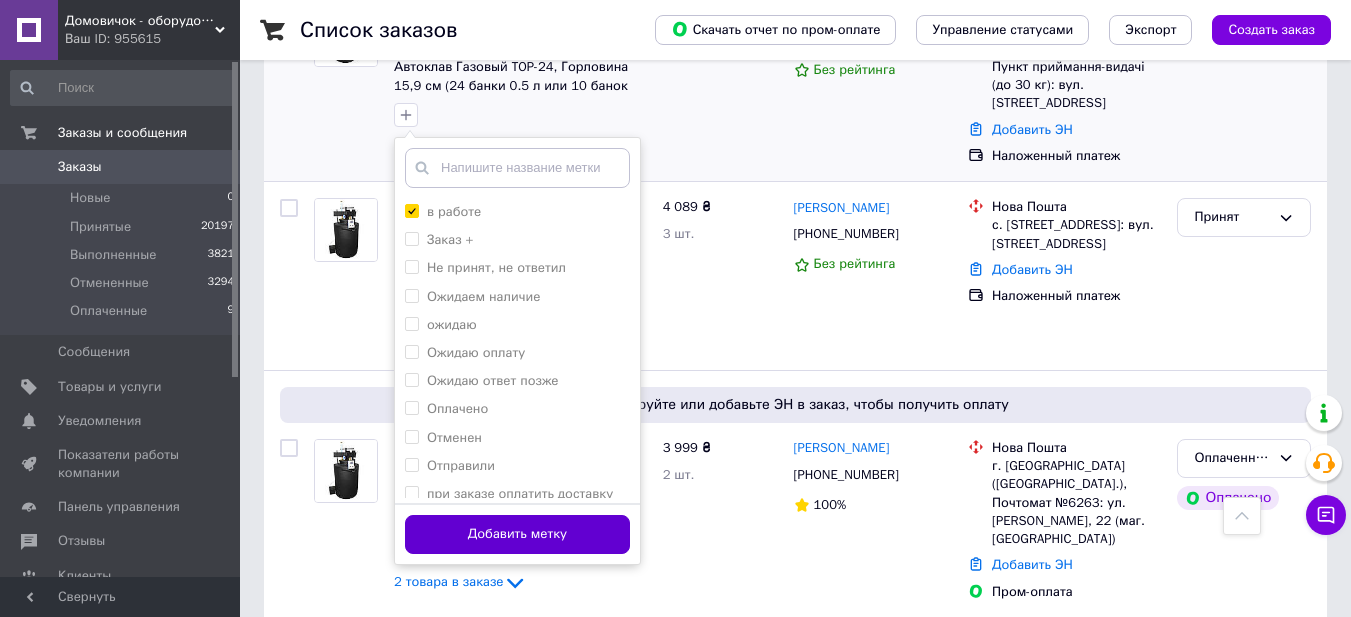 click on "Добавить метку" at bounding box center [517, 534] 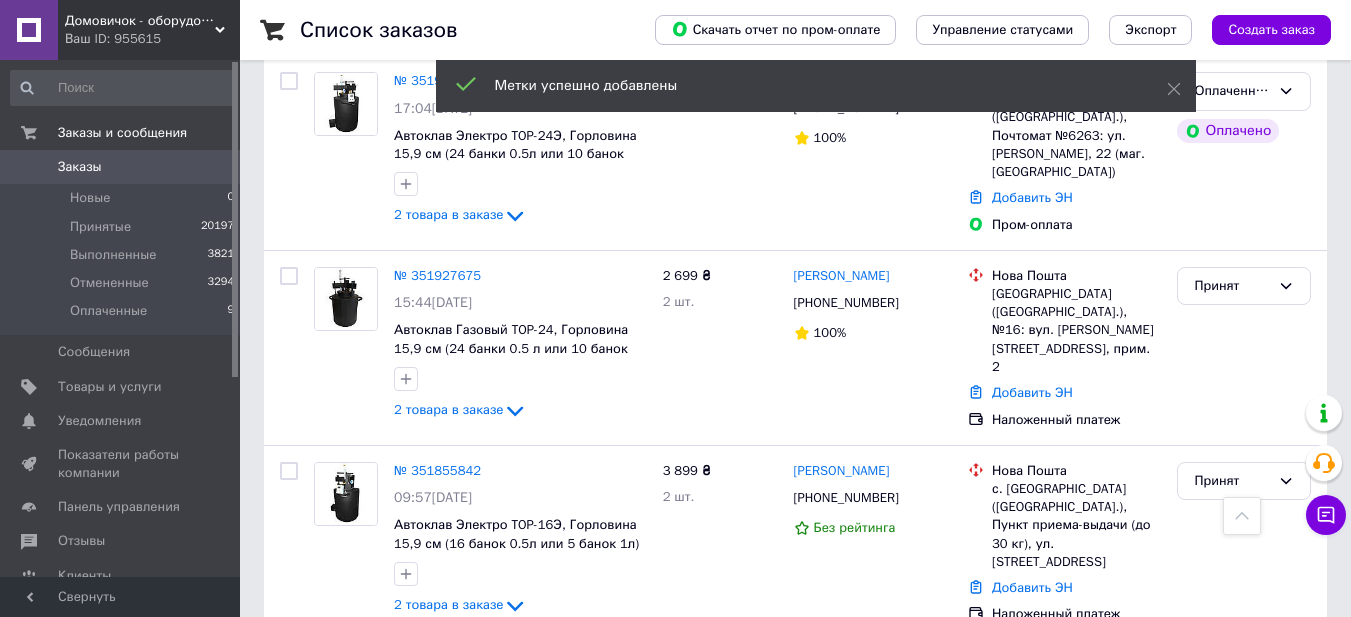 scroll, scrollTop: 1067, scrollLeft: 0, axis: vertical 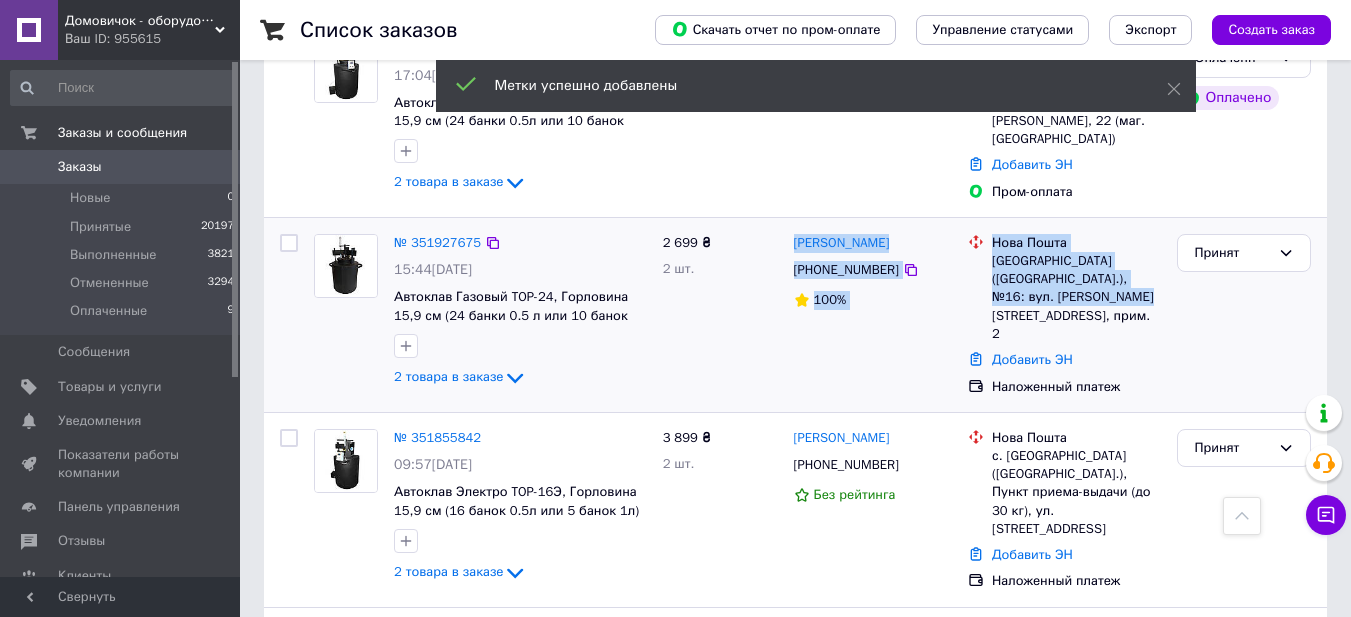 drag, startPoint x: 1070, startPoint y: 287, endPoint x: 791, endPoint y: 235, distance: 283.8045 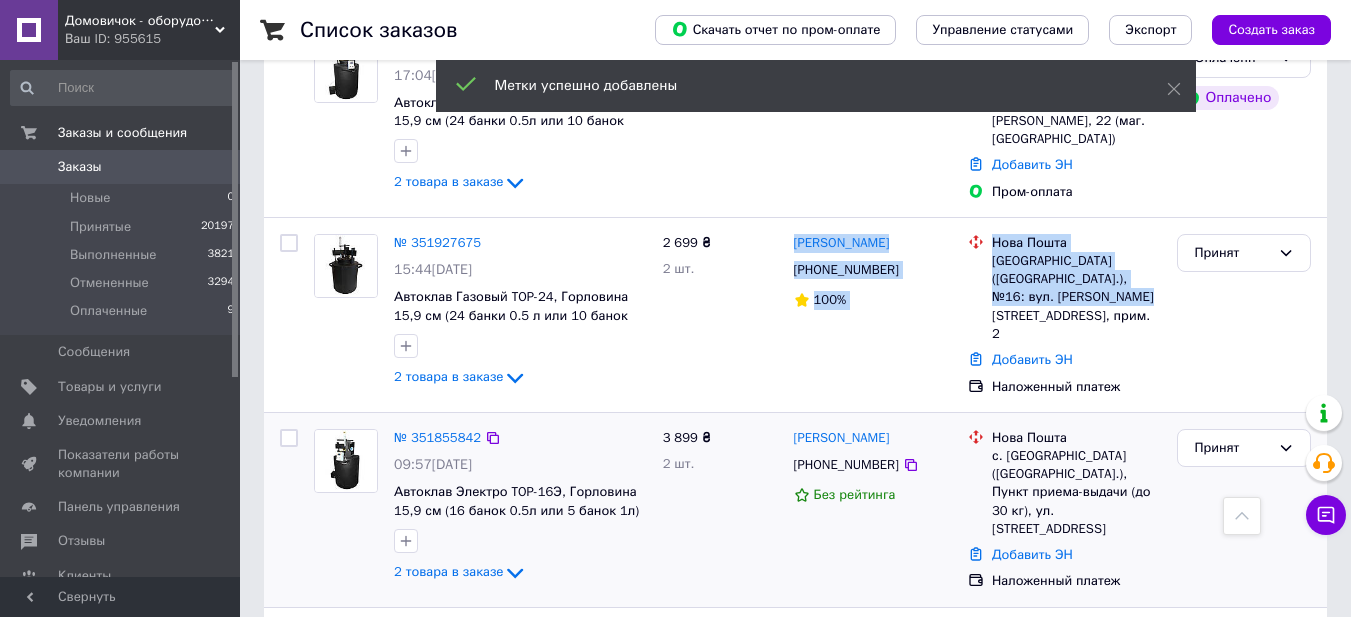 copy on "Кирил Кирилов +380976013144 100% Нова Пошта Біла Церква (Київська обл.), №16: вул. Івана Пулюя, 48, прим. 2" 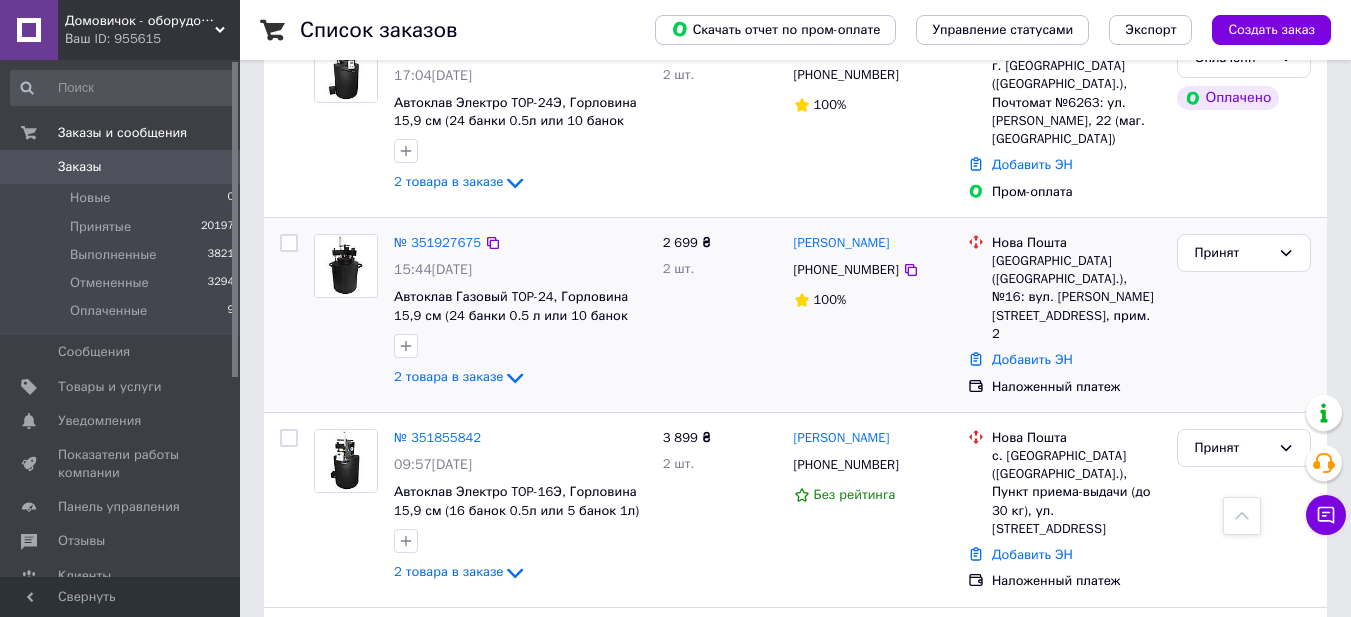 click on "Нова Пошта Біла Церква (Київська обл.), №16: вул. Івана Пулюя, 48, прим. 2 Добавить ЭН Наложенный платеж" at bounding box center (1064, 315) 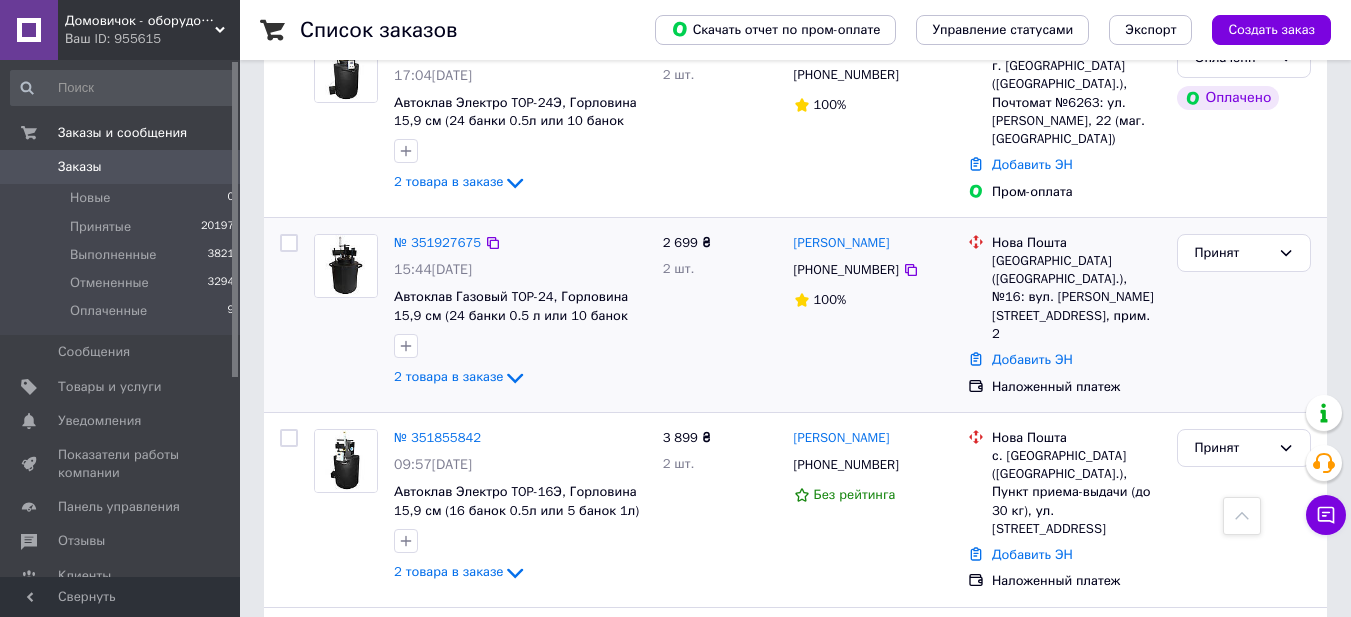click on "Добавить ЭН" at bounding box center [1076, 360] 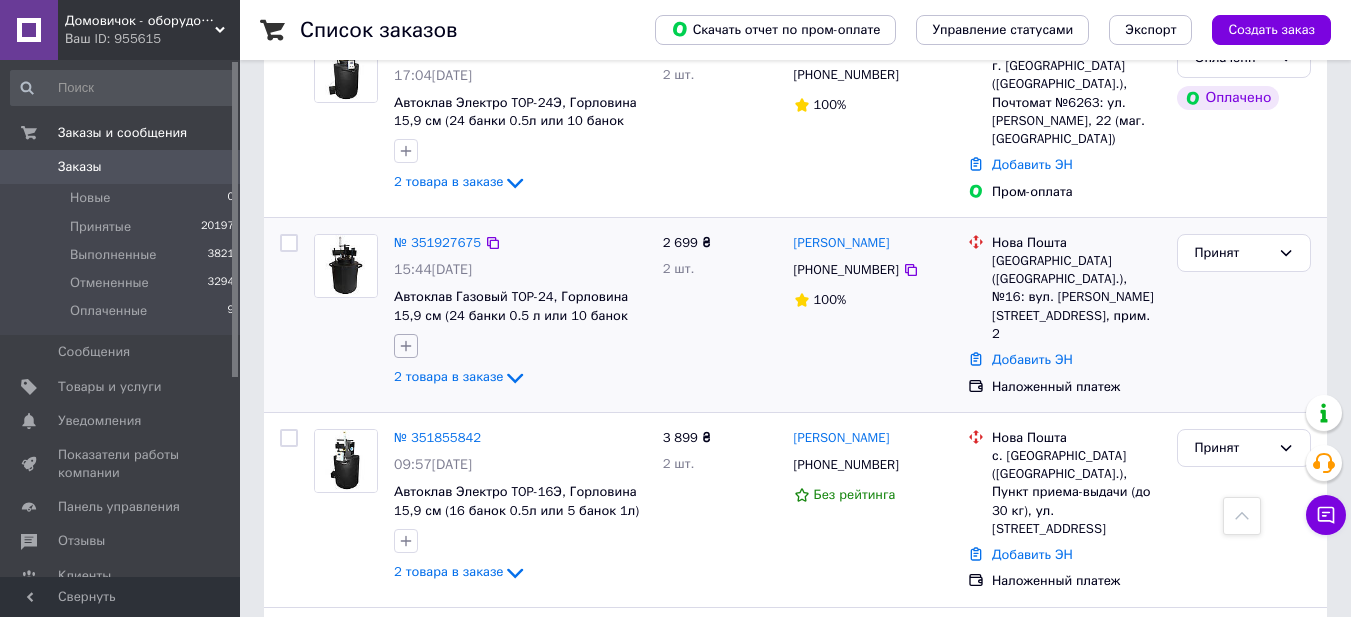 click 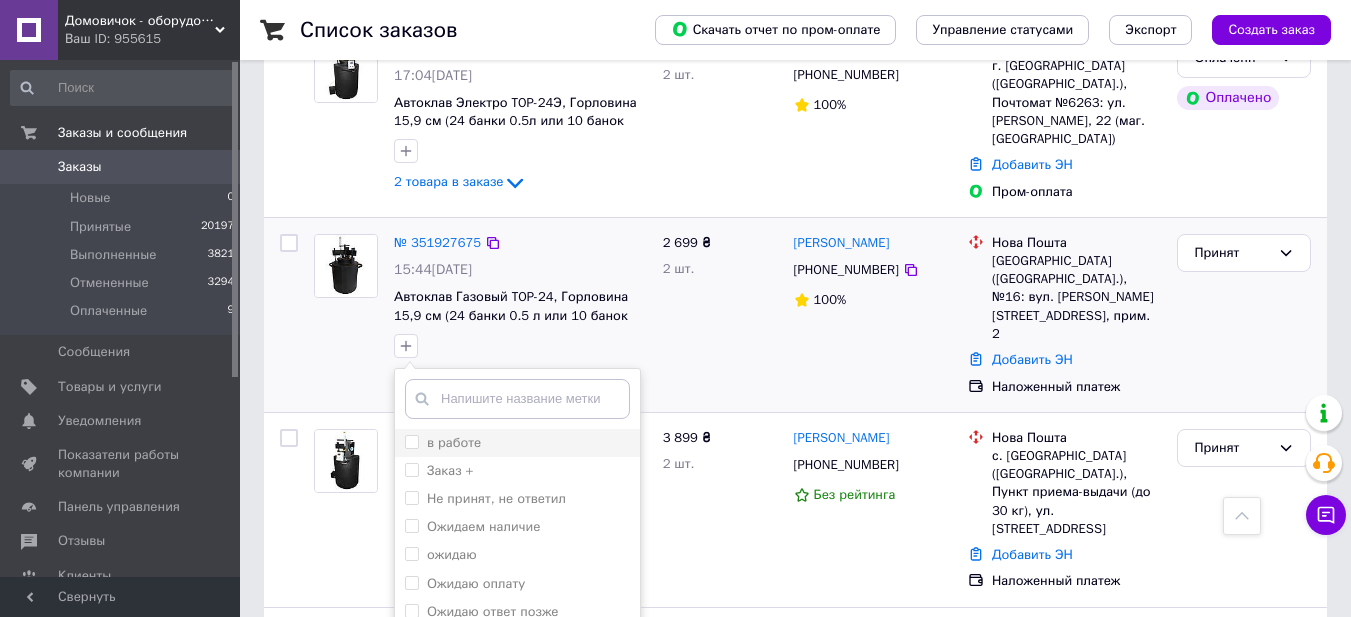 click on "в работе" at bounding box center (411, 441) 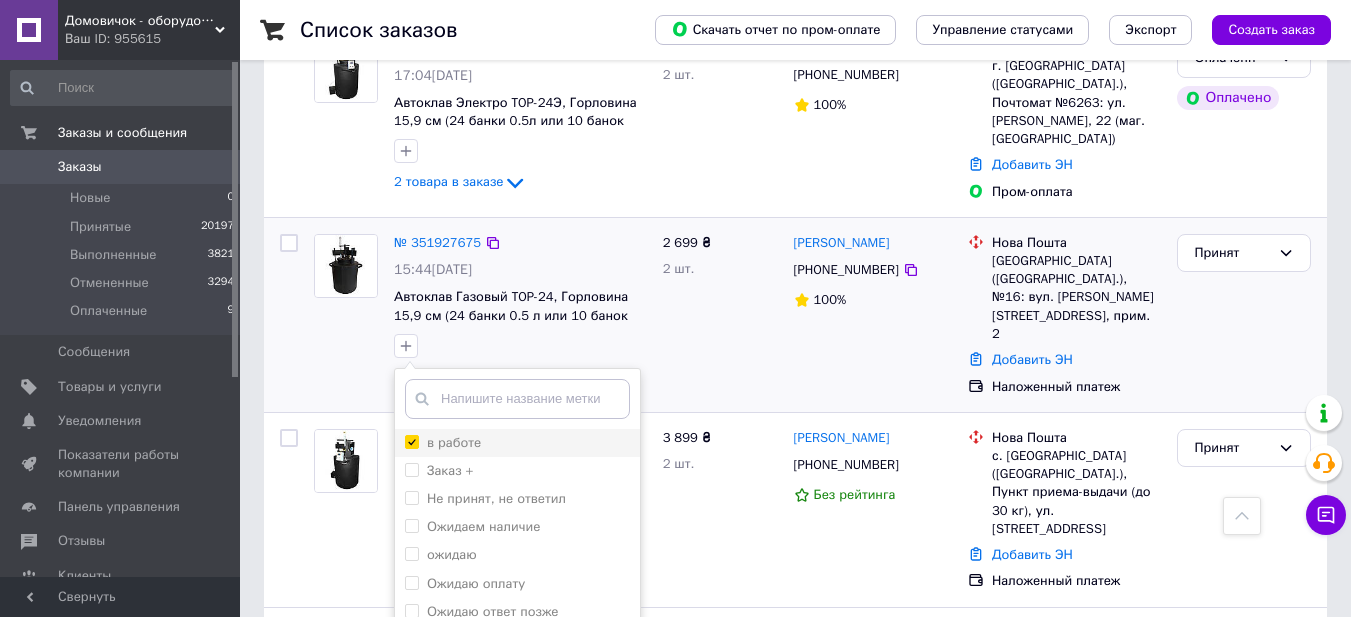 checkbox on "true" 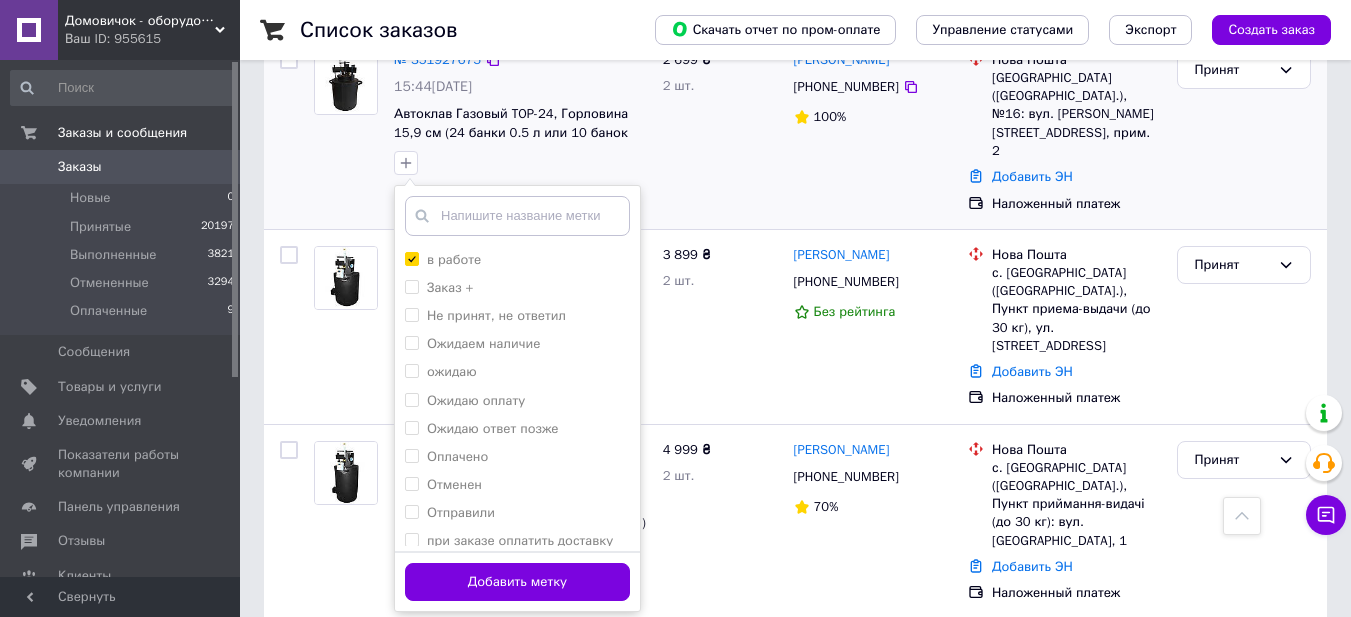 scroll, scrollTop: 1267, scrollLeft: 0, axis: vertical 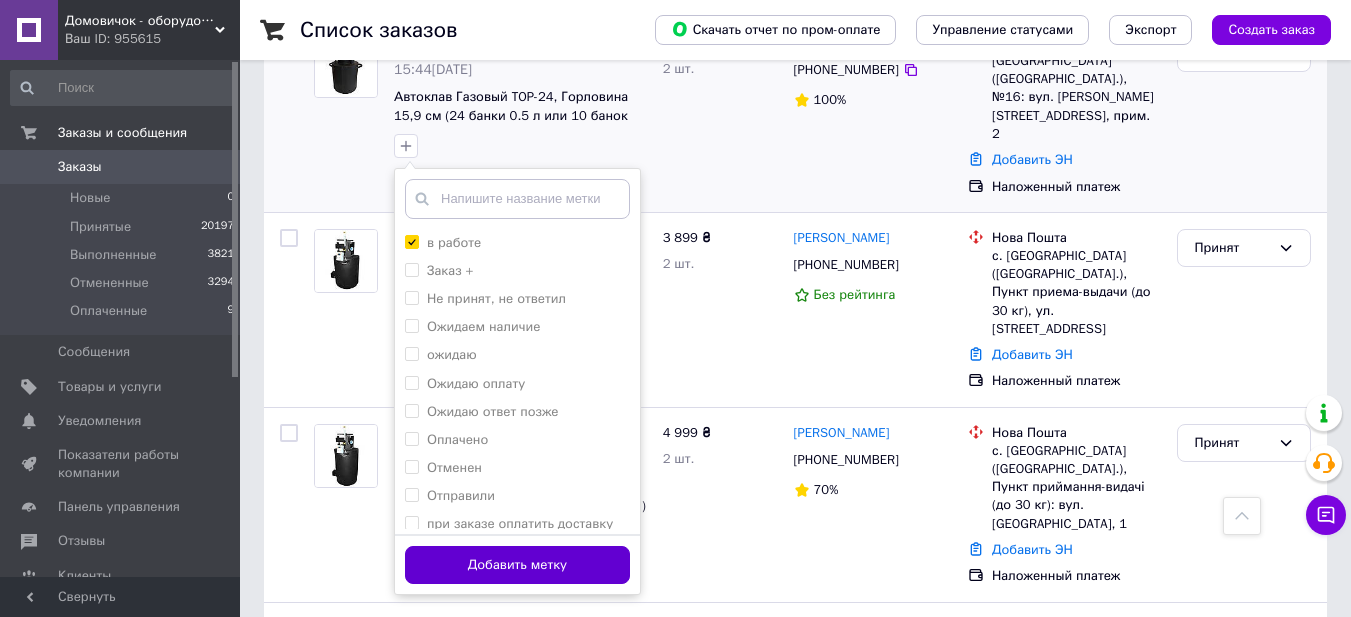click on "Добавить метку" at bounding box center (517, 565) 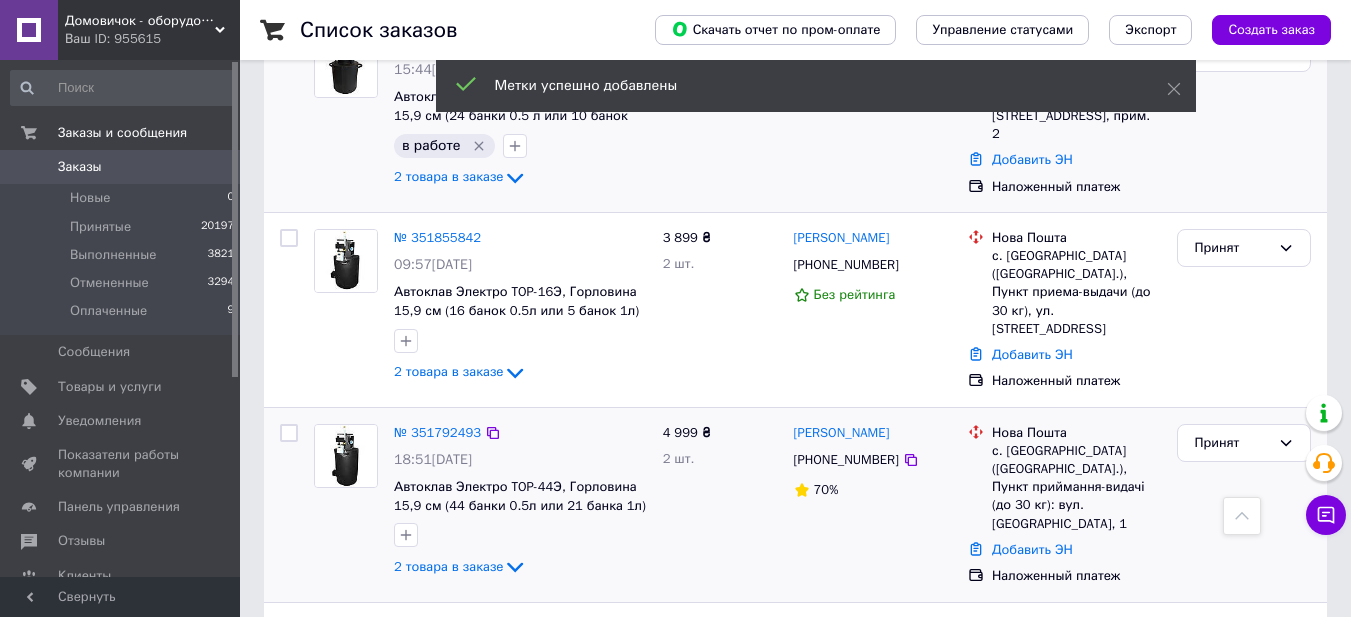 scroll, scrollTop: 1533, scrollLeft: 0, axis: vertical 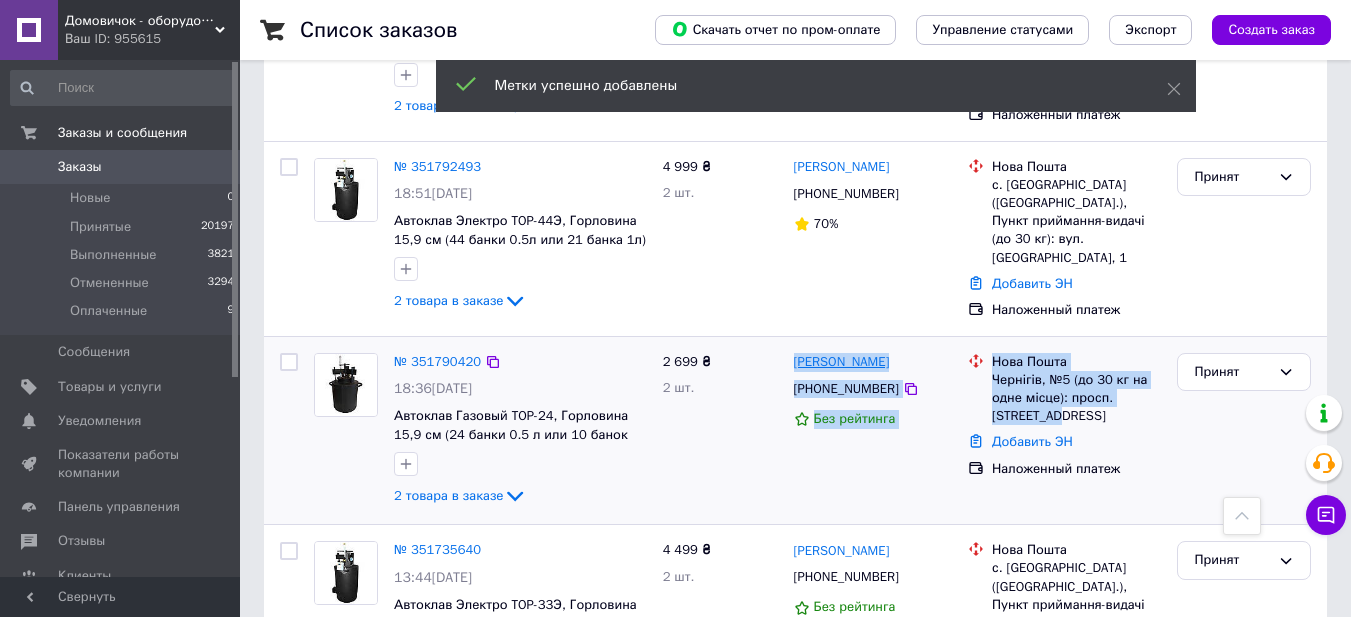 drag, startPoint x: 1016, startPoint y: 386, endPoint x: 795, endPoint y: 334, distance: 227.03523 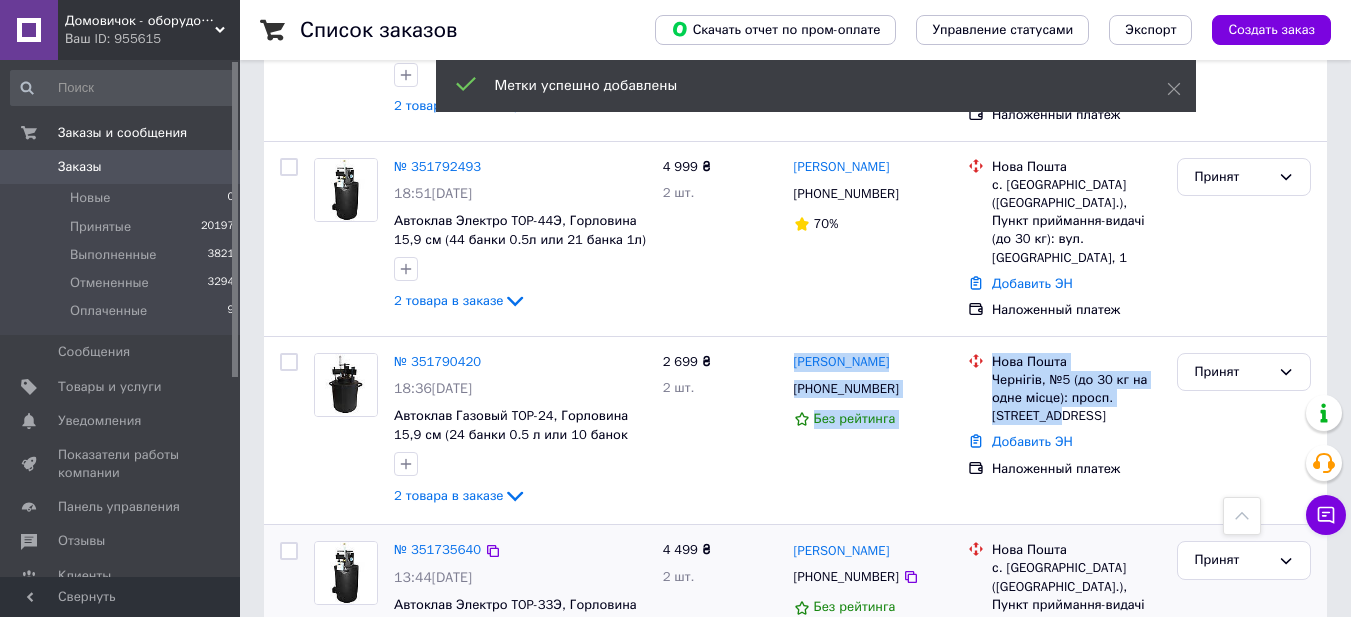 copy on "Володимир Козлов +380679184400 Без рейтинга Нова Пошта Чернігів, №5 (до 30 кг на одне місце): просп. Миру, 180а" 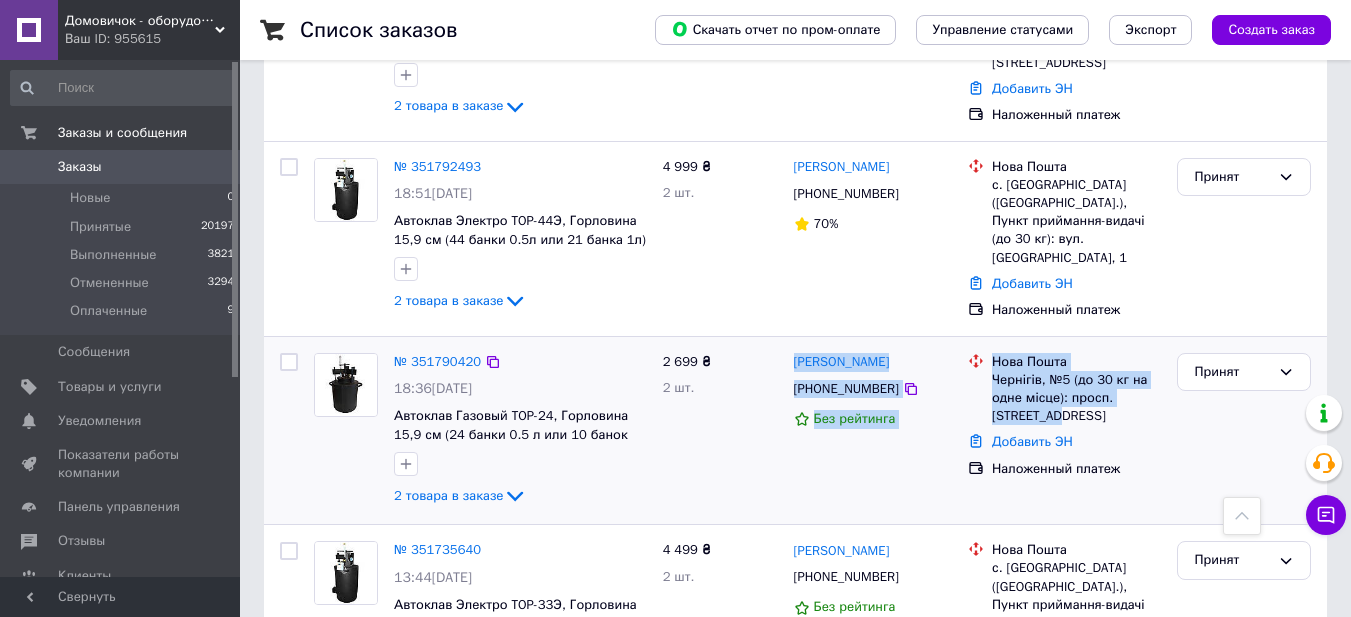 click on "Наложенный платеж" at bounding box center (1076, 469) 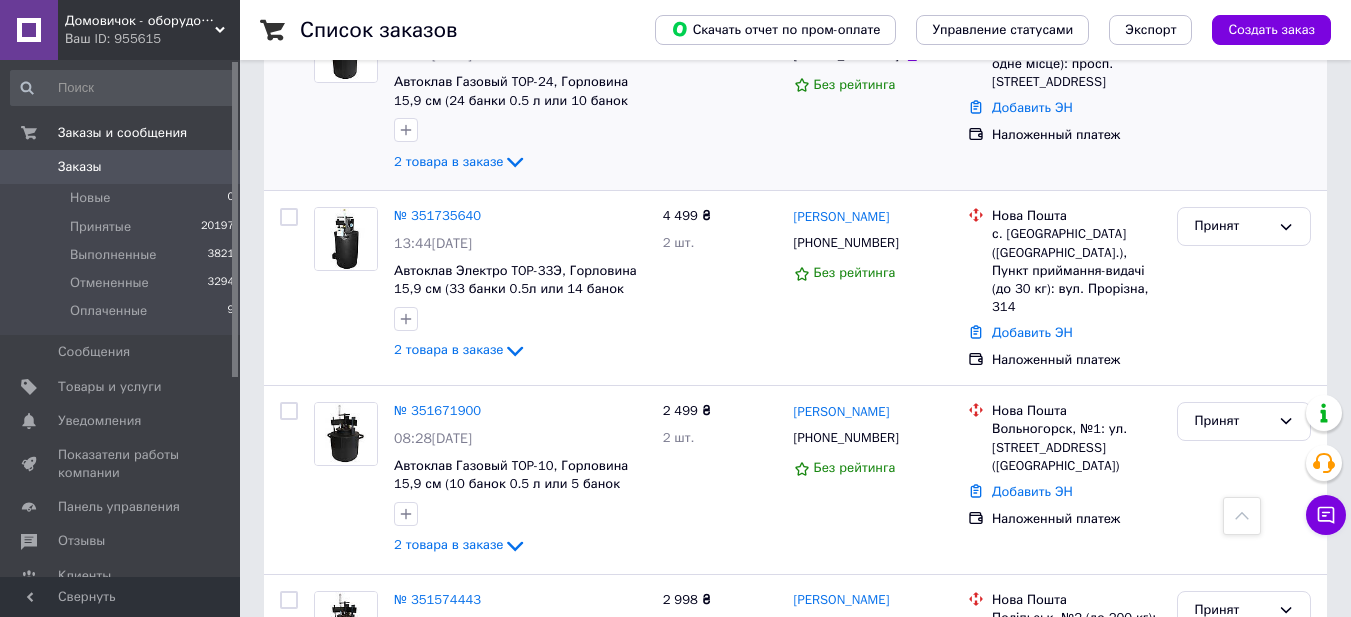 scroll, scrollTop: 1933, scrollLeft: 0, axis: vertical 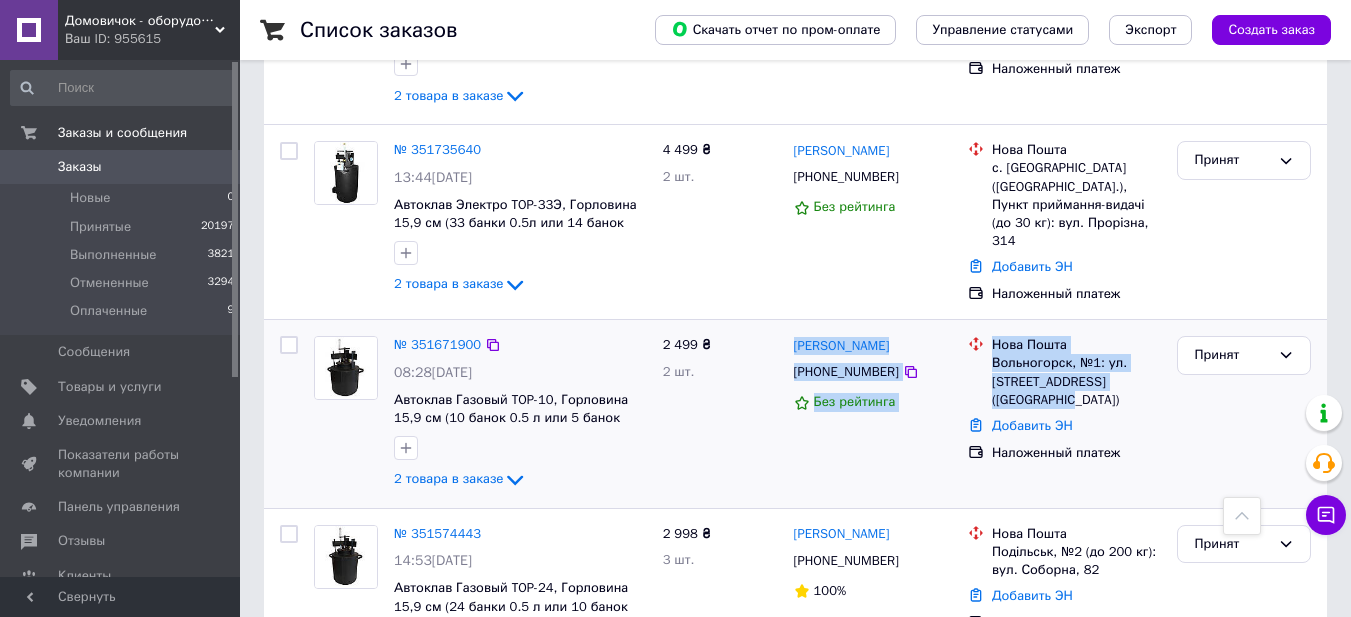 drag, startPoint x: 1057, startPoint y: 364, endPoint x: 788, endPoint y: 317, distance: 273.07507 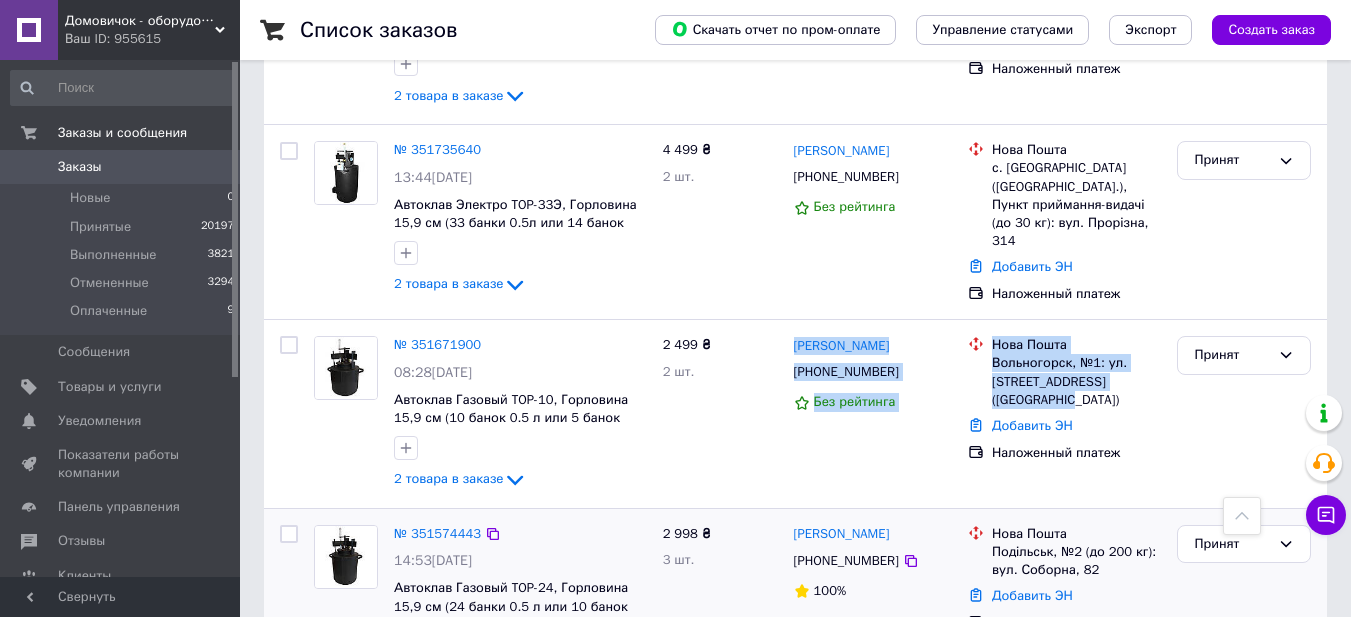 copy on "Володимир Коршунов +380686805718 Без рейтинга Нова Пошта Вольногорск, №1: ул. Центральная, 54 (ТРК Альтаир)" 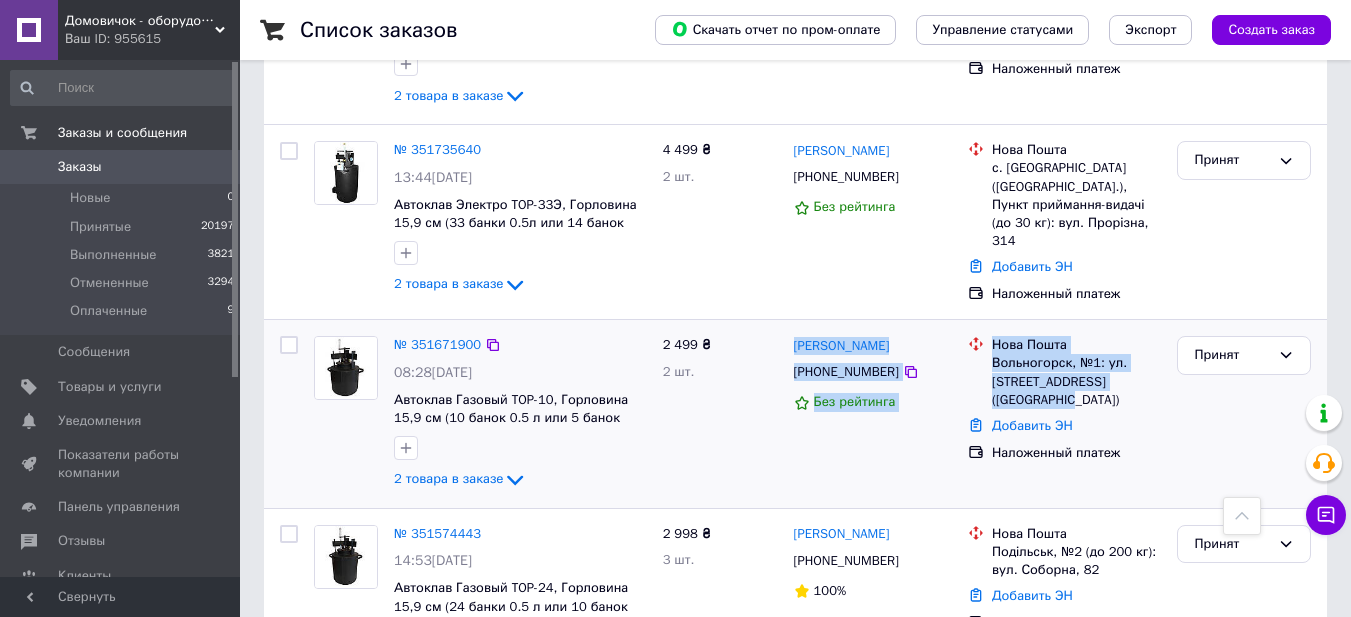 click on "Нова Пошта Вольногорск, №1: ул. Центральная, 54 (ТРК Альтаир) Добавить ЭН Наложенный платеж" at bounding box center [1064, 414] 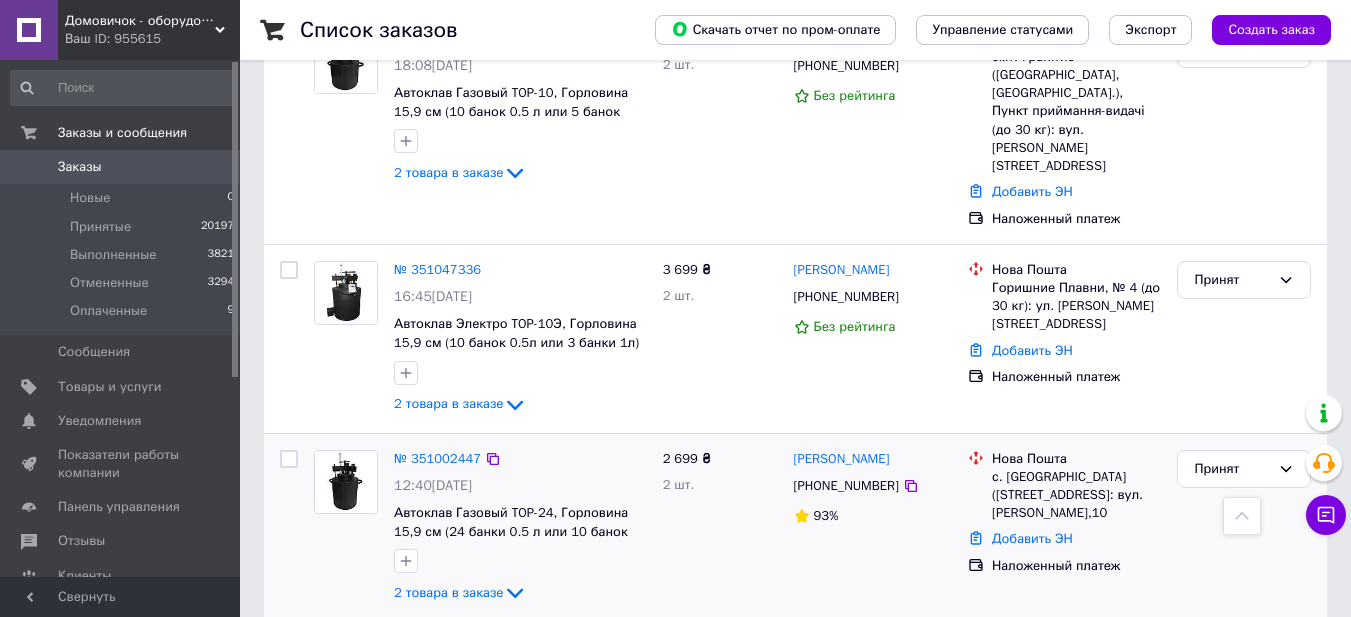 scroll, scrollTop: 2667, scrollLeft: 0, axis: vertical 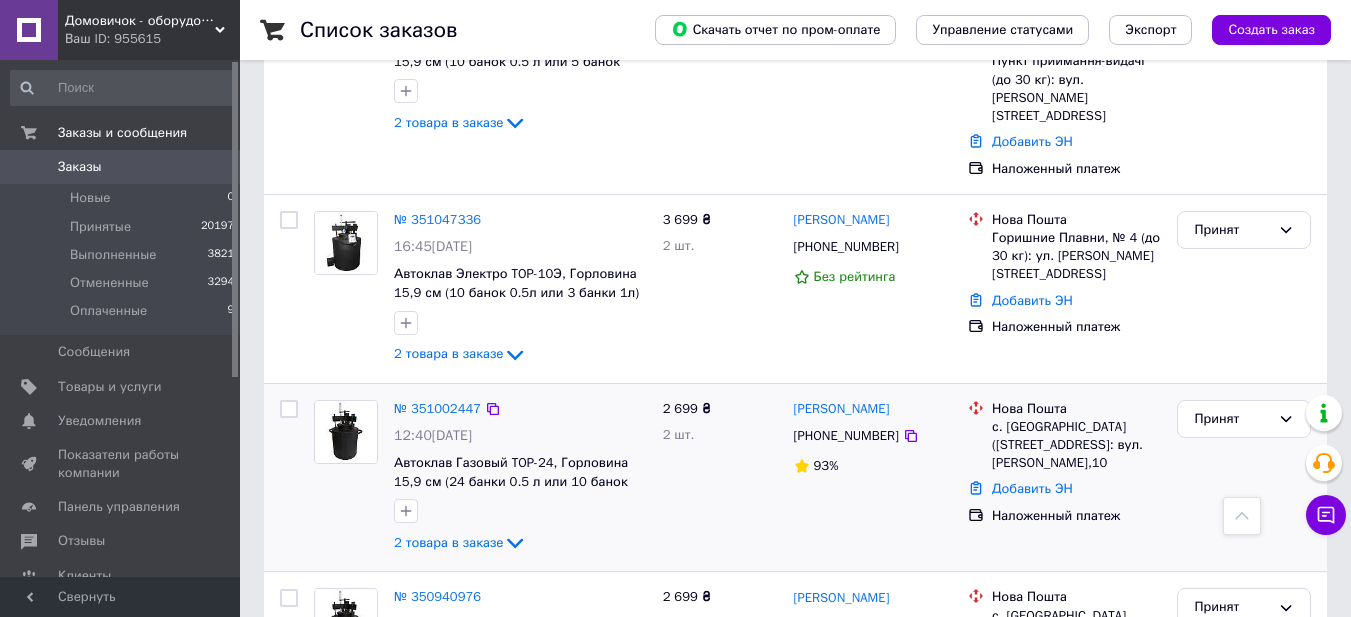 click on "Нова Пошта с. Причорноморське (Одеська обл., Одеський р-н.), №1: вул. Мічуріна,10" at bounding box center [1064, 436] 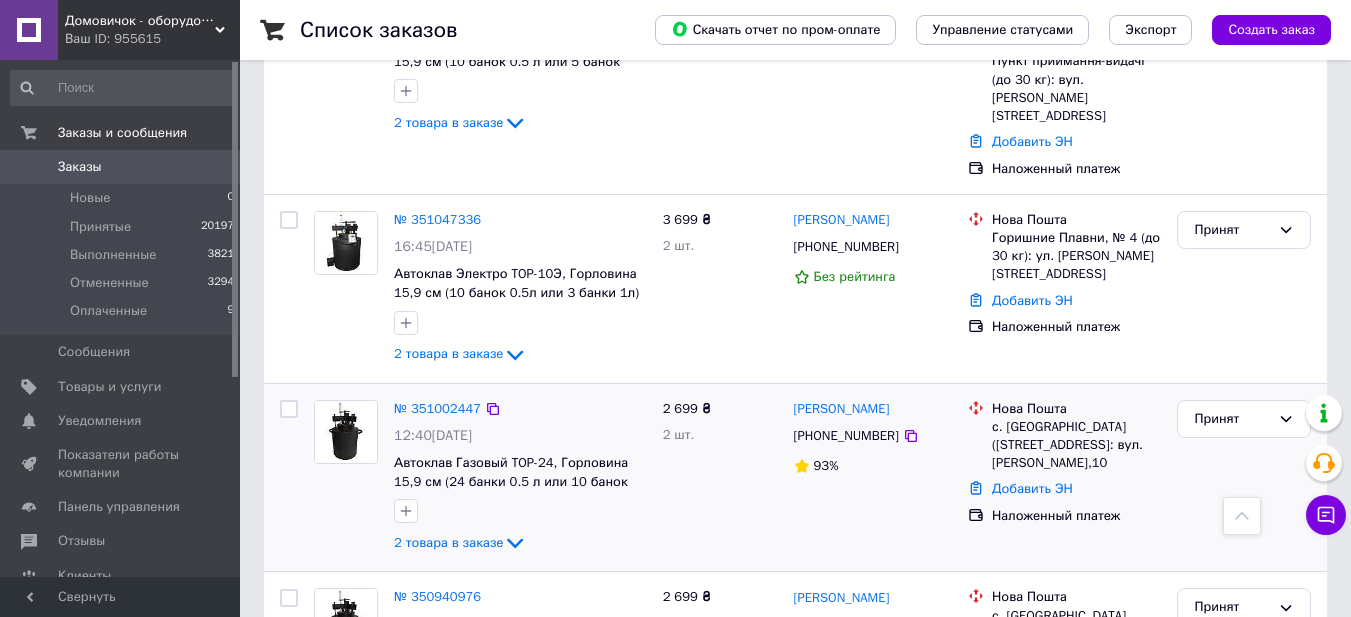 drag, startPoint x: 1149, startPoint y: 391, endPoint x: 792, endPoint y: 331, distance: 362.0069 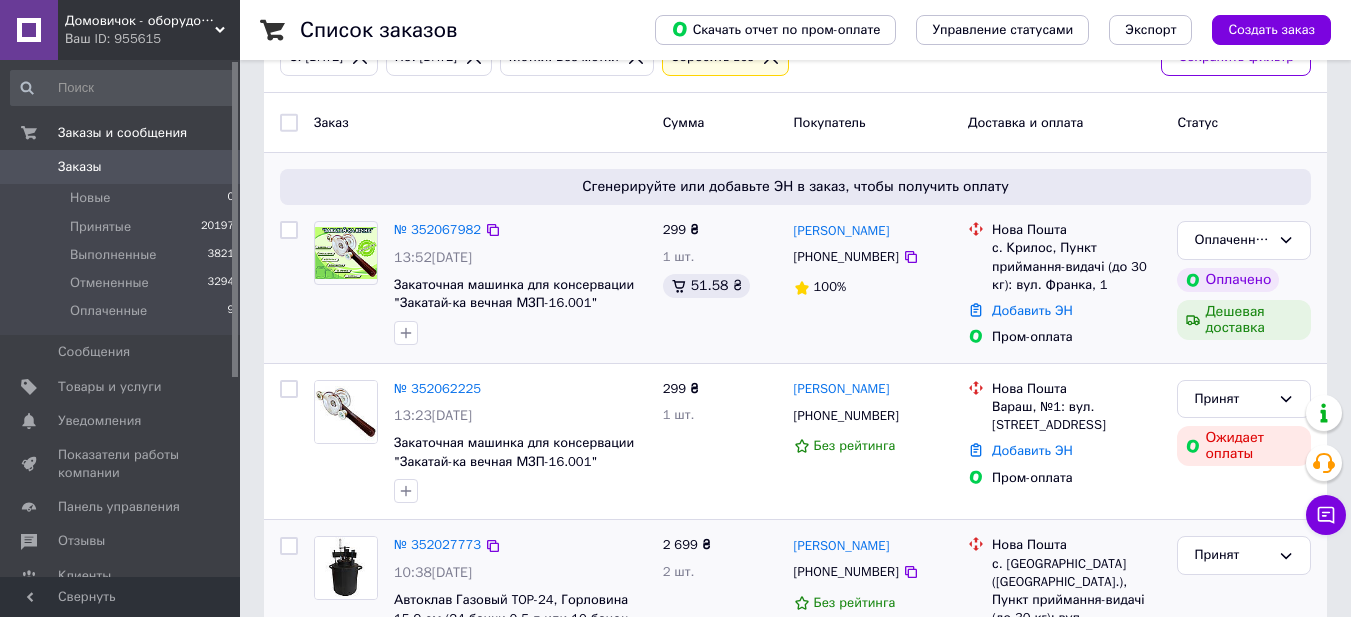 scroll, scrollTop: 0, scrollLeft: 0, axis: both 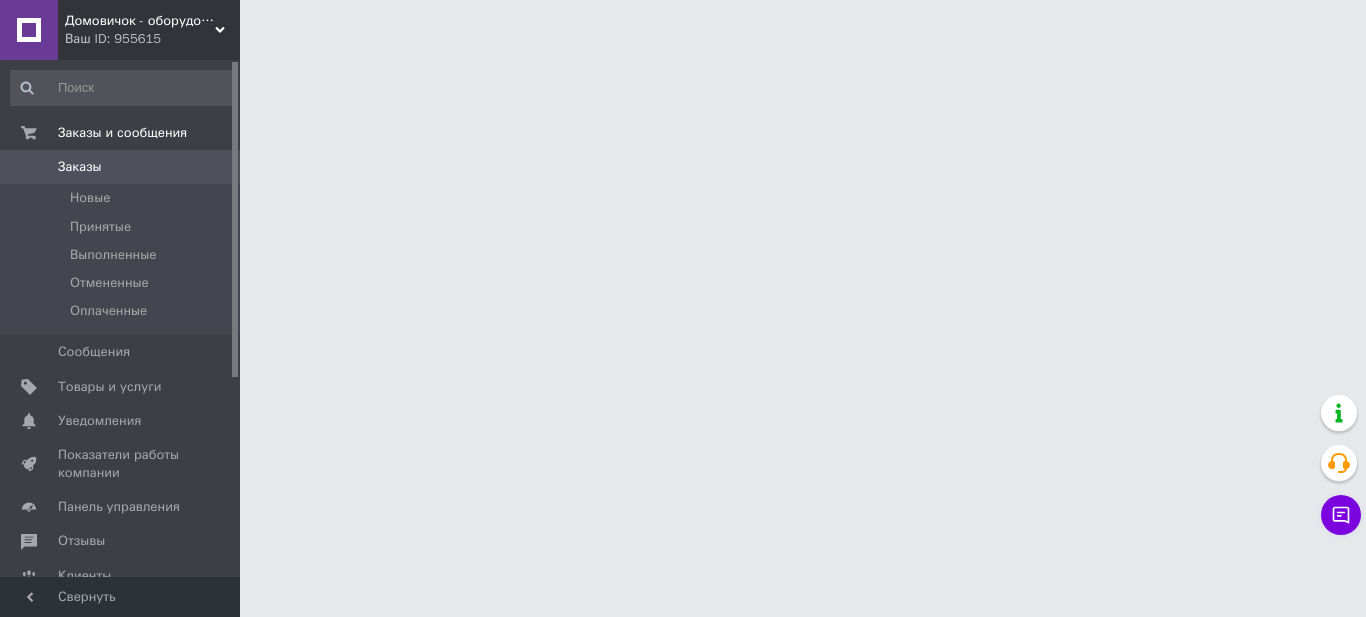 click on "Домовичок - оборудование для сельского хозяйства Ваш ID: 955615 Сайт Домовичок - оборудование для сельск... Кабинет покупателя Проверить состояние системы Страница на портале Справка Выйти Заказы и сообщения Заказы 0 Новые Принятые Выполненные Отмененные Оплаченные Сообщения 0 Товары и услуги Уведомления 0 0 Показатели работы компании Панель управления Отзывы Клиенты Каталог ProSale Аналитика Инструменты вебмастера и SEO Управление сайтом Кошелек компании Маркет Настройки Тарифы и счета Prom топ Свернуть" at bounding box center (683, 25) 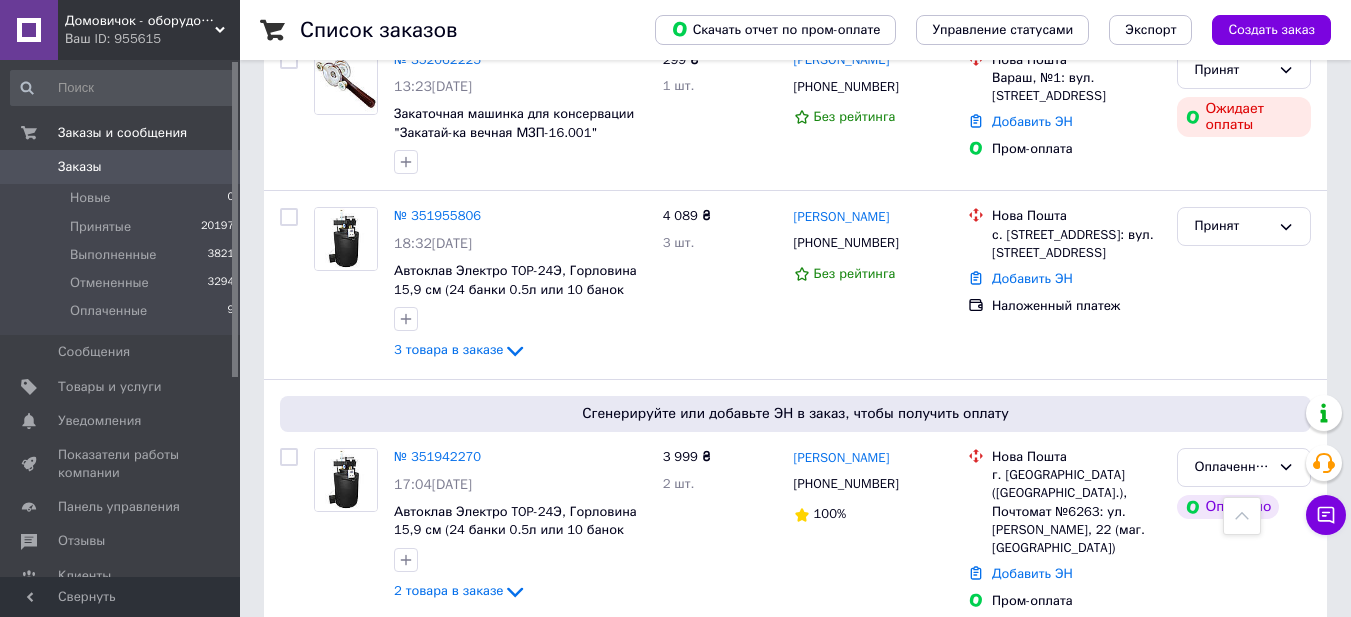 scroll, scrollTop: 467, scrollLeft: 0, axis: vertical 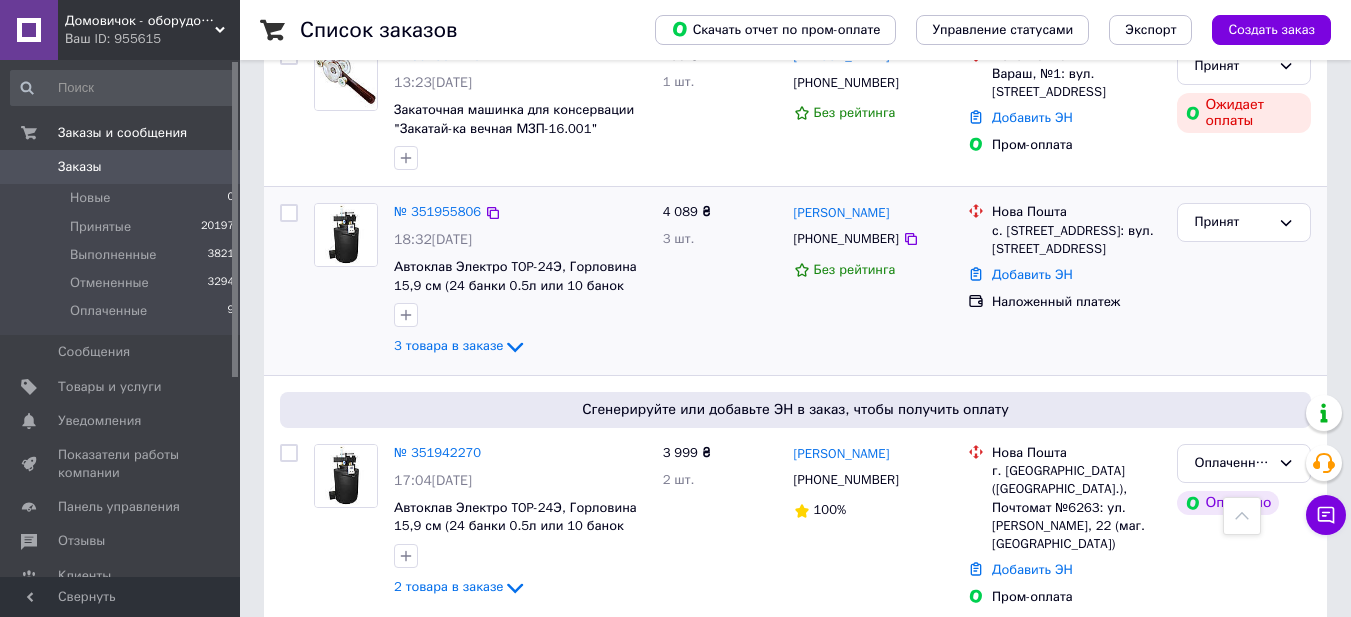 click on "Любов Лук'янчук +380964296798 Без рейтинга" at bounding box center [873, 281] 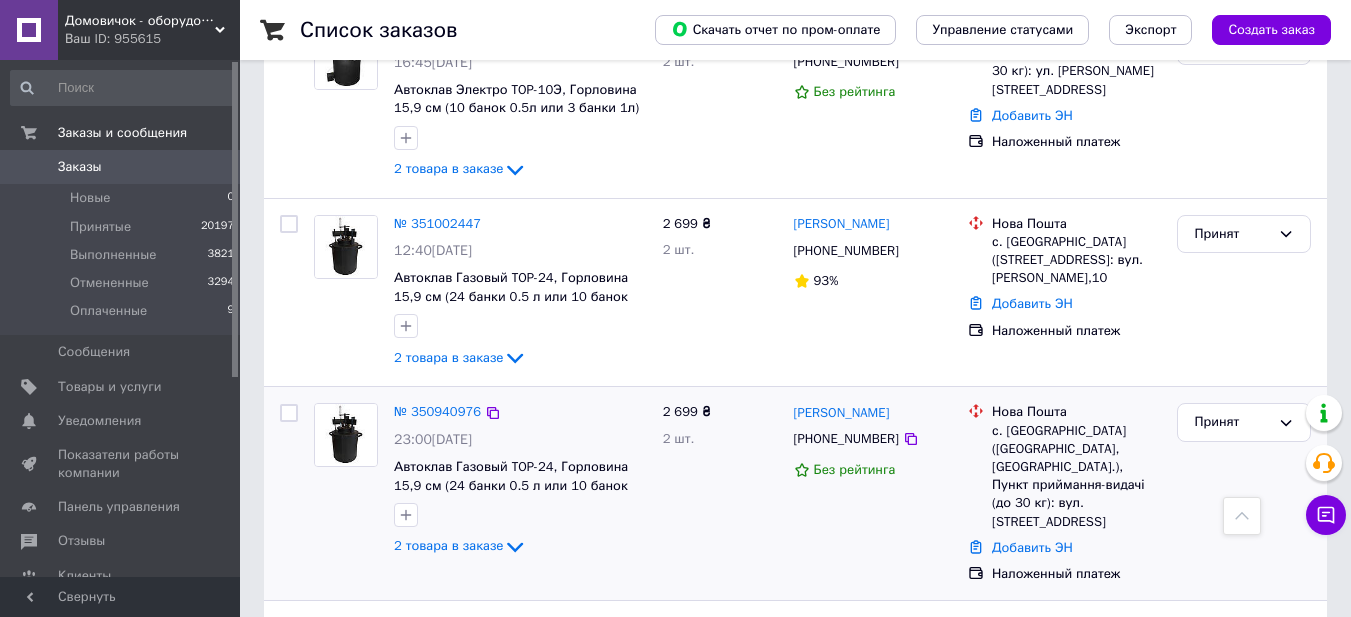 scroll, scrollTop: 2561, scrollLeft: 0, axis: vertical 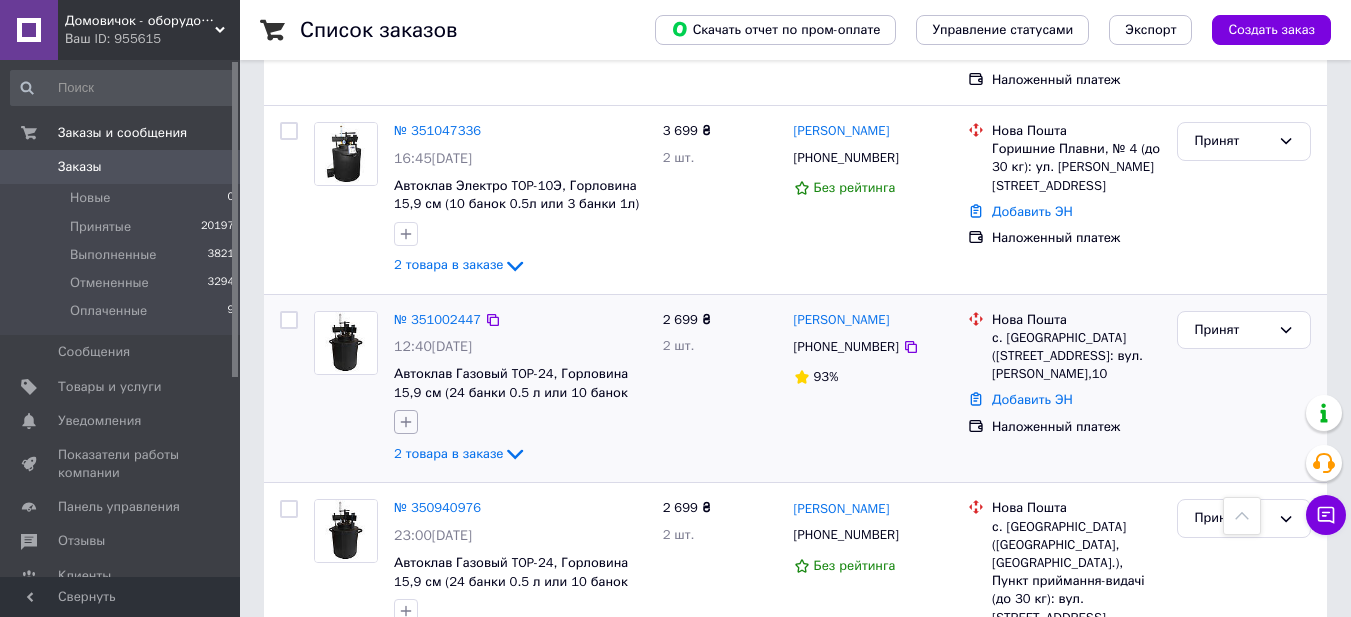 click 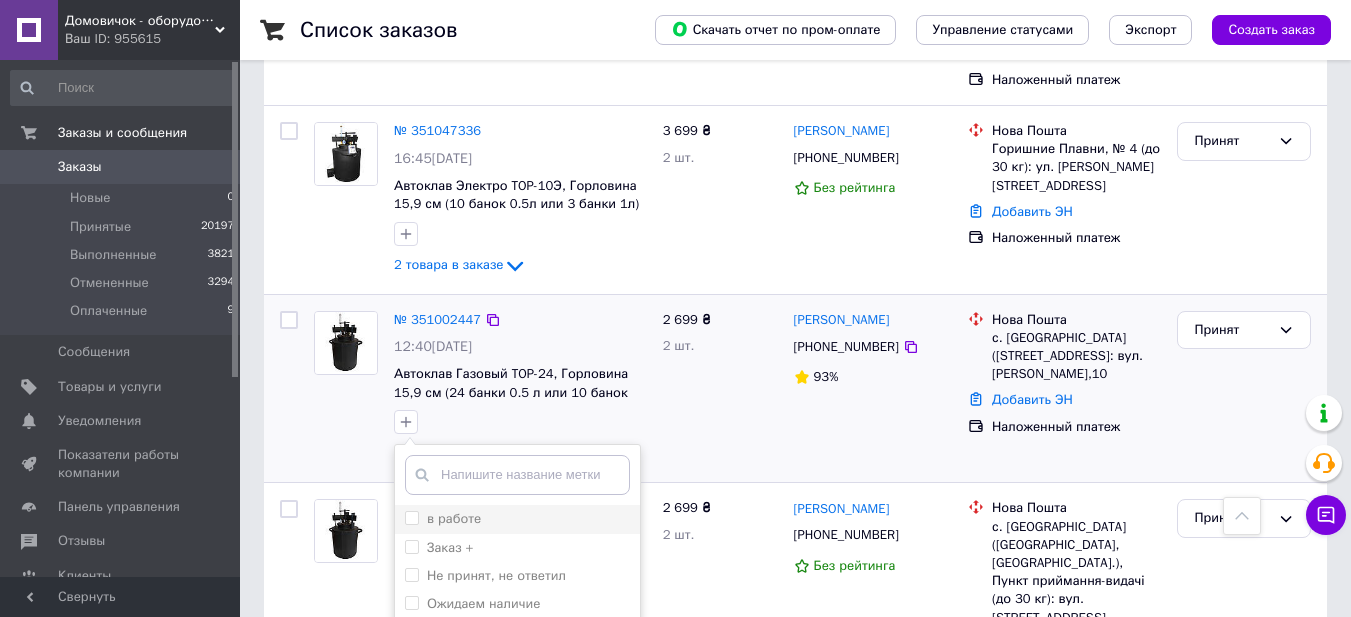 click at bounding box center [412, 518] 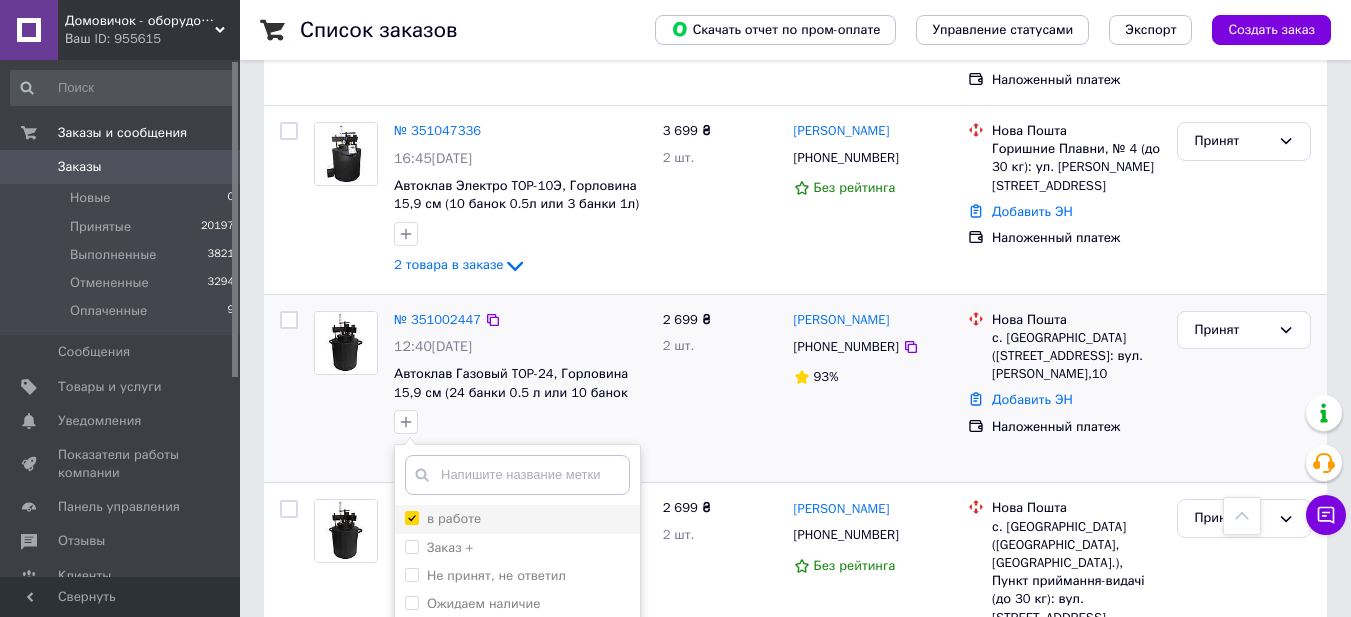 click on "в работе" at bounding box center [411, 517] 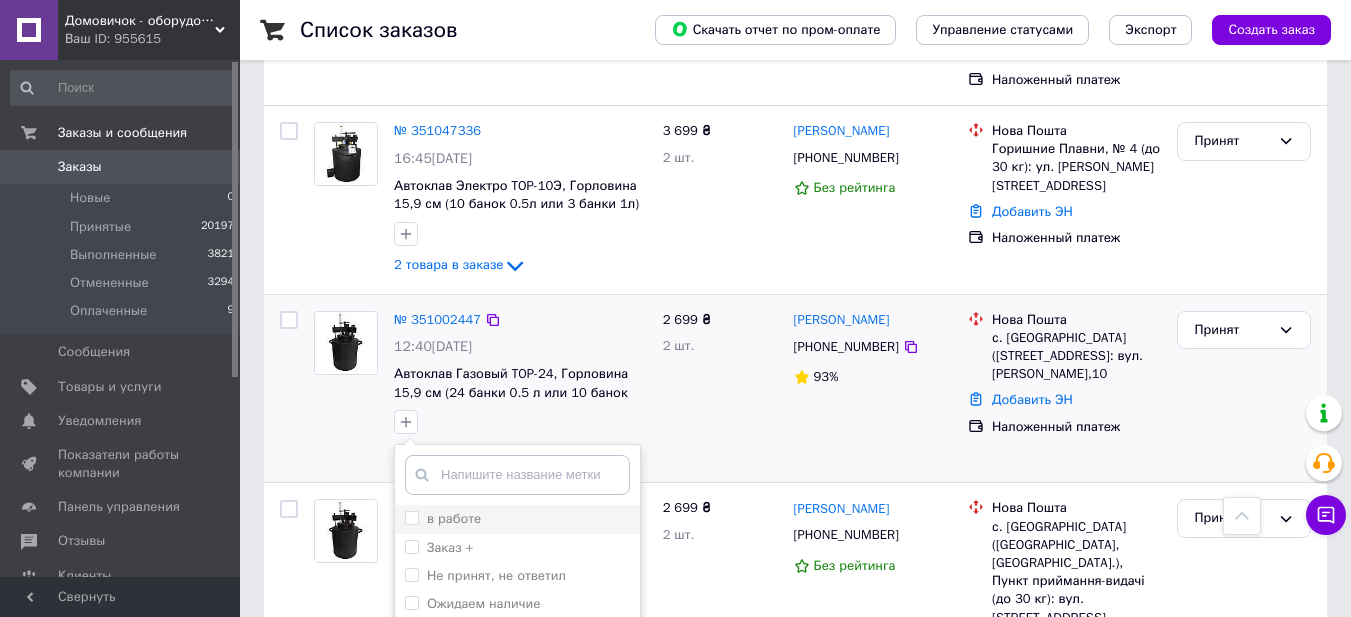 click on "в работе" at bounding box center [411, 517] 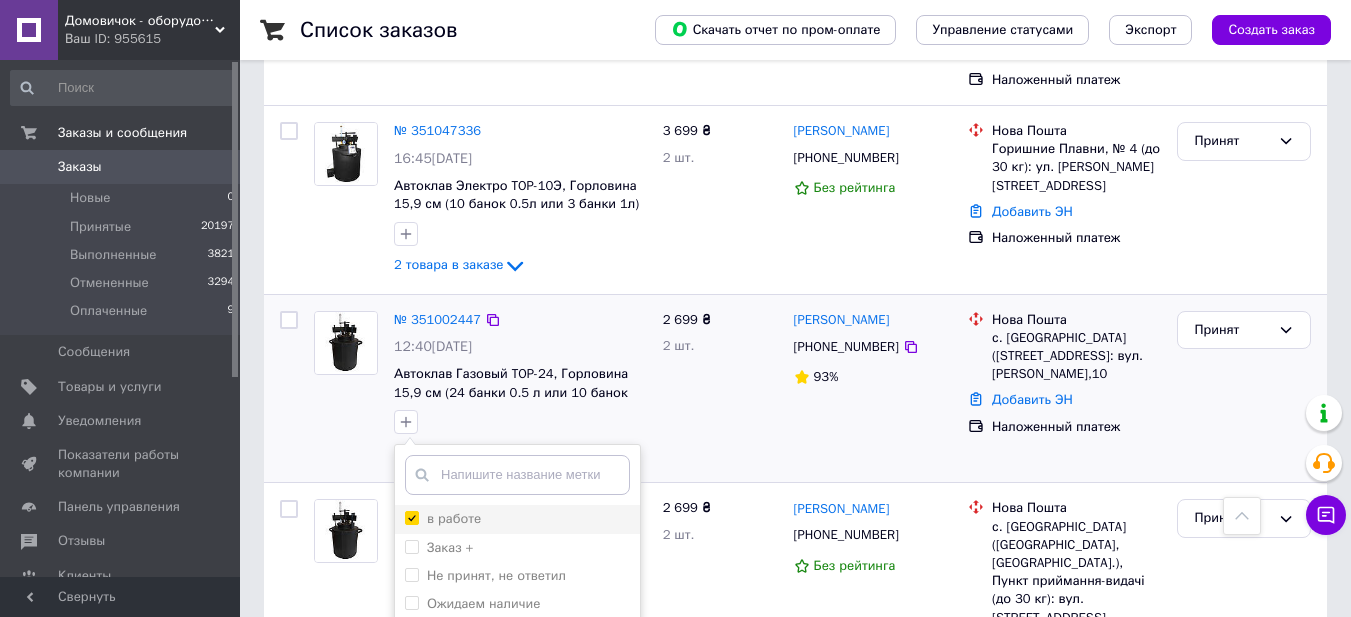 checkbox on "true" 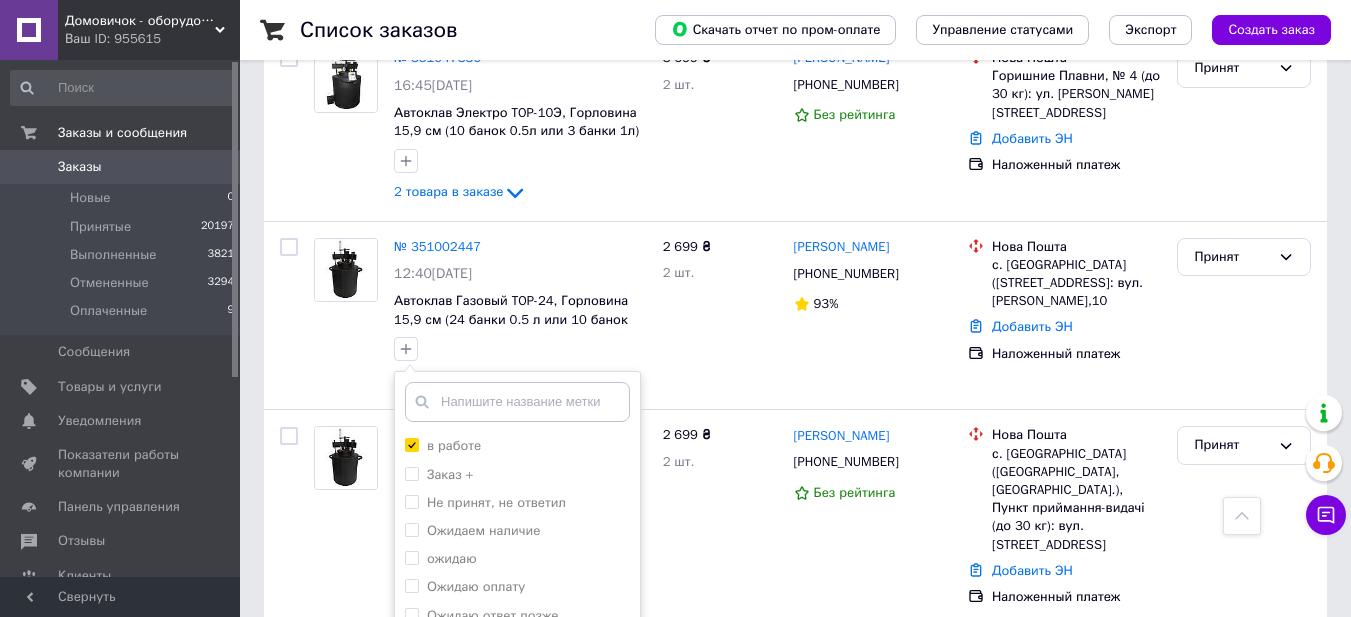 scroll, scrollTop: 2761, scrollLeft: 0, axis: vertical 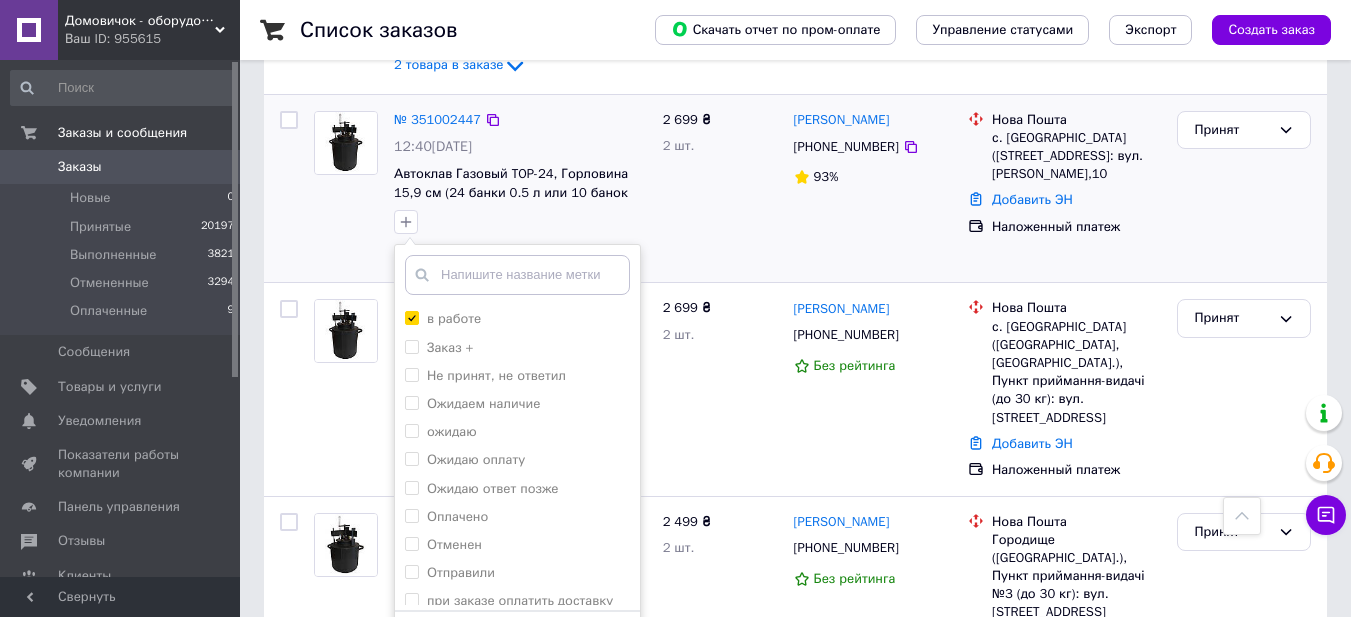 click on "Добавить метку" at bounding box center [517, 641] 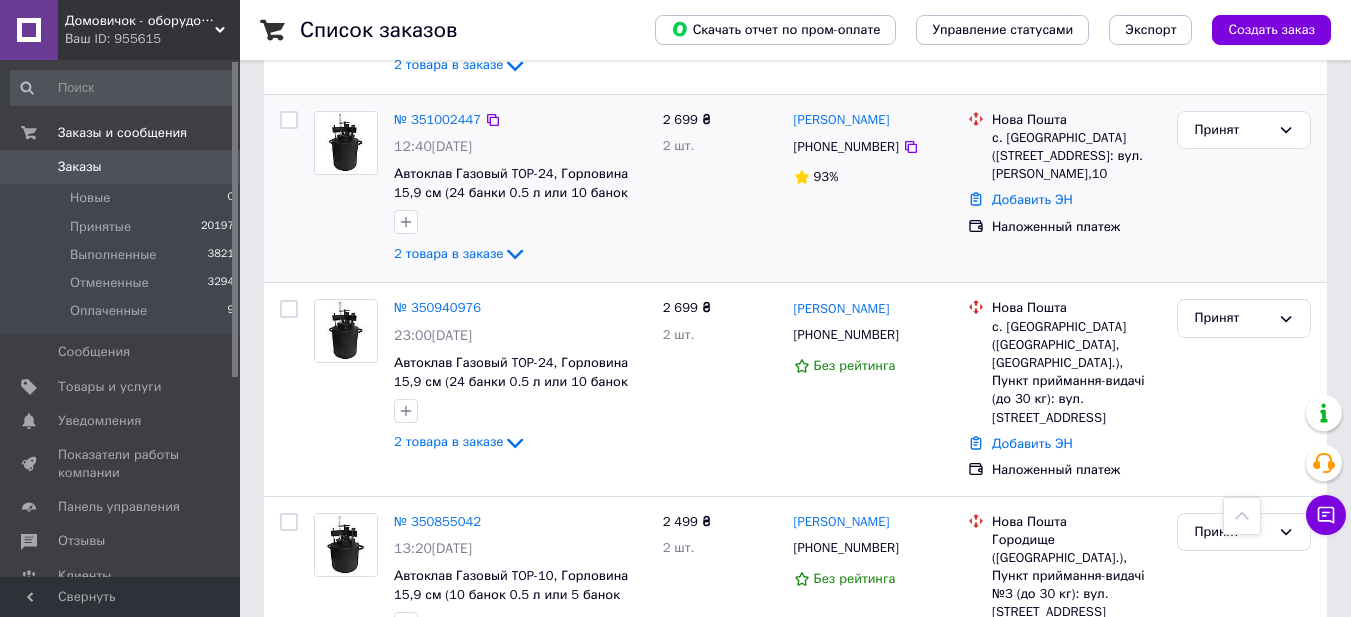 click on "0" at bounding box center (212, 167) 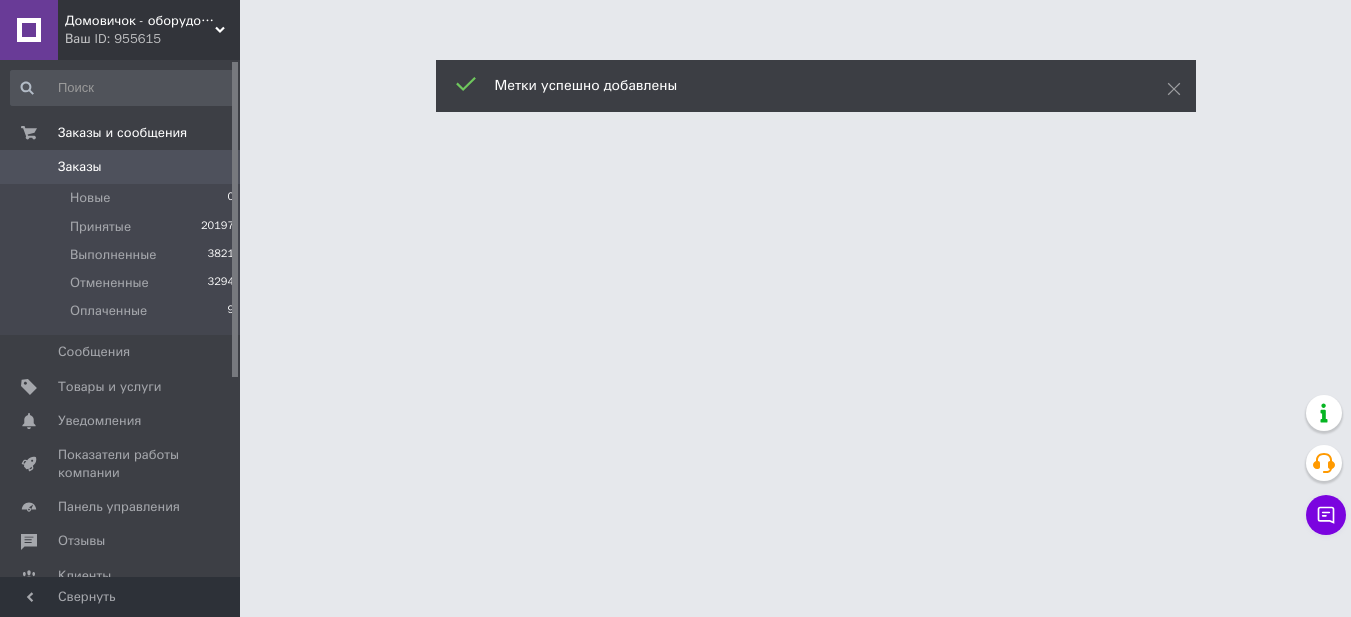 scroll, scrollTop: 0, scrollLeft: 0, axis: both 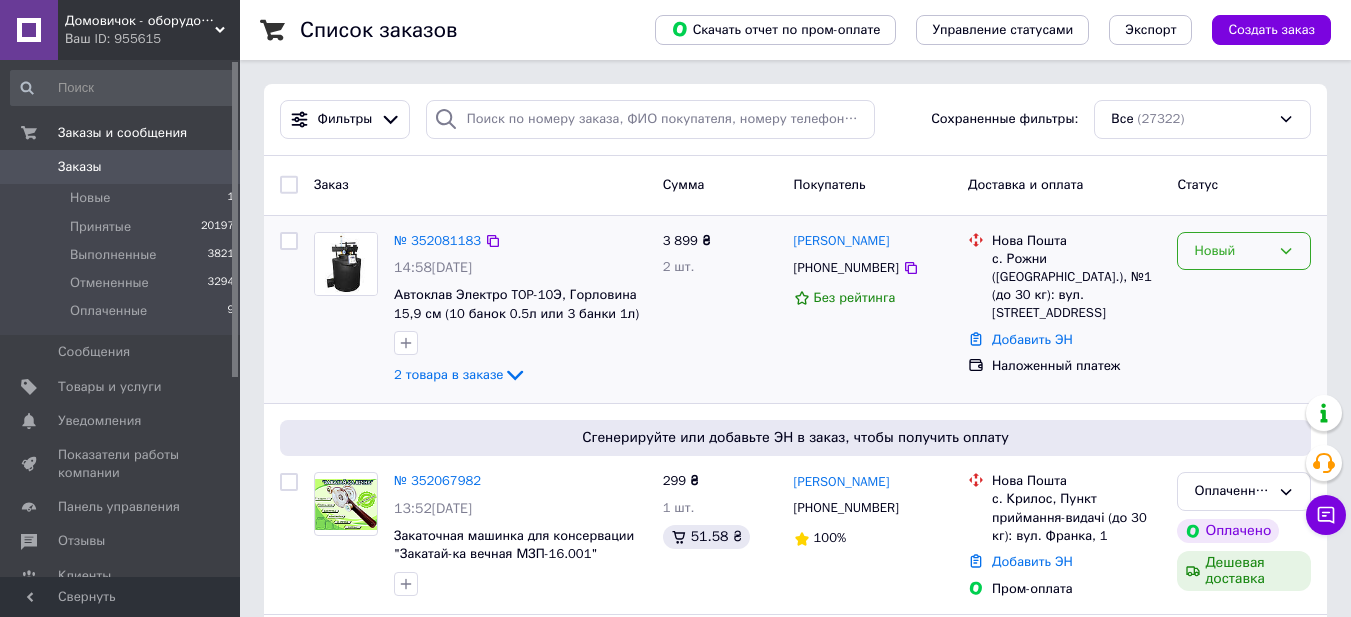 click on "Новый" at bounding box center (1232, 251) 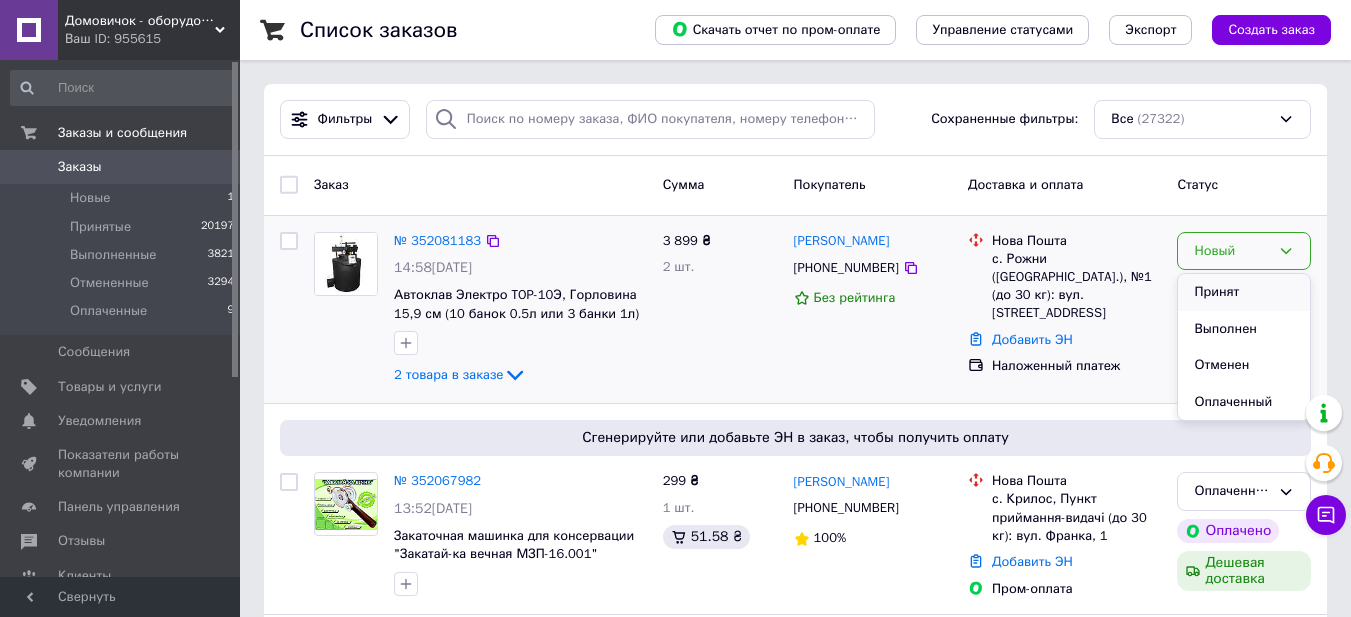 click on "Принят" at bounding box center [1244, 292] 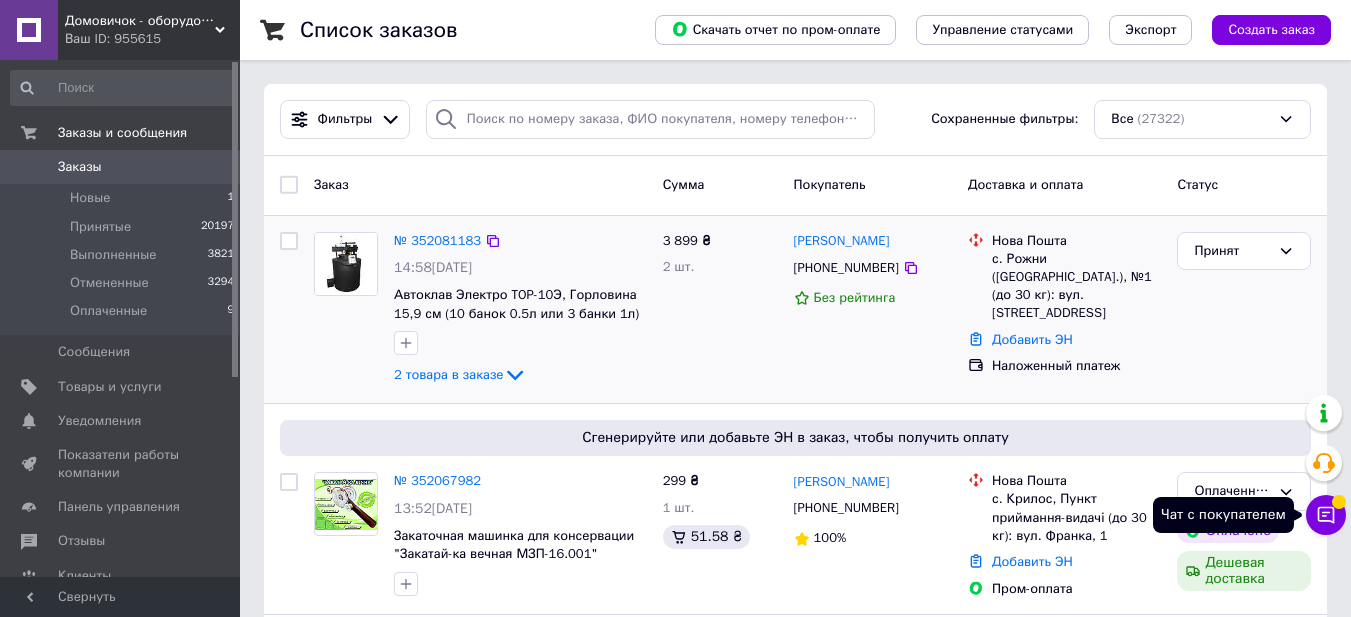 click 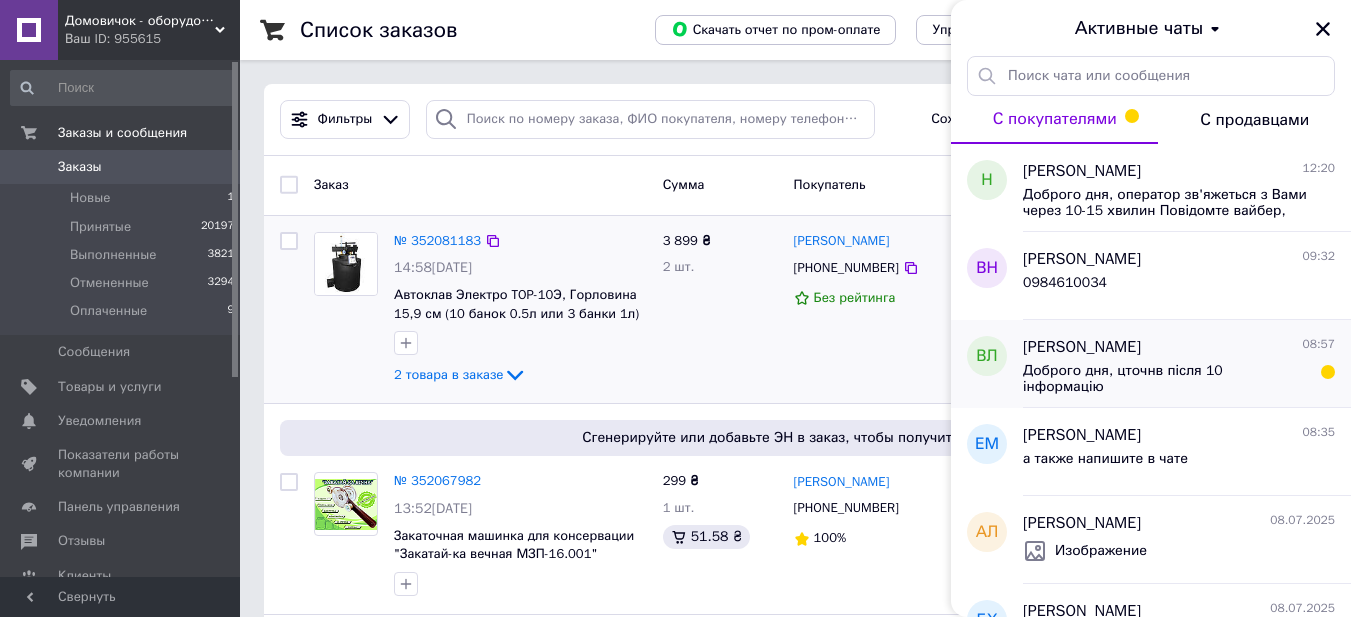click on "Доброго дня, цточнв після 10 інформацію" at bounding box center [1179, 377] 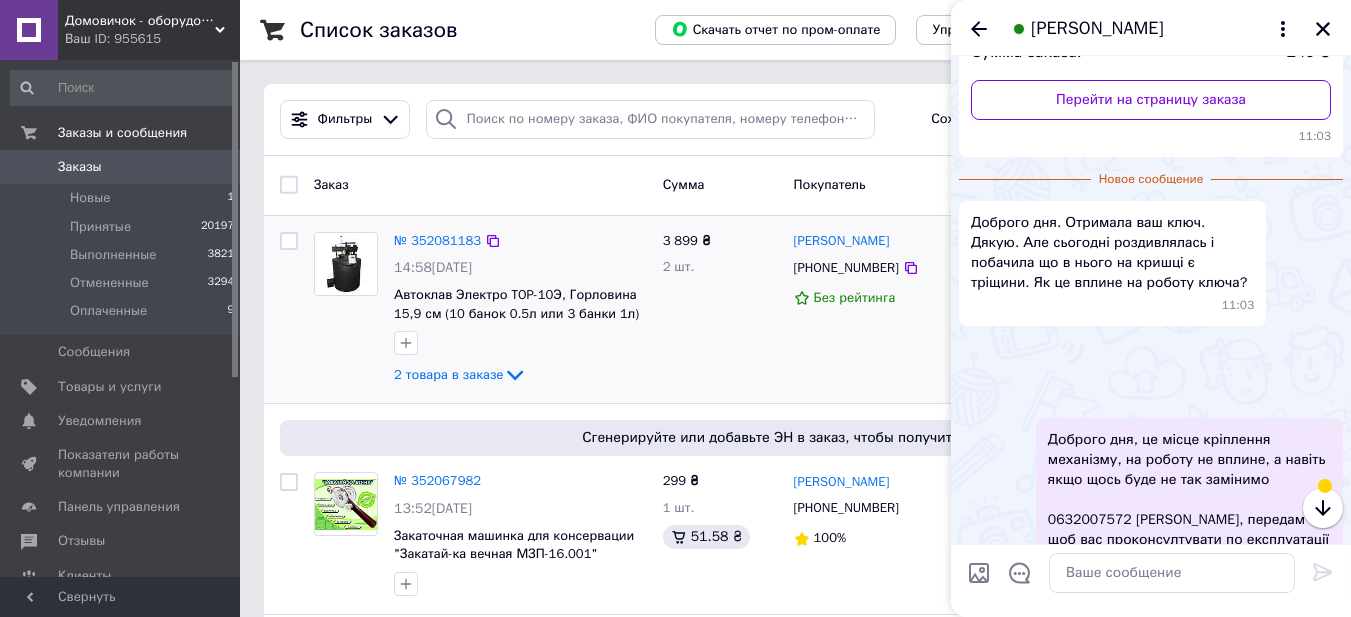 scroll, scrollTop: 313, scrollLeft: 0, axis: vertical 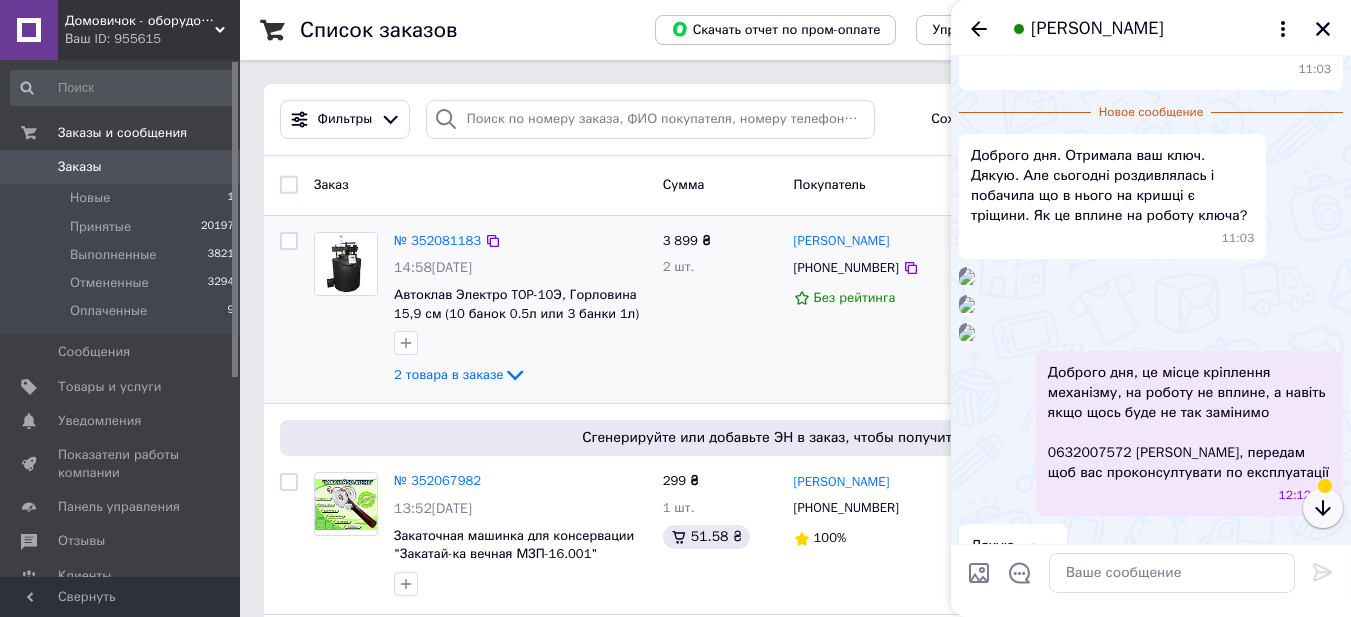 click 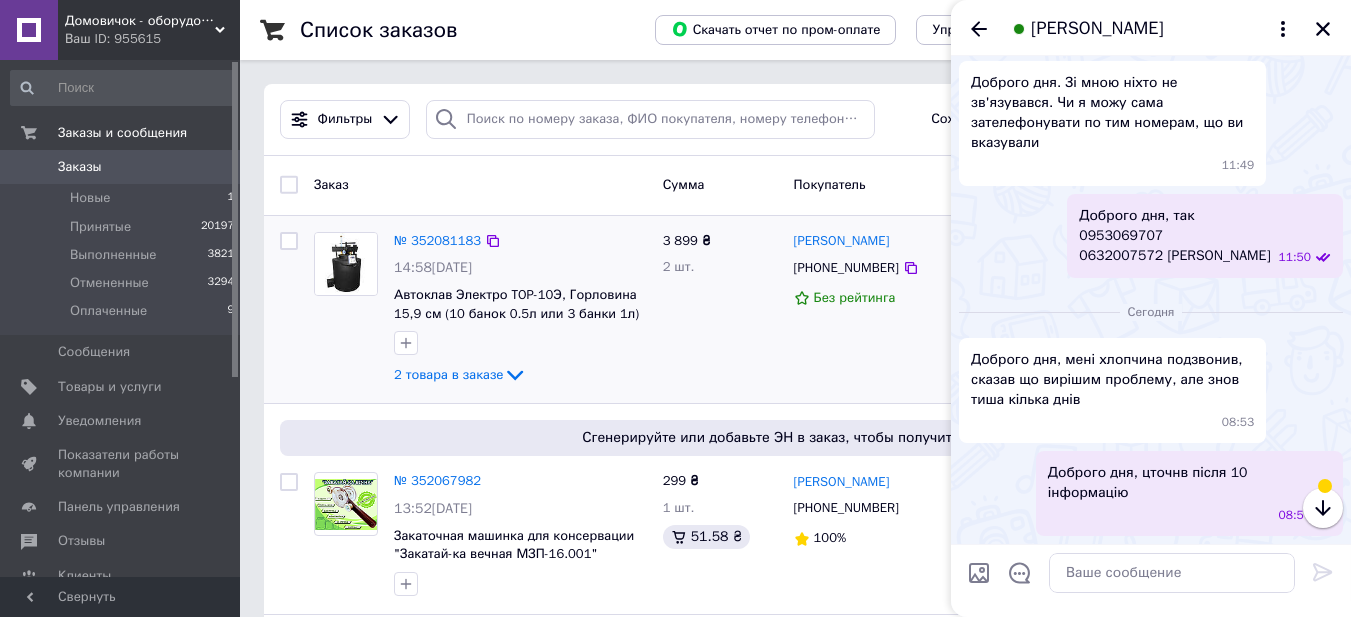 scroll, scrollTop: 1792, scrollLeft: 0, axis: vertical 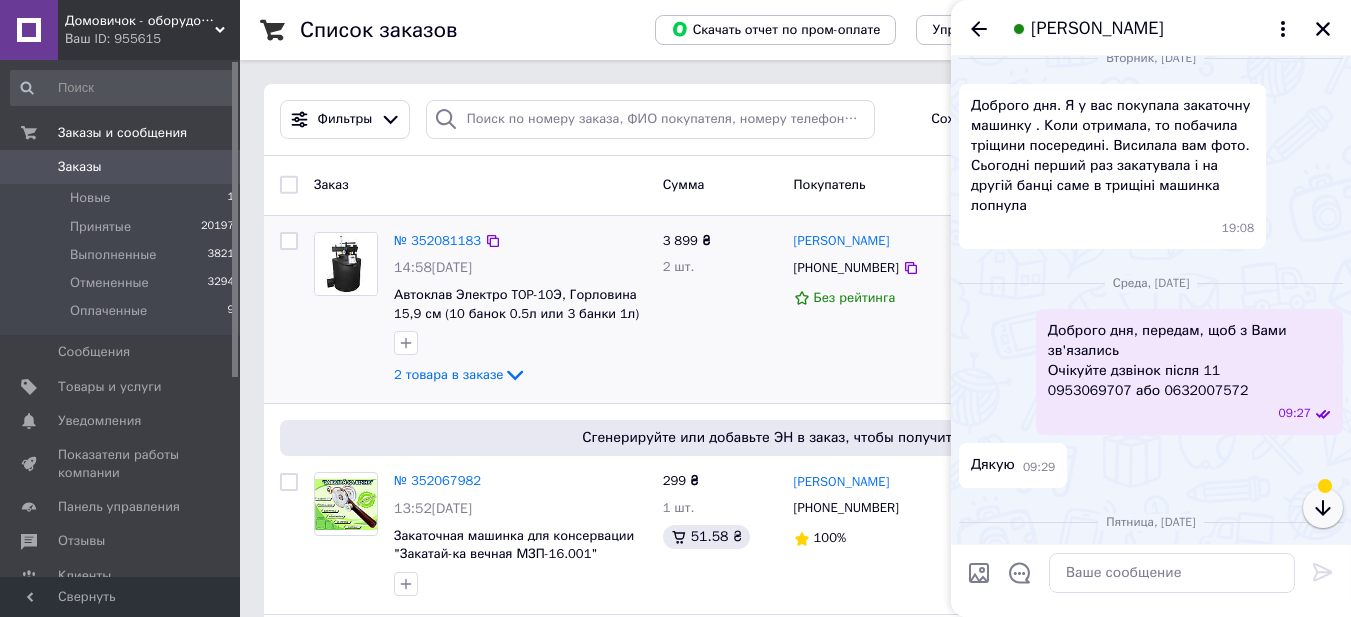 click at bounding box center [1323, 508] 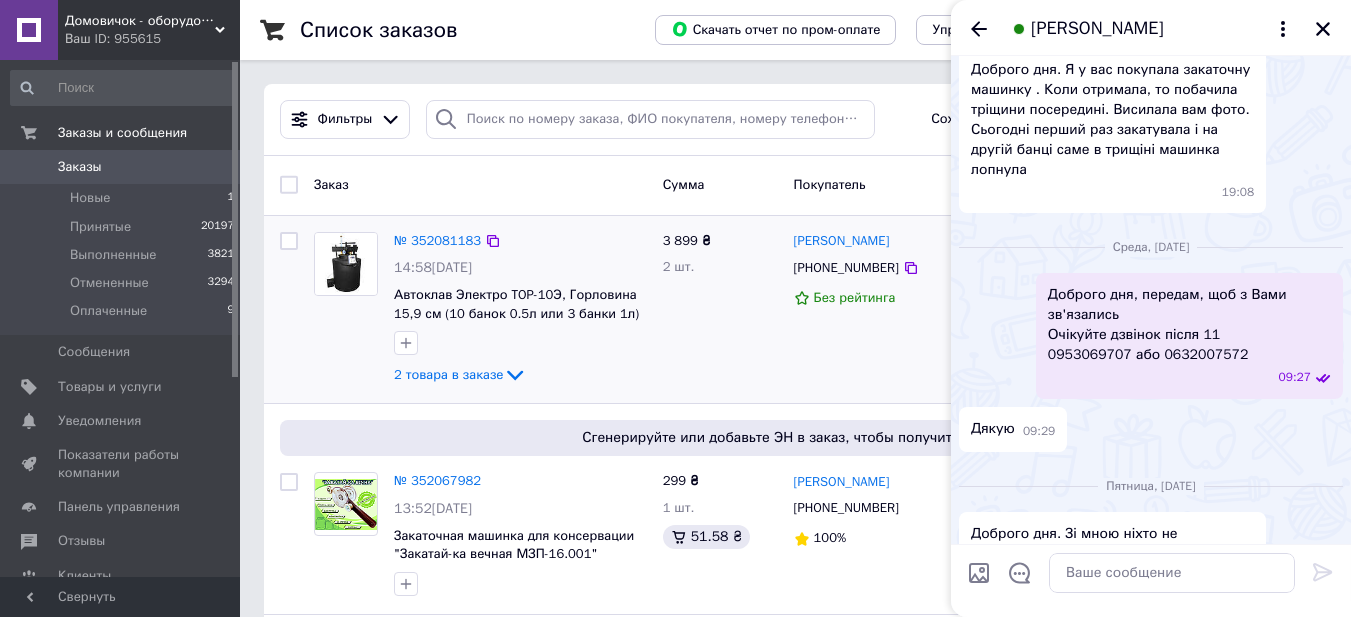 scroll, scrollTop: 2121, scrollLeft: 0, axis: vertical 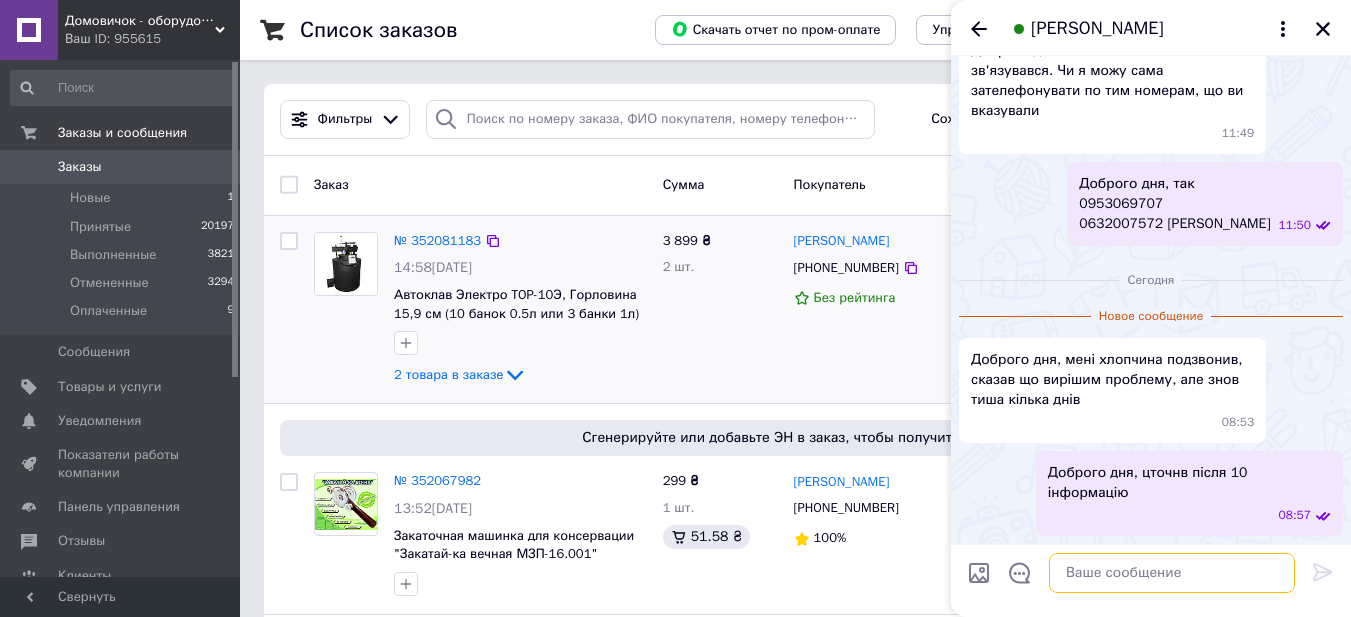 click at bounding box center [1172, 573] 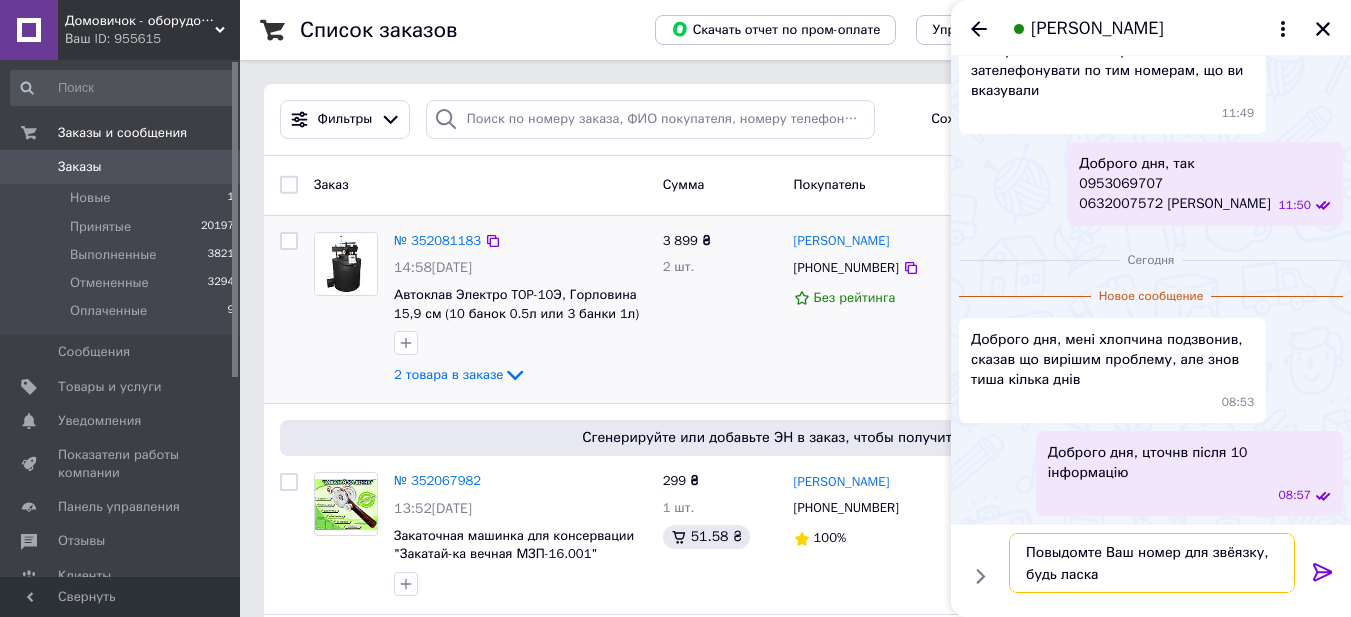 click on "Повыдомте Ваш номер для звёязку, будь ласка" at bounding box center (1152, 563) 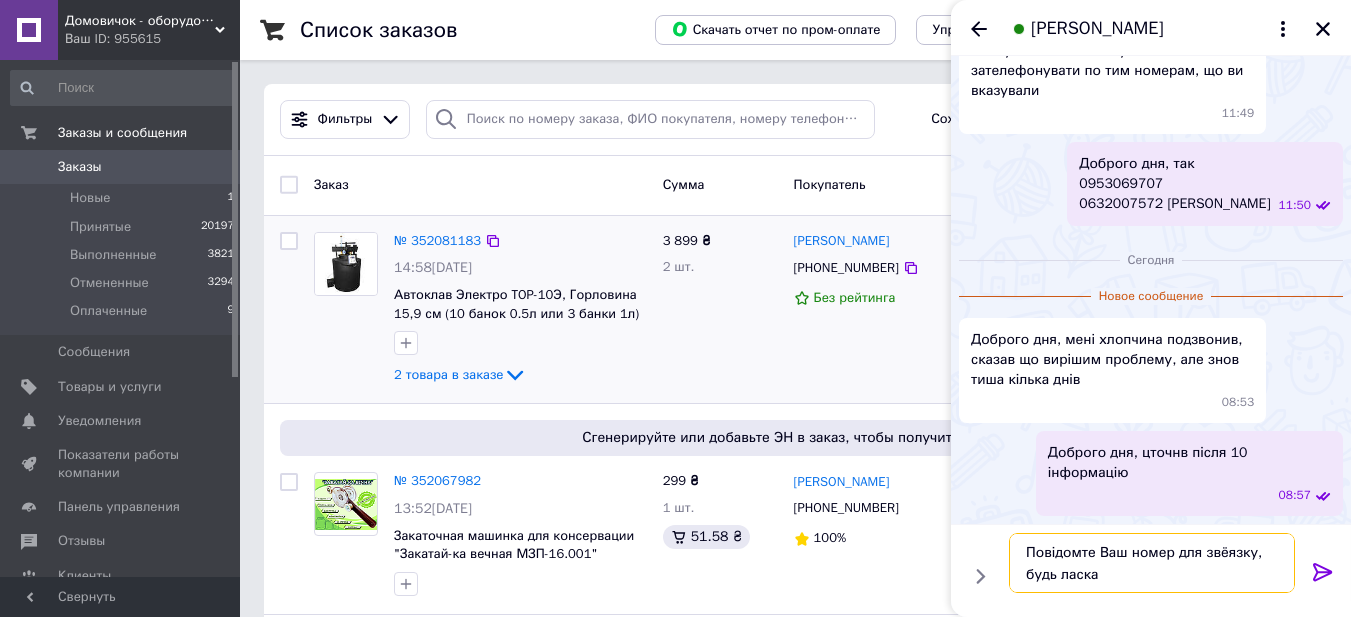 click on "Повідомте Ваш номер для звёязку, будь ласка" at bounding box center [1152, 563] 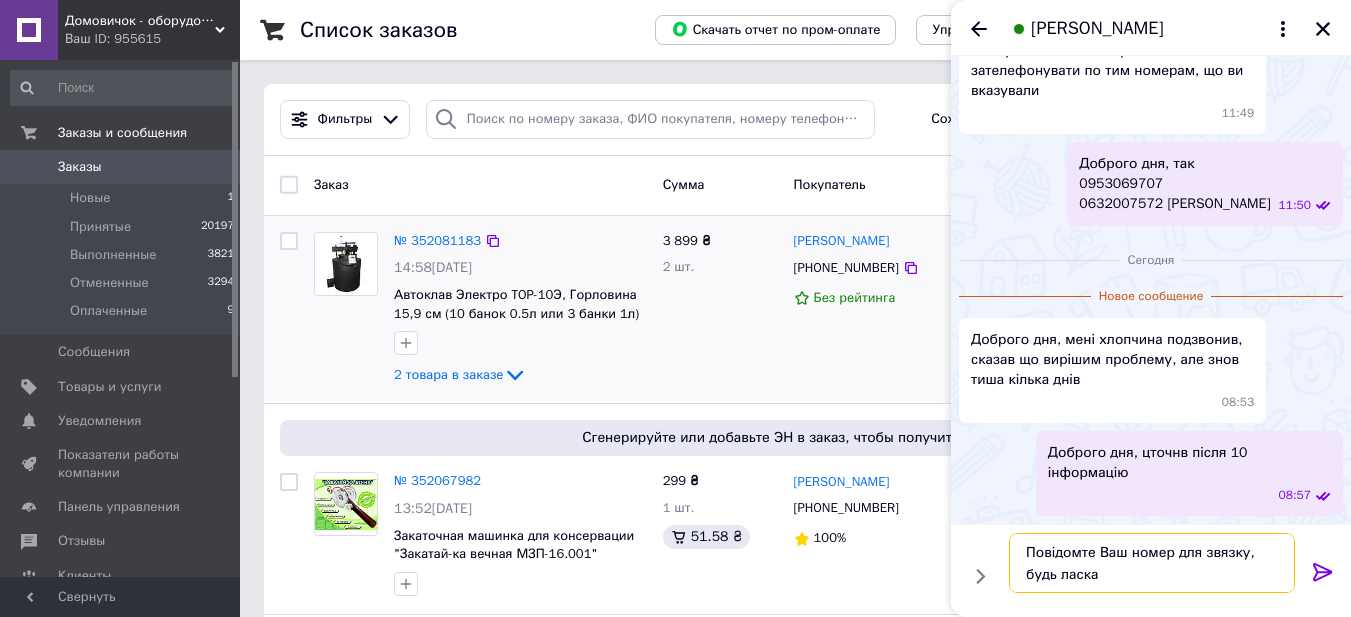 type on "Повідомте Ваш номер для зв'язку, будь ласка" 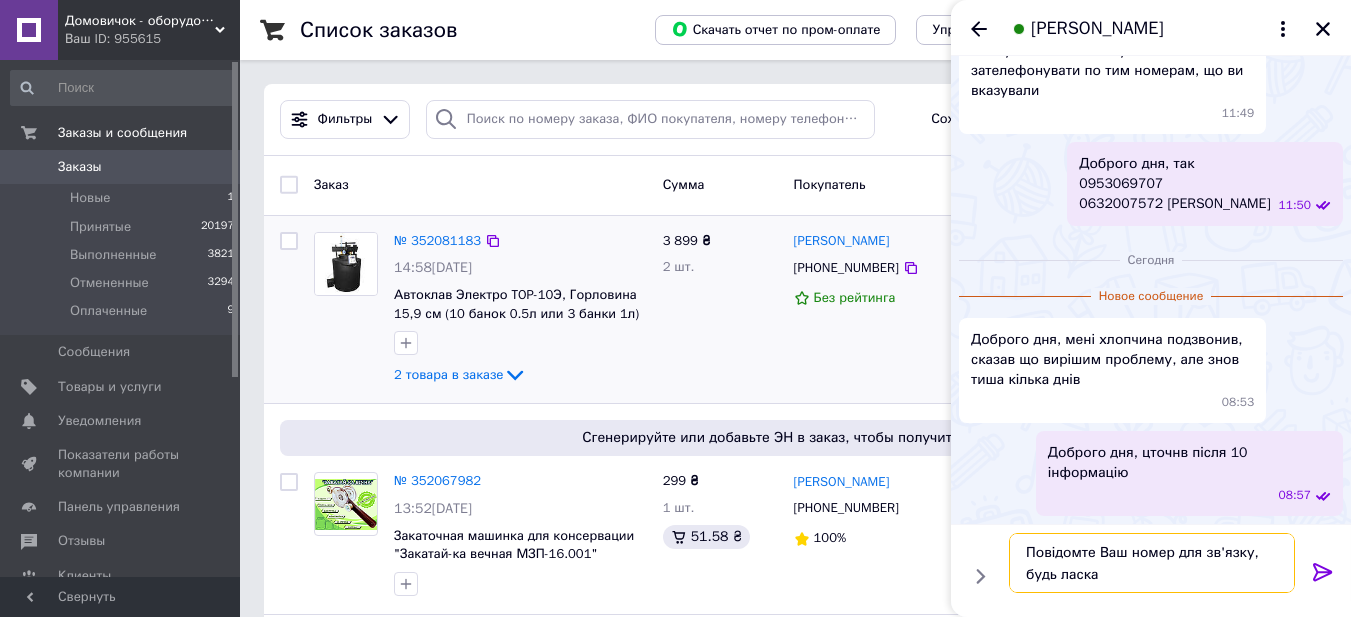type 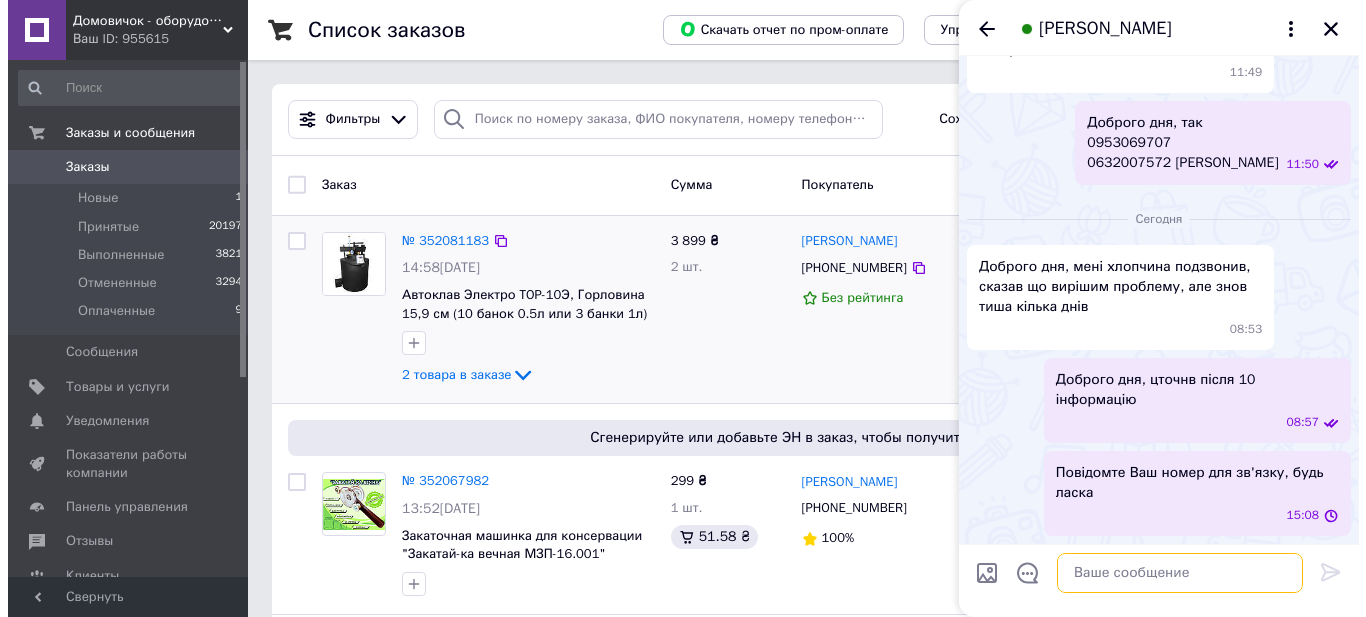 scroll, scrollTop: 2182, scrollLeft: 0, axis: vertical 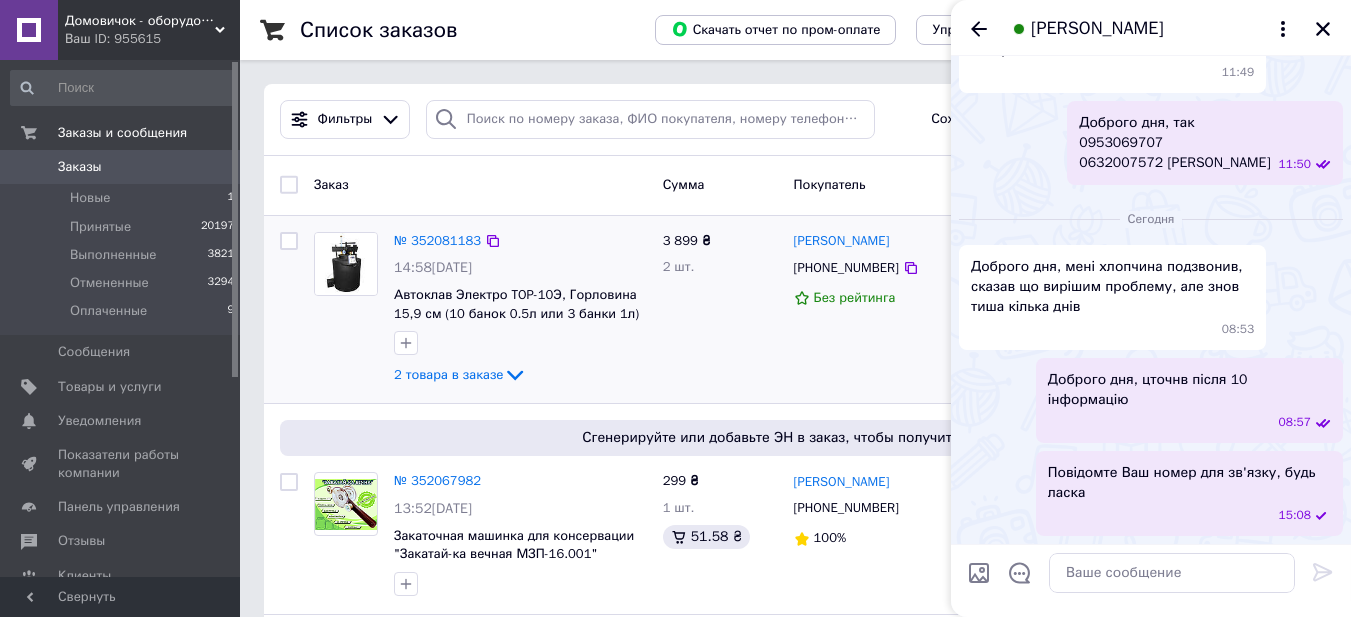click on "[PERSON_NAME]" at bounding box center [1097, 29] 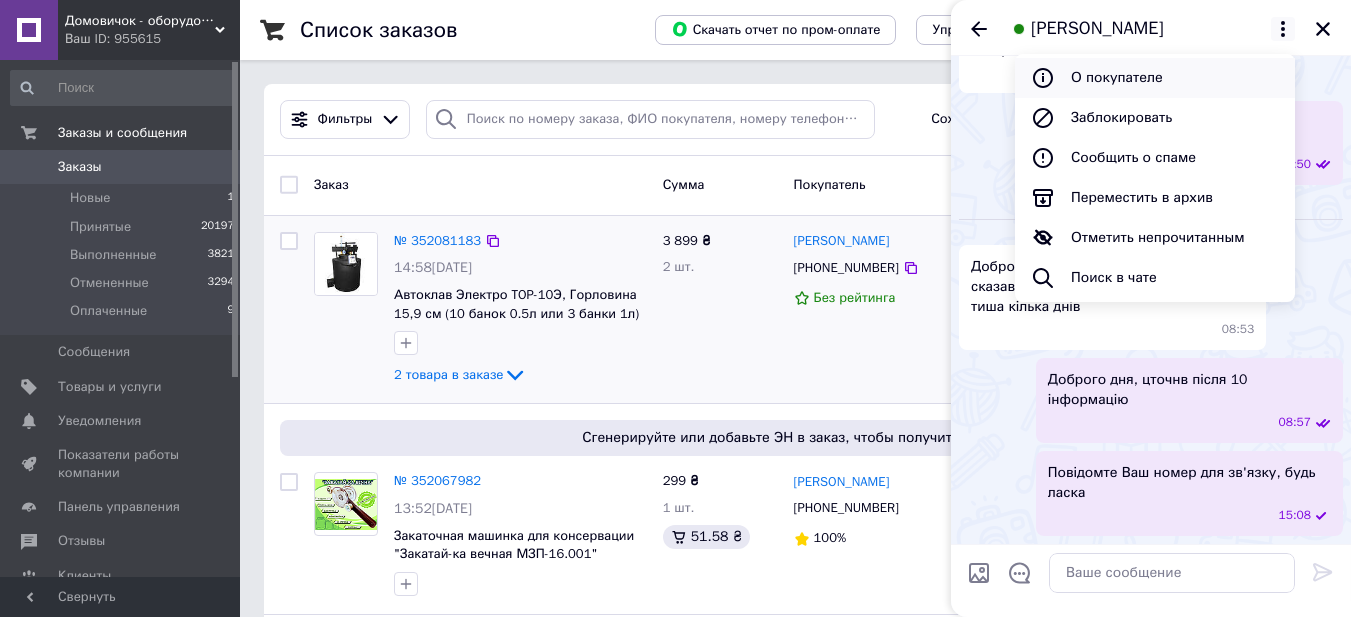 click on "О покупателе" at bounding box center (1155, 78) 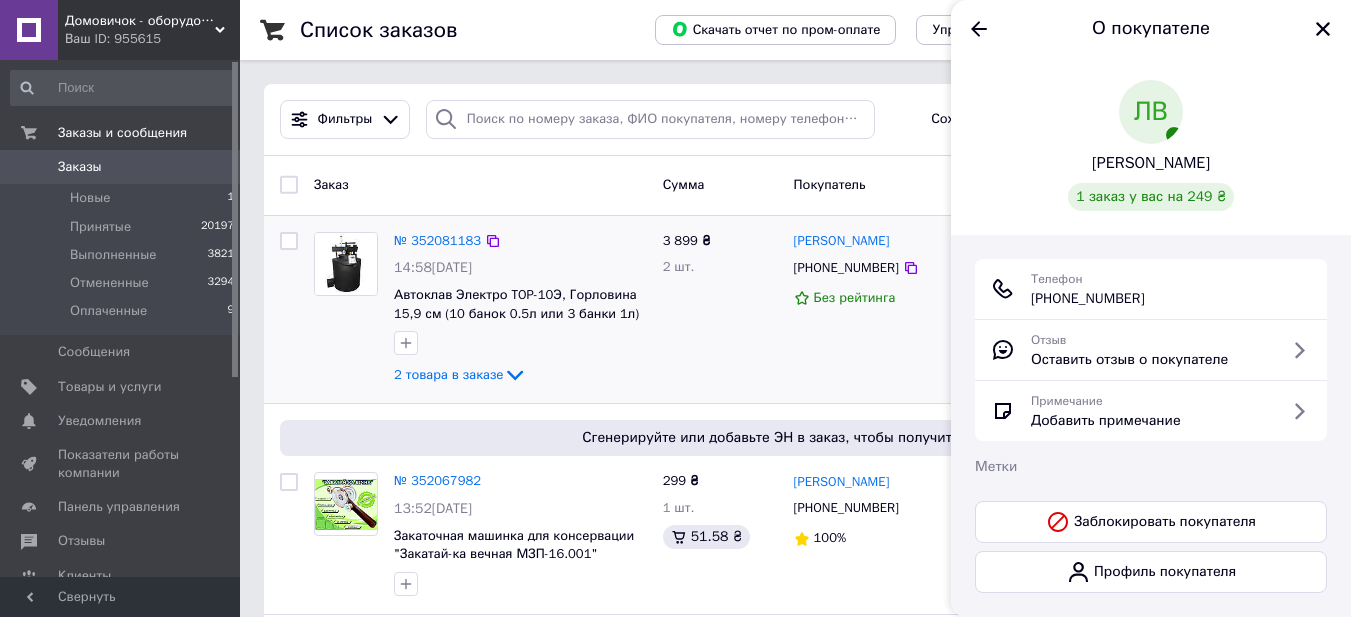 drag, startPoint x: 1191, startPoint y: 302, endPoint x: 1054, endPoint y: 297, distance: 137.09122 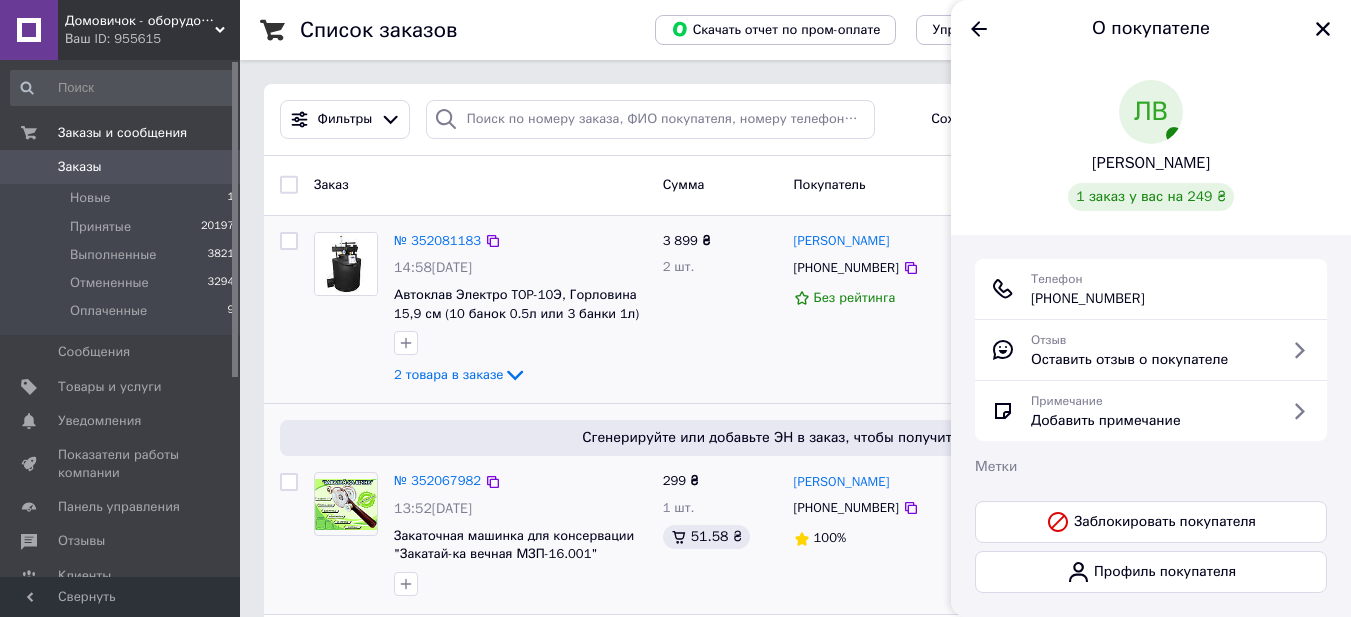 copy on "0 (95) 253-43-45" 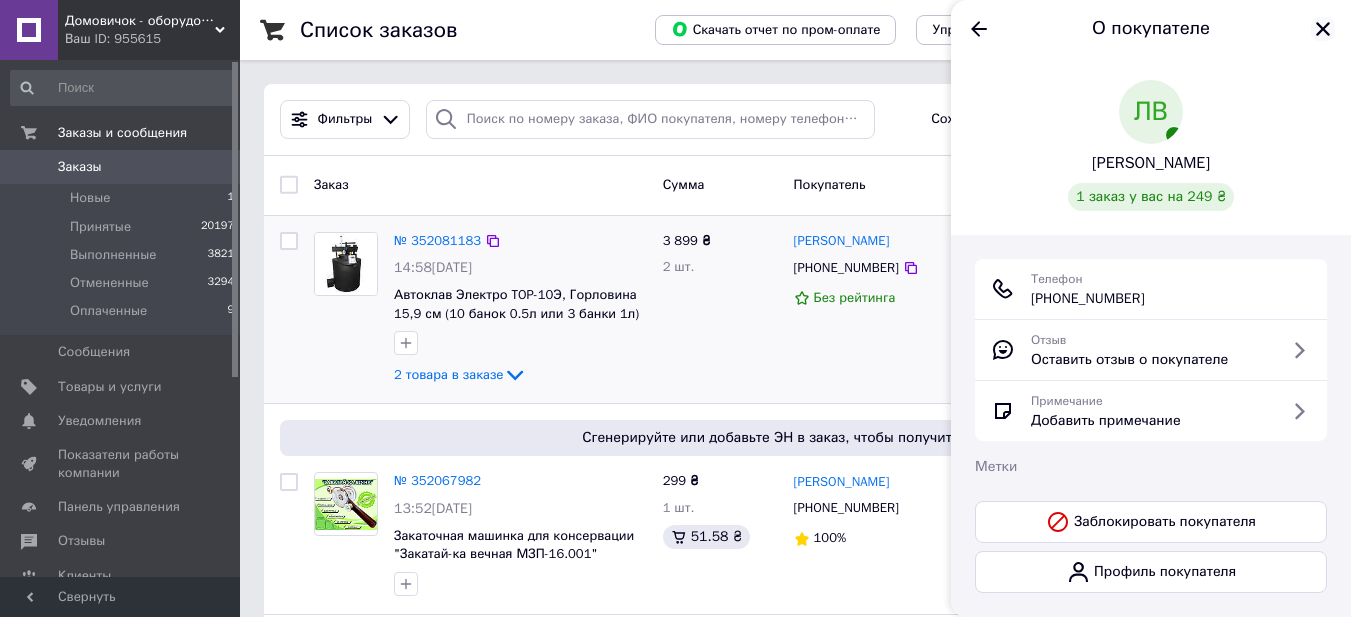 click 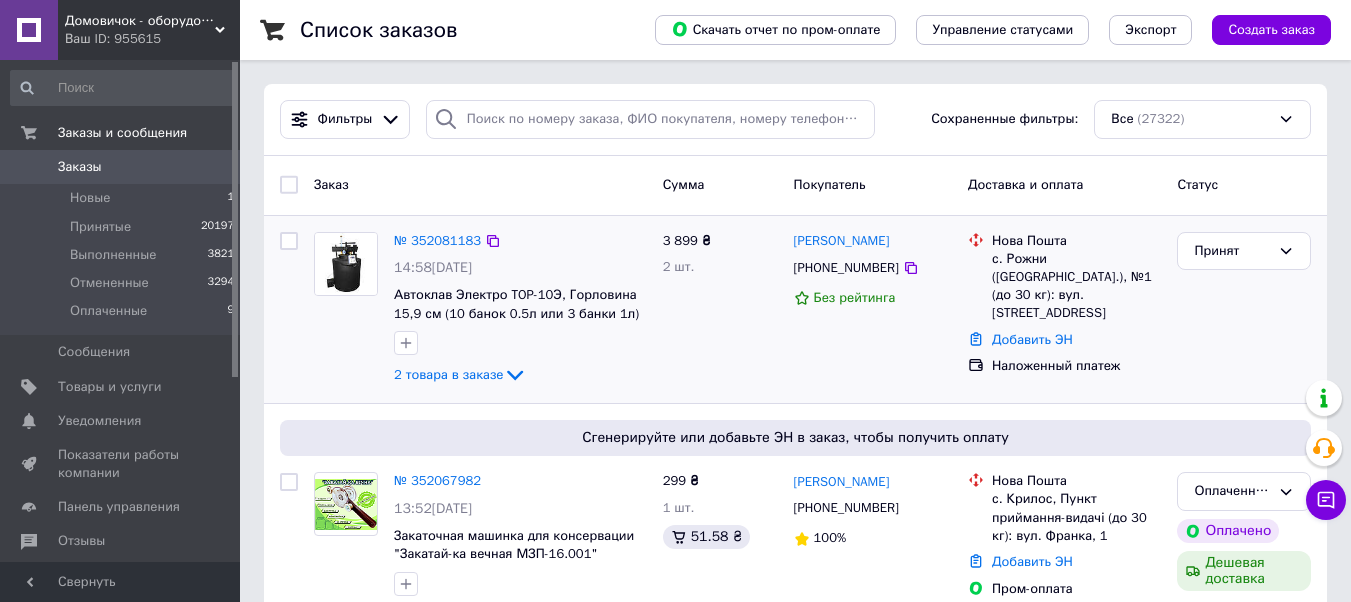 click on "Заказы" at bounding box center [80, 167] 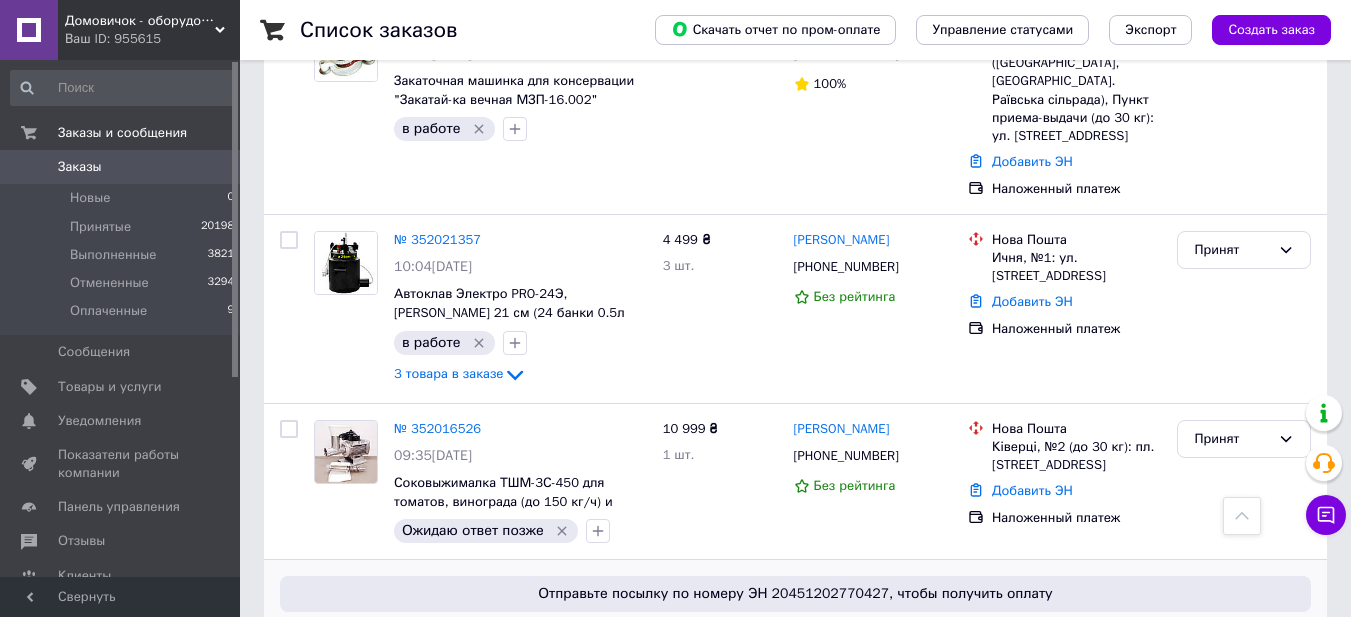 scroll, scrollTop: 1467, scrollLeft: 0, axis: vertical 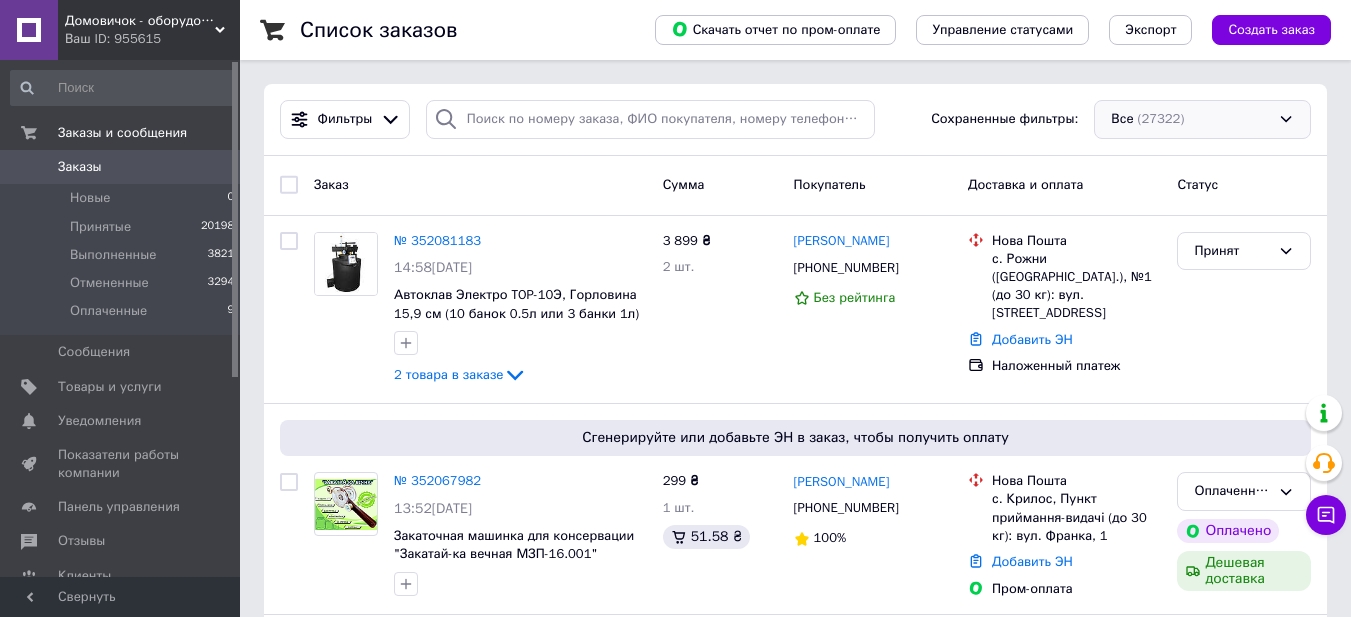 click on "Все (27322)" at bounding box center (1202, 119) 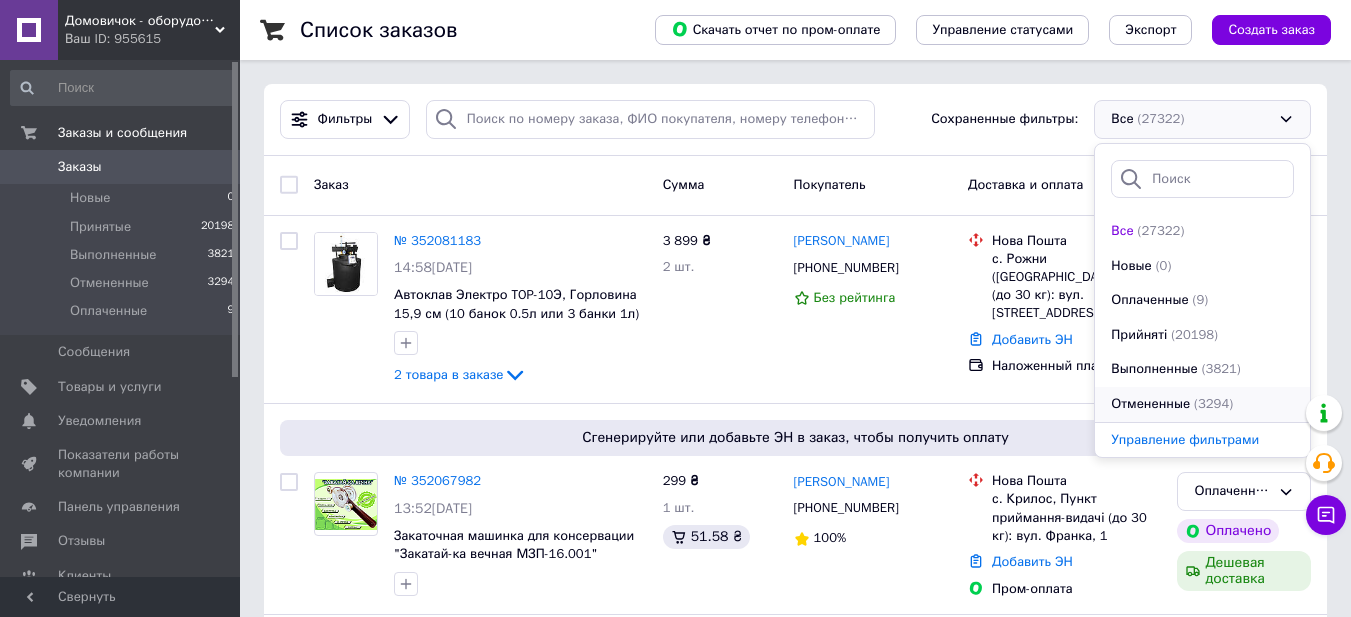 scroll, scrollTop: 34, scrollLeft: 0, axis: vertical 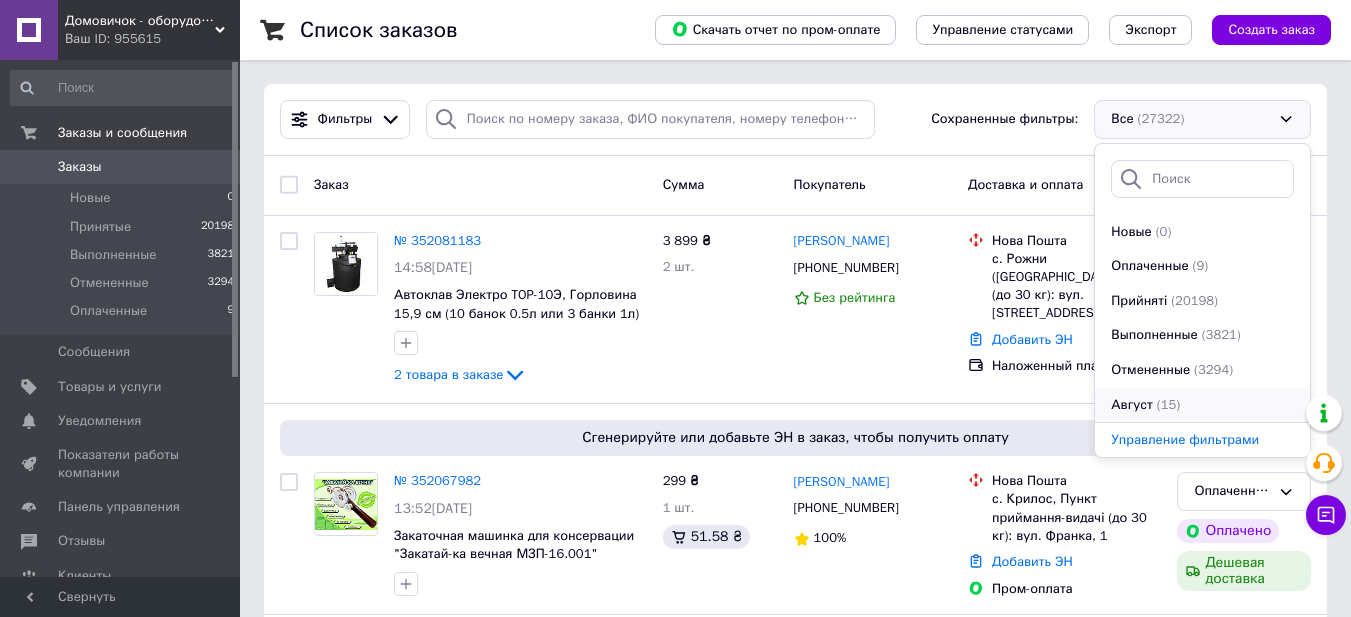click on "(15)" at bounding box center (1168, 404) 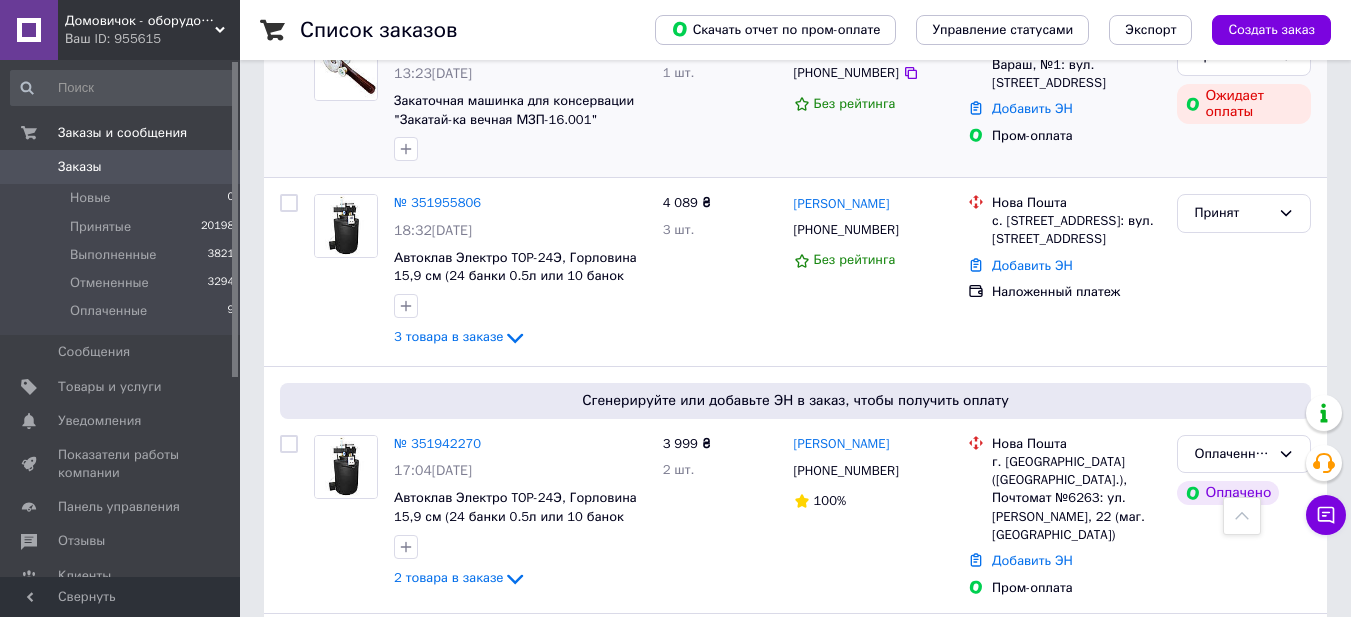 scroll, scrollTop: 733, scrollLeft: 0, axis: vertical 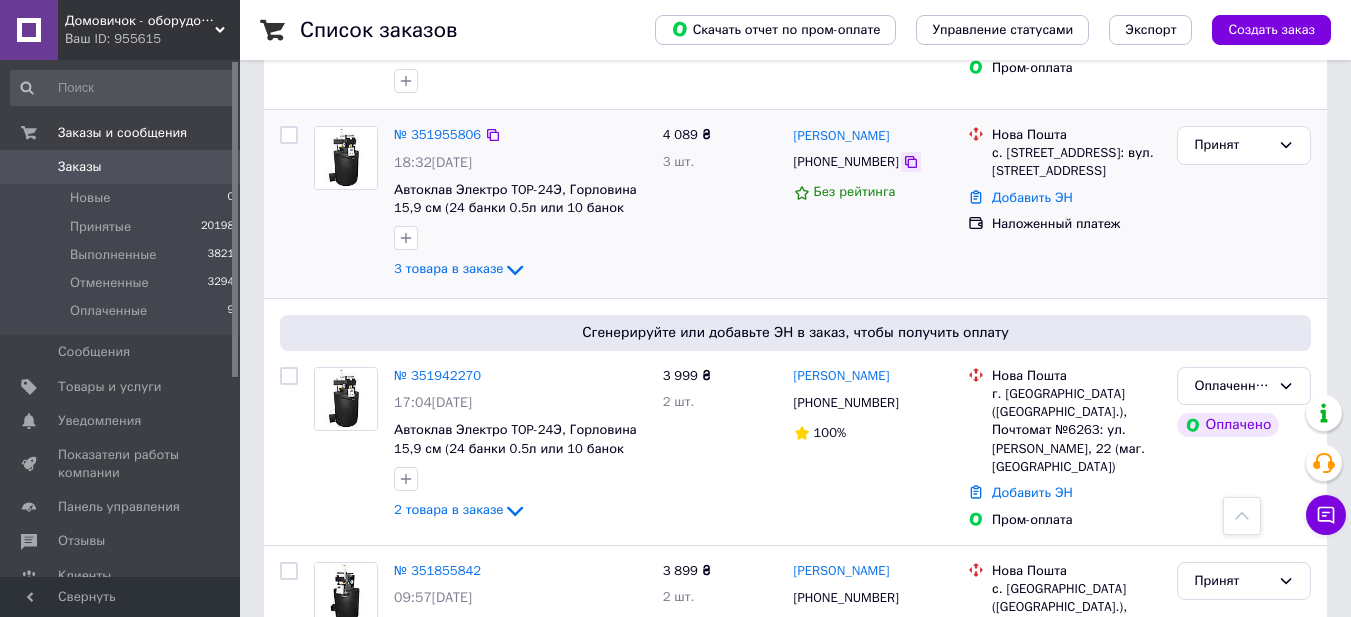 click 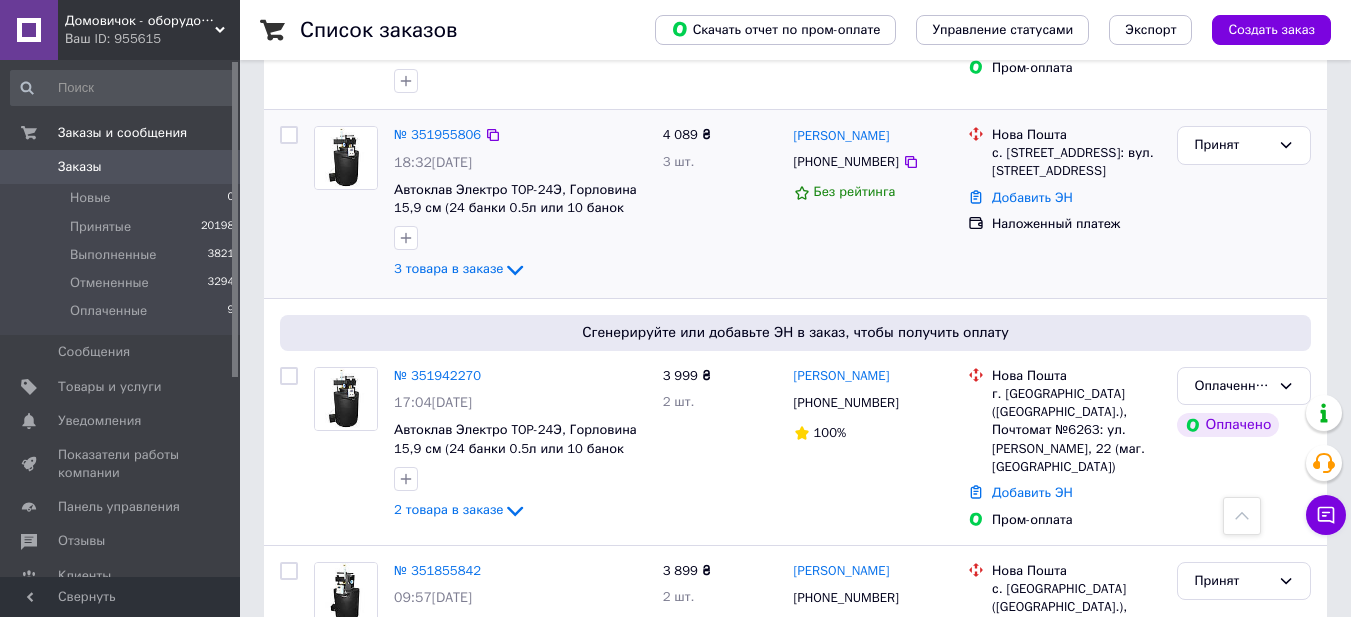 click on "Нова Пошта с. [STREET_ADDRESS]: вул. [STREET_ADDRESS] Добавить ЭН Наложенный платеж" at bounding box center (1064, 204) 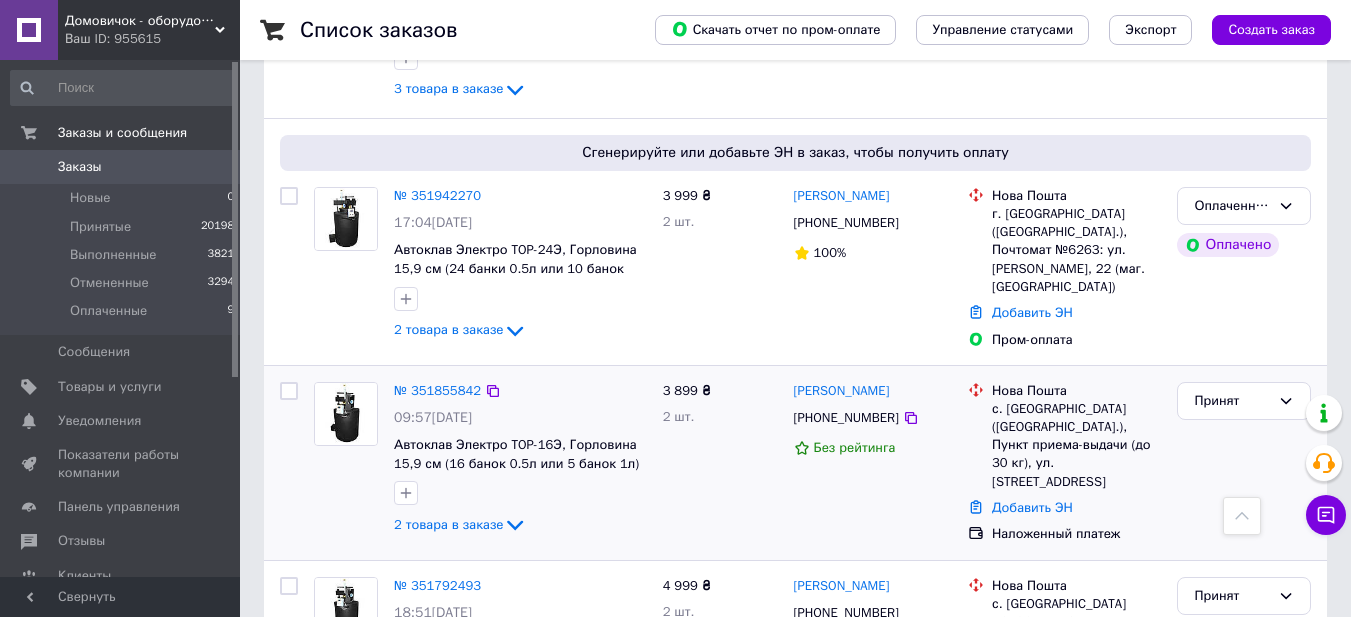 scroll, scrollTop: 933, scrollLeft: 0, axis: vertical 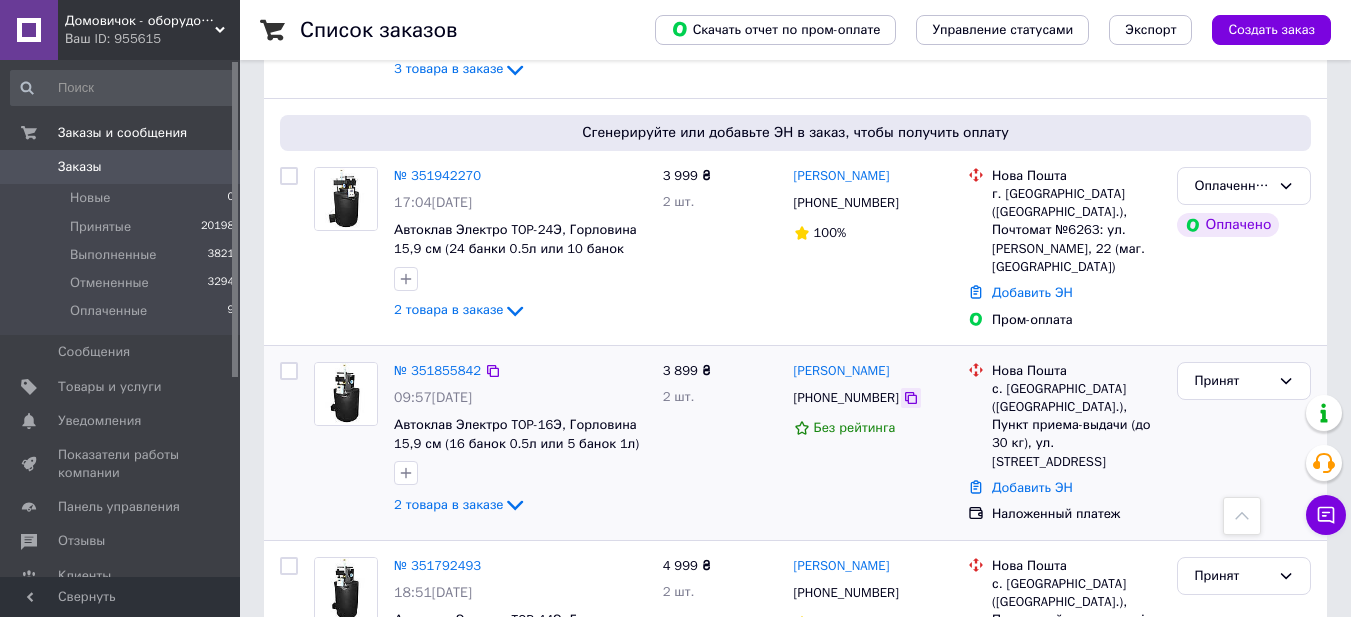 click 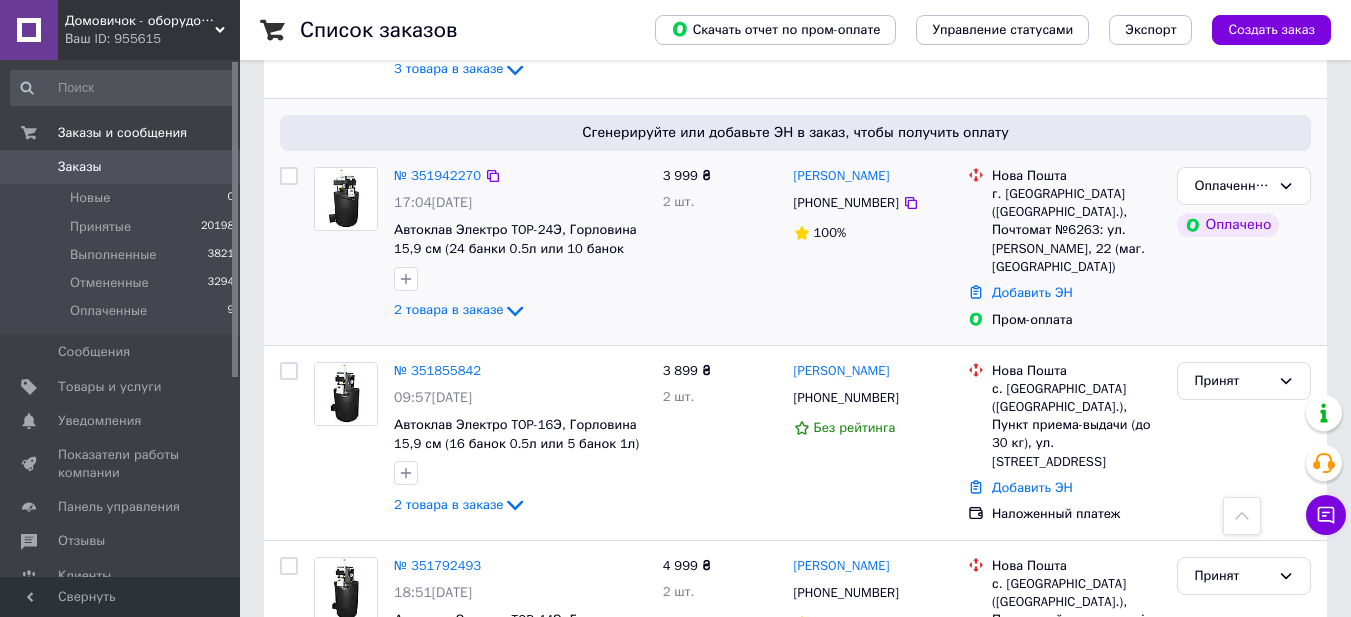 drag, startPoint x: 1153, startPoint y: 296, endPoint x: 1043, endPoint y: 322, distance: 113.03097 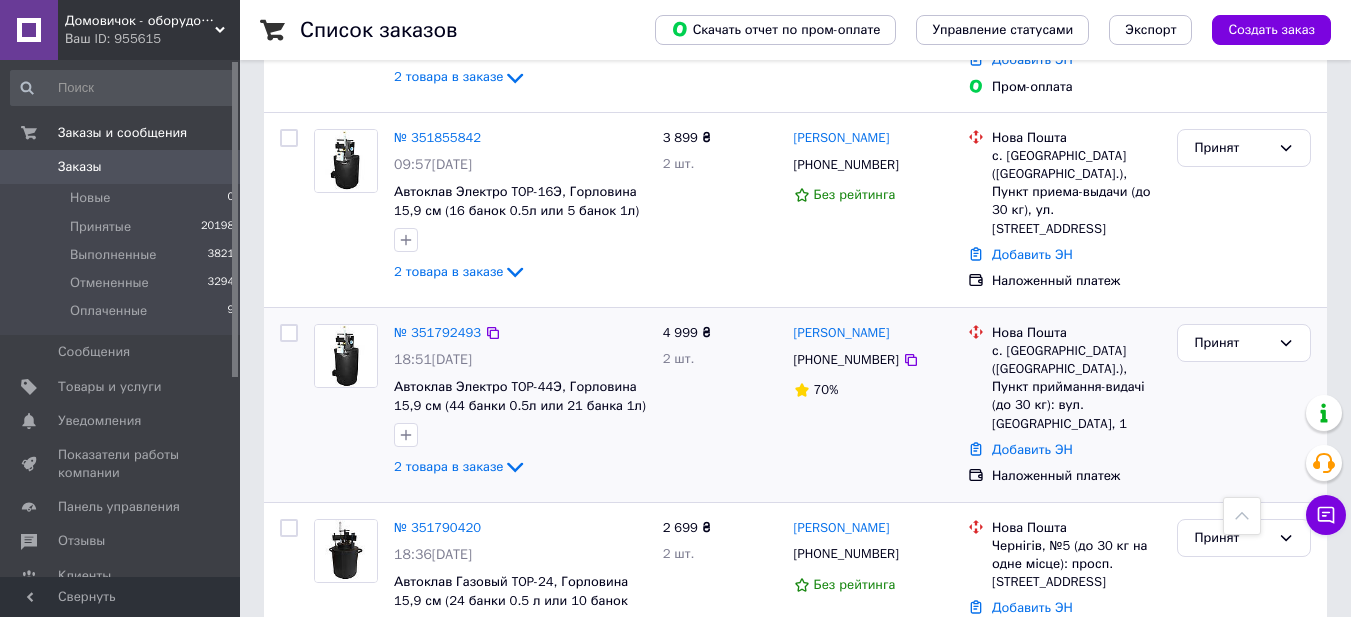 scroll, scrollTop: 1200, scrollLeft: 0, axis: vertical 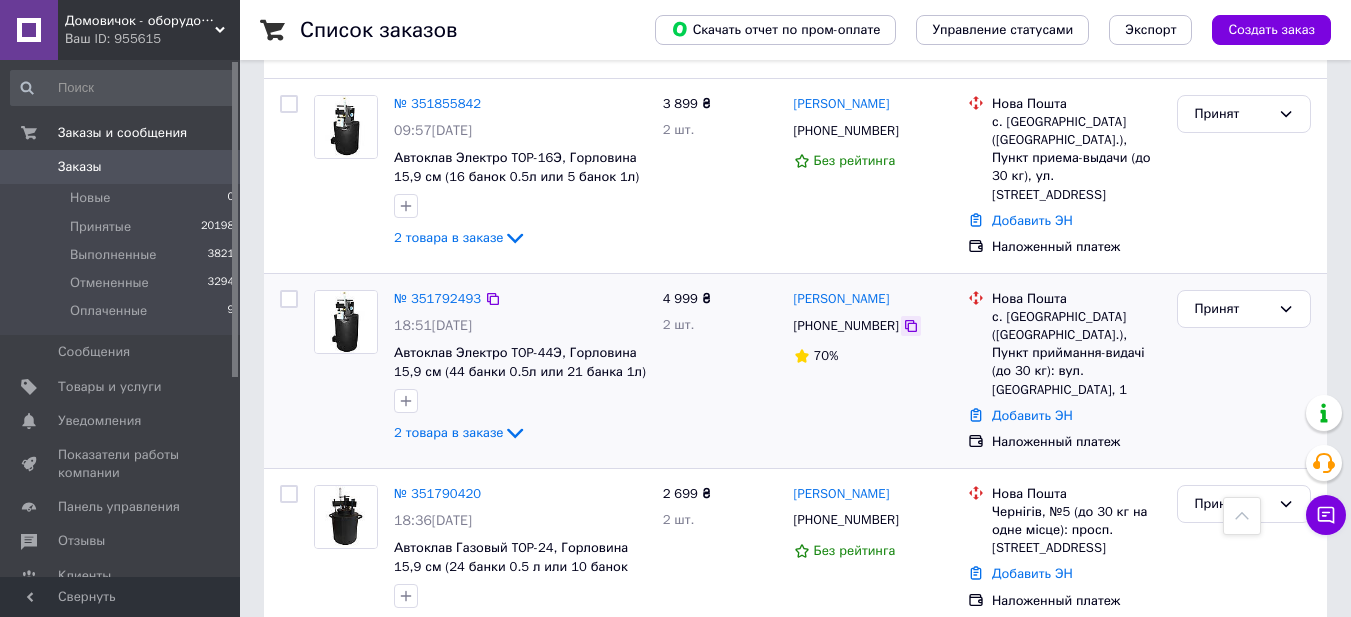 click 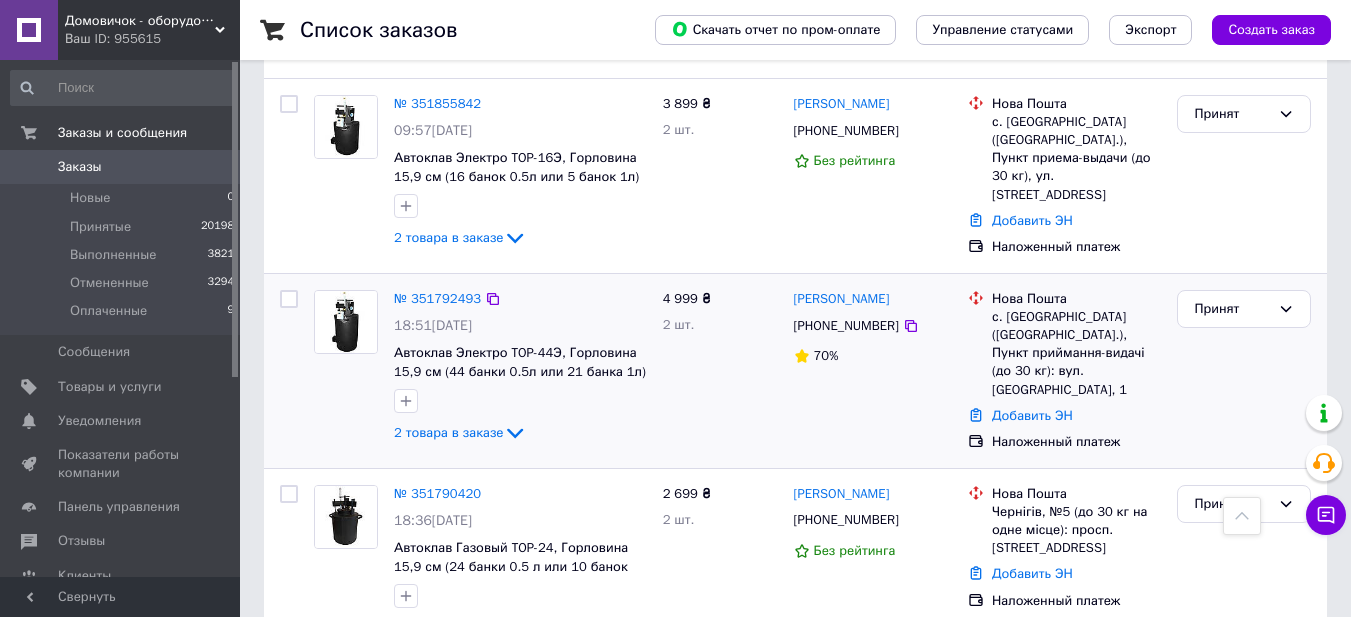 click on "Принят" at bounding box center (1244, 371) 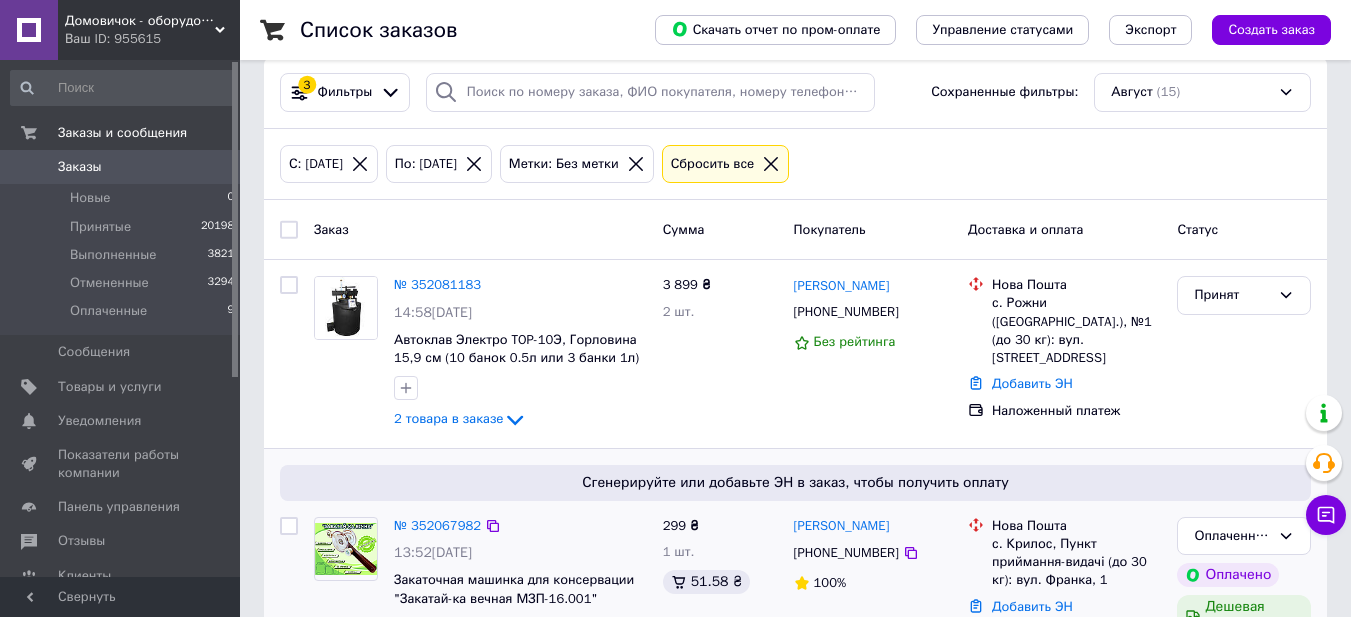 scroll, scrollTop: 0, scrollLeft: 0, axis: both 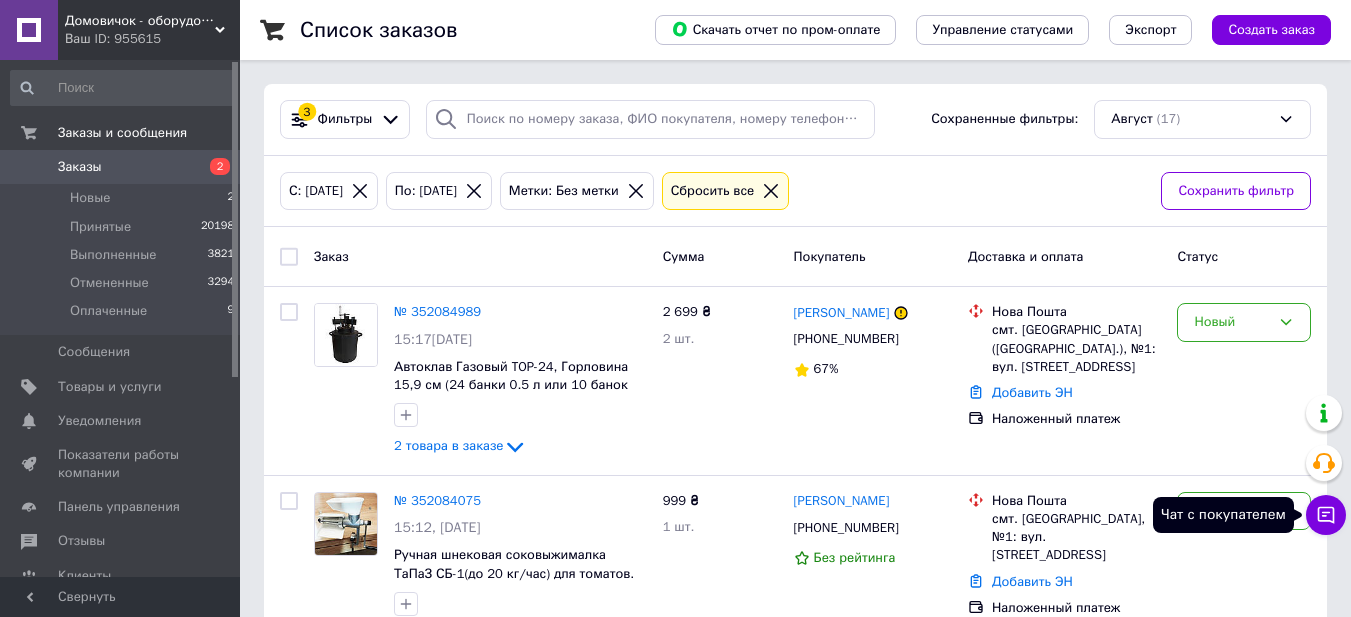 click on "Чат с покупателем" at bounding box center [1326, 515] 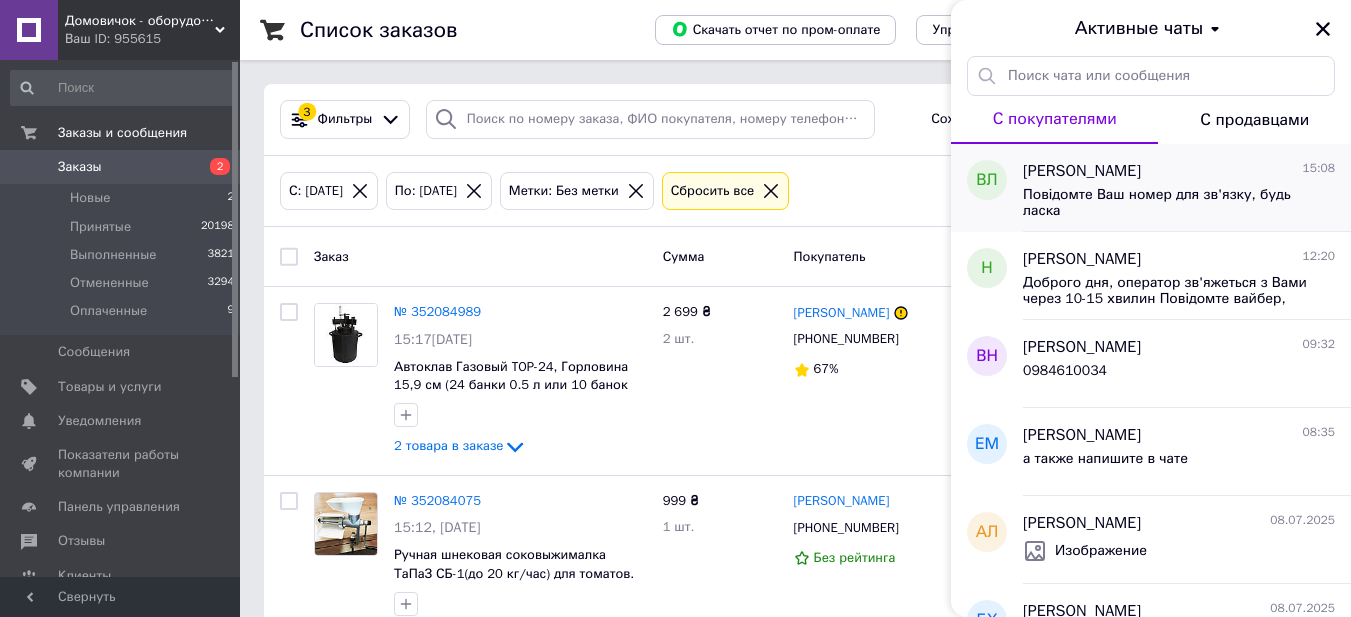 click on "[PERSON_NAME]" at bounding box center (1082, 171) 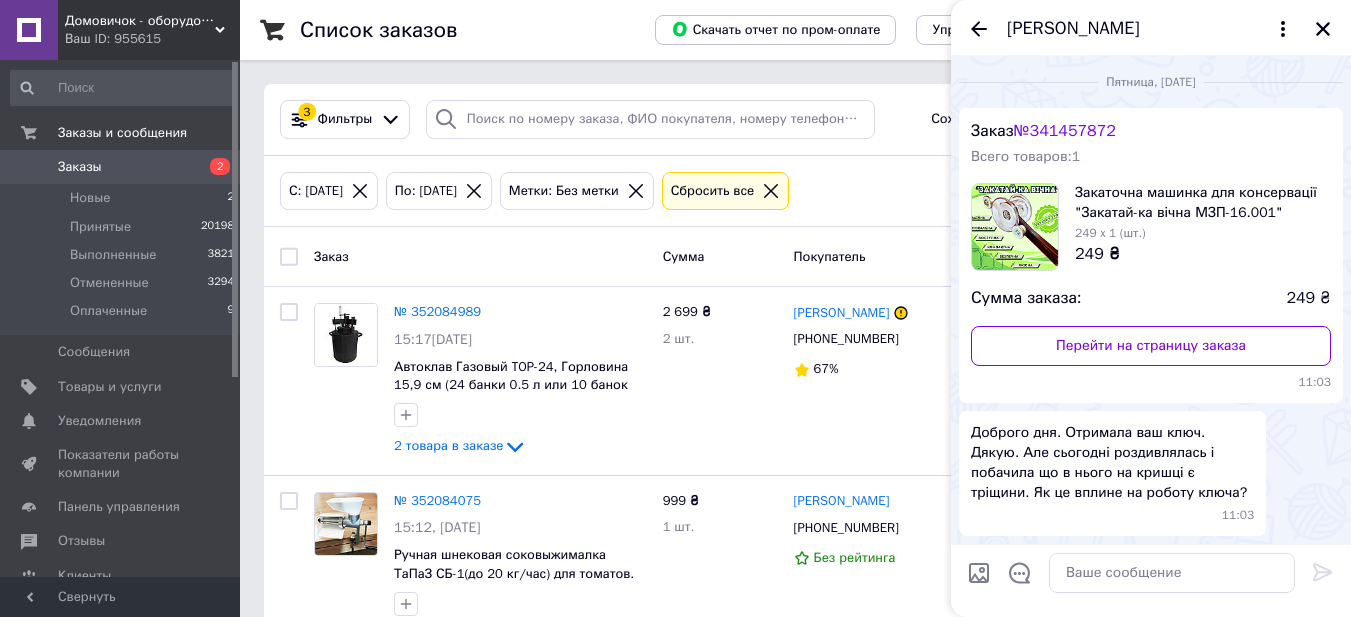 scroll, scrollTop: 2182, scrollLeft: 0, axis: vertical 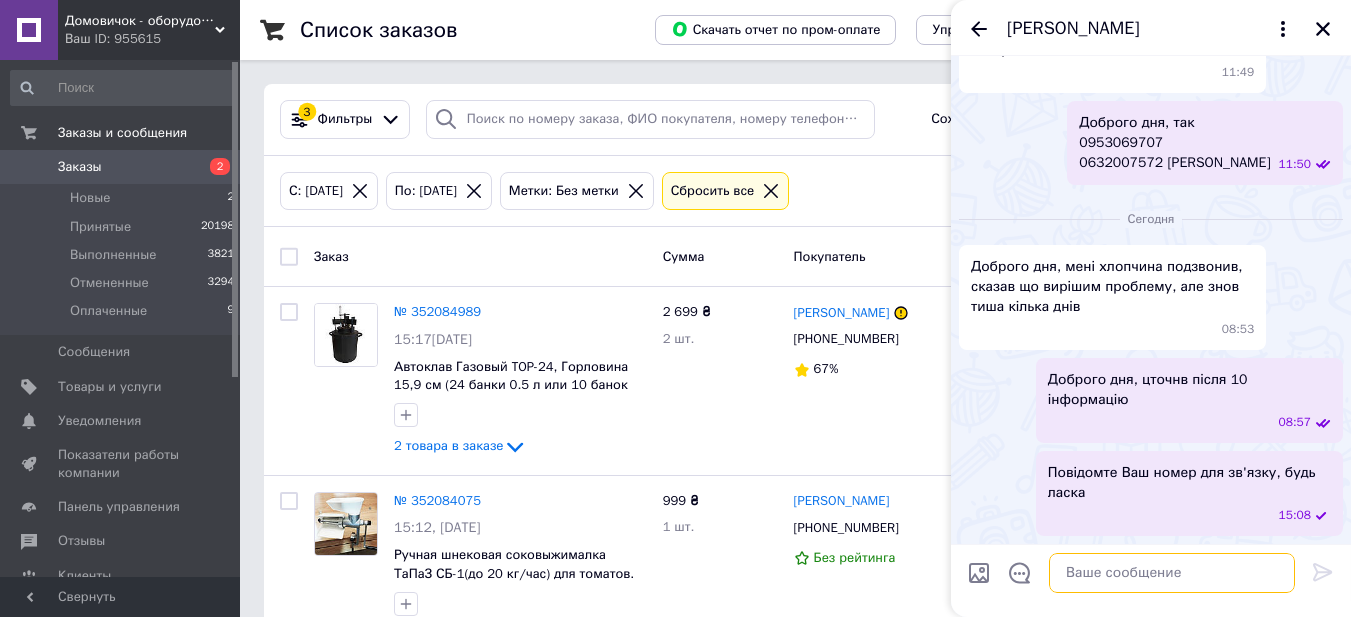 click at bounding box center (1172, 573) 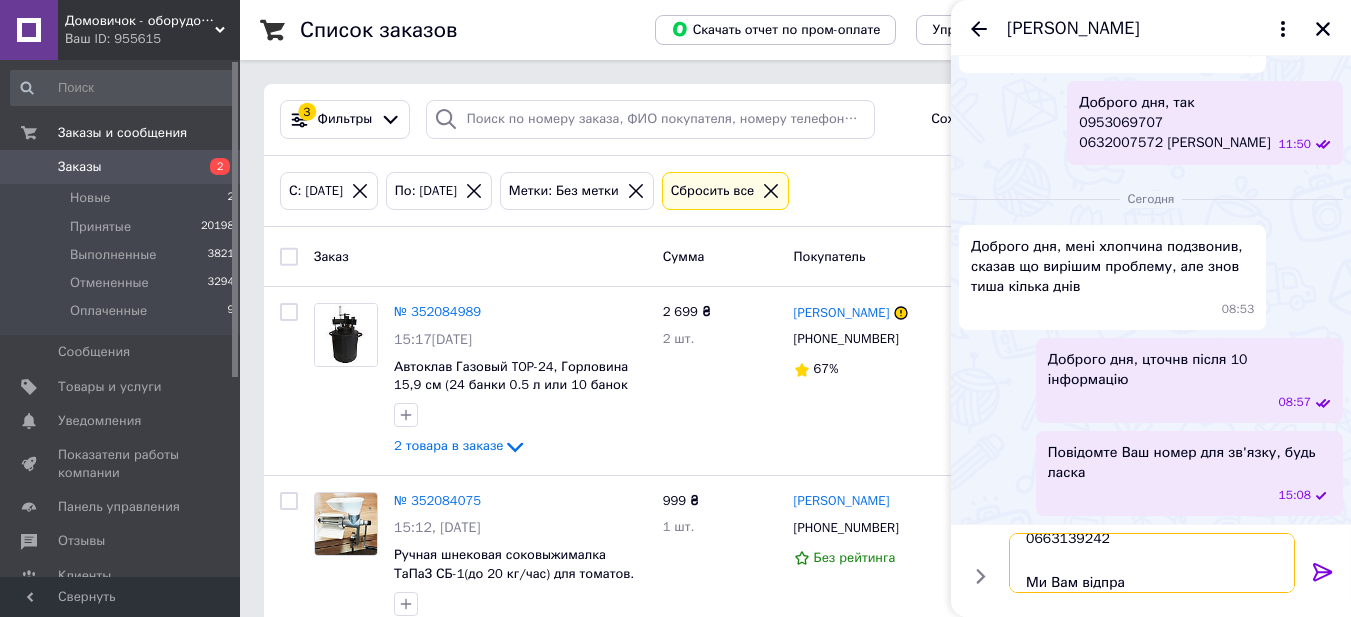 scroll, scrollTop: 90, scrollLeft: 0, axis: vertical 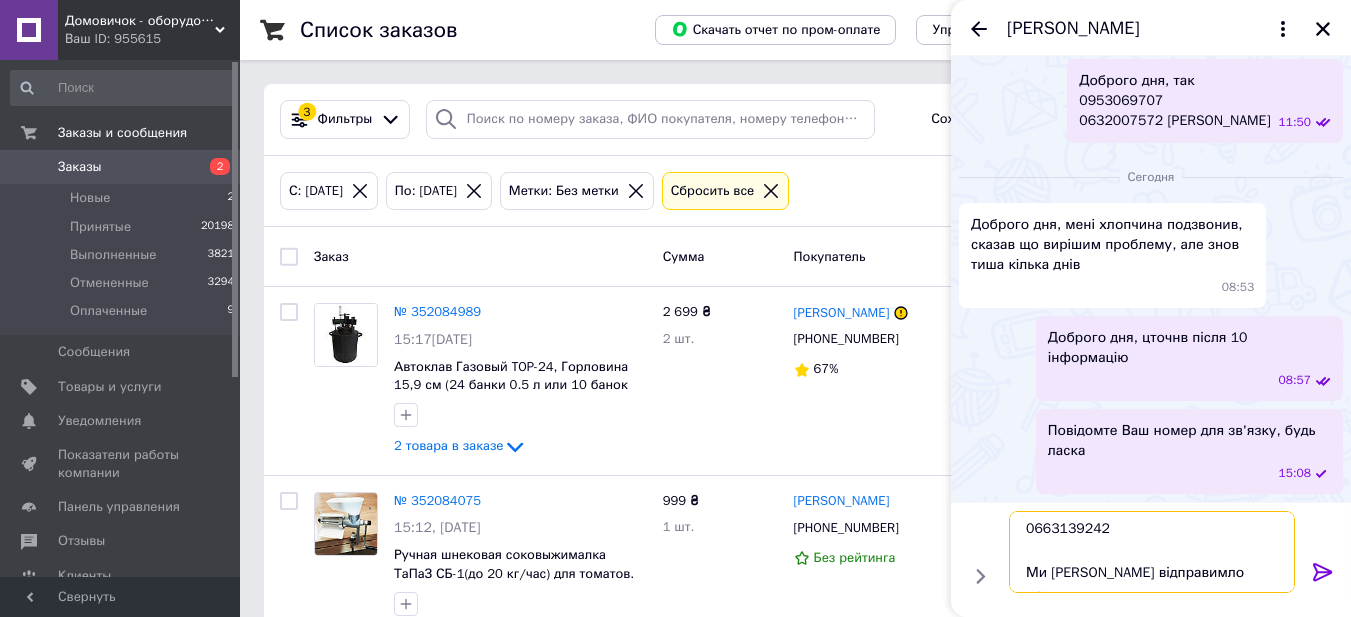 click on "Відправити машинку:
[PERSON_NAME][GEOGRAPHIC_DATA], №26
0663139242
Ми [PERSON_NAME] відправимло нову" at bounding box center (1152, 552) 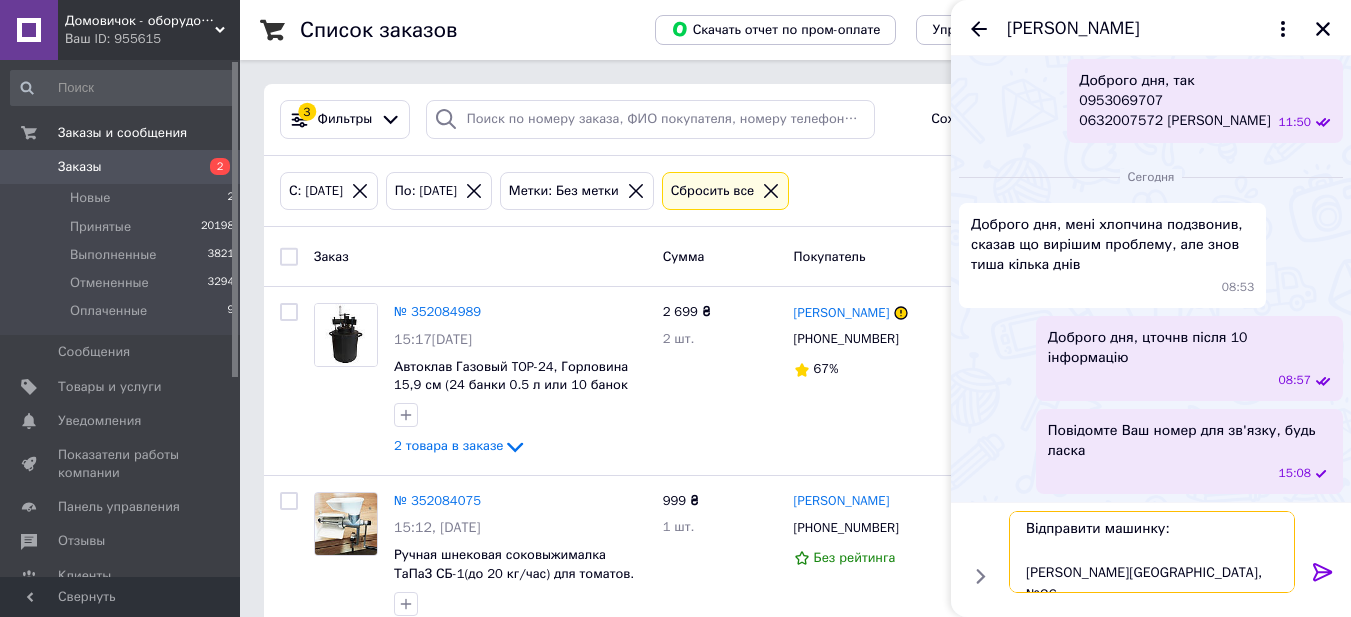 scroll, scrollTop: 0, scrollLeft: 0, axis: both 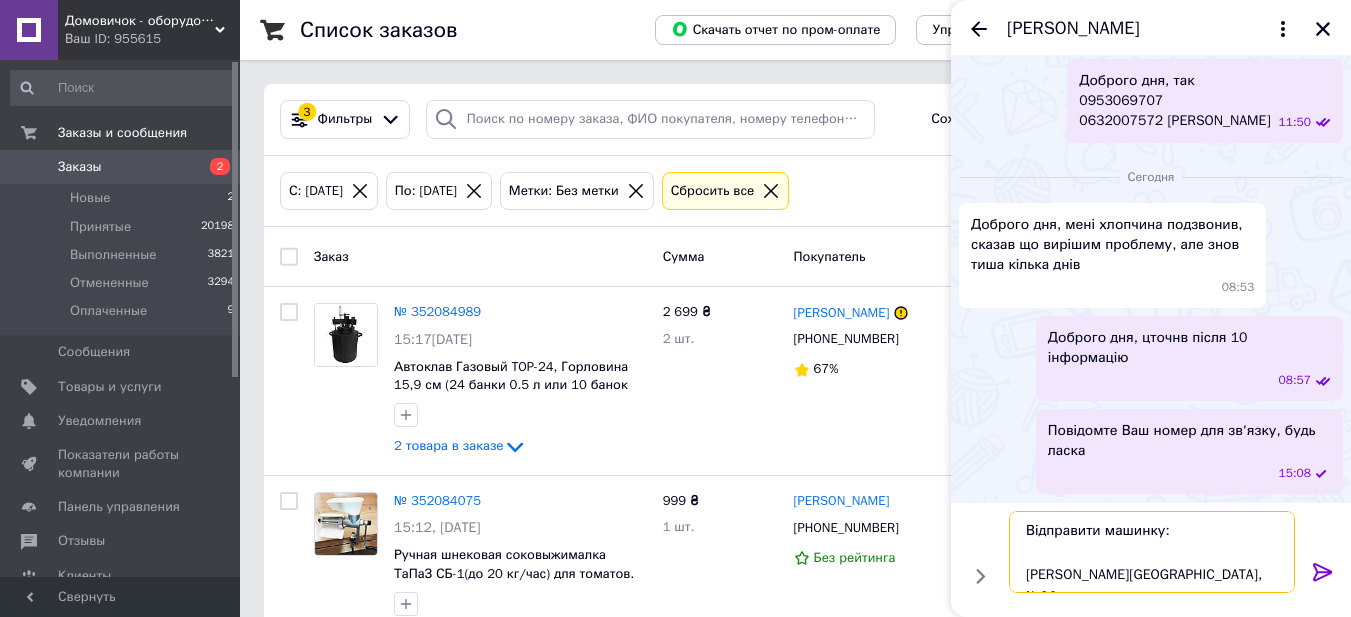 click on "Відправити машинку:
[PERSON_NAME][GEOGRAPHIC_DATA], №26
0663139242
Ми [PERSON_NAME] відправимо нову" at bounding box center [1152, 552] 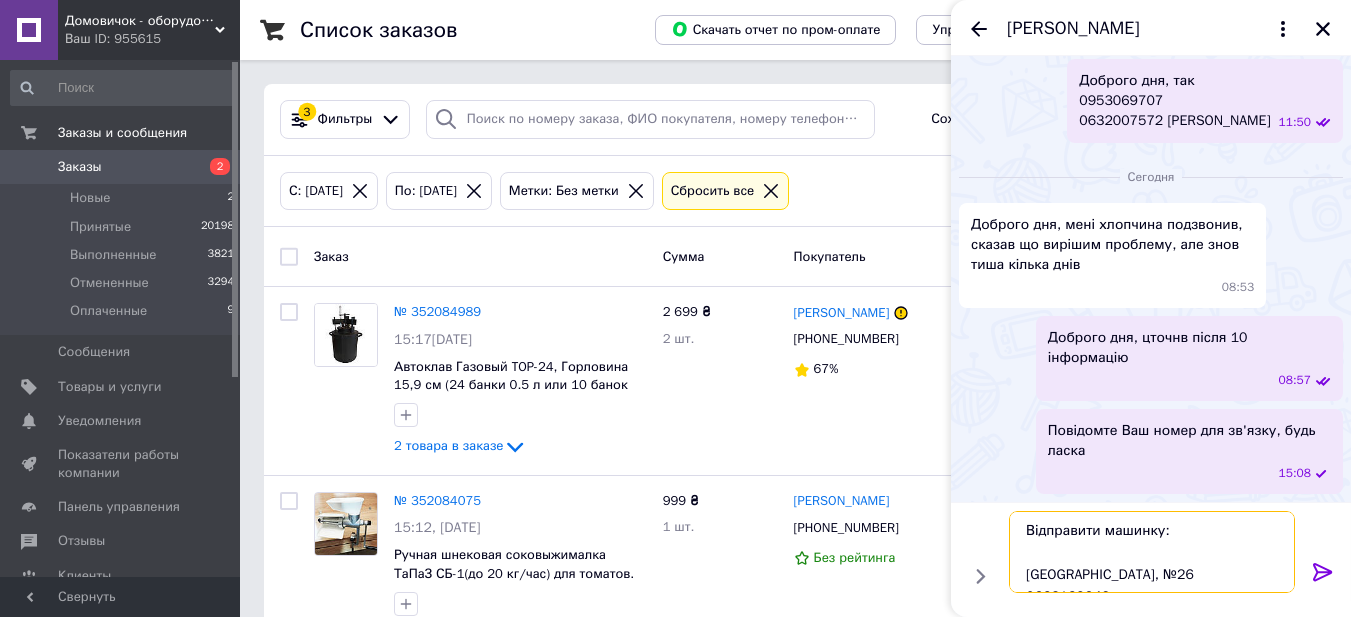 type on "Відправити машинку:
[PERSON_NAME][GEOGRAPHIC_DATA], №26
0663139242
Ми [PERSON_NAME] відправимо нову" 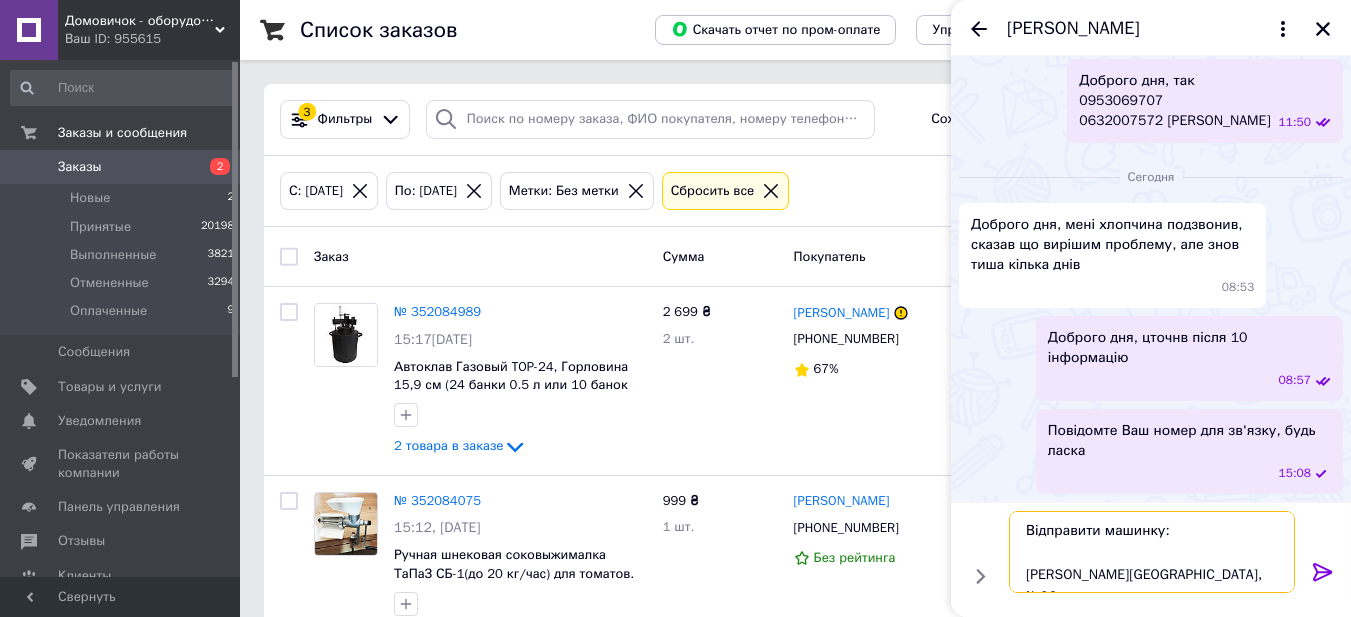 type 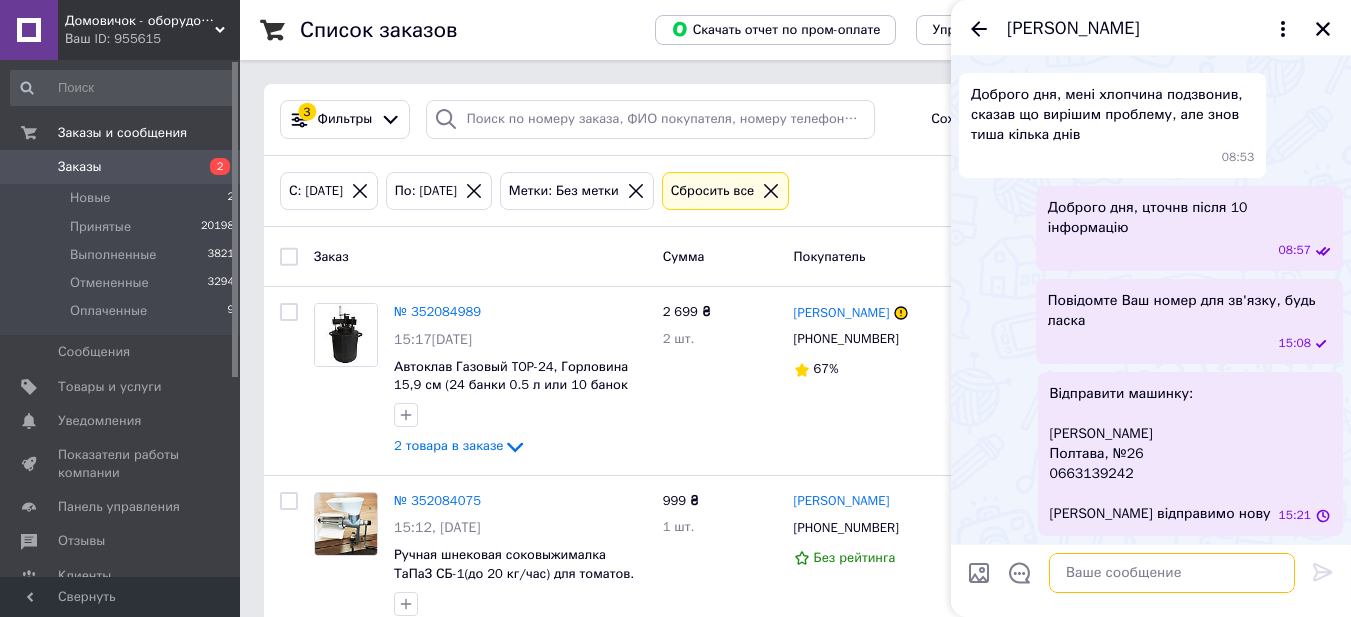 scroll, scrollTop: 2354, scrollLeft: 0, axis: vertical 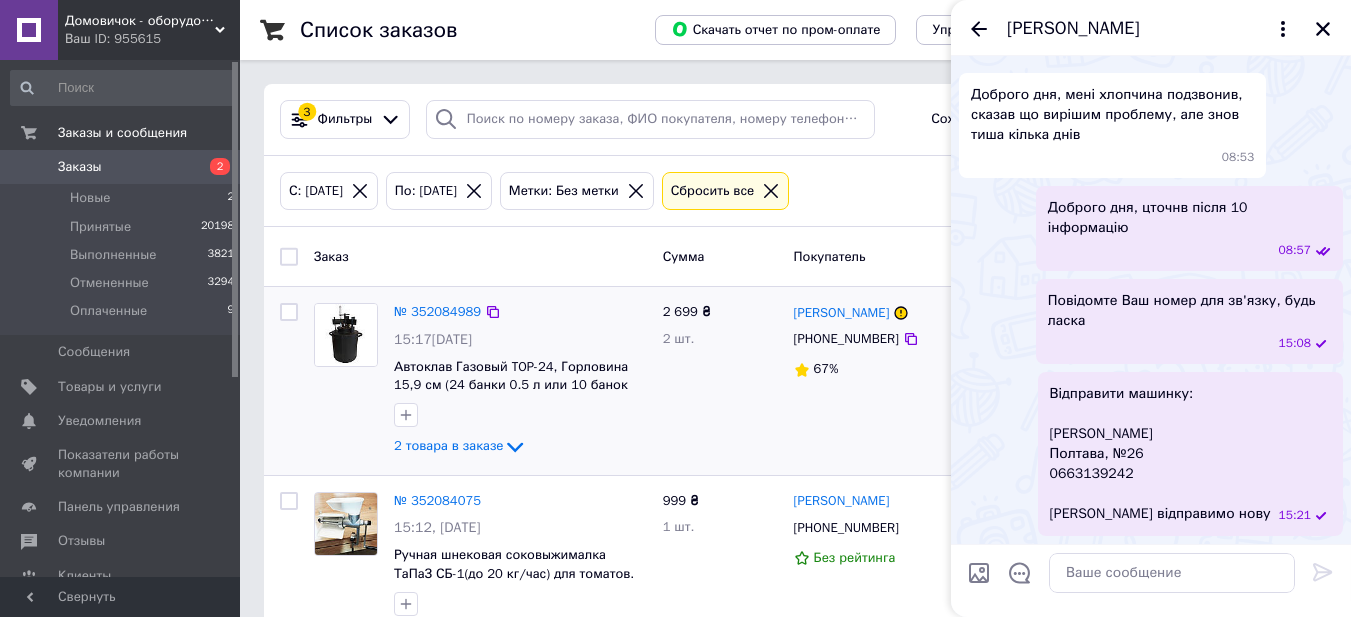 click on "[PERSON_NAME] [PHONE_NUMBER] 67%" at bounding box center [873, 381] 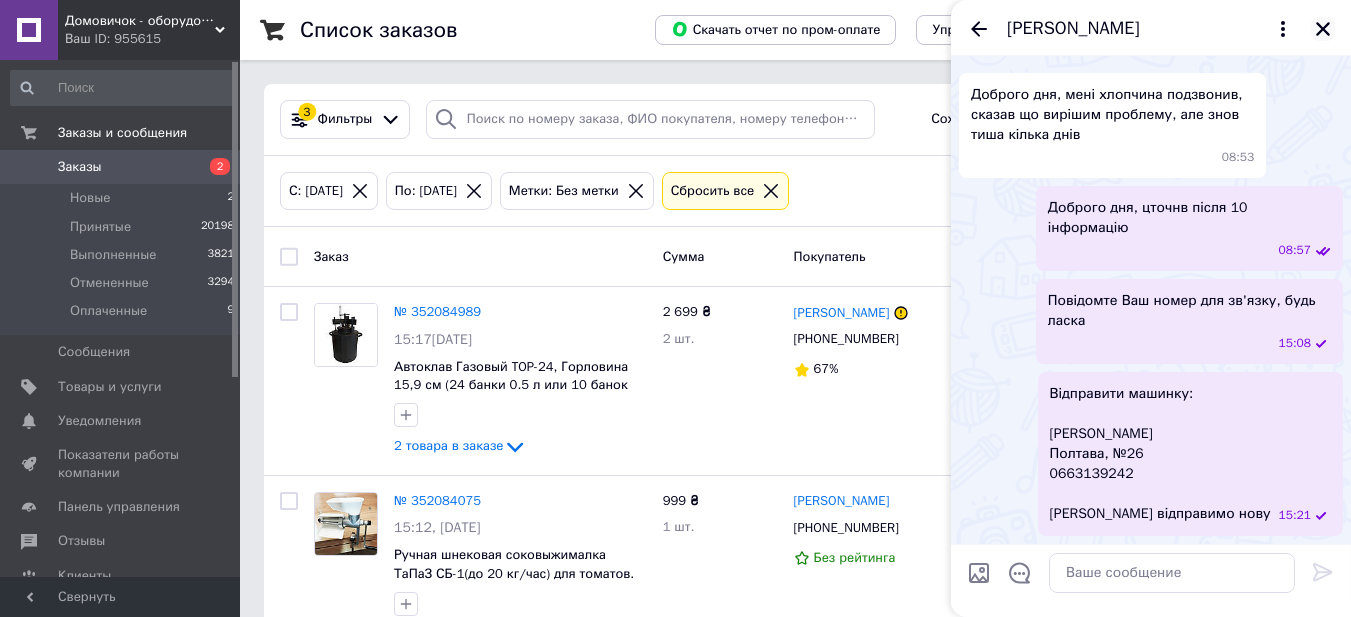 click 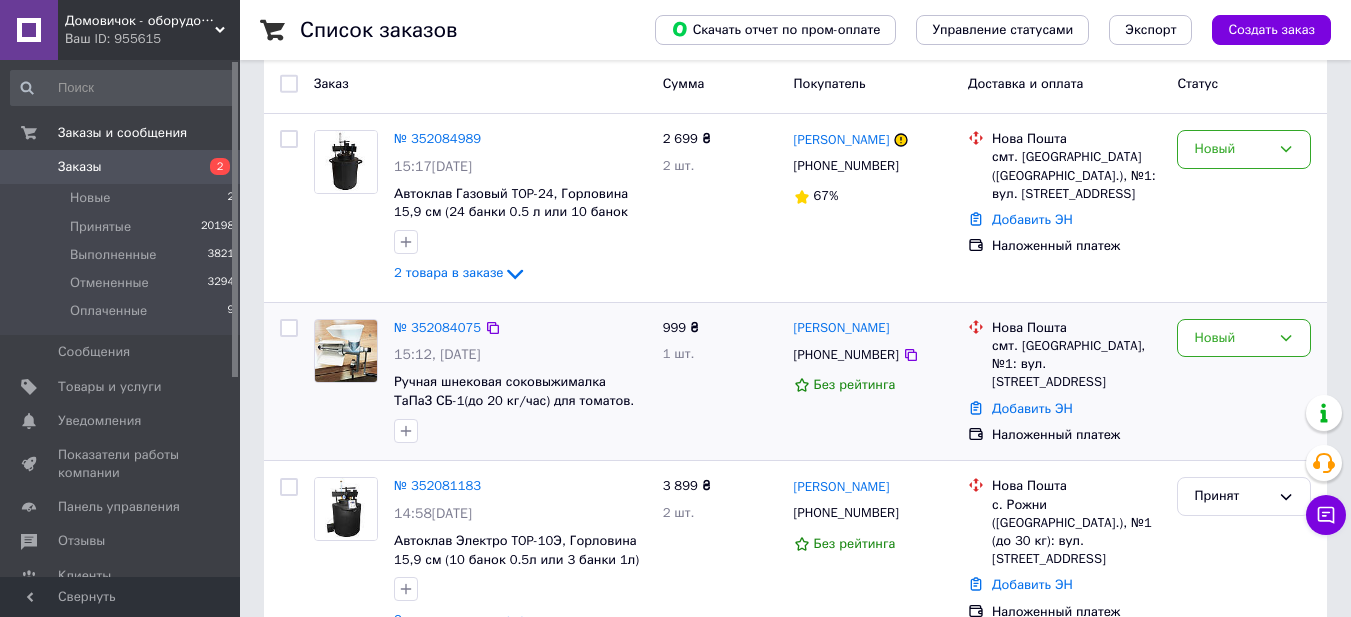 scroll, scrollTop: 200, scrollLeft: 0, axis: vertical 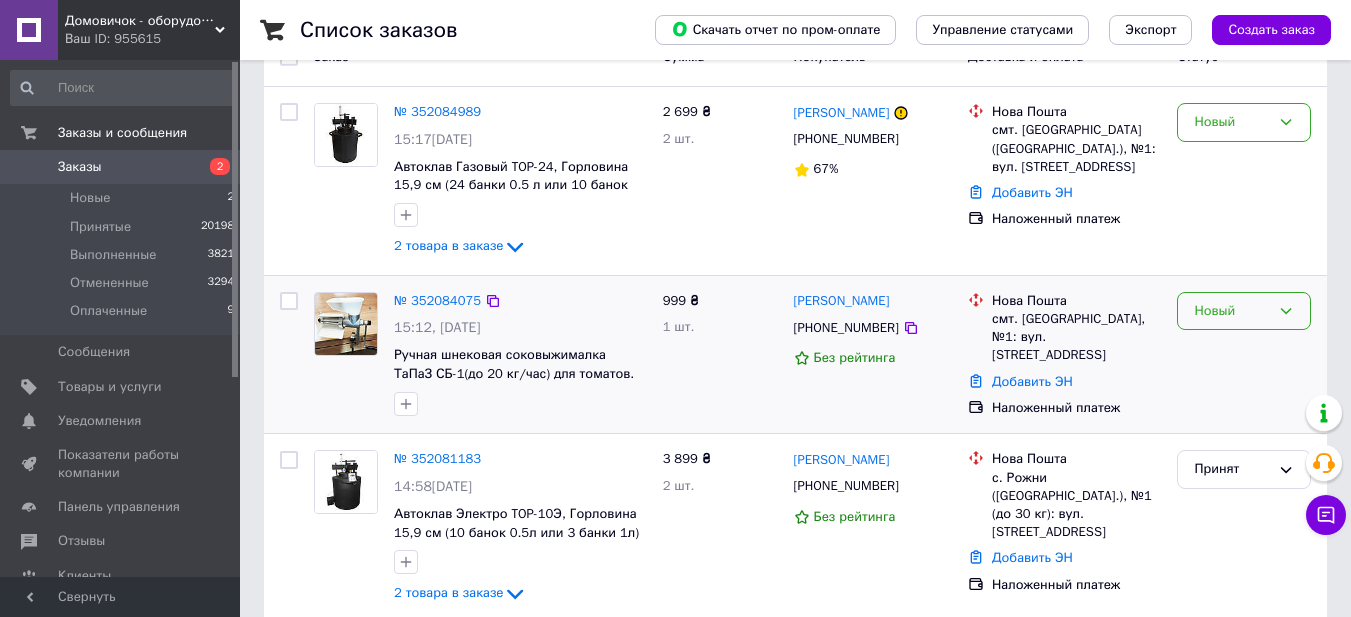 click on "Новый" at bounding box center [1232, 311] 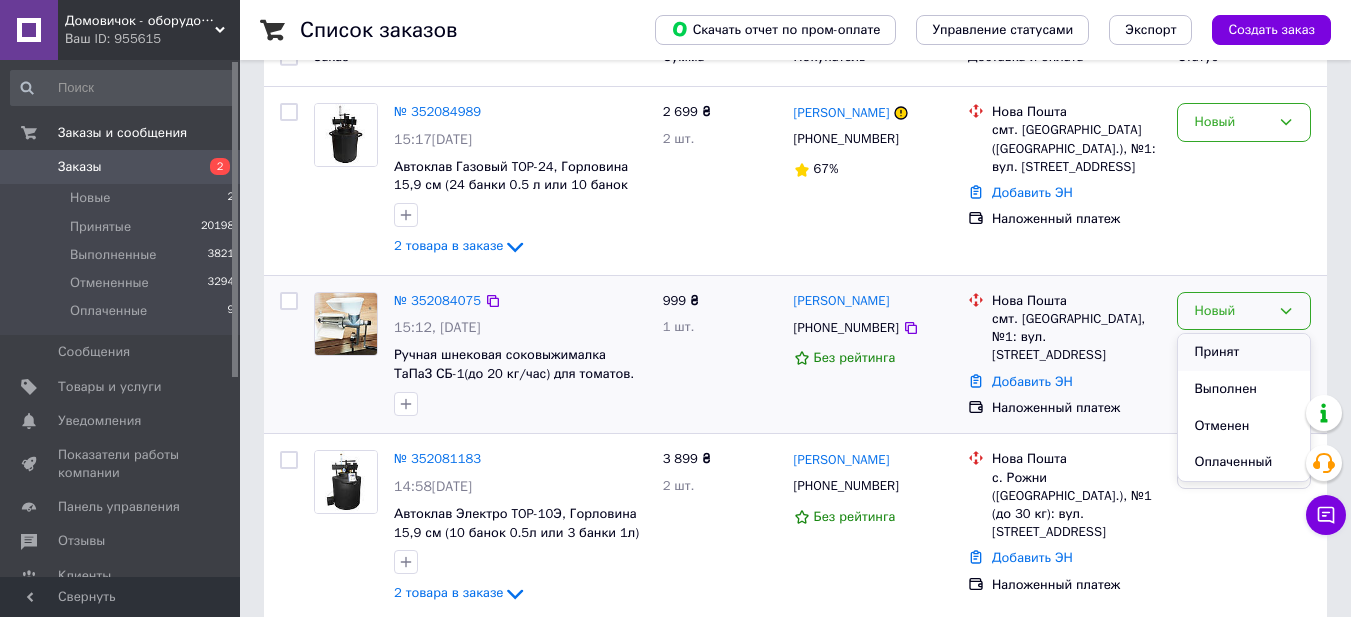 click on "Принят" at bounding box center [1244, 352] 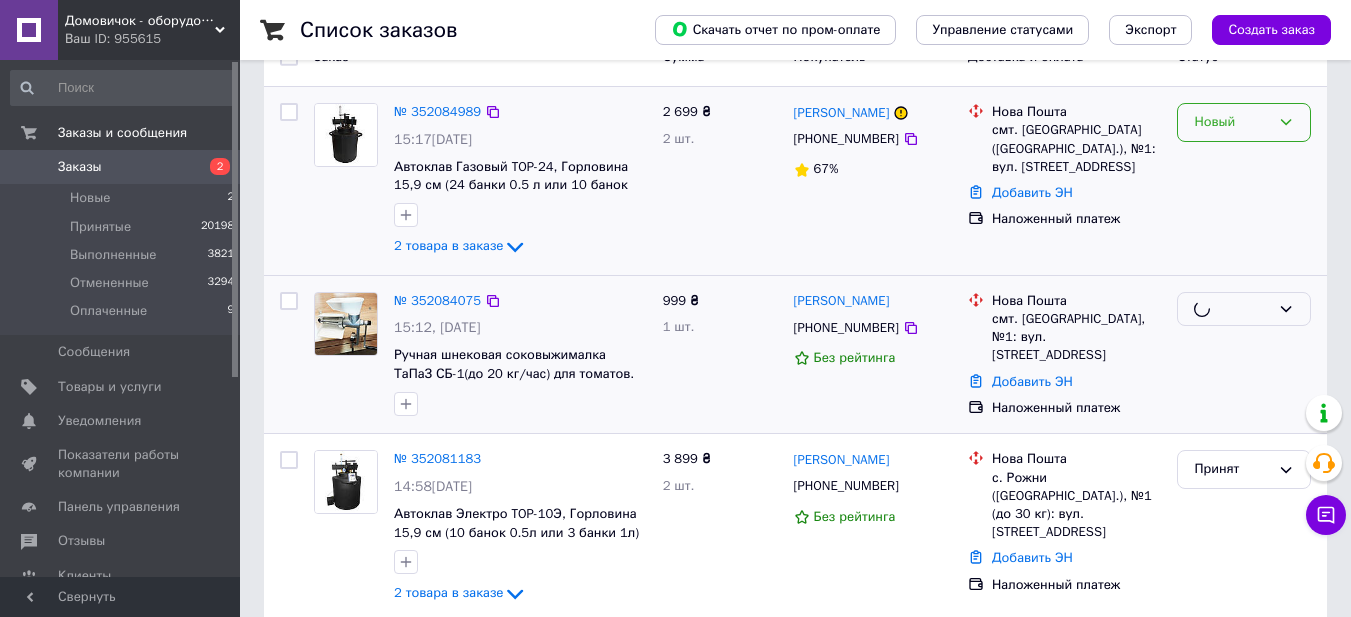 click on "Новый" at bounding box center [1232, 122] 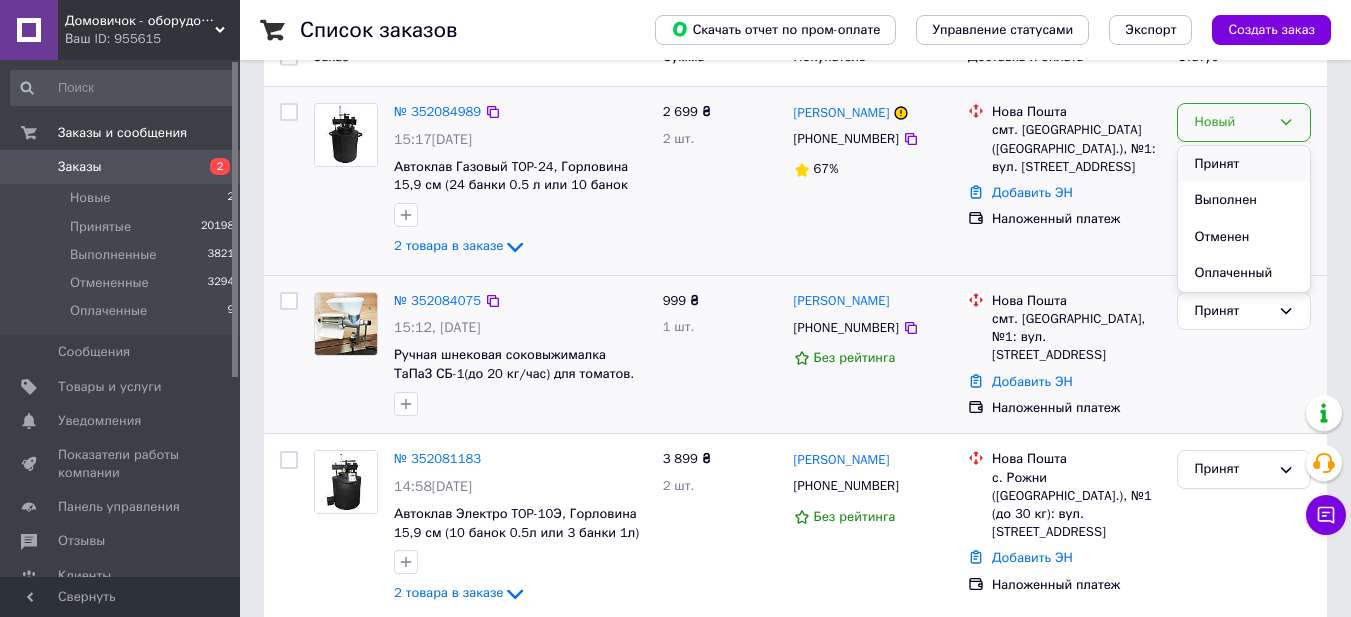 click on "Принят" at bounding box center (1244, 164) 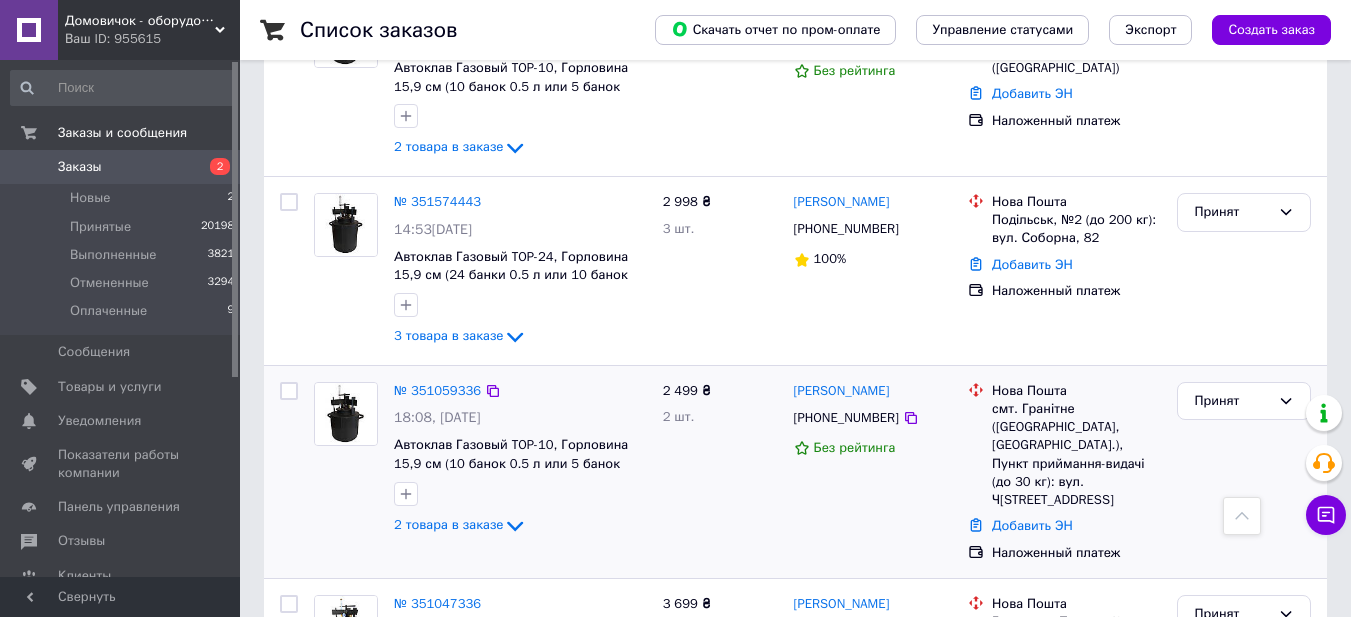 scroll, scrollTop: 2450, scrollLeft: 0, axis: vertical 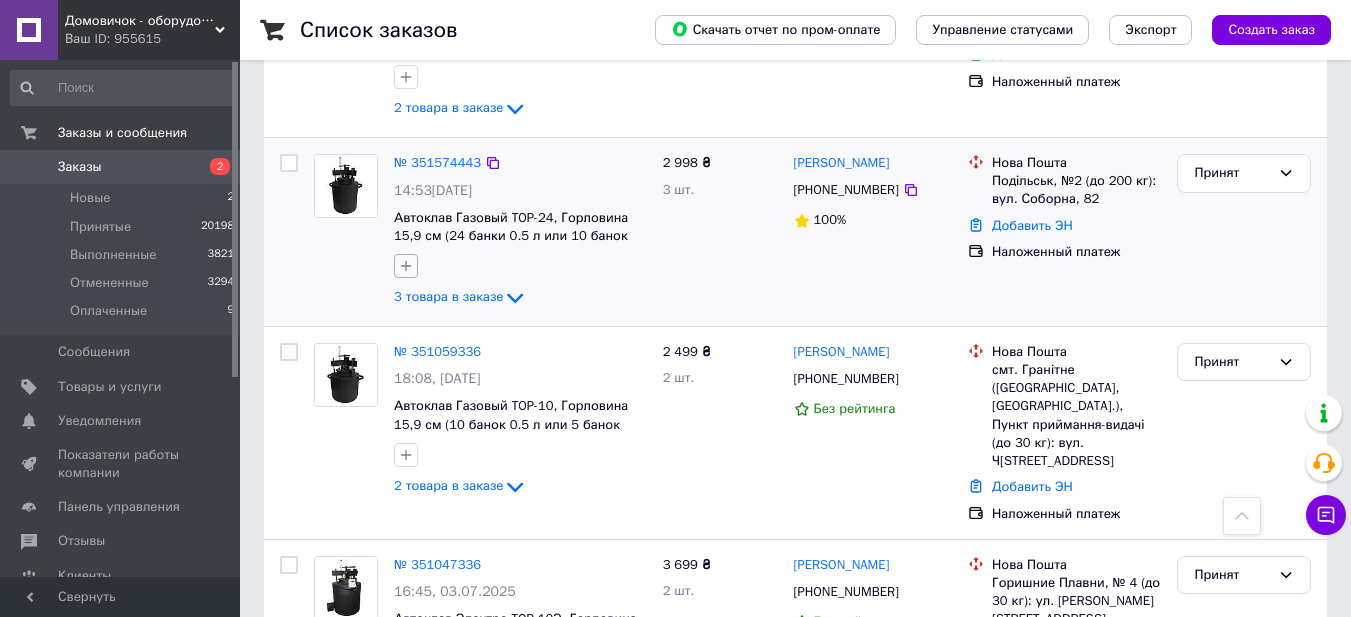 click 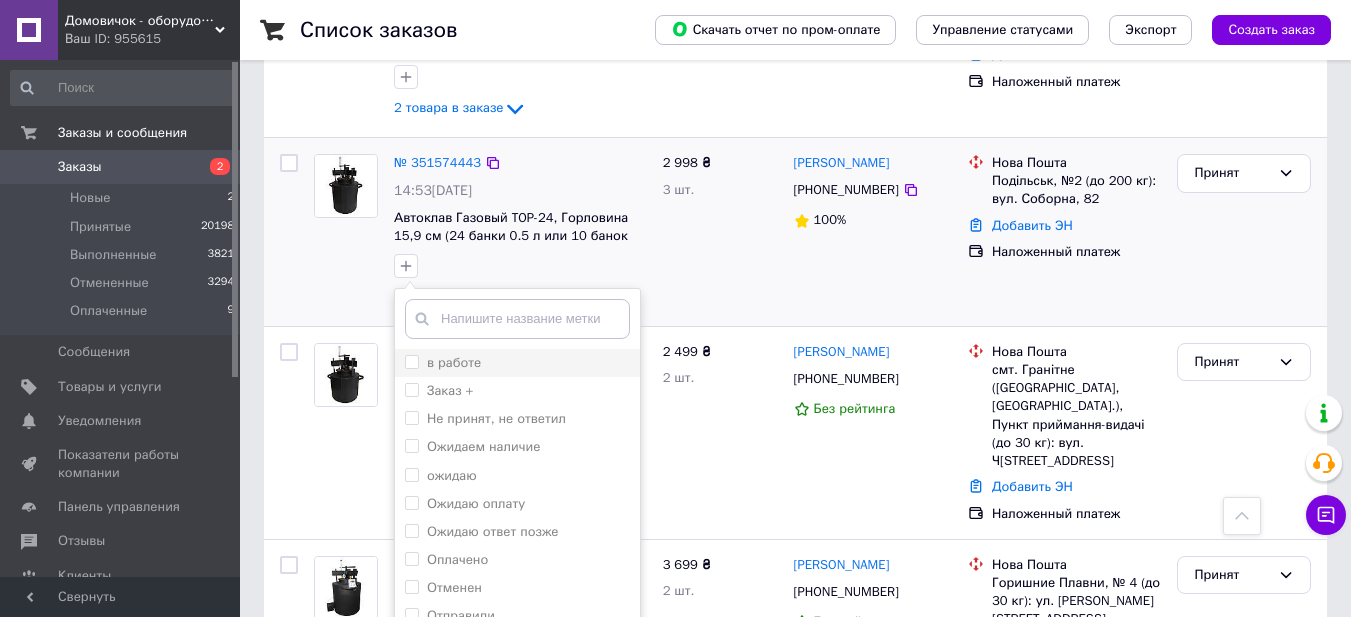 click on "в работе" at bounding box center (411, 361) 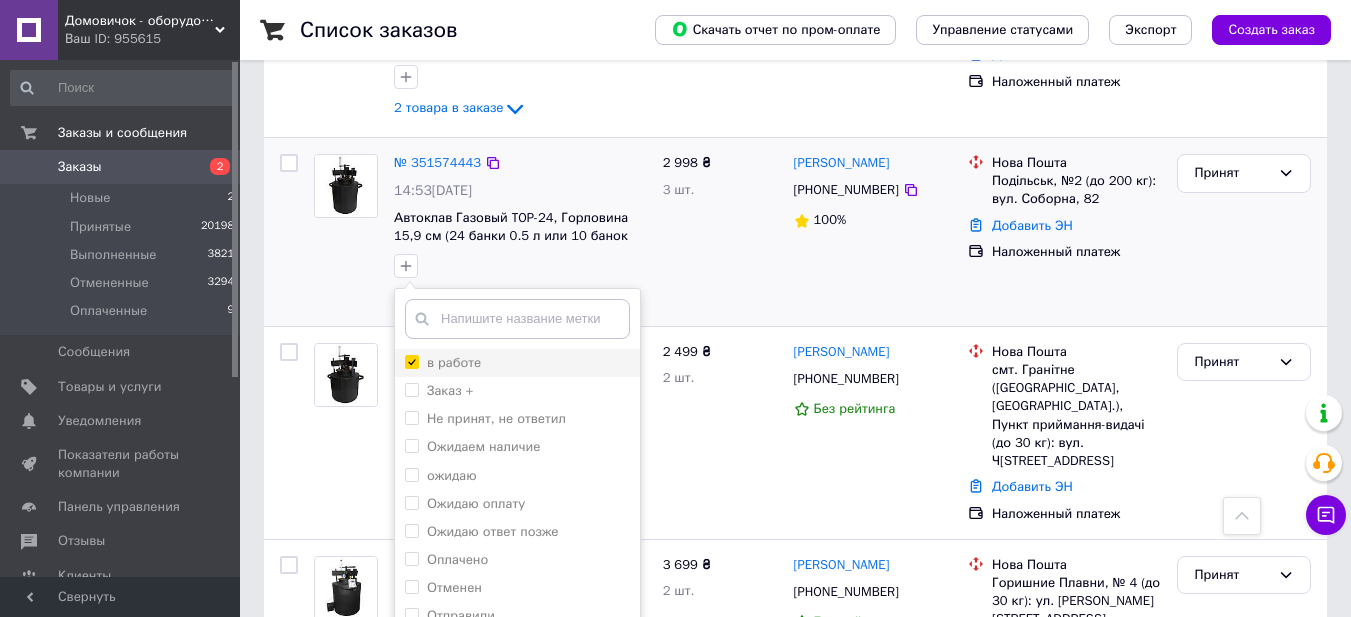 checkbox on "true" 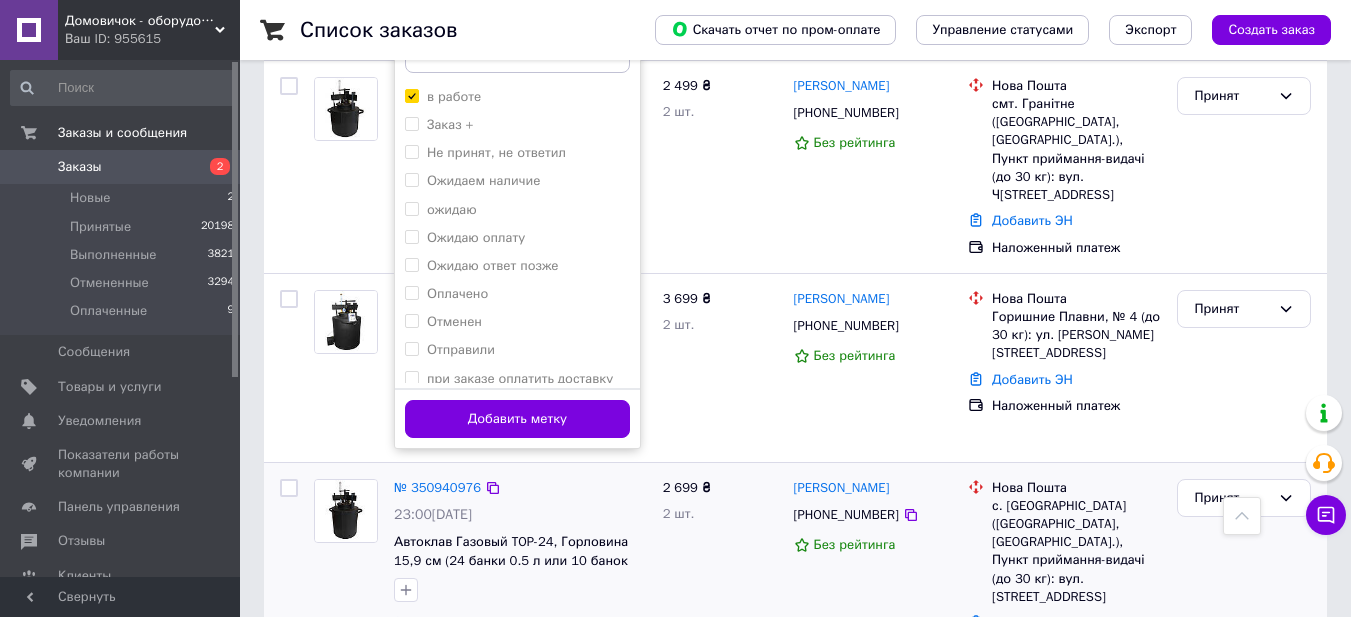 scroll, scrollTop: 2717, scrollLeft: 0, axis: vertical 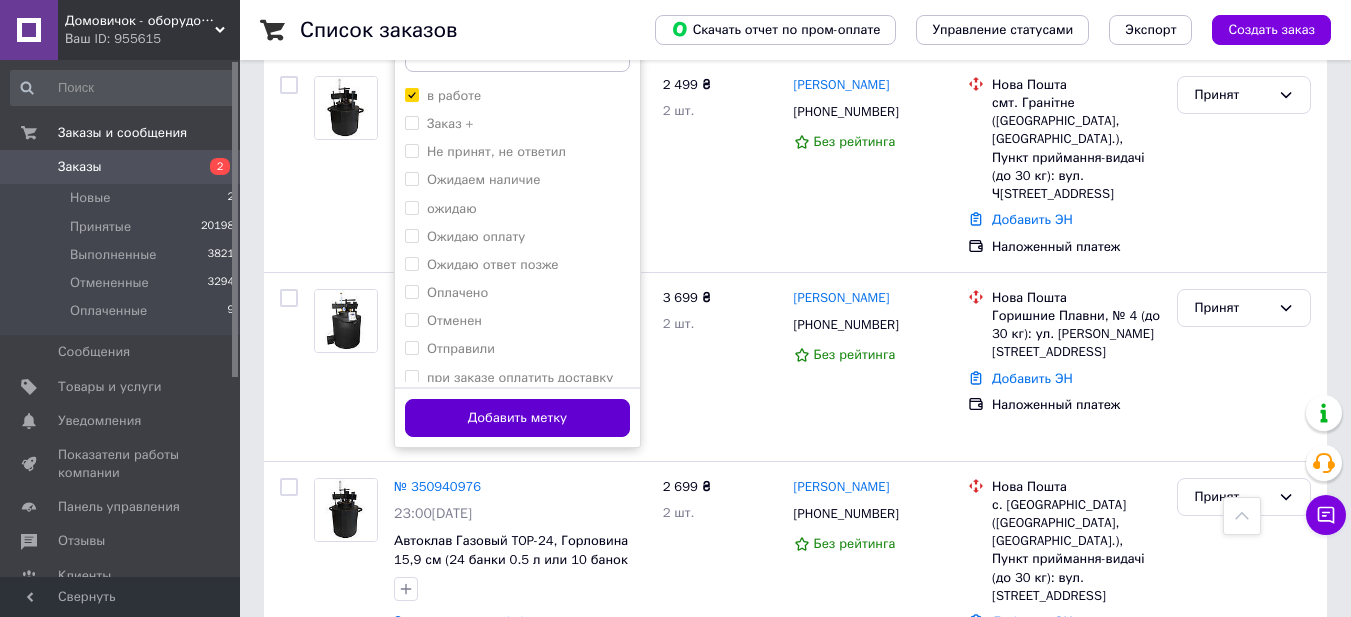 click on "Добавить метку" at bounding box center [517, 418] 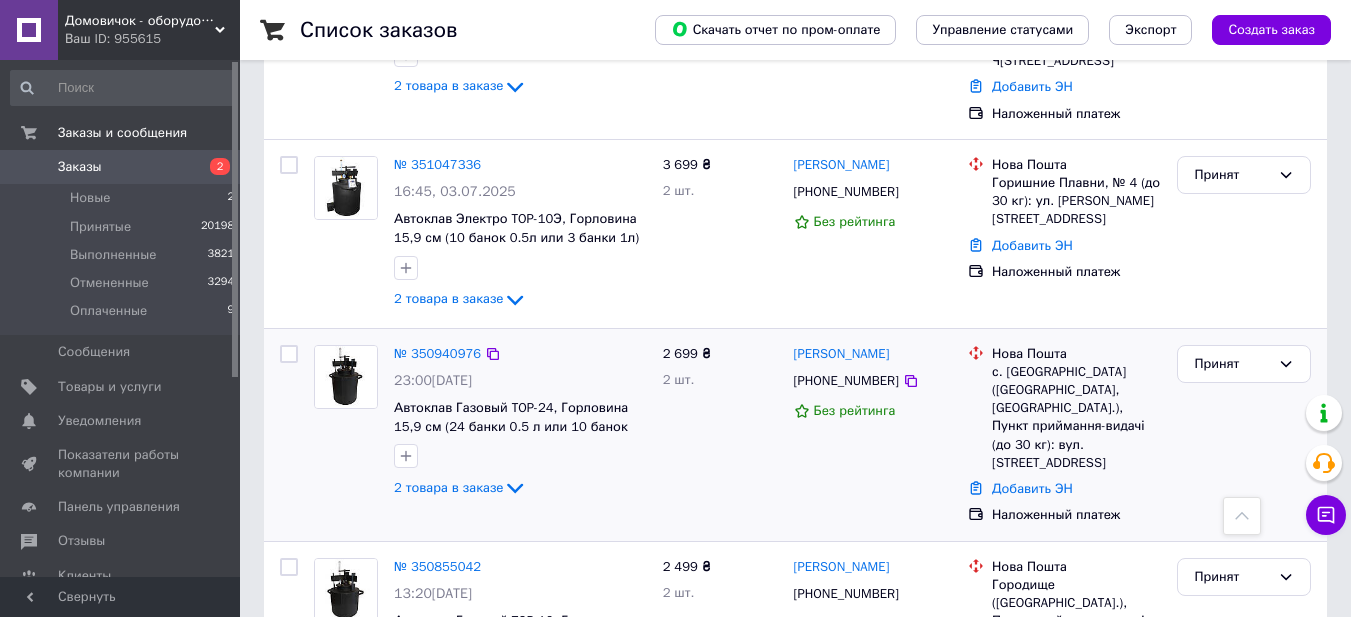 scroll, scrollTop: 2917, scrollLeft: 0, axis: vertical 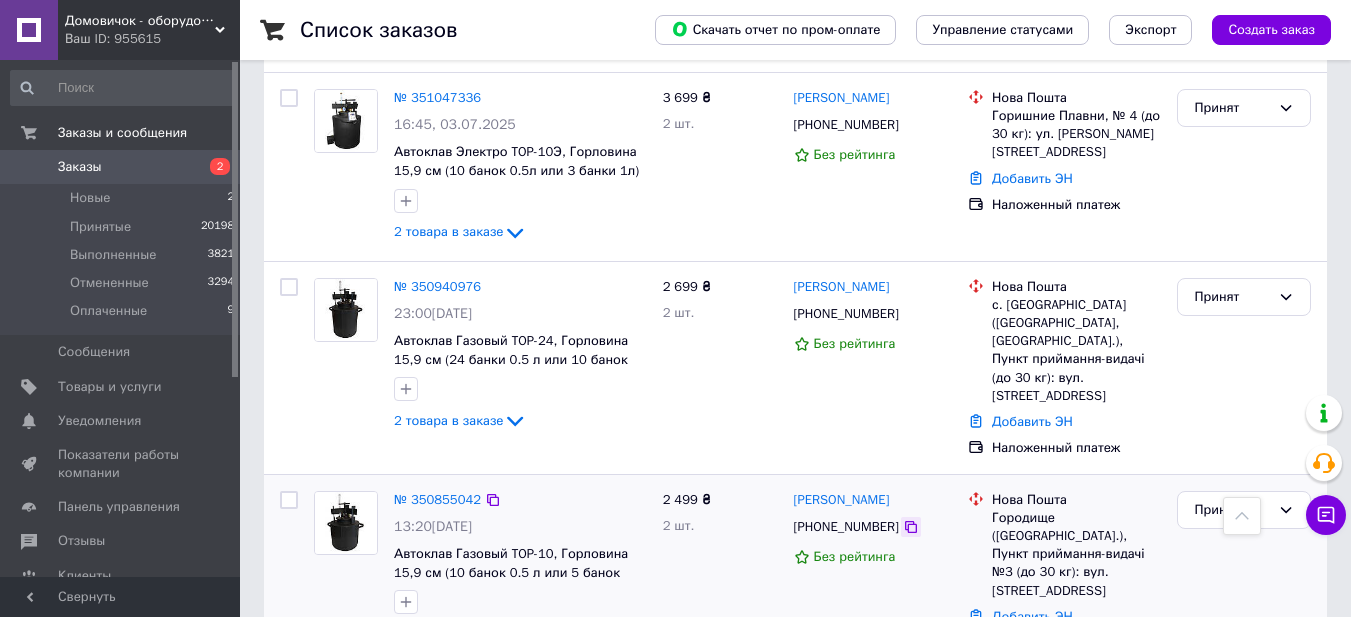 click 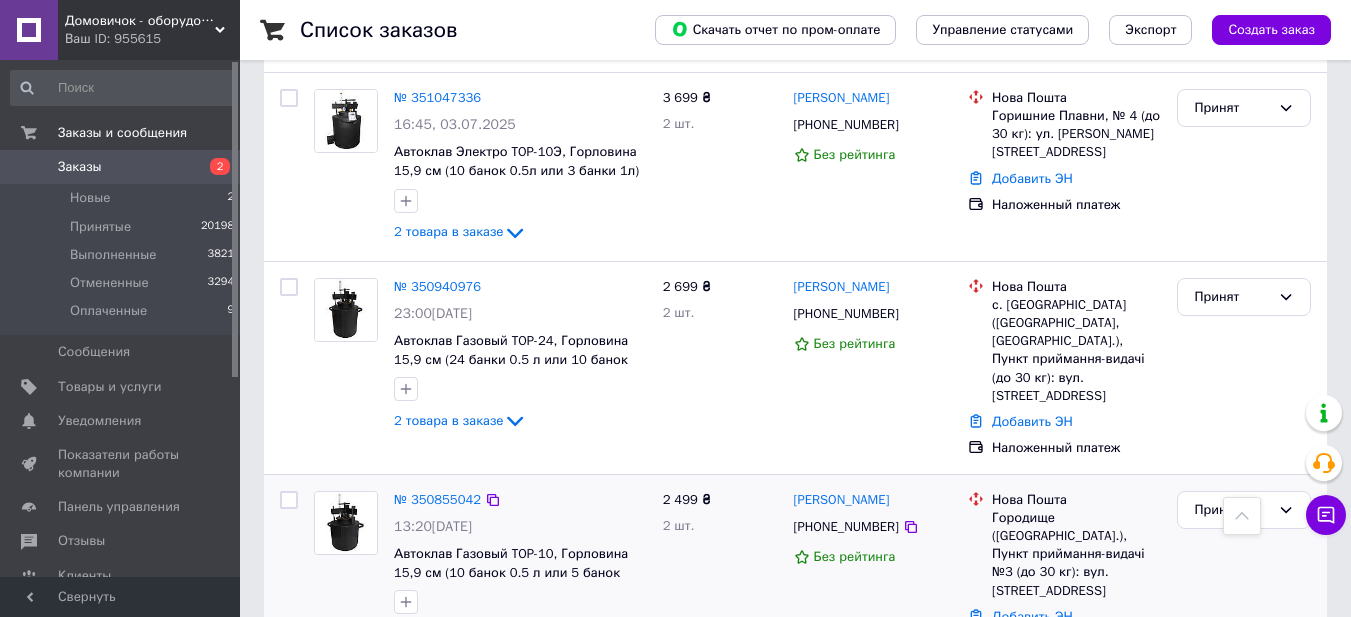 click on "Городище ([GEOGRAPHIC_DATA].), Пункт приймання-видачі №3 (до 30 кг): вул. [STREET_ADDRESS]" at bounding box center [1076, 554] 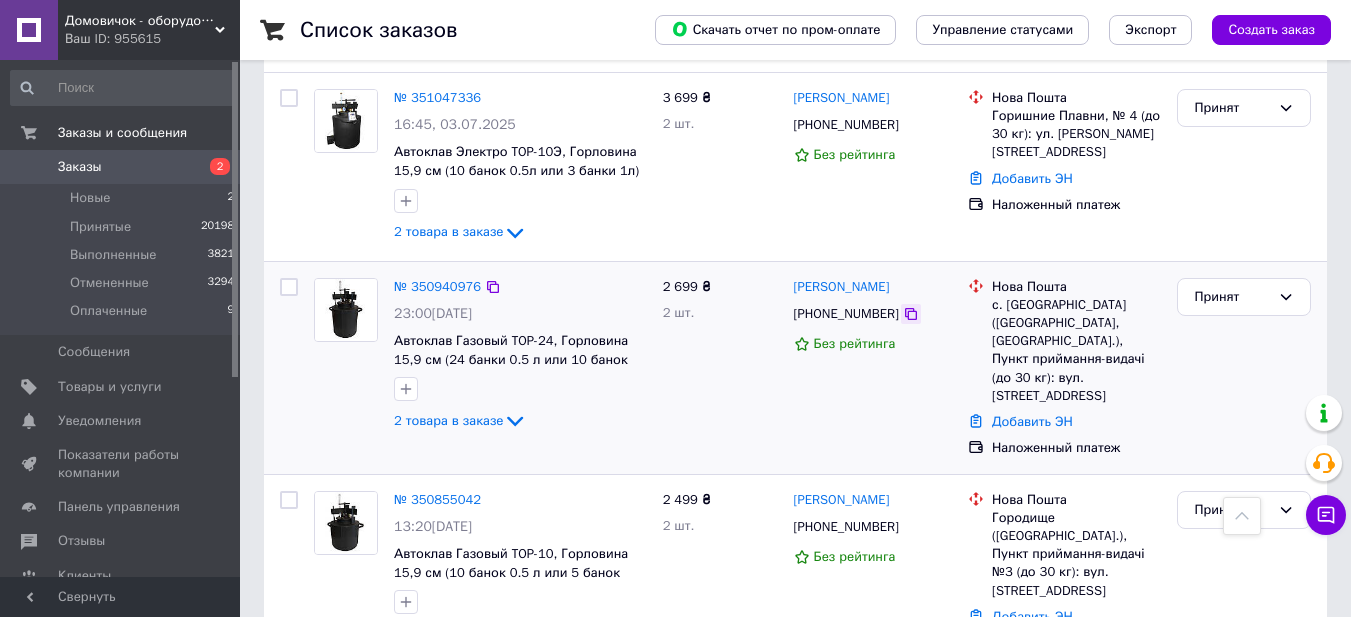 click 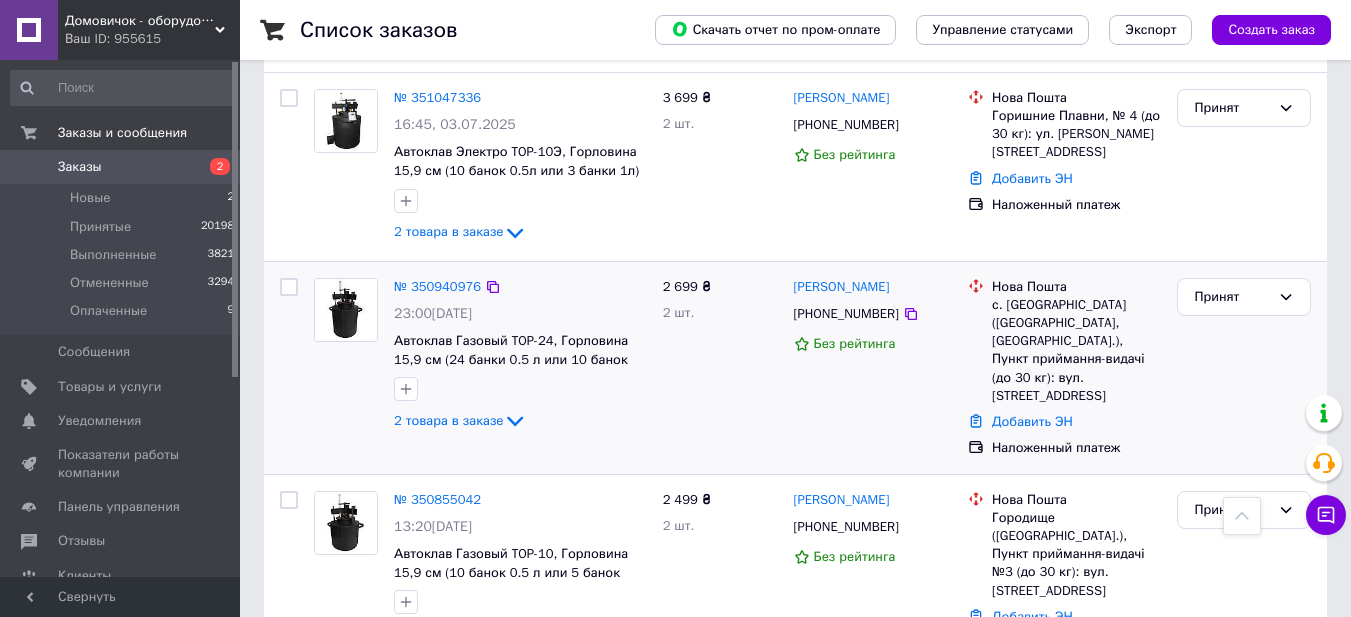drag, startPoint x: 1311, startPoint y: 300, endPoint x: 1208, endPoint y: 317, distance: 104.393486 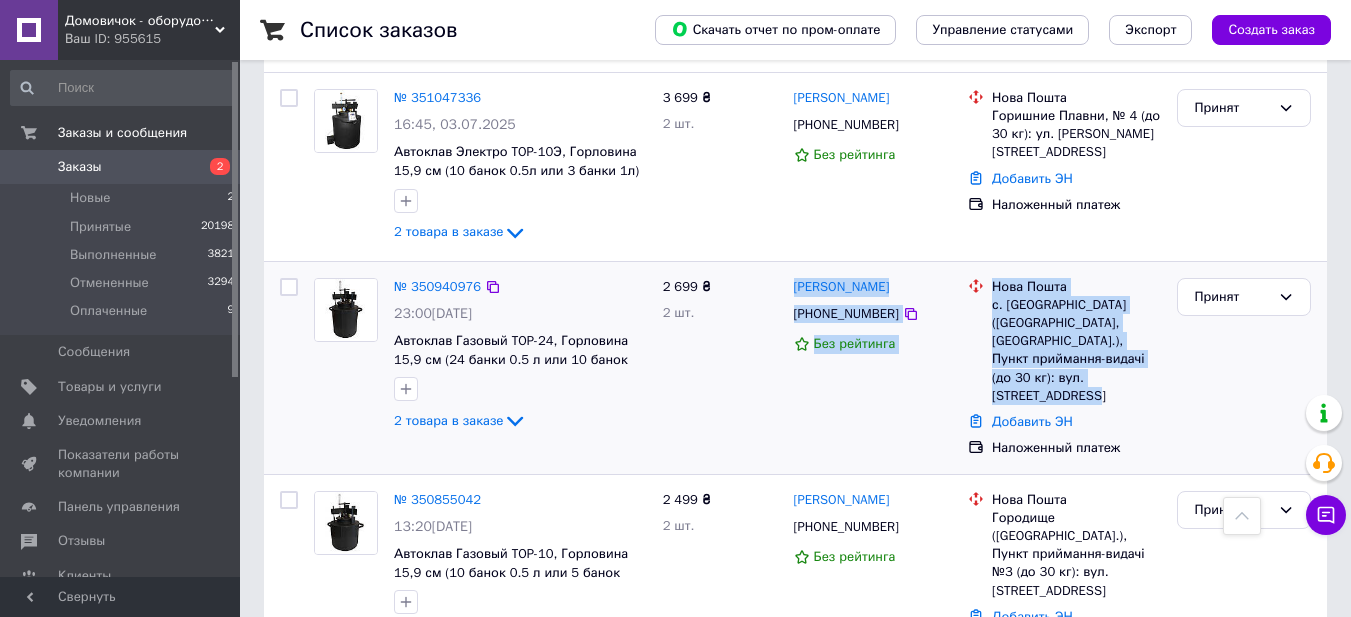 drag, startPoint x: 1163, startPoint y: 330, endPoint x: 791, endPoint y: 240, distance: 382.73227 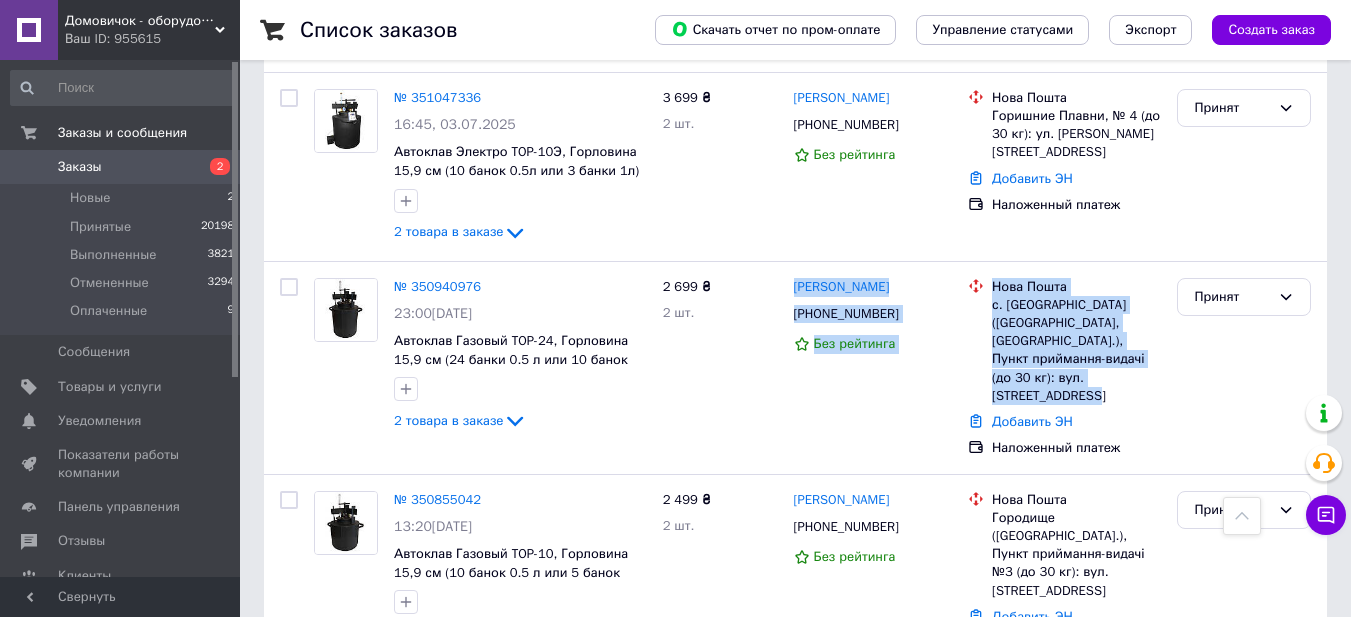 copy on "[PERSON_NAME] [PHONE_NUMBER] Без рейтинга Нова Пошта с. [GEOGRAPHIC_DATA] ([GEOGRAPHIC_DATA], [GEOGRAPHIC_DATA].), Пункт приймання-видачі (до 30 кг): вул. [STREET_ADDRESS]" 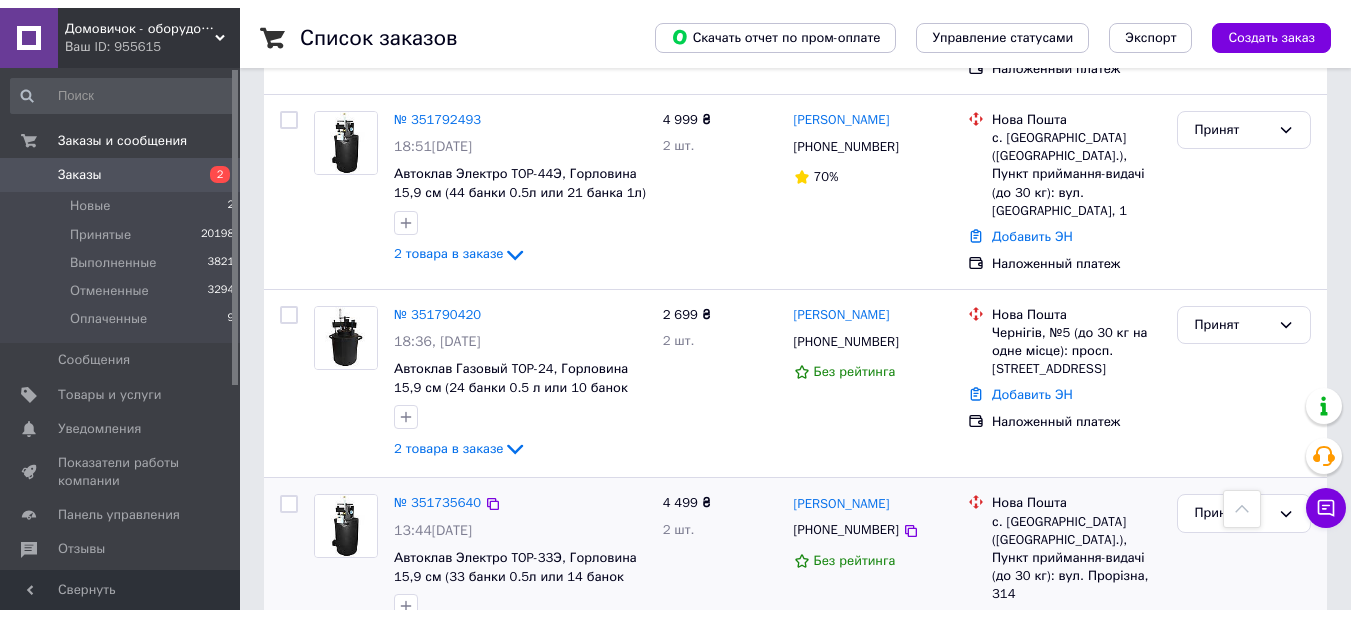 scroll, scrollTop: 1645, scrollLeft: 0, axis: vertical 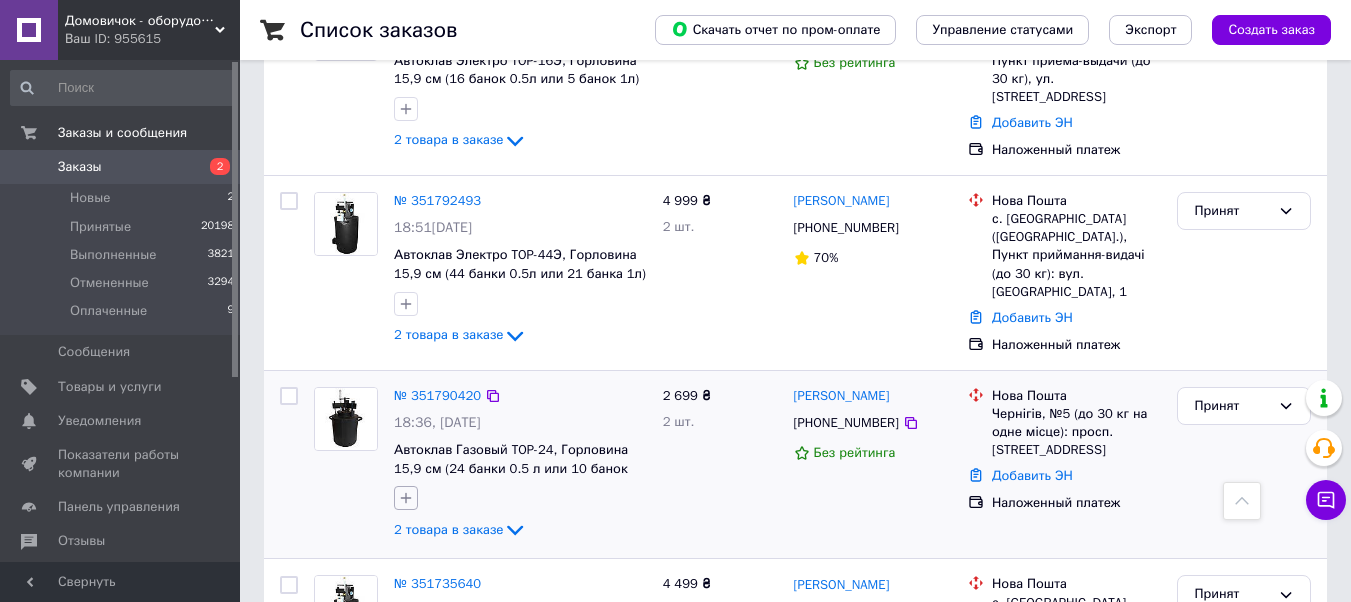 click 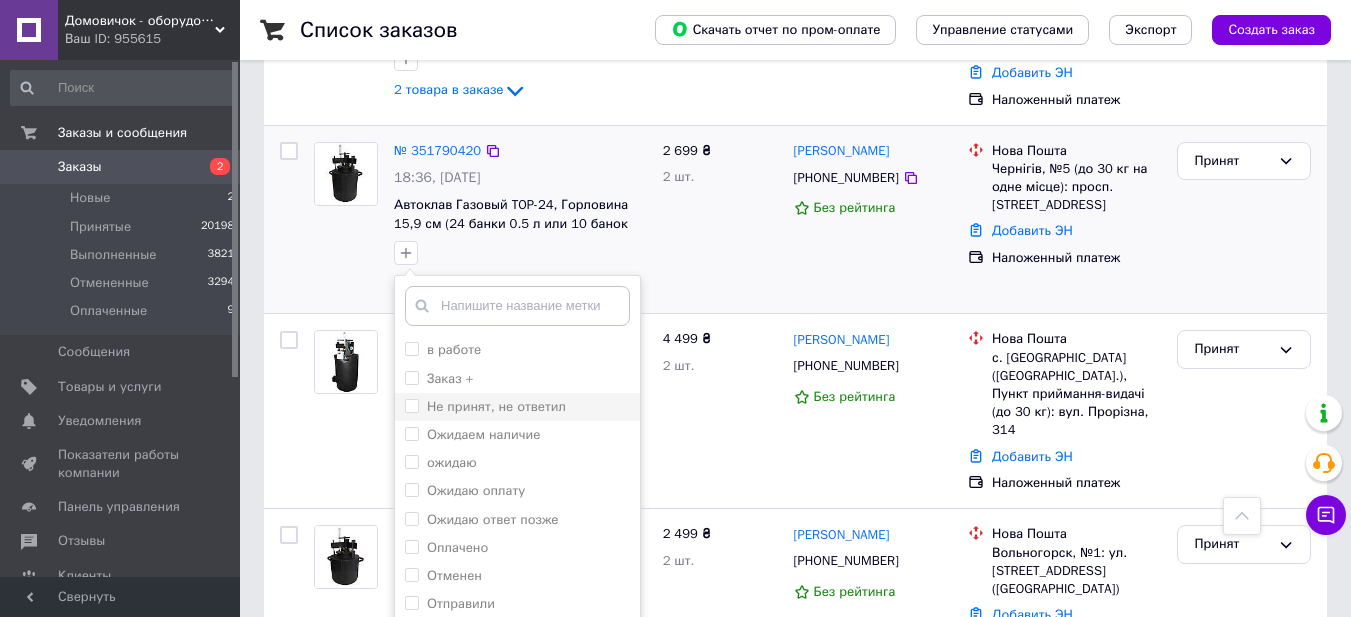 scroll, scrollTop: 1911, scrollLeft: 0, axis: vertical 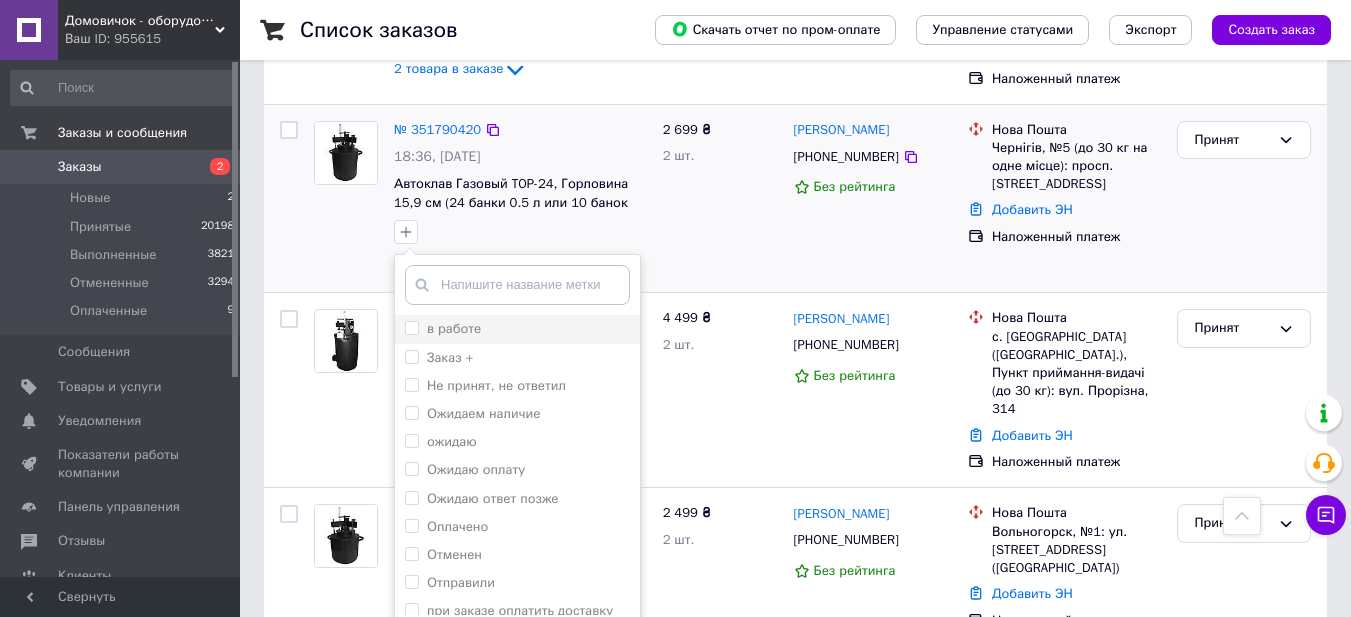 click on "в работе" at bounding box center [411, 327] 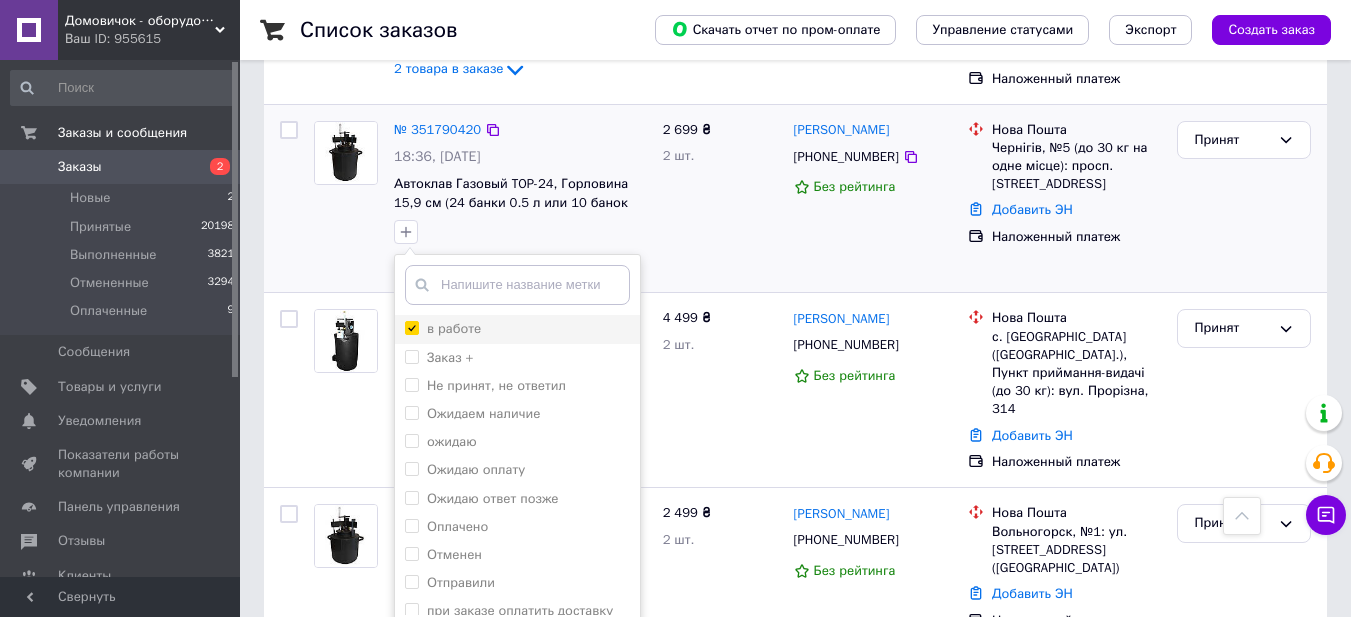 checkbox on "true" 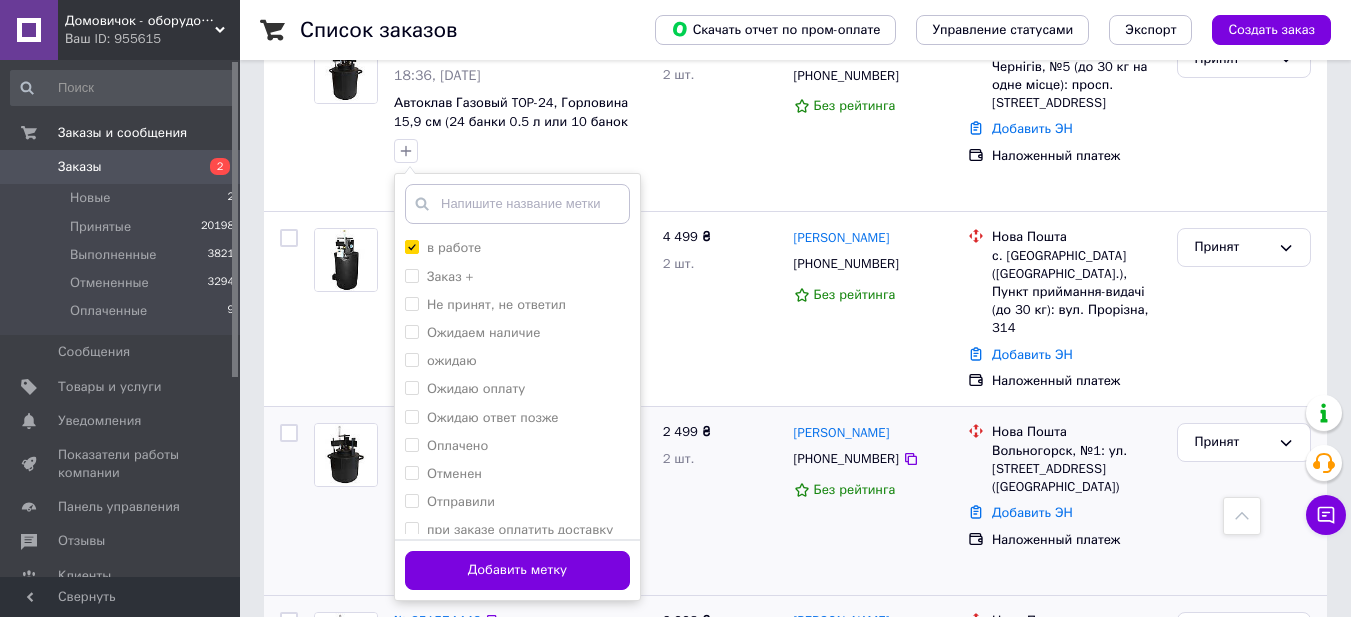 scroll, scrollTop: 2111, scrollLeft: 0, axis: vertical 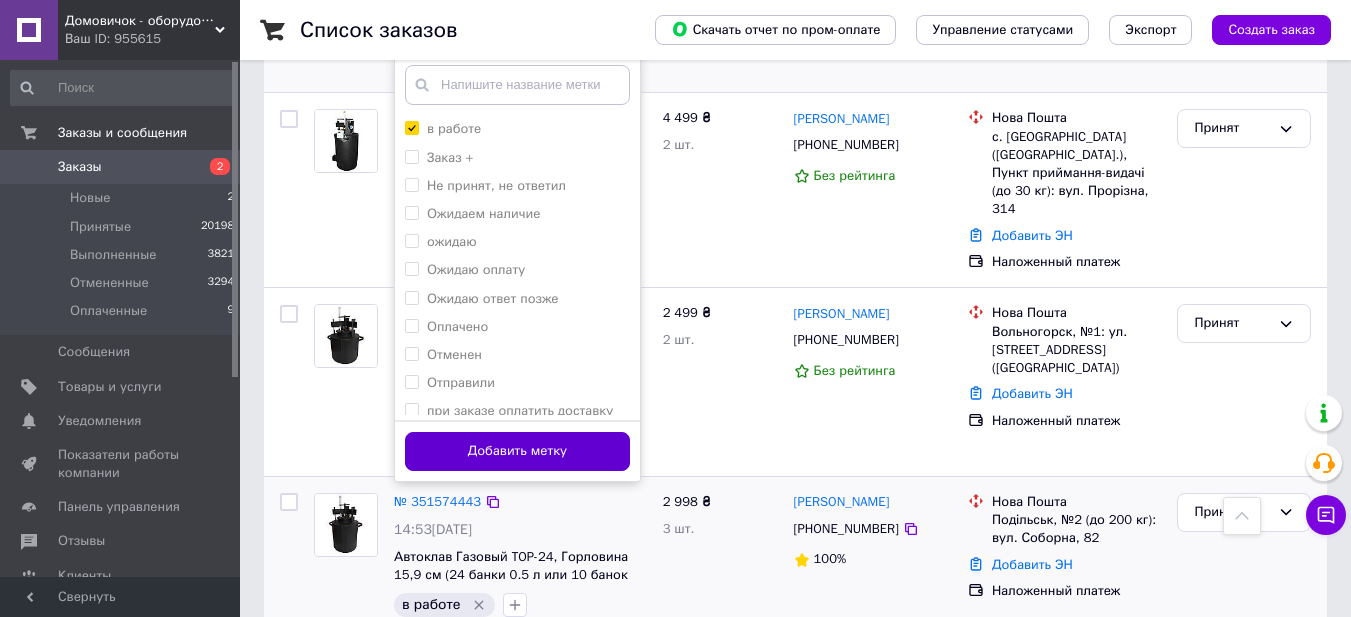 click on "Добавить метку" at bounding box center (517, 451) 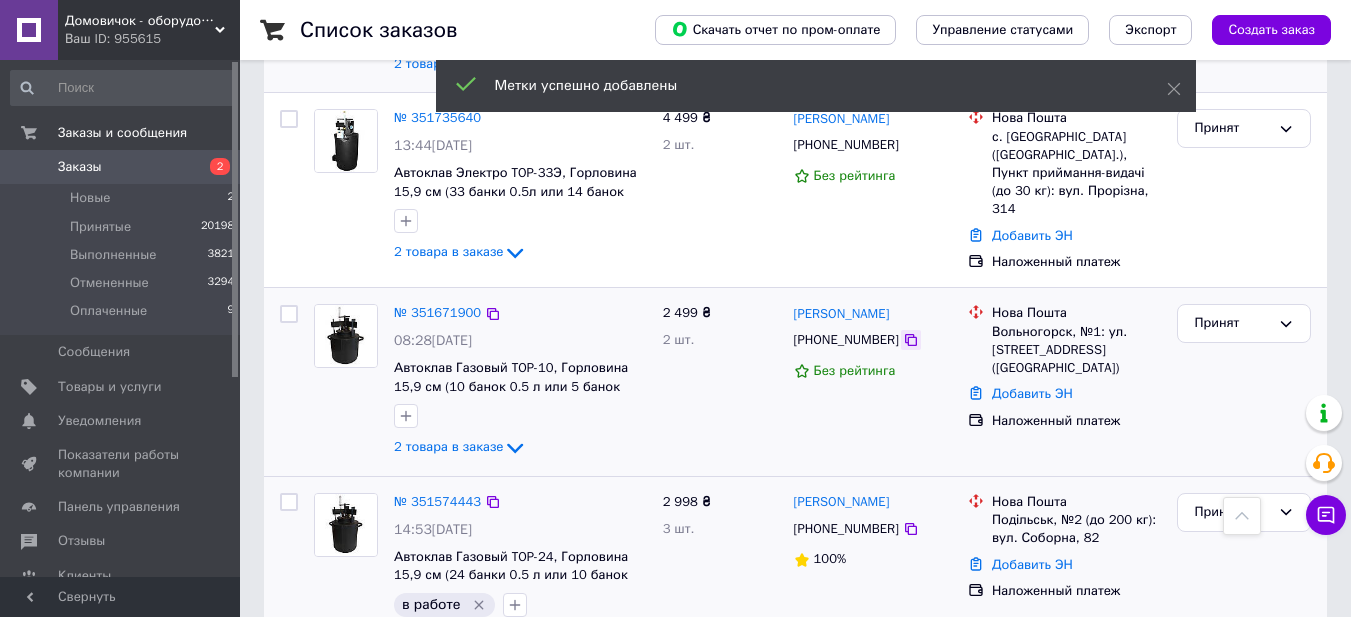 click 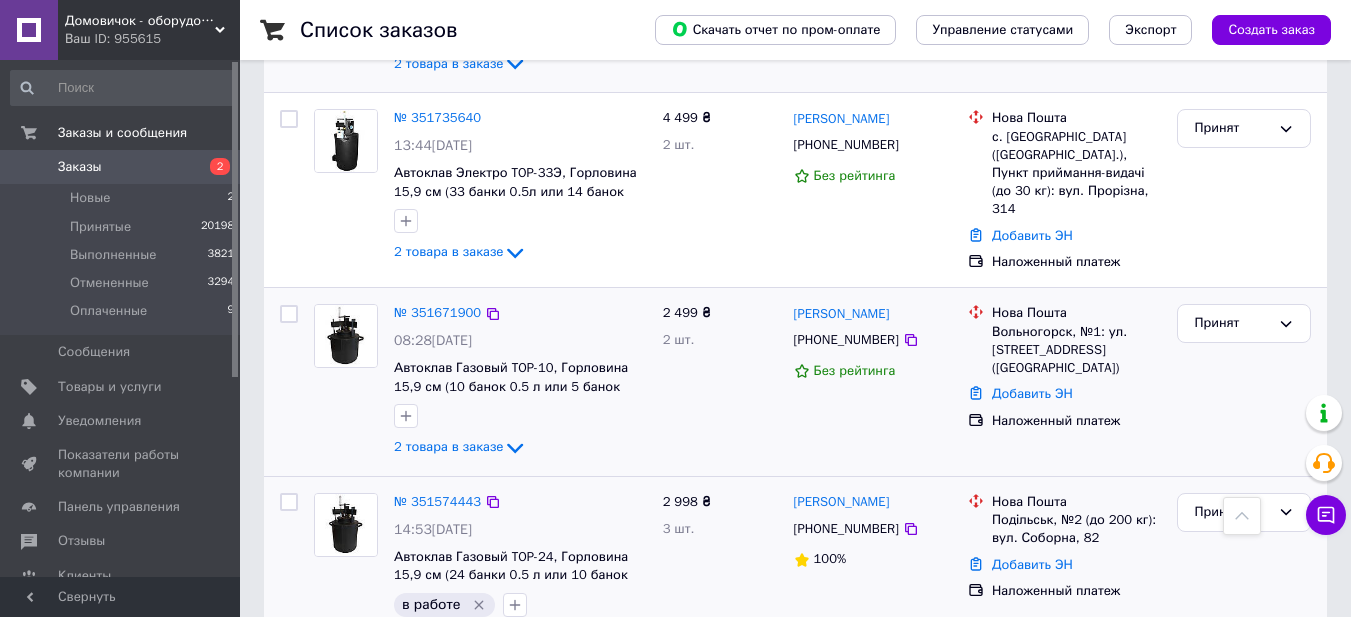 drag, startPoint x: 1174, startPoint y: 373, endPoint x: 1110, endPoint y: 366, distance: 64.381676 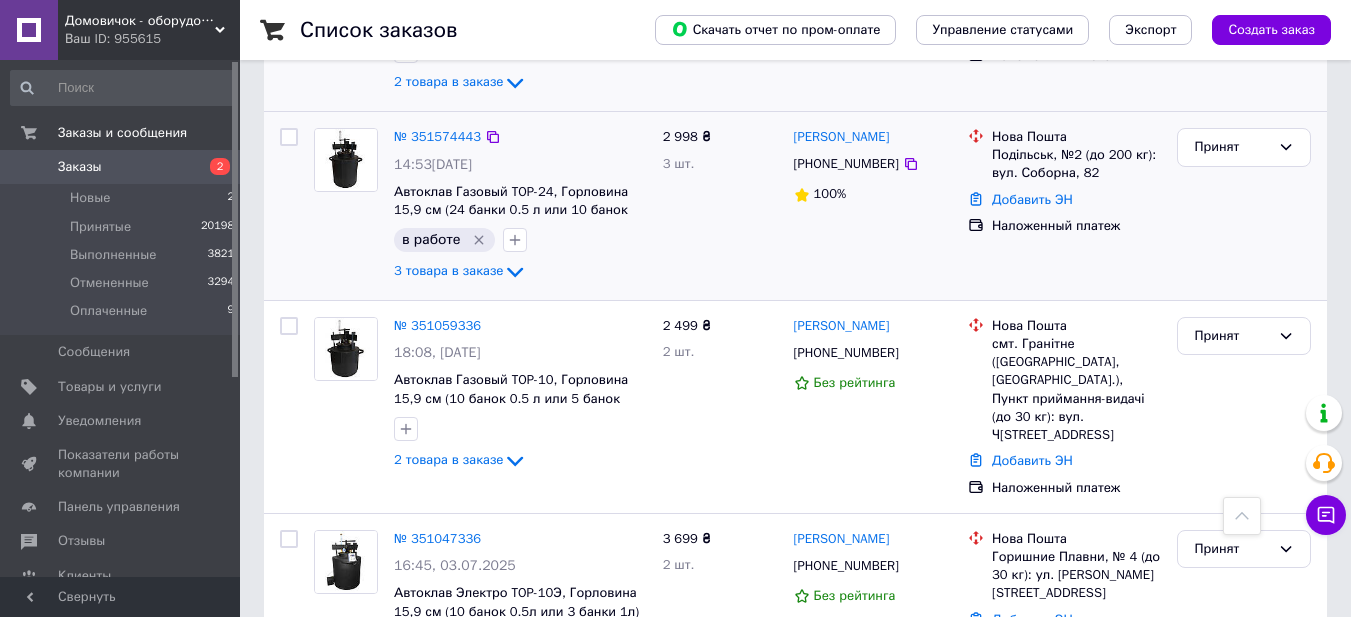 scroll, scrollTop: 2511, scrollLeft: 0, axis: vertical 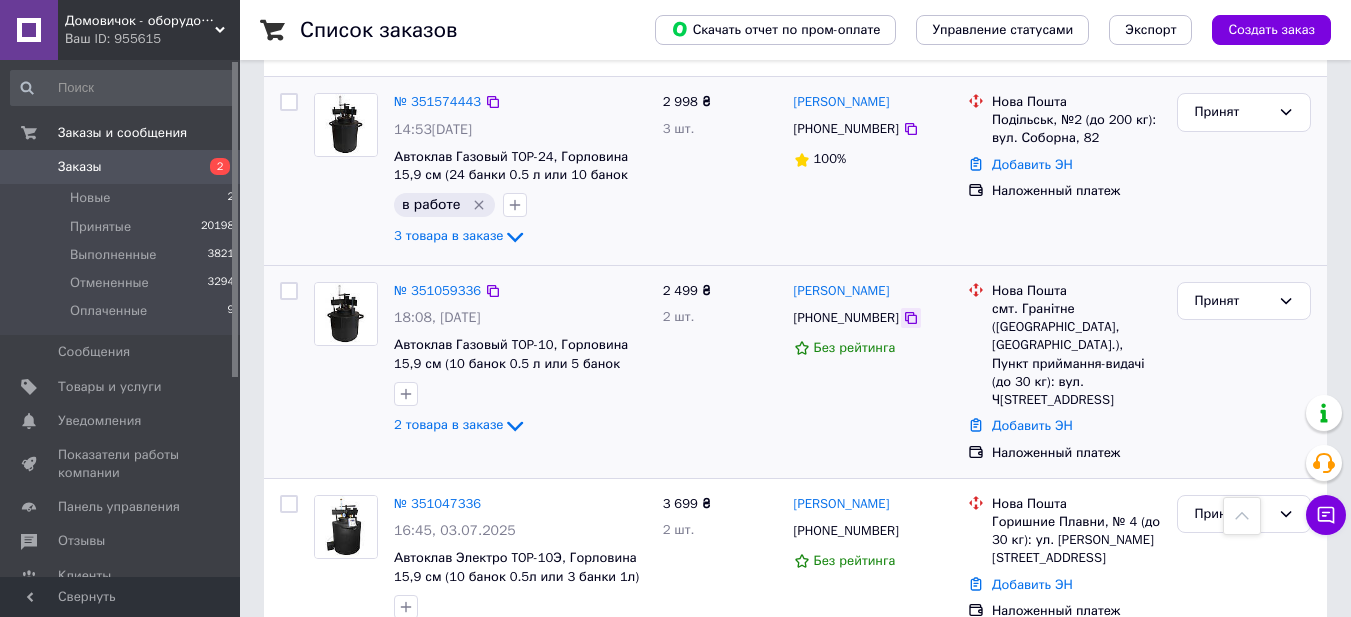 click 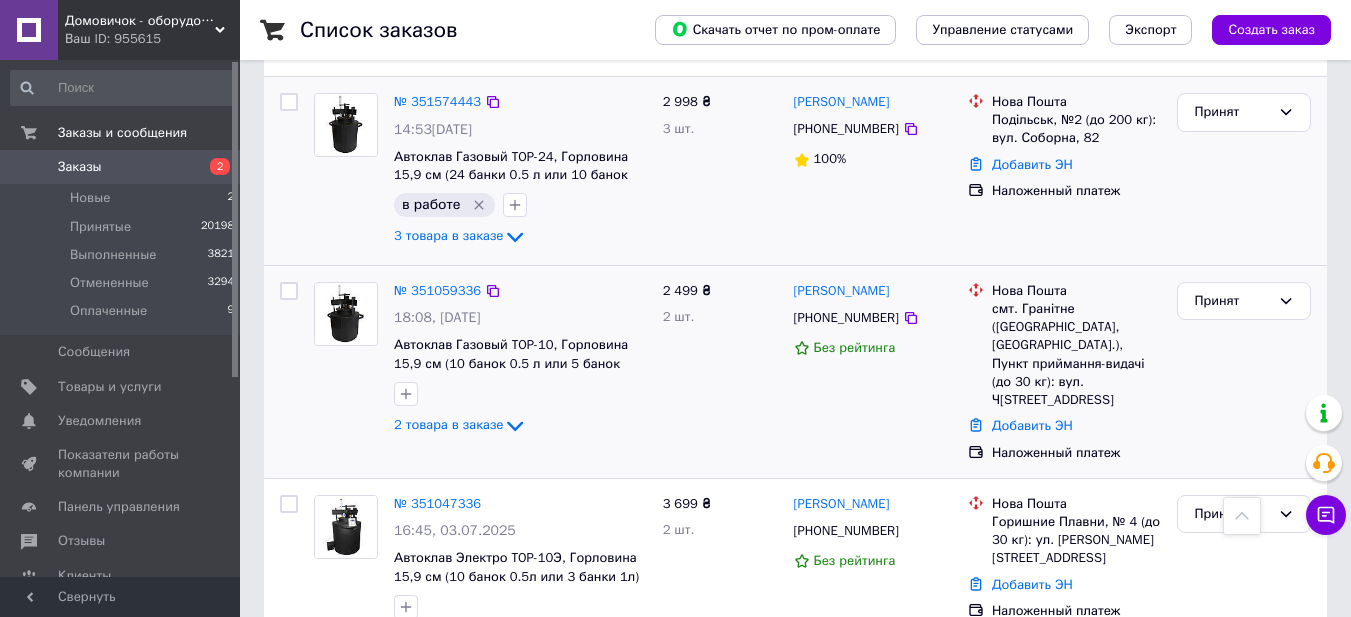 click on "Принят" at bounding box center (1244, 372) 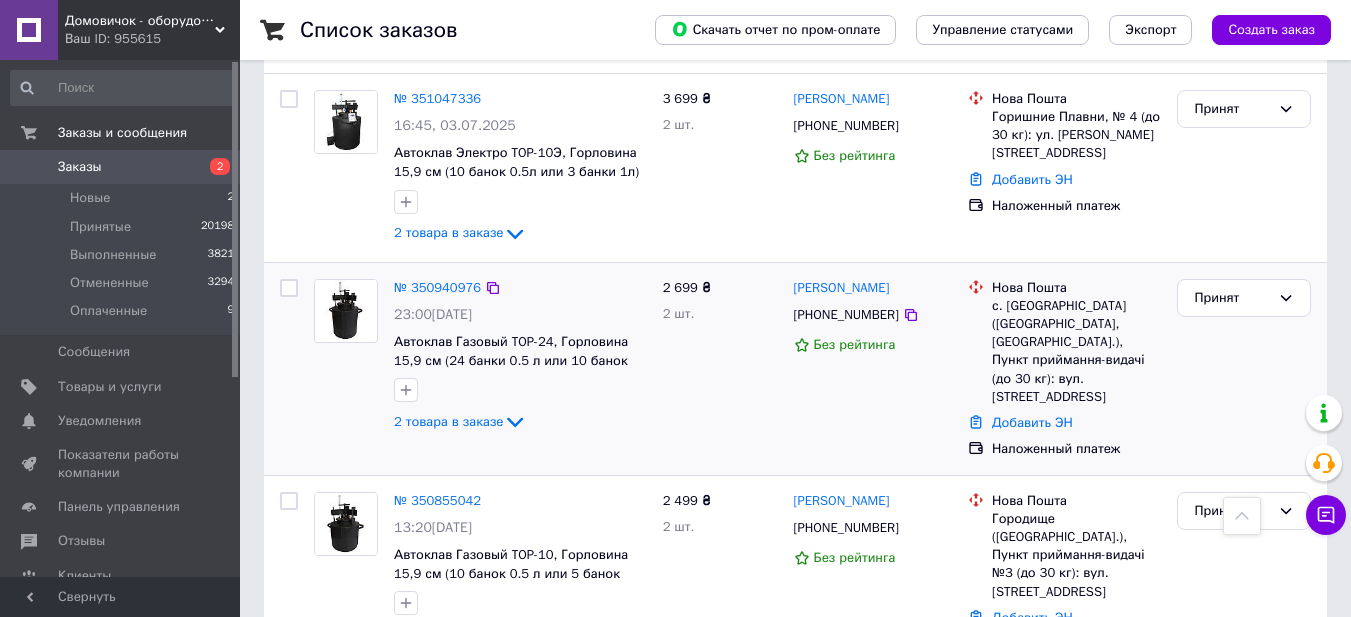 scroll, scrollTop: 2917, scrollLeft: 0, axis: vertical 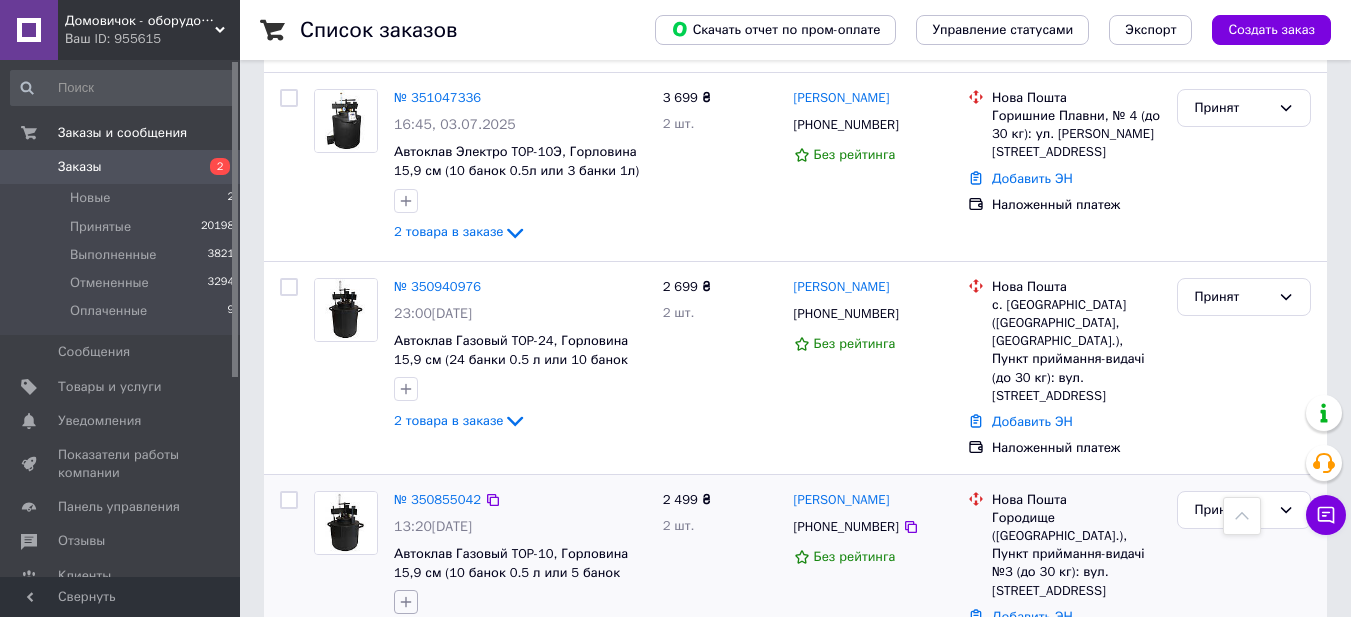 click 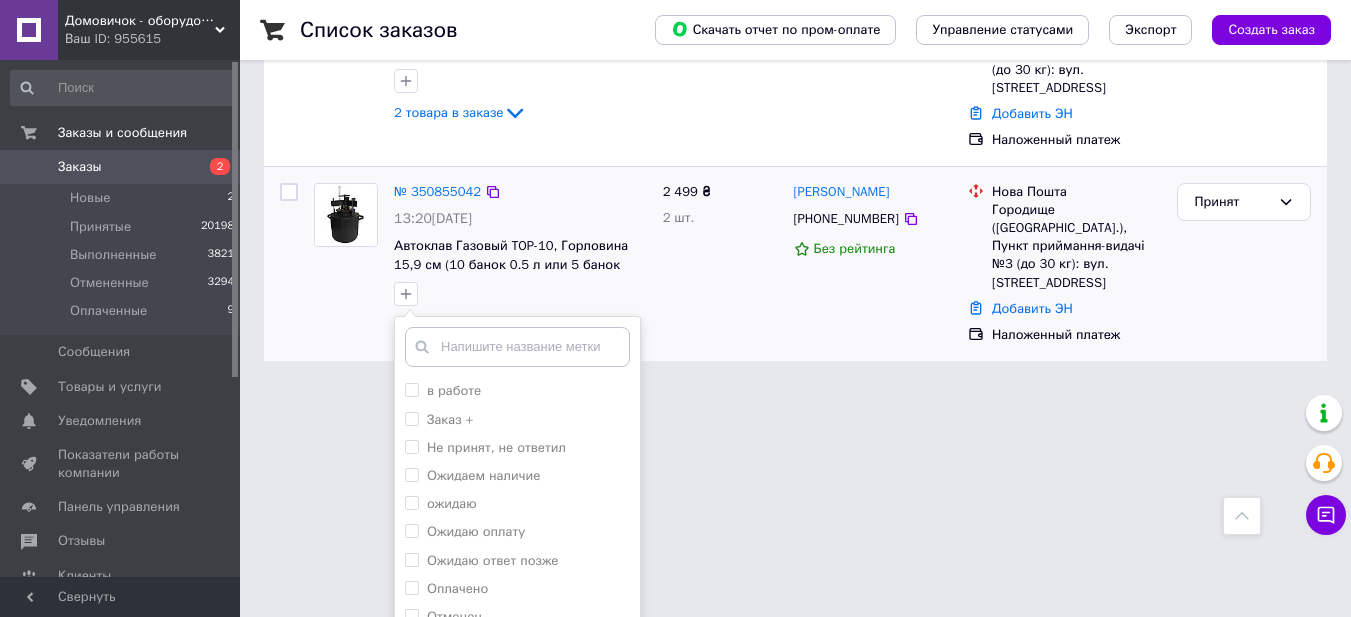 scroll, scrollTop: 3250, scrollLeft: 0, axis: vertical 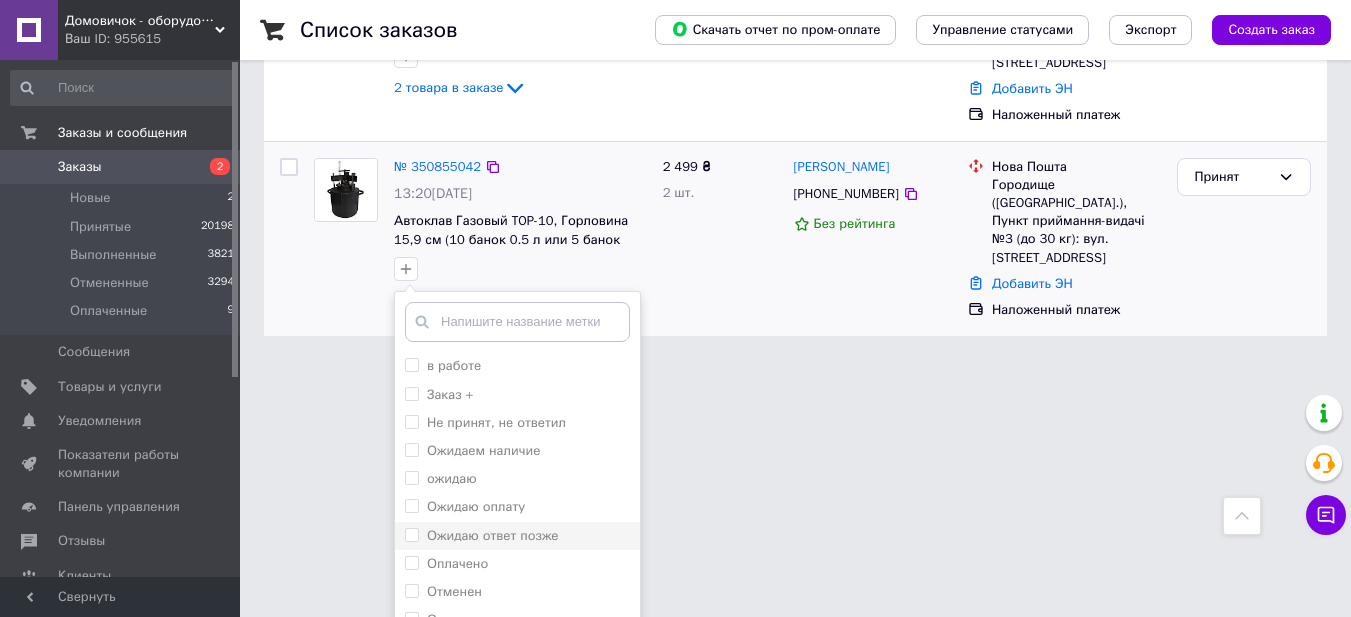 click on "Ожидаю ответ позже" at bounding box center (411, 534) 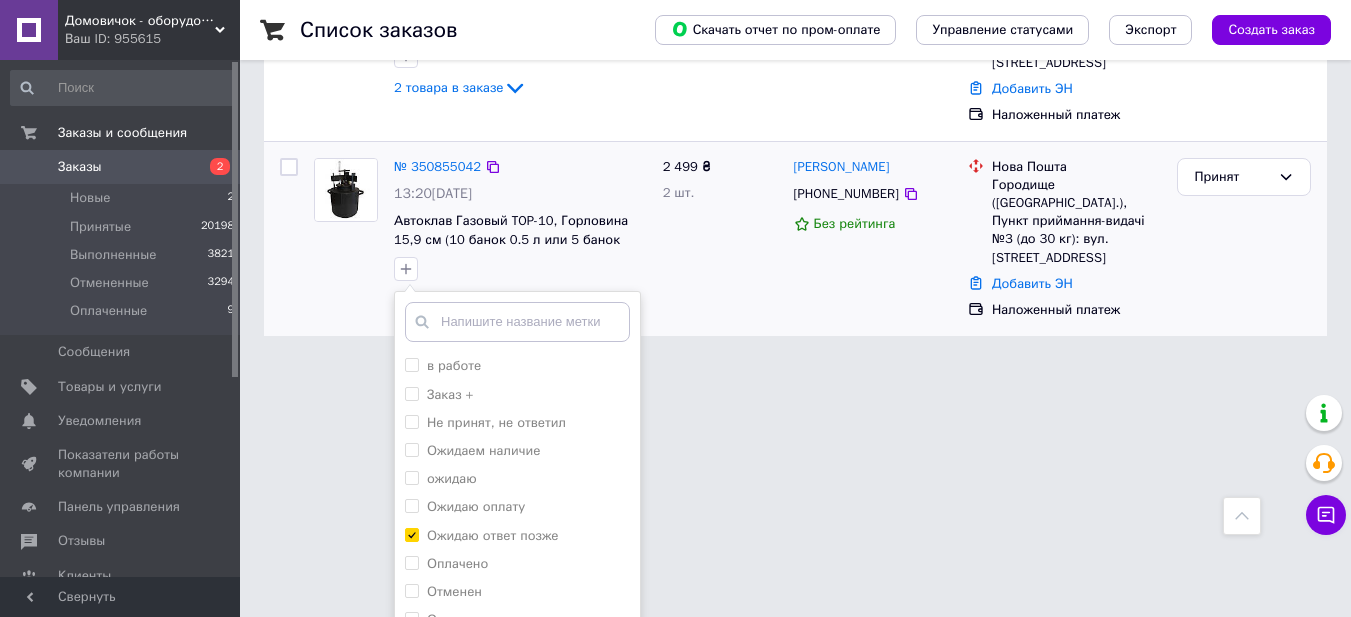 click on "Добавить метку" at bounding box center [517, 688] 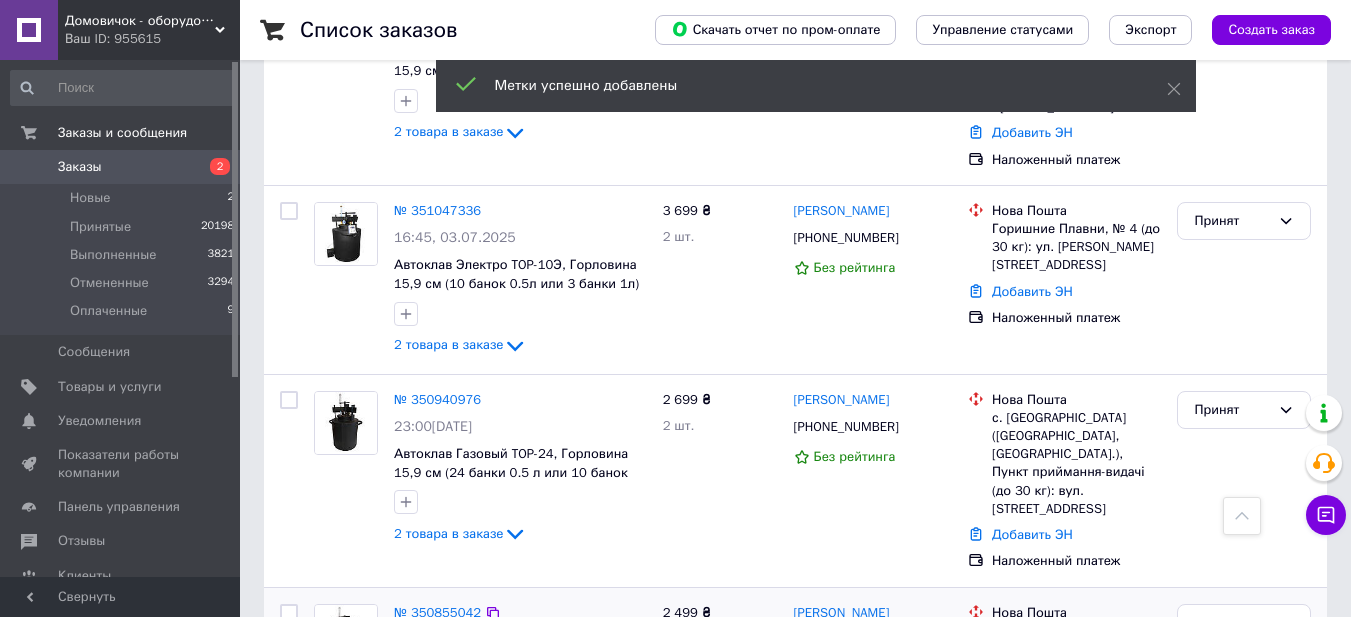 scroll, scrollTop: 2717, scrollLeft: 0, axis: vertical 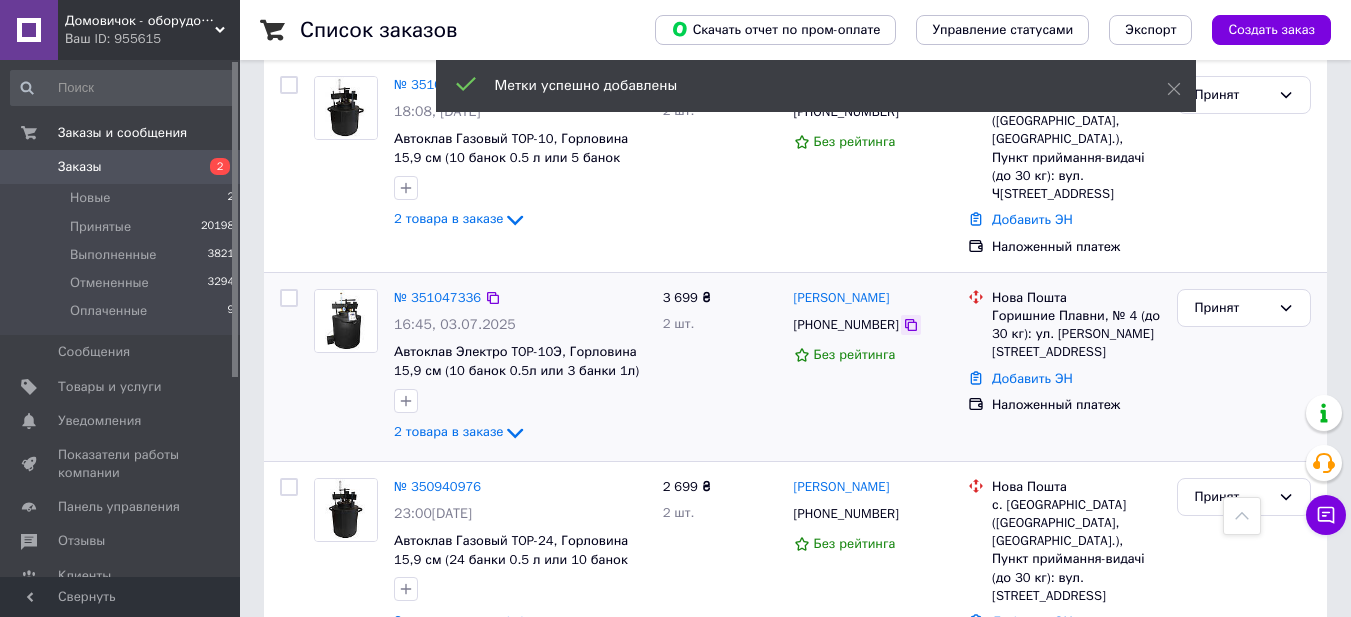 click 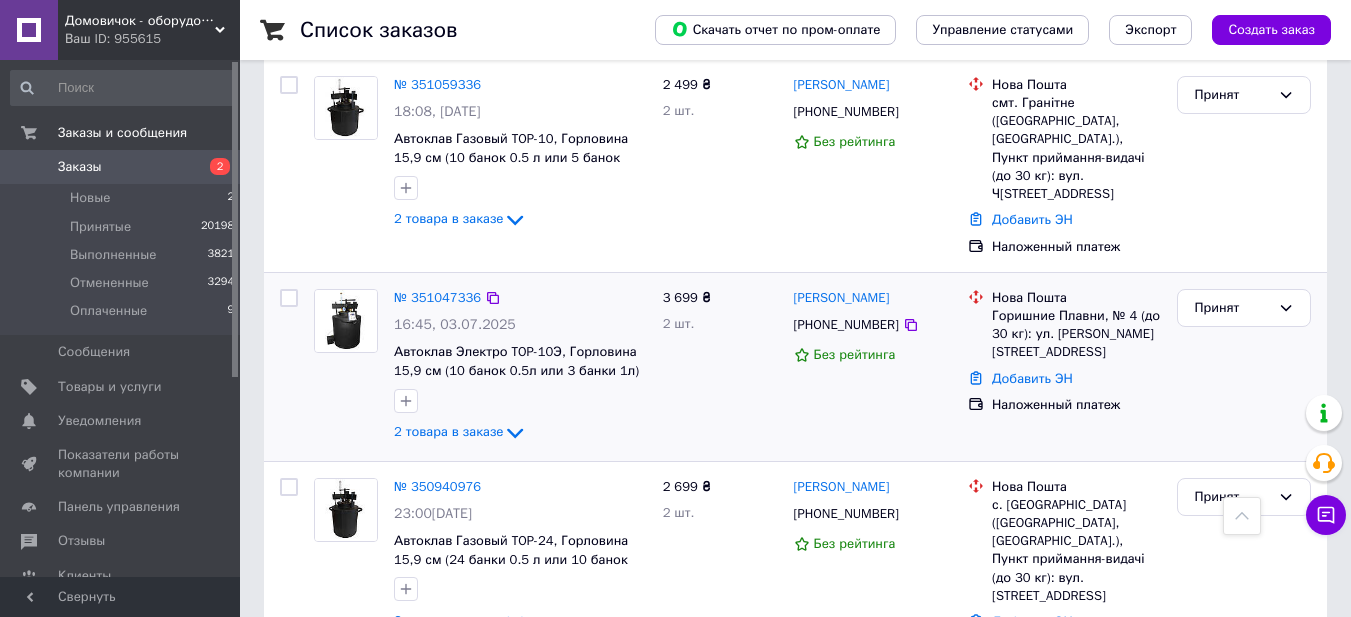 click on "Нова Пошта Горишние Плавни, № 4 (до 30 кг): ул. [PERSON_NAME], 25 Добавить ЭН Наложенный платеж" at bounding box center [1064, 367] 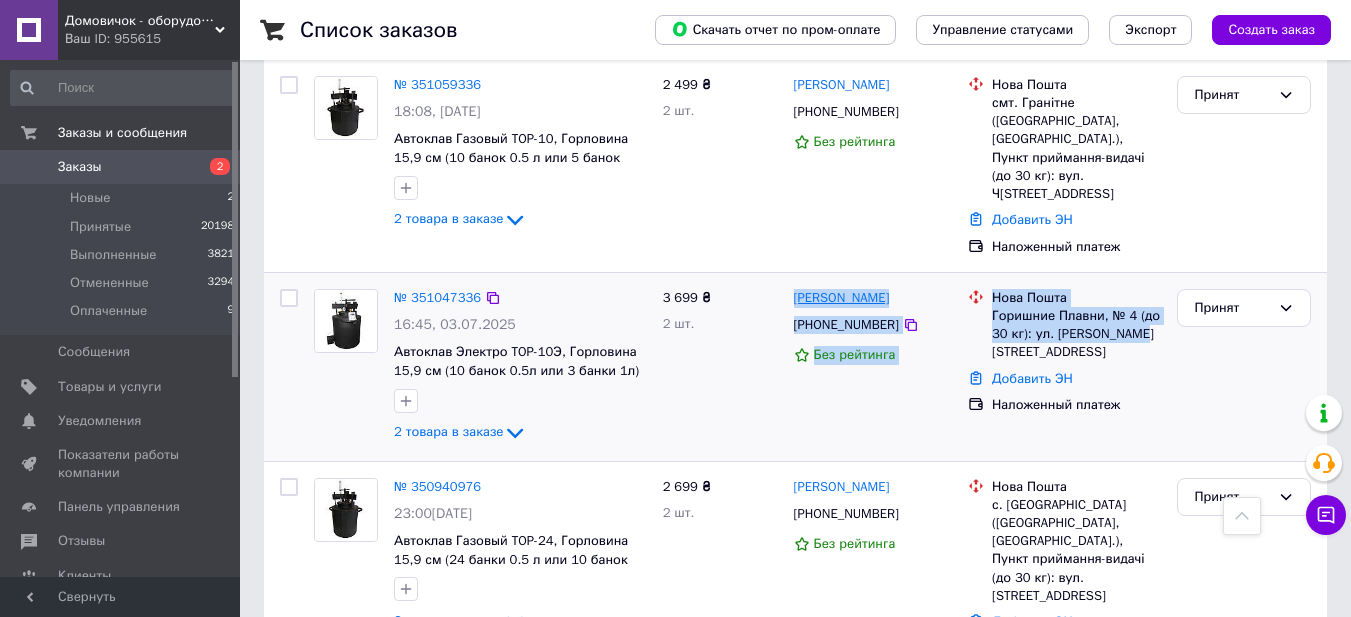 drag, startPoint x: 1142, startPoint y: 286, endPoint x: 794, endPoint y: 253, distance: 349.56116 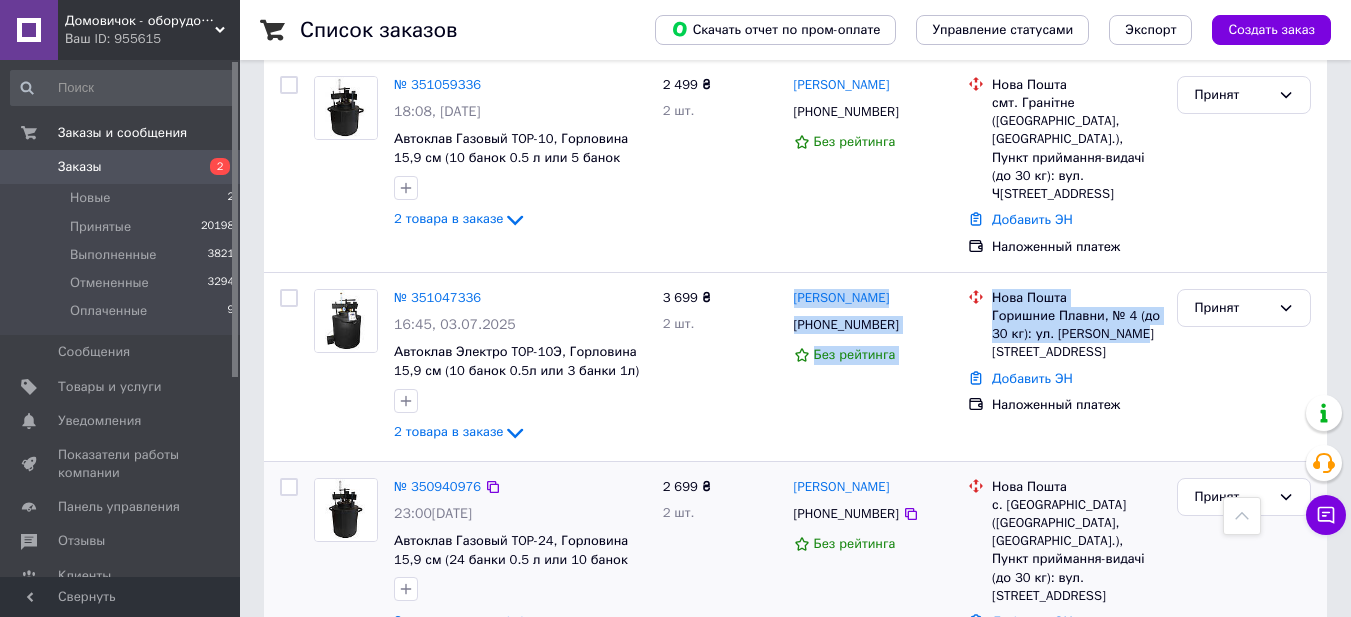 copy on "[PERSON_NAME] [PHONE_NUMBER] Без рейтинга Нова Пошта Горишние Плавни, № 4 (до 30 кг): ул. [PERSON_NAME][STREET_ADDRESS]" 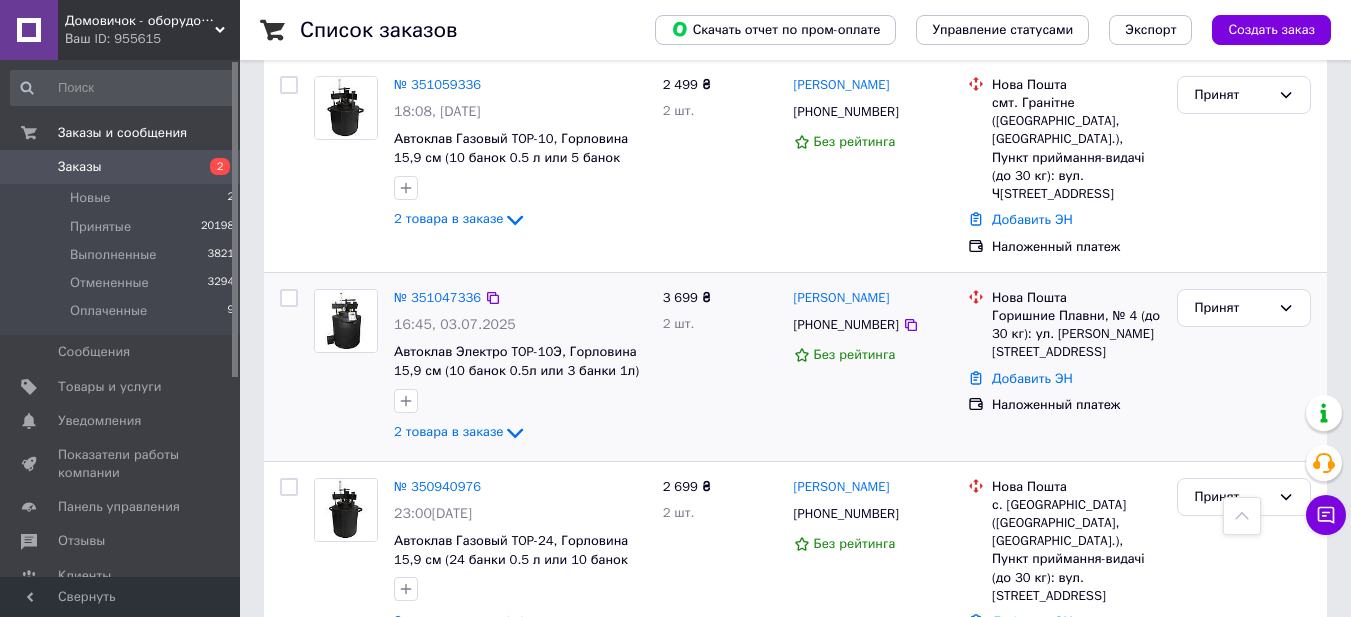 click on "Принят" at bounding box center [1244, 367] 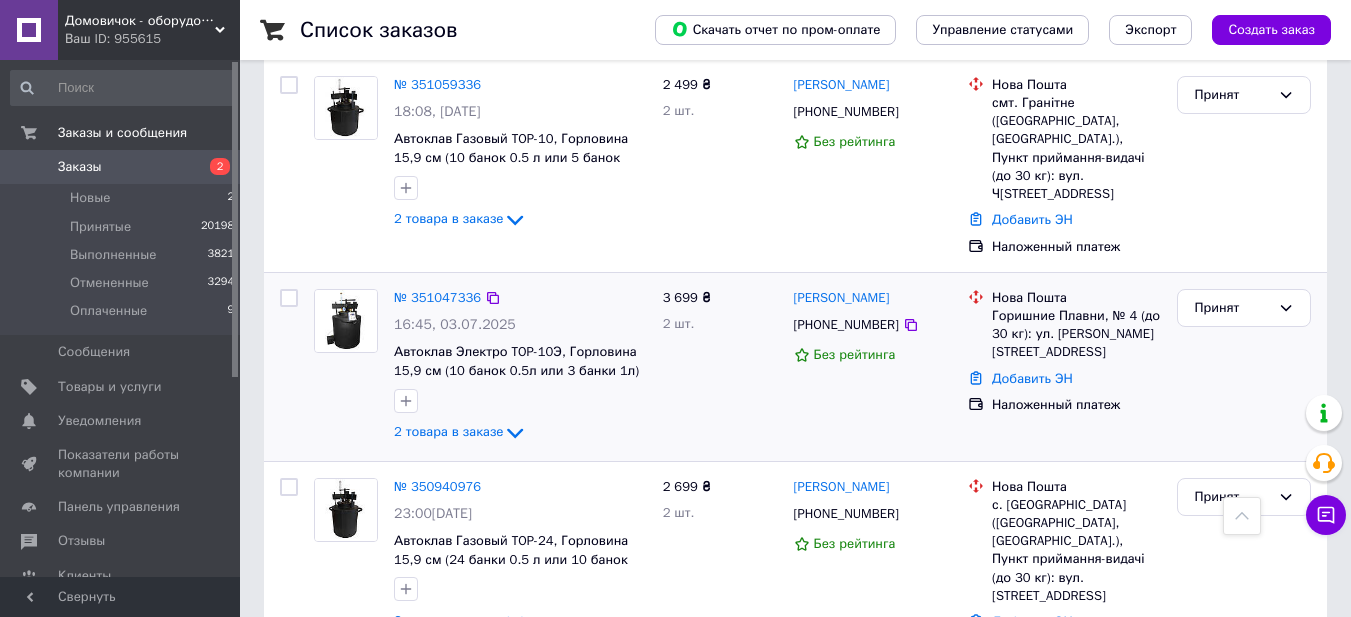 click on "Принят" at bounding box center (1244, 367) 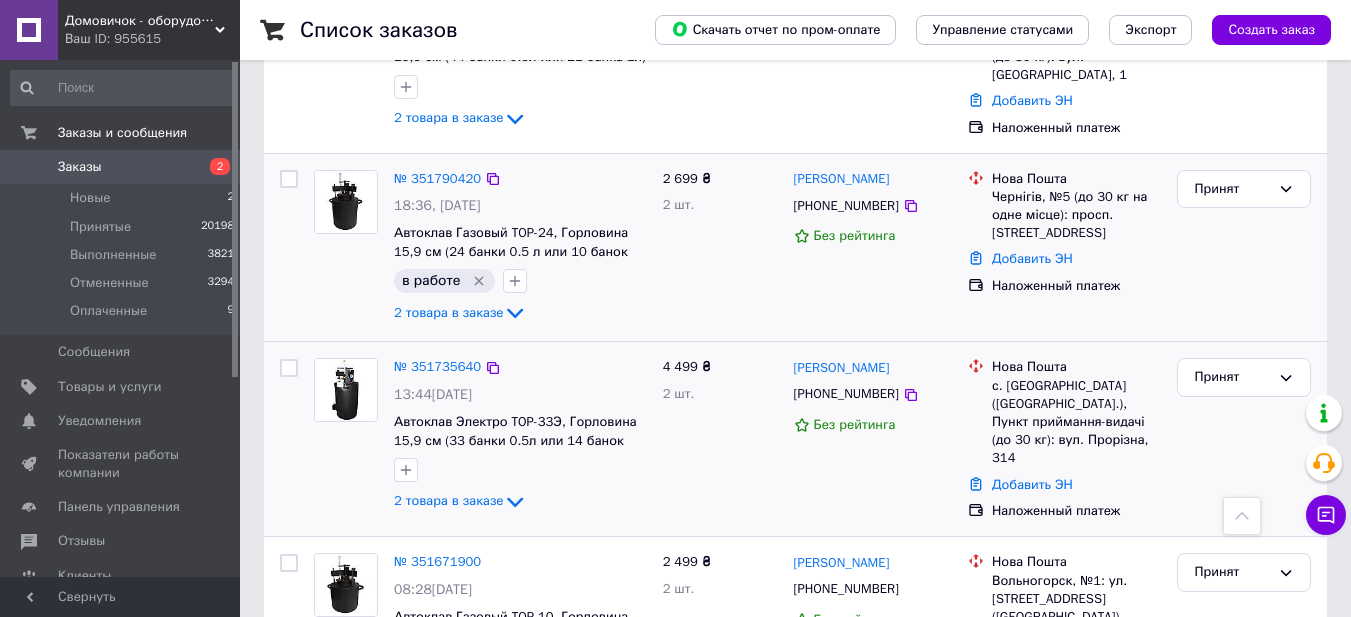 scroll, scrollTop: 1850, scrollLeft: 0, axis: vertical 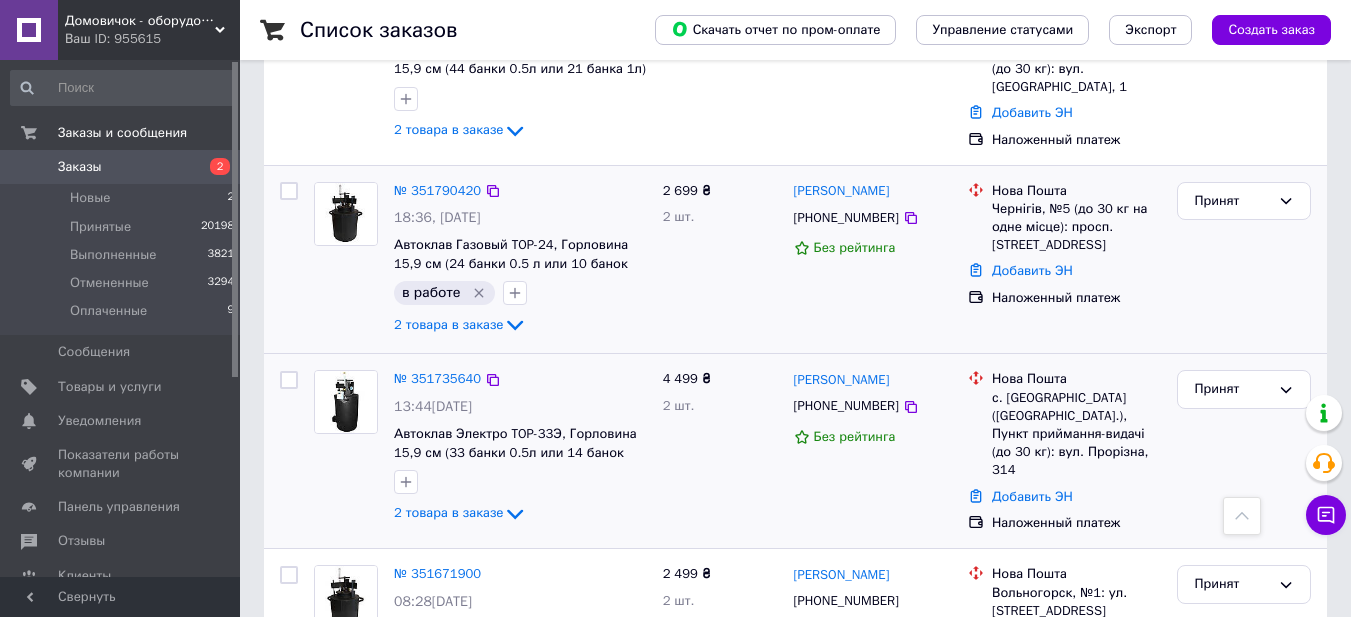 drag, startPoint x: 904, startPoint y: 384, endPoint x: 873, endPoint y: 394, distance: 32.572994 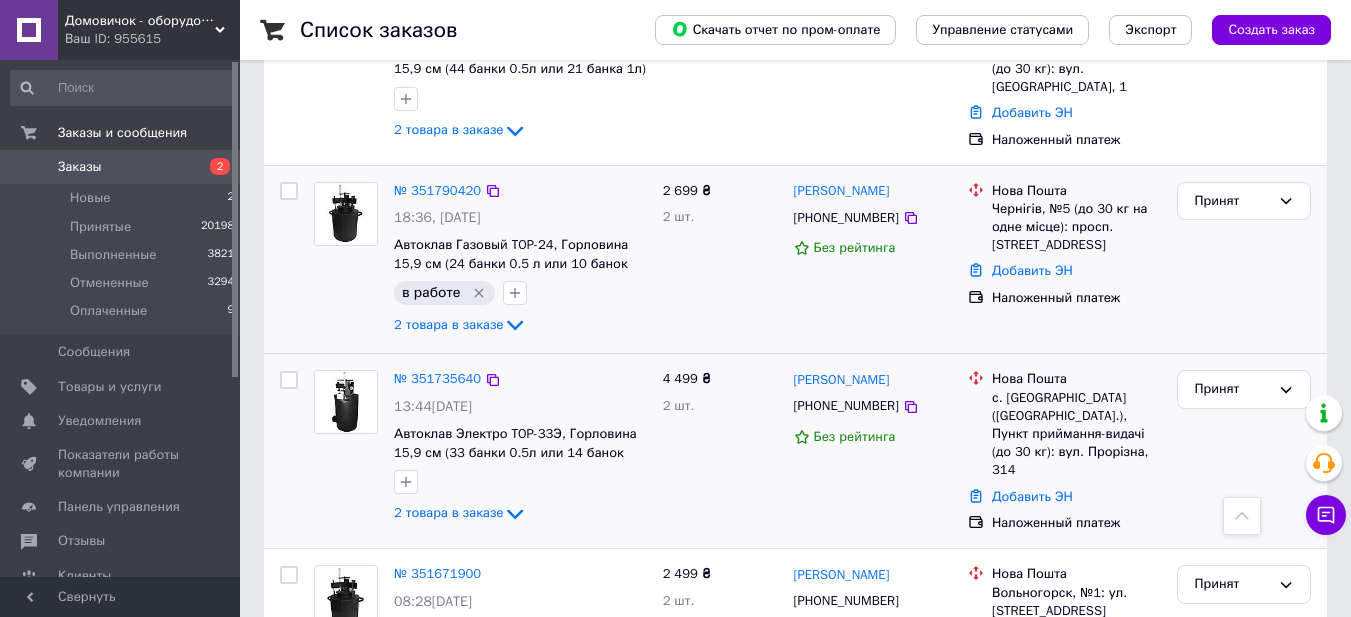 click on "Принят" at bounding box center [1244, 451] 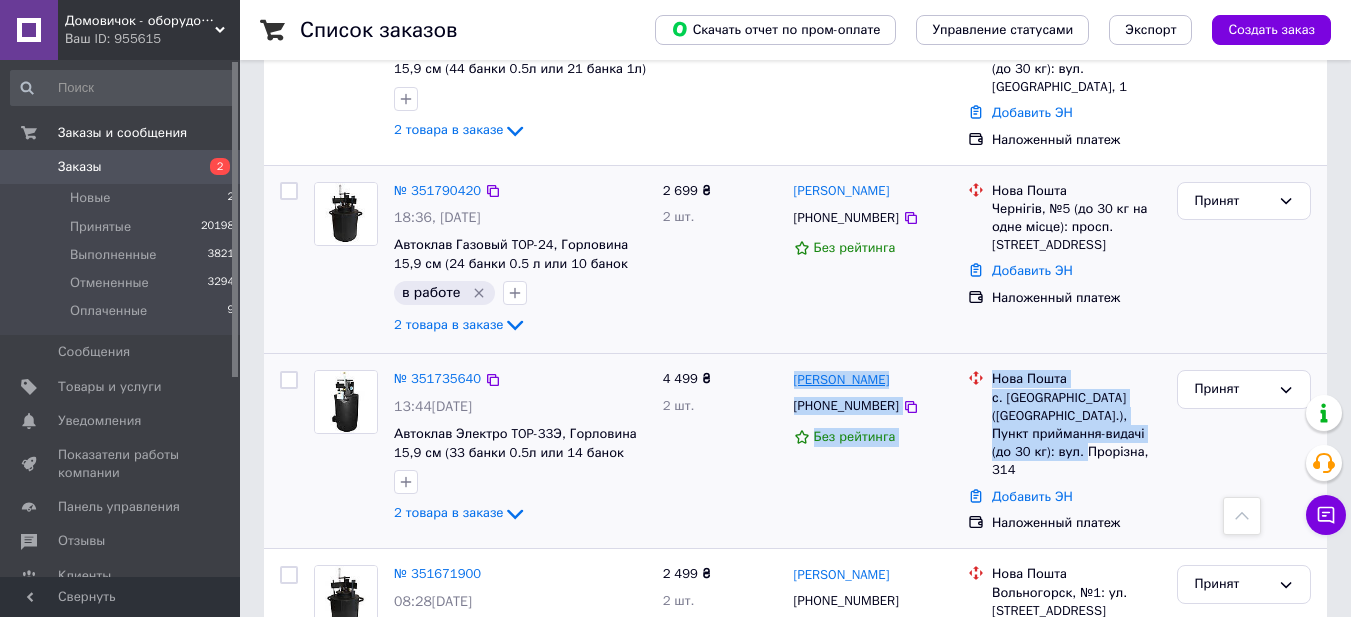 drag, startPoint x: 1059, startPoint y: 434, endPoint x: 798, endPoint y: 360, distance: 271.28766 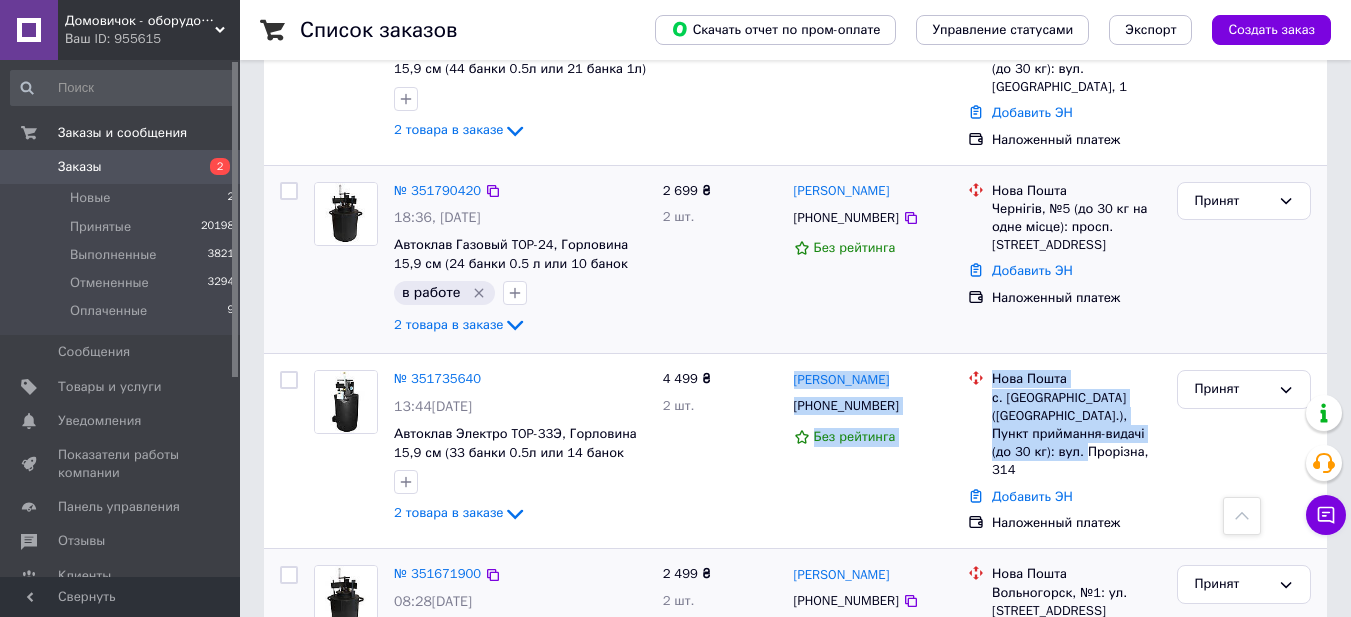 copy on "[PERSON_NAME] [PHONE_NUMBER] Без рейтинга Нова Пошта с. [GEOGRAPHIC_DATA] ([GEOGRAPHIC_DATA].), Пункт приймання-видачі (до 30 кг): вул. Прорізна, 314" 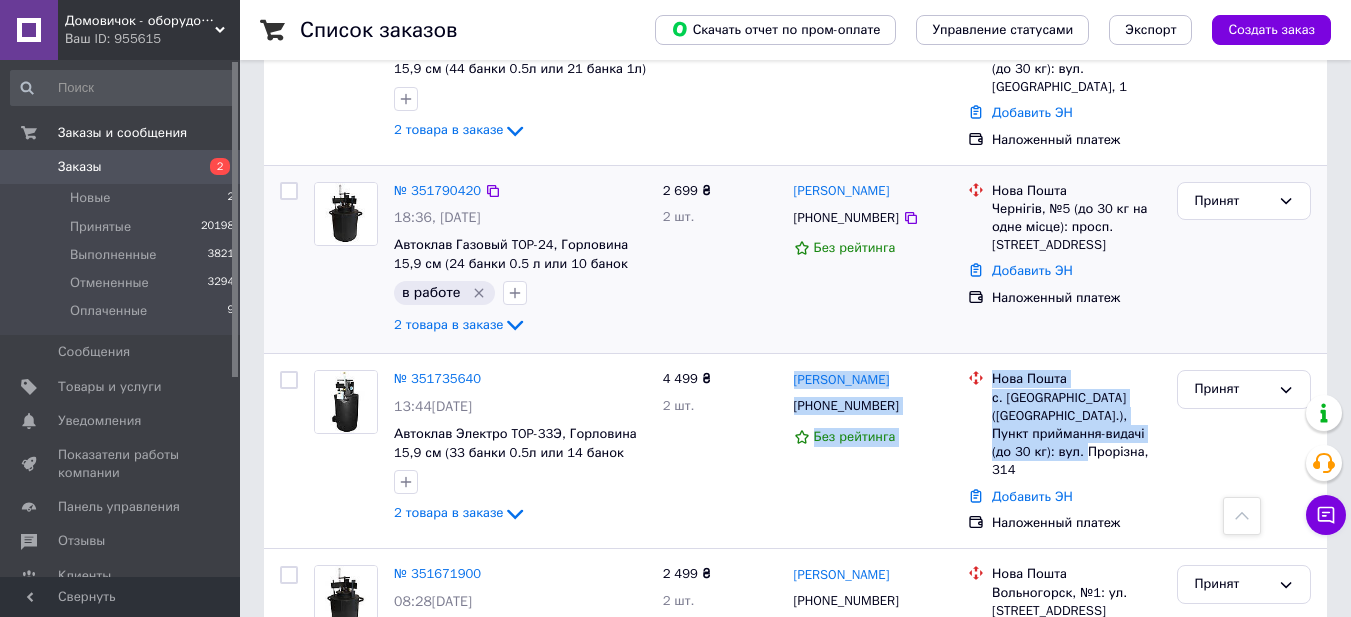drag, startPoint x: 1228, startPoint y: 506, endPoint x: 1225, endPoint y: 491, distance: 15.297058 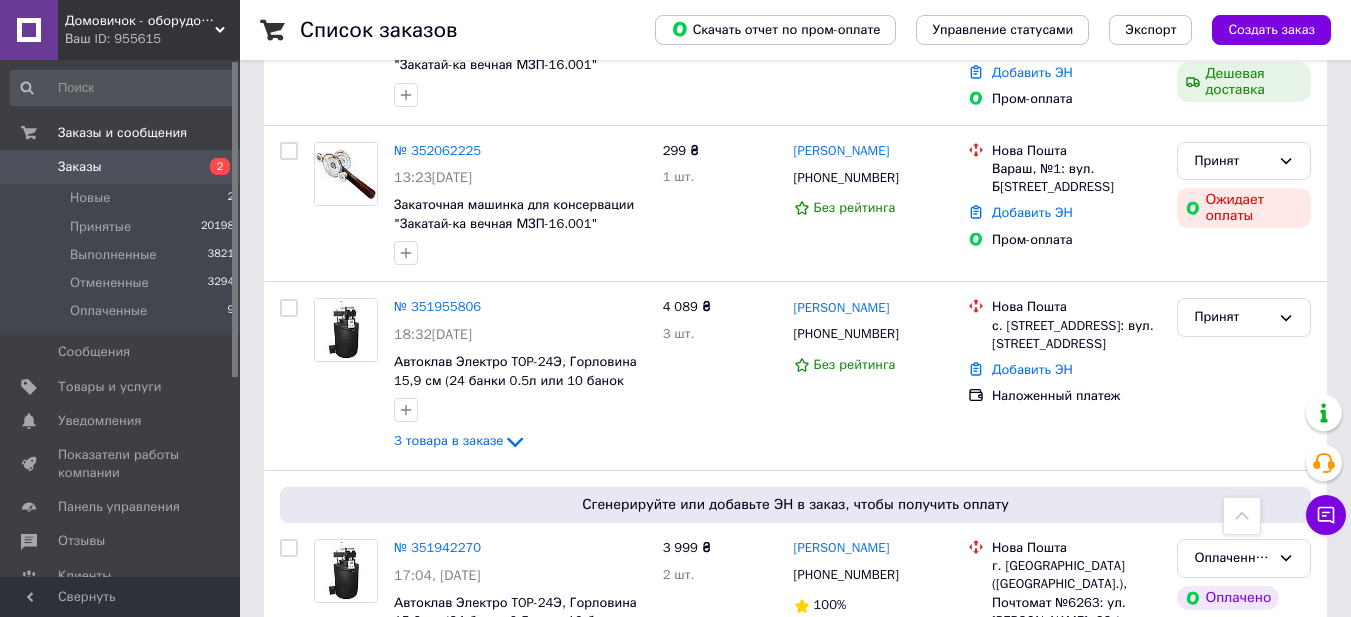 scroll, scrollTop: 781, scrollLeft: 0, axis: vertical 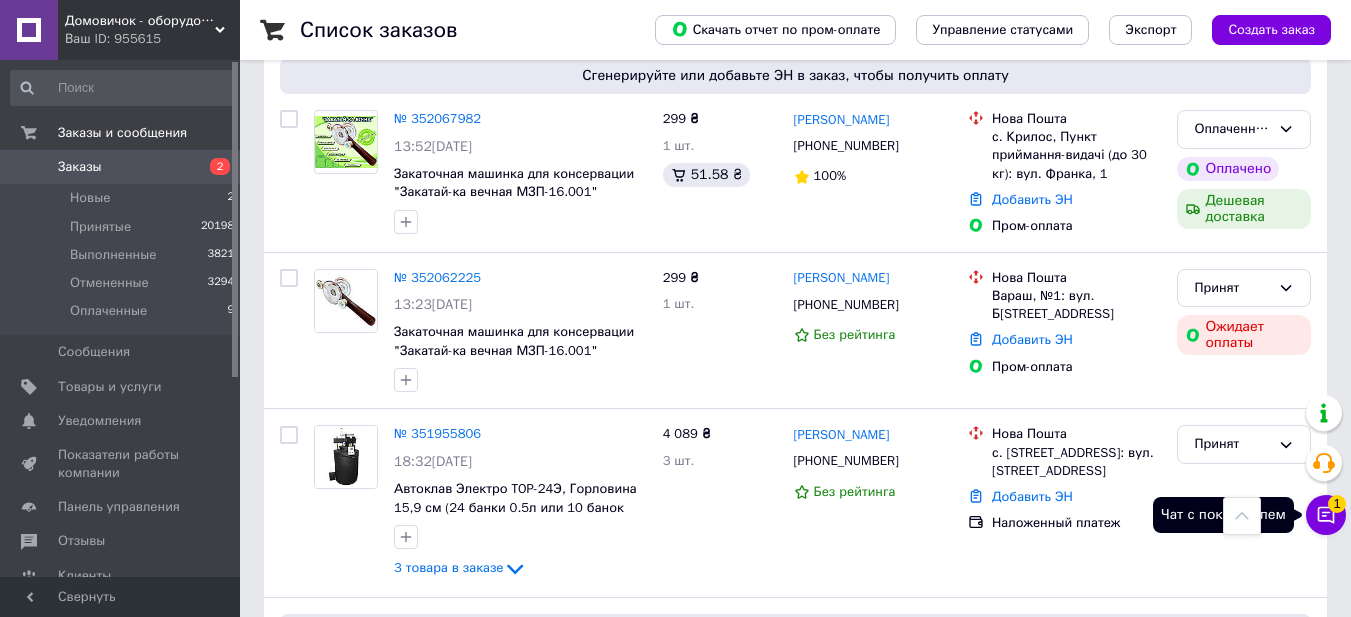 click on "Чат с покупателем 1" at bounding box center (1326, 515) 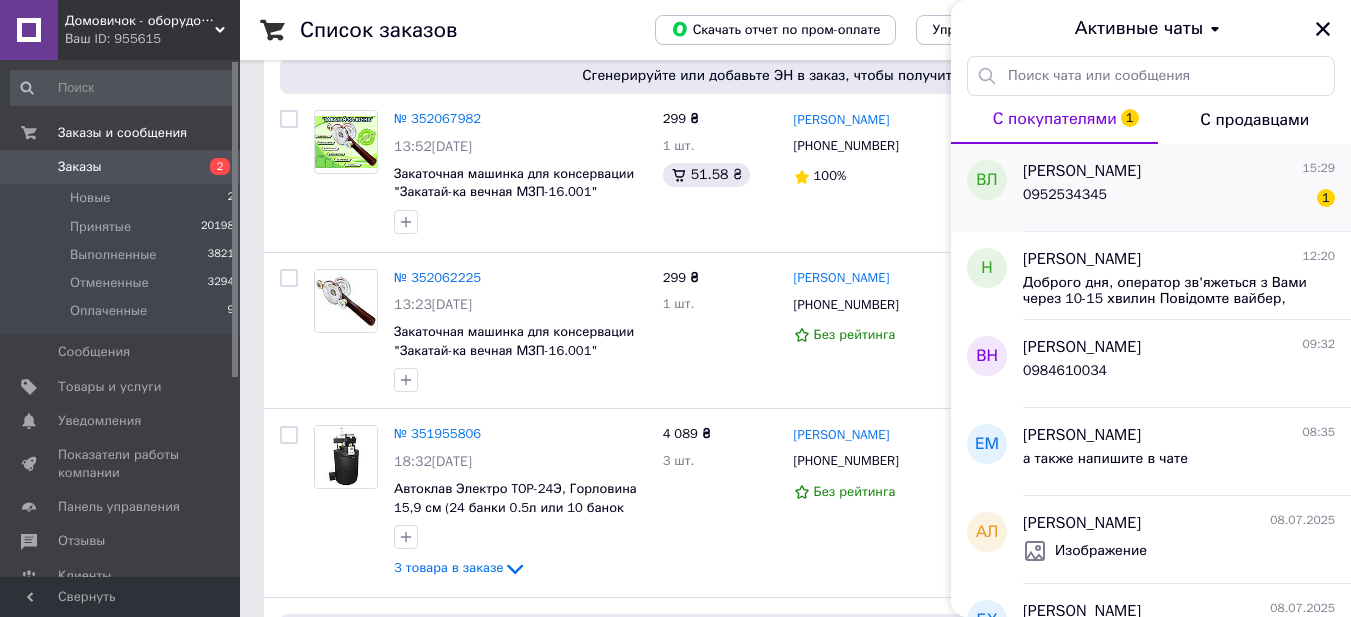 click on "[PERSON_NAME]" at bounding box center [1082, 171] 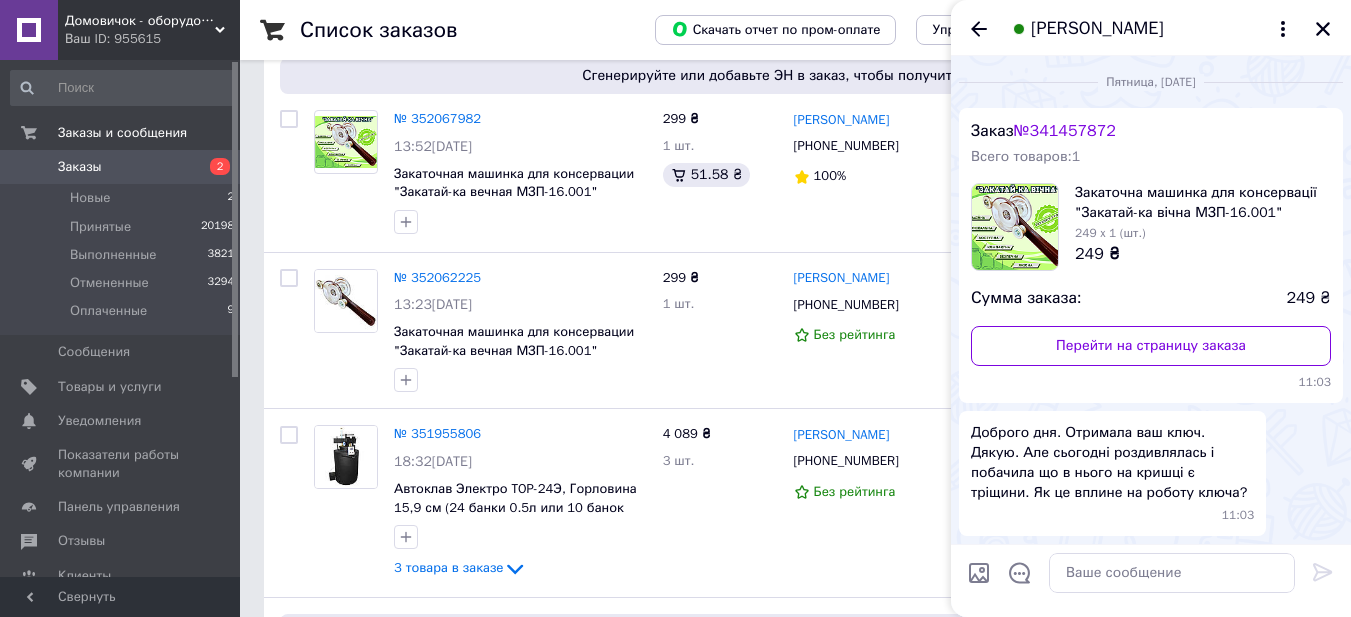 scroll, scrollTop: 2443, scrollLeft: 0, axis: vertical 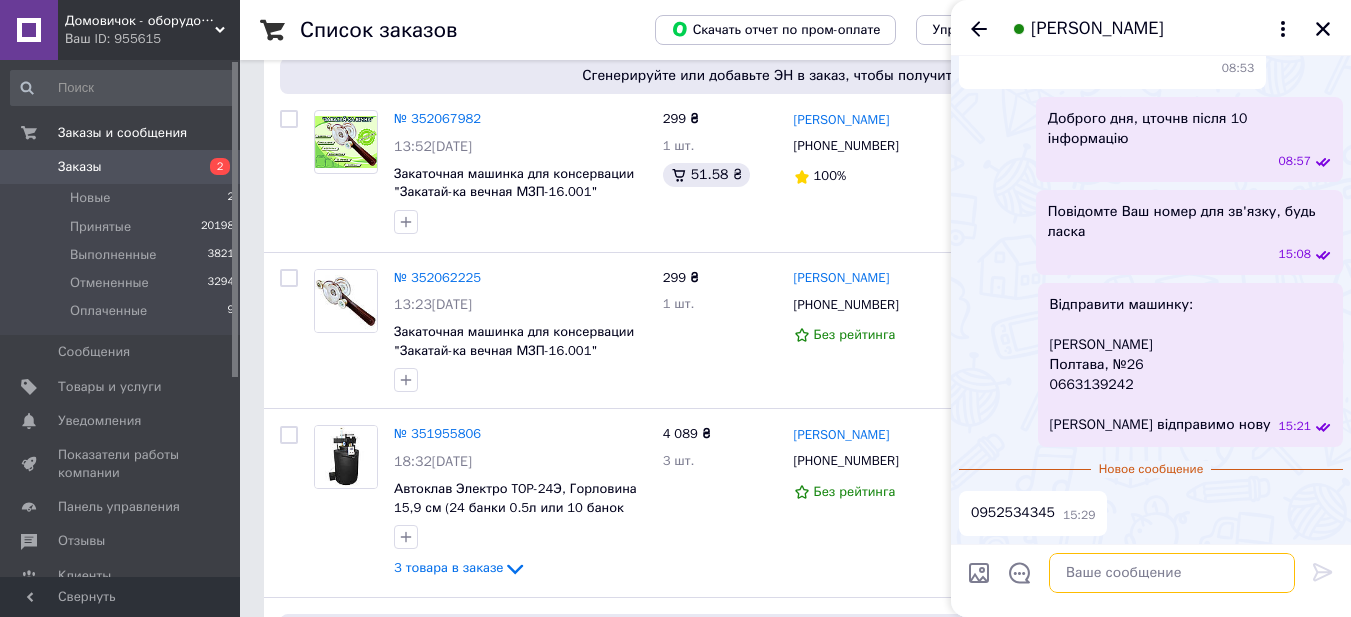 click at bounding box center [1172, 573] 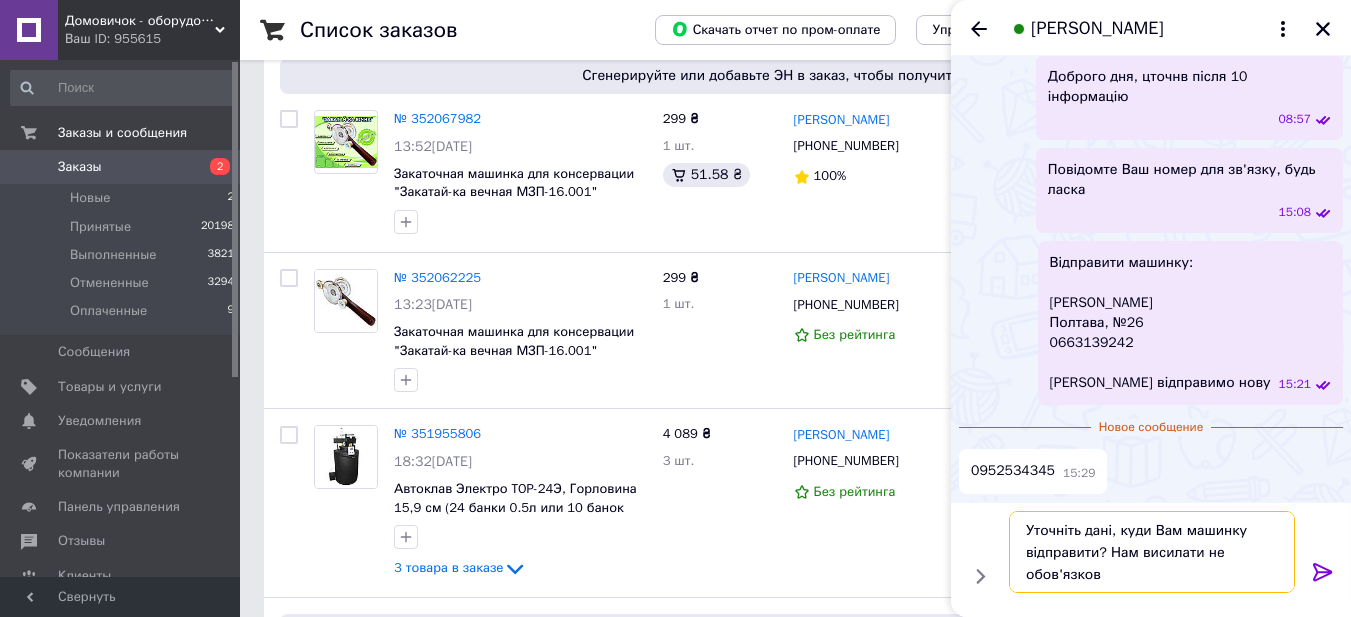 type on "Уточніть дані, куди Вам машинку відправити? Нам висилати не обов'язково" 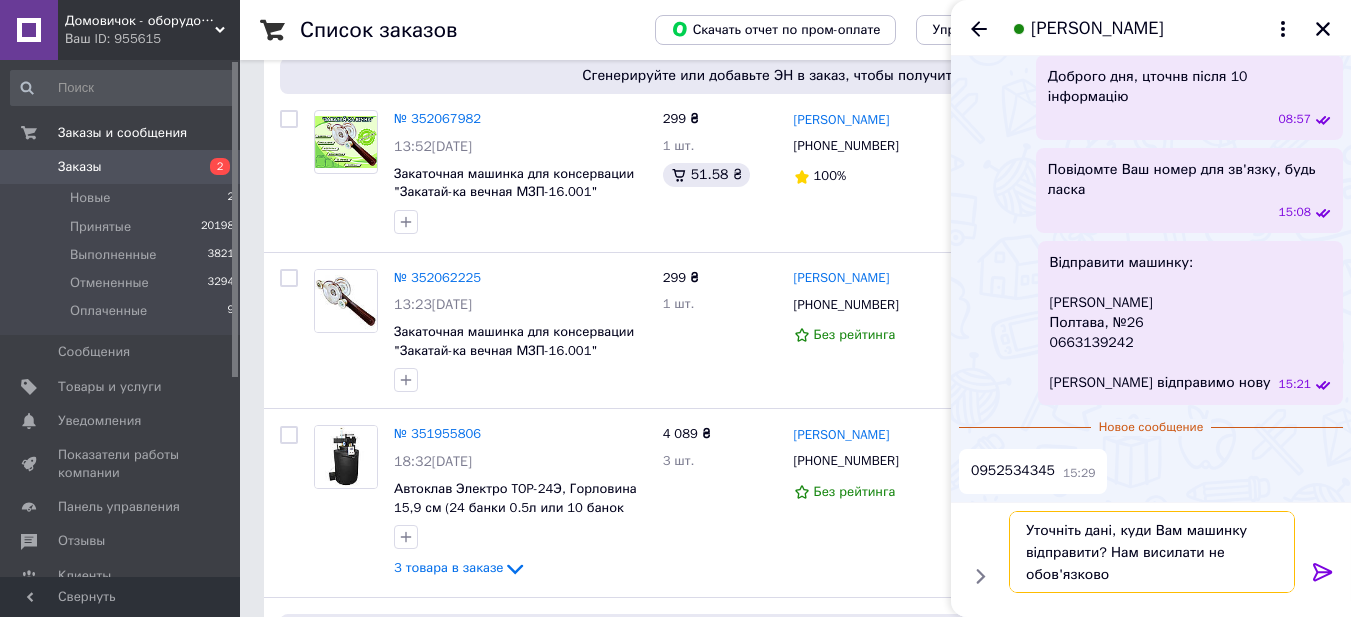 type 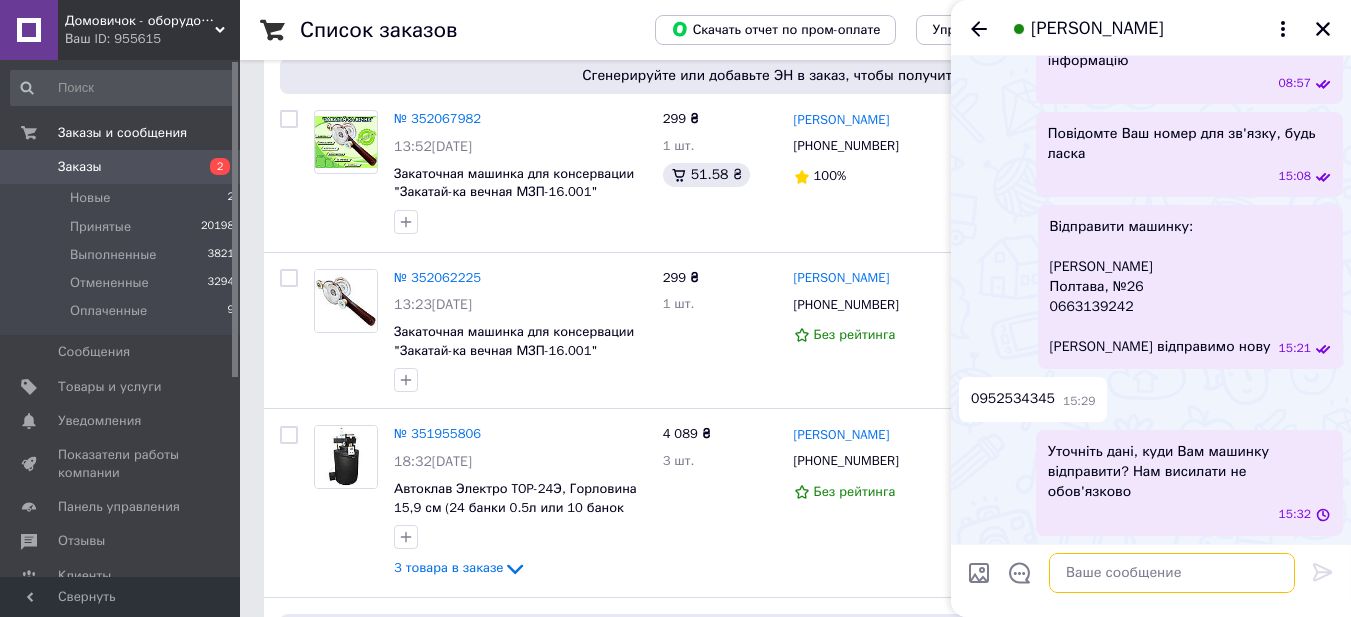 scroll, scrollTop: 2501, scrollLeft: 0, axis: vertical 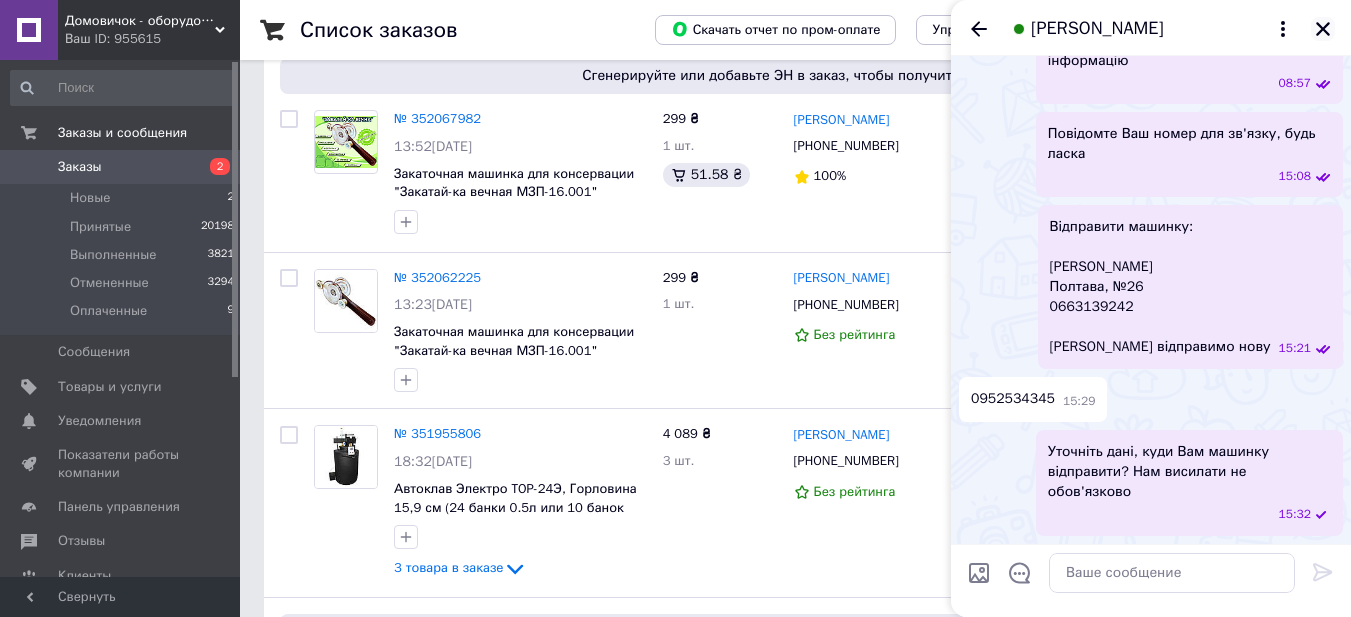 click 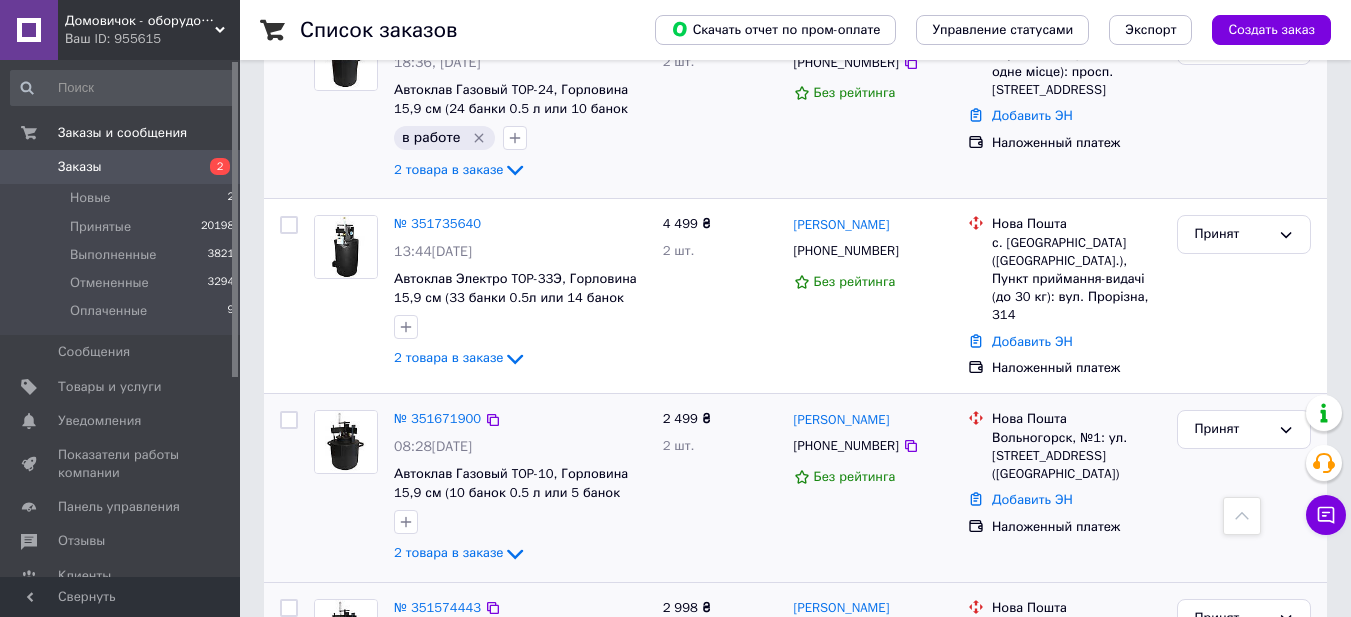 scroll, scrollTop: 2048, scrollLeft: 0, axis: vertical 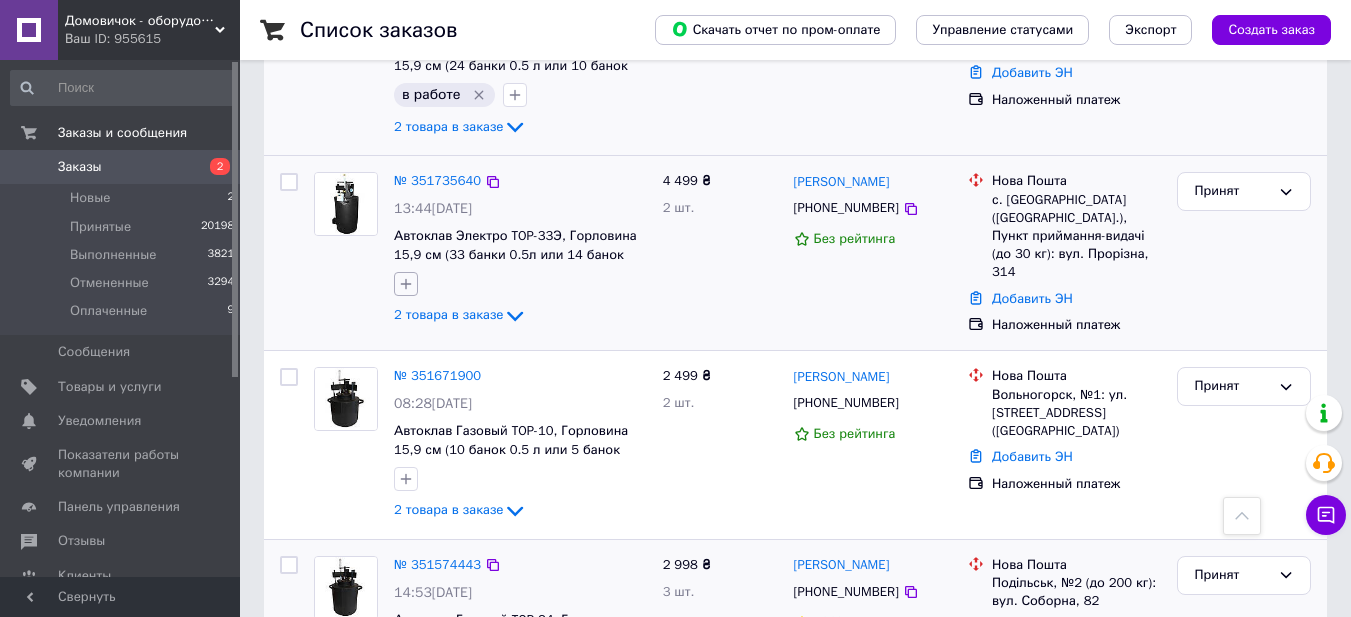 click 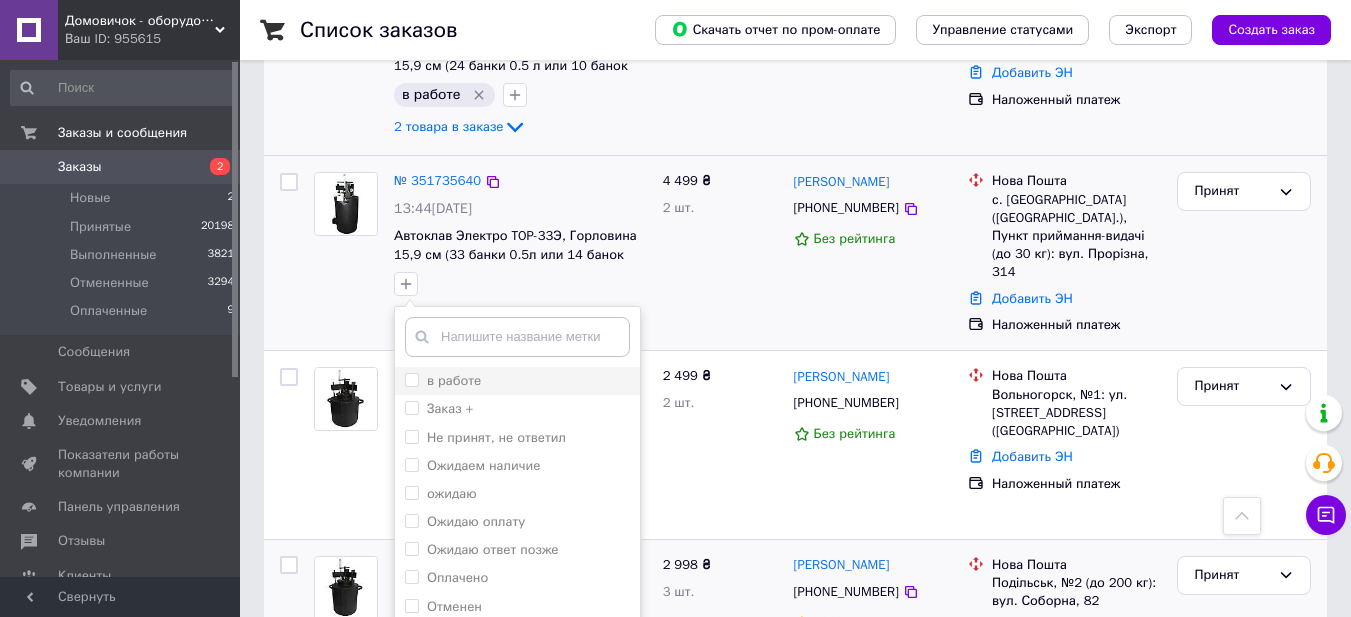 drag, startPoint x: 415, startPoint y: 359, endPoint x: 511, endPoint y: 366, distance: 96.25487 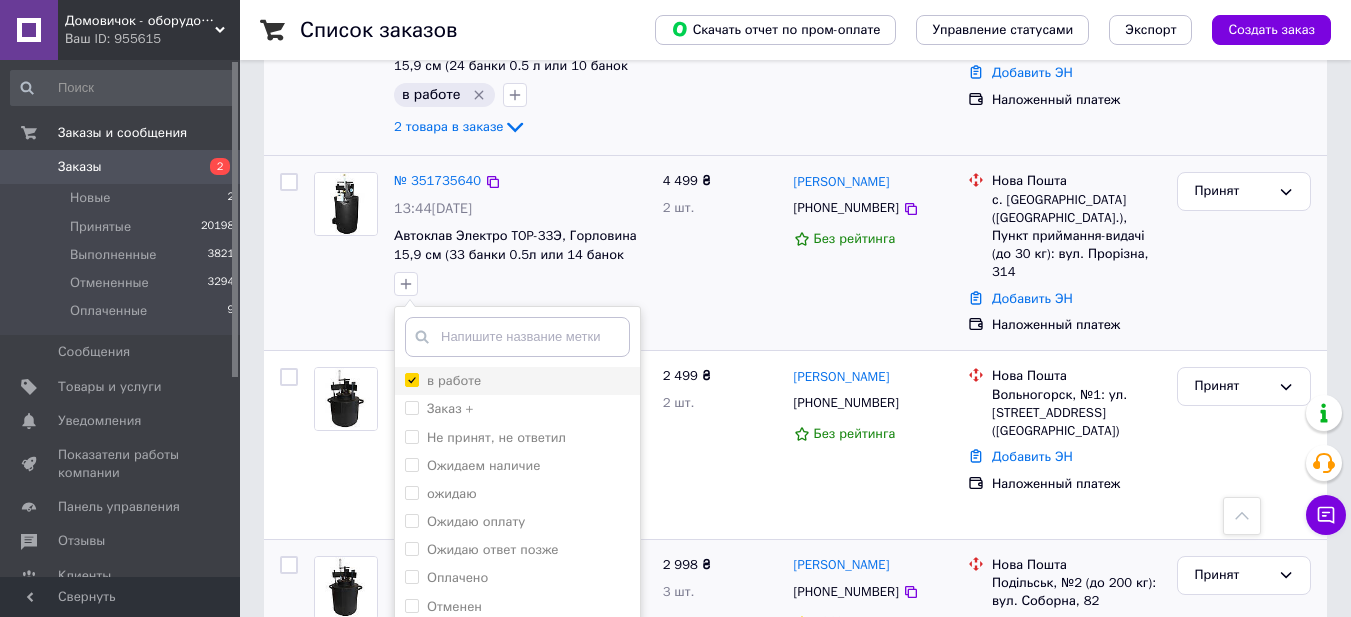 checkbox on "true" 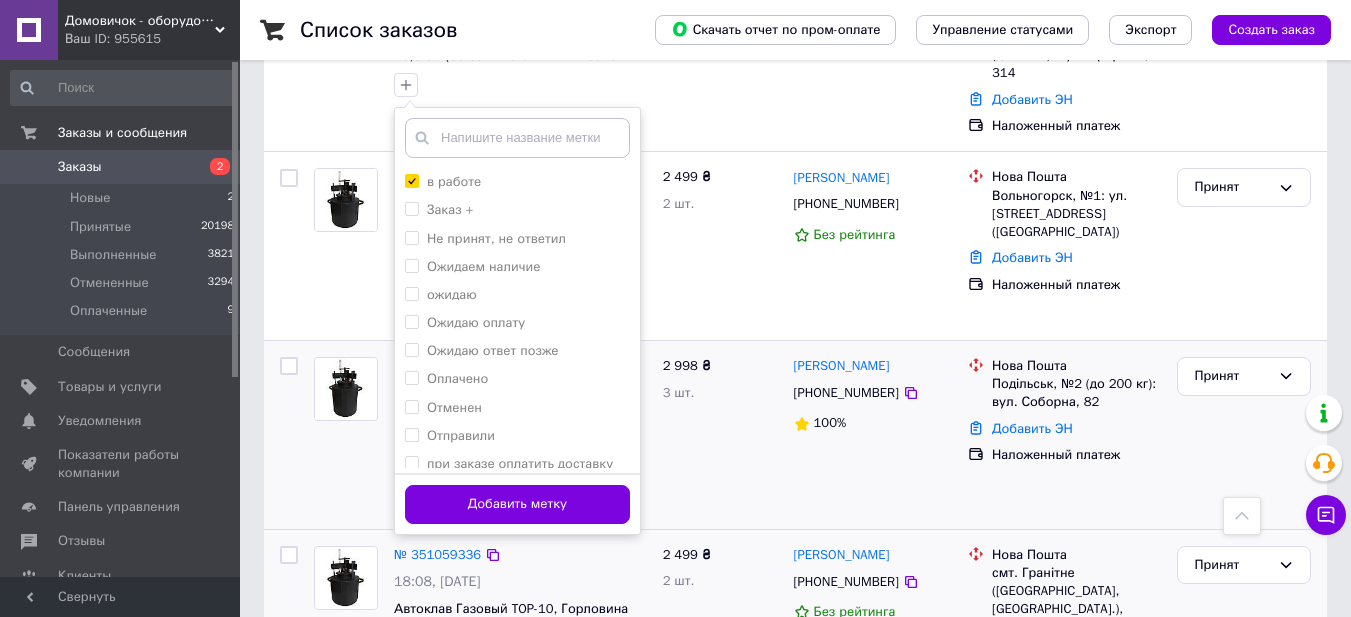scroll, scrollTop: 2248, scrollLeft: 0, axis: vertical 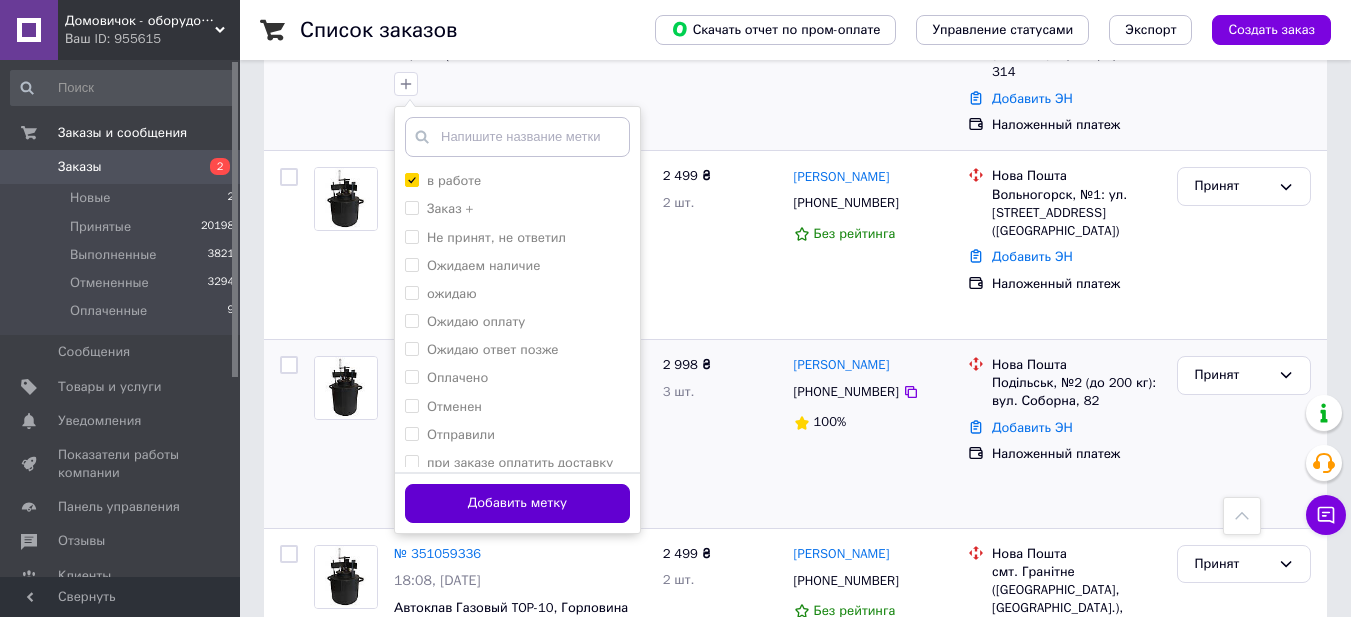 click on "Добавить метку" at bounding box center [517, 503] 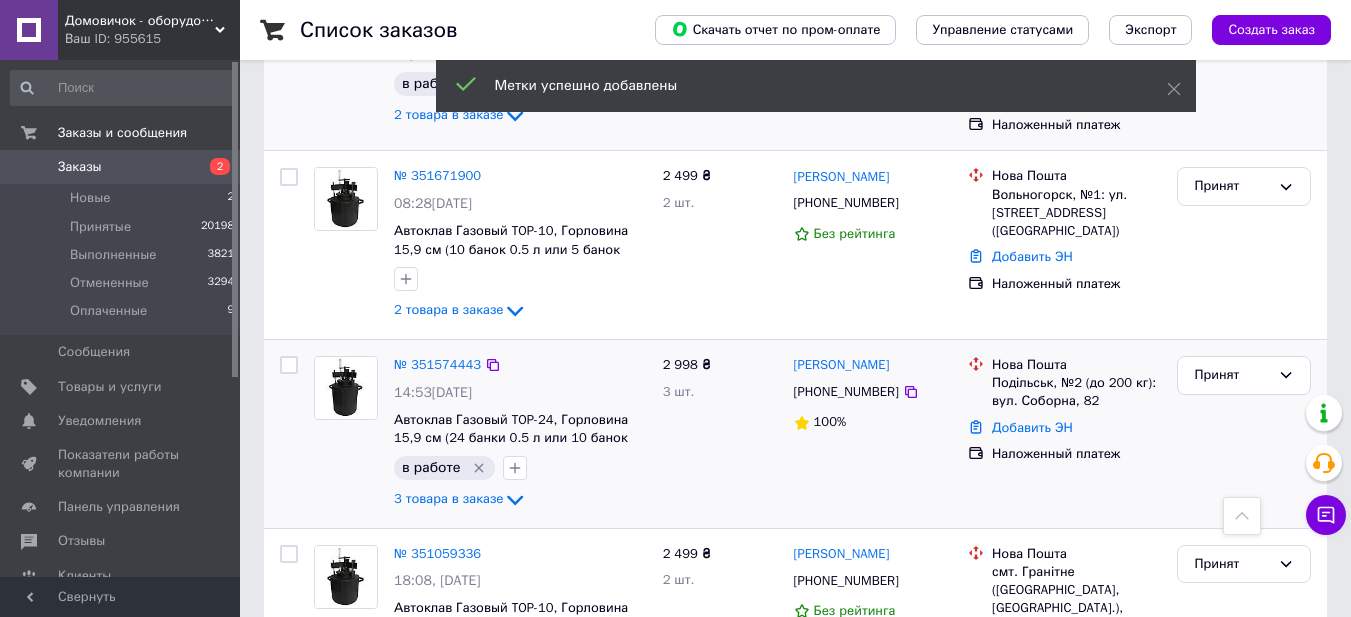 click on "Заказы 2" at bounding box center (123, 167) 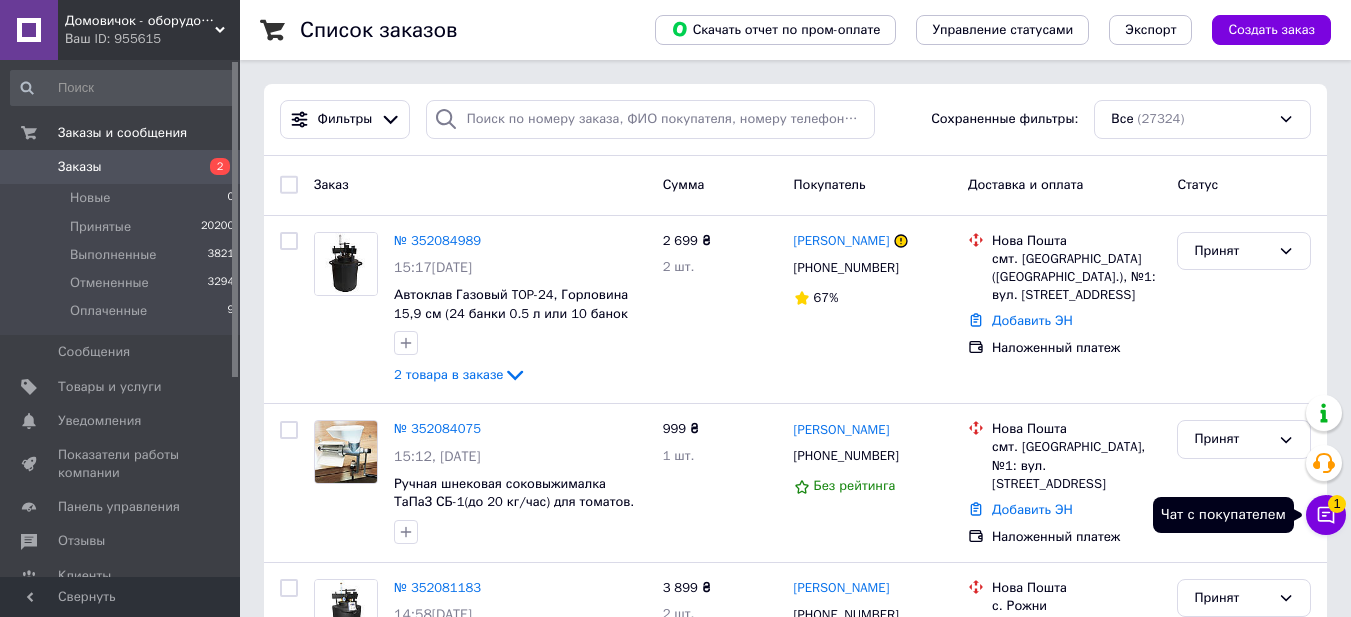 click 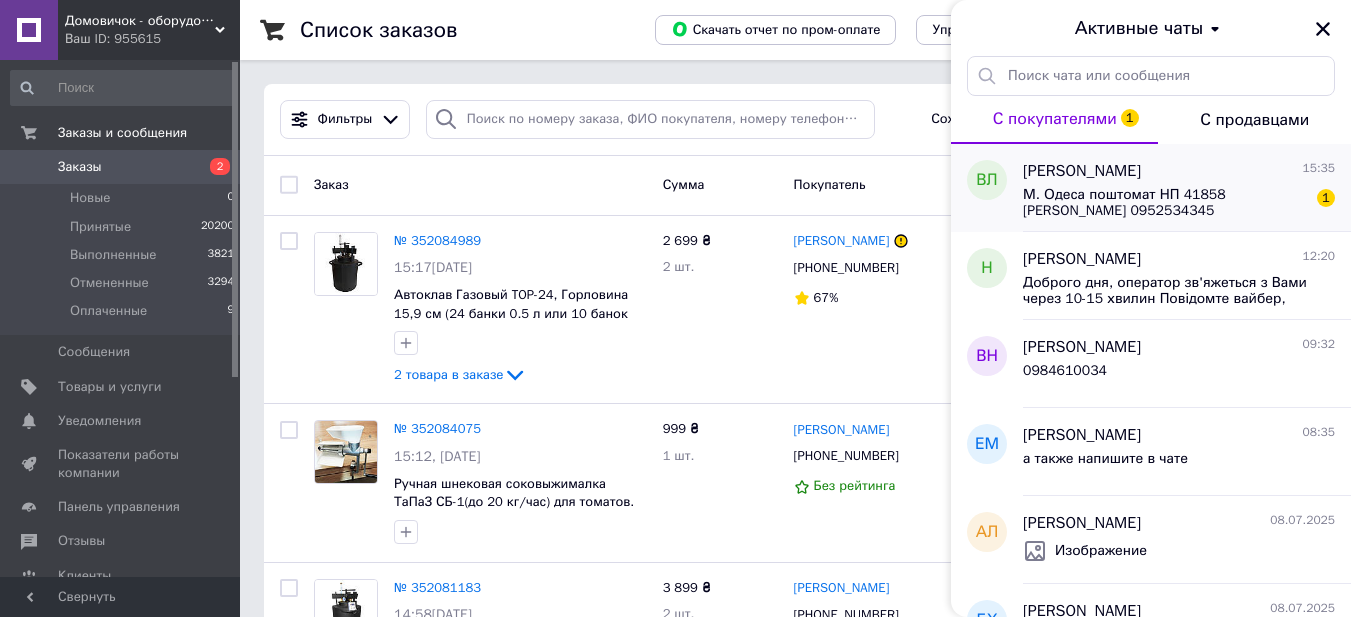click on "М. Одеса поштомат НП 41858
[PERSON_NAME]
0952534345" at bounding box center [1165, 203] 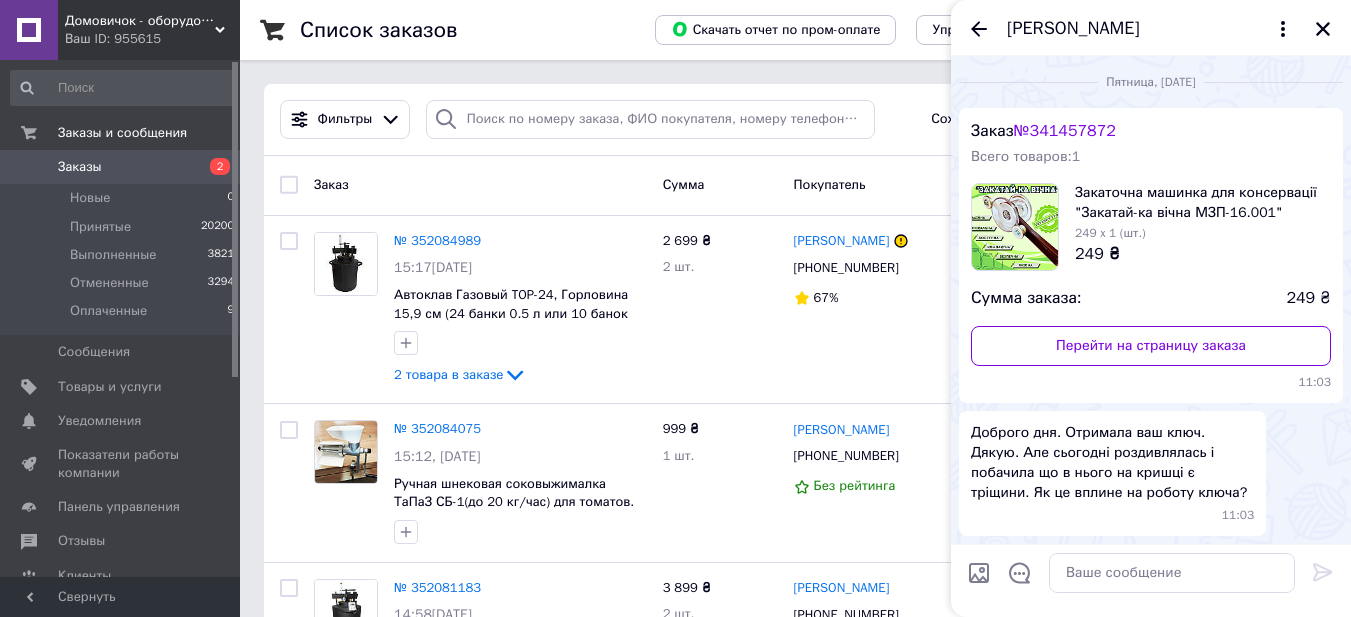scroll, scrollTop: 2629, scrollLeft: 0, axis: vertical 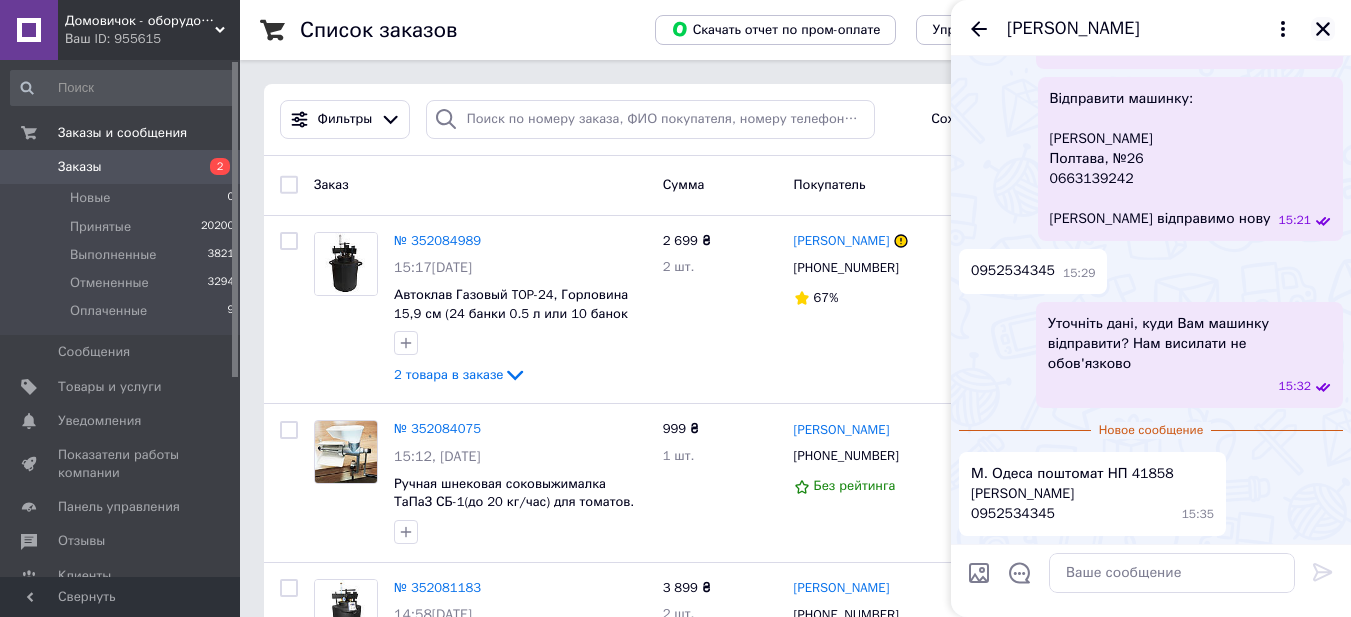 click 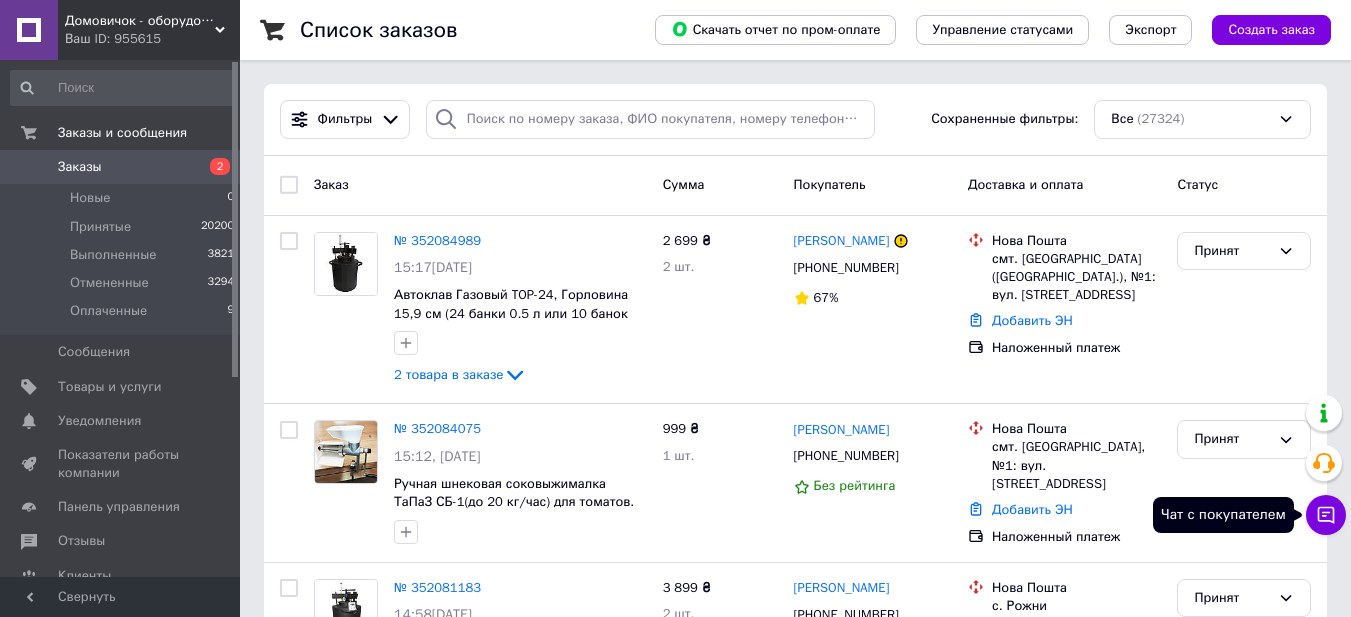 click on "Чат с покупателем" at bounding box center (1326, 515) 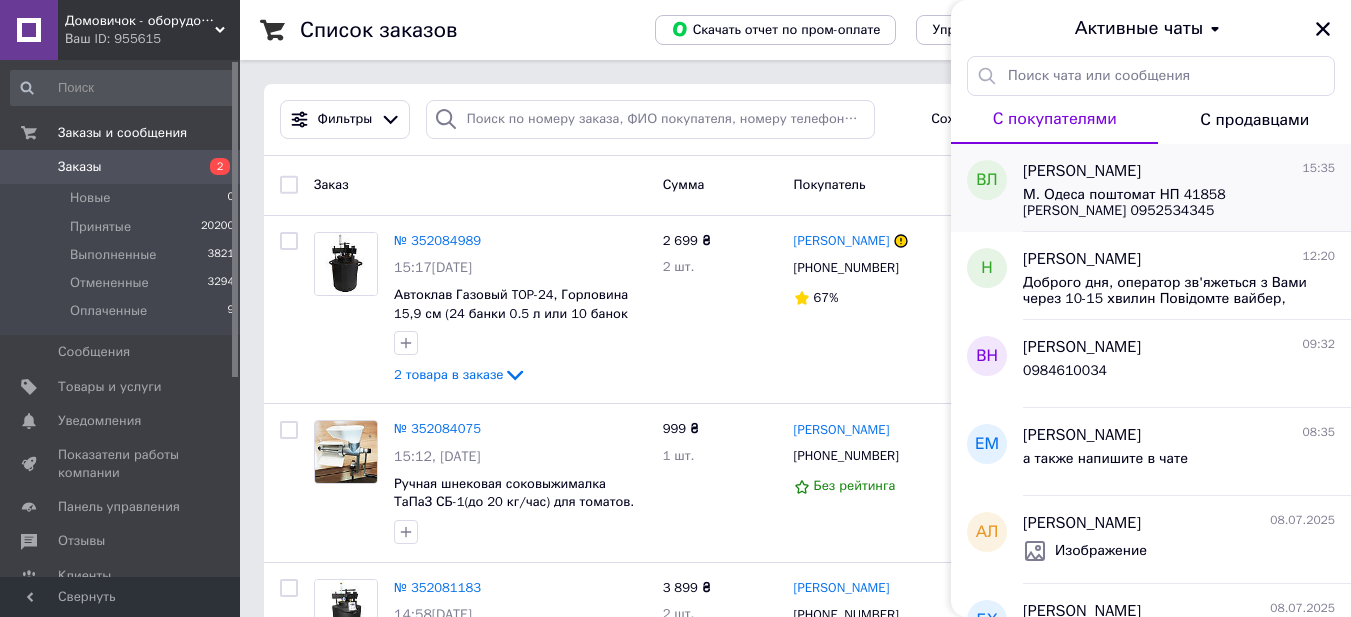 click on "[PERSON_NAME] 15:35 М. Одеса поштомат НП 41858
[PERSON_NAME]
0952534345" at bounding box center [1187, 188] 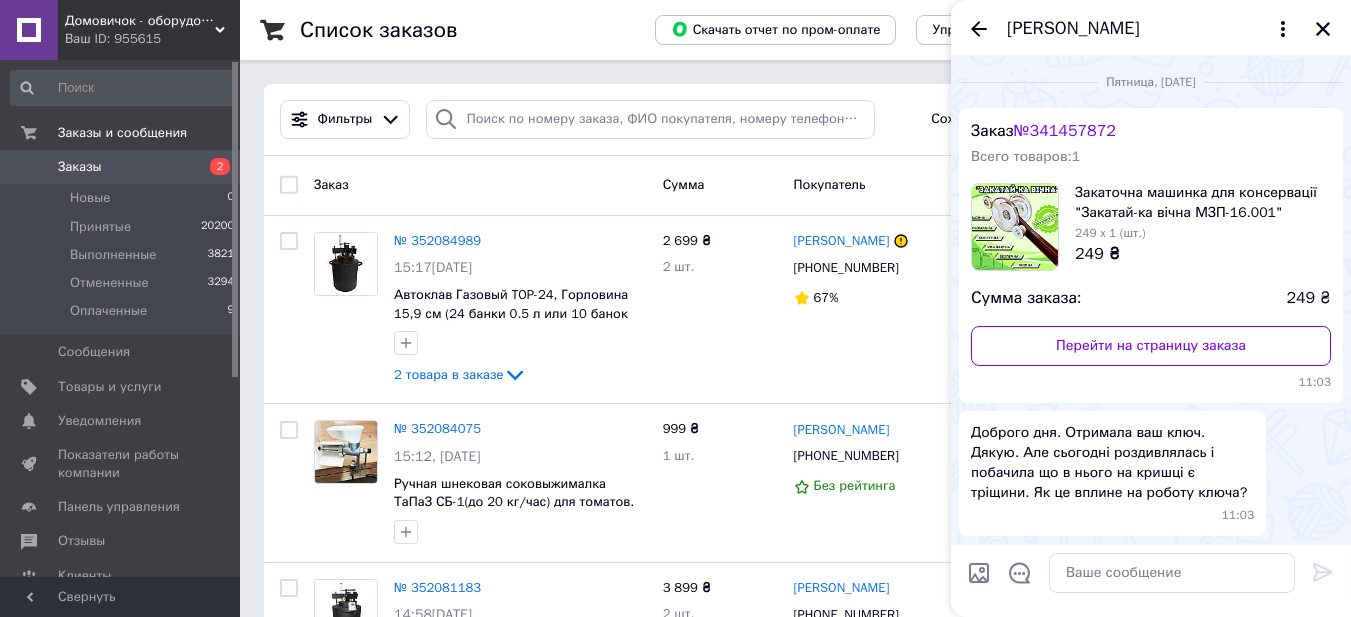 scroll, scrollTop: 2593, scrollLeft: 0, axis: vertical 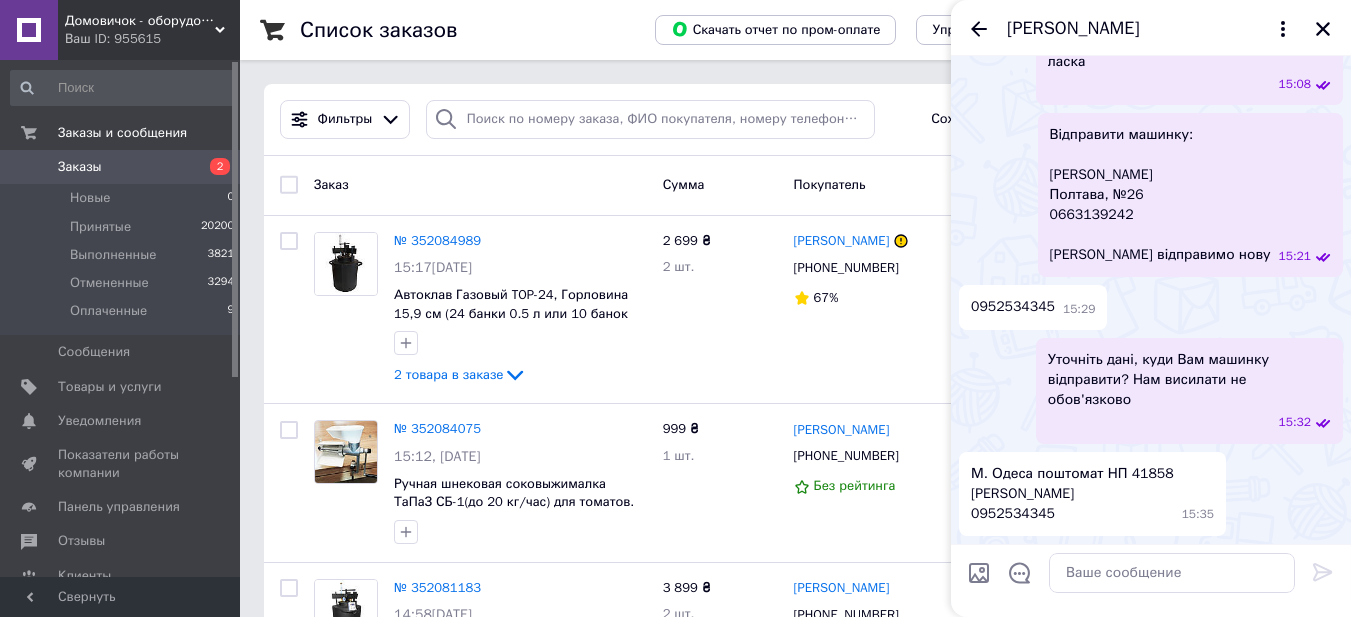 drag, startPoint x: 1077, startPoint y: 504, endPoint x: 1279, endPoint y: 500, distance: 202.0396 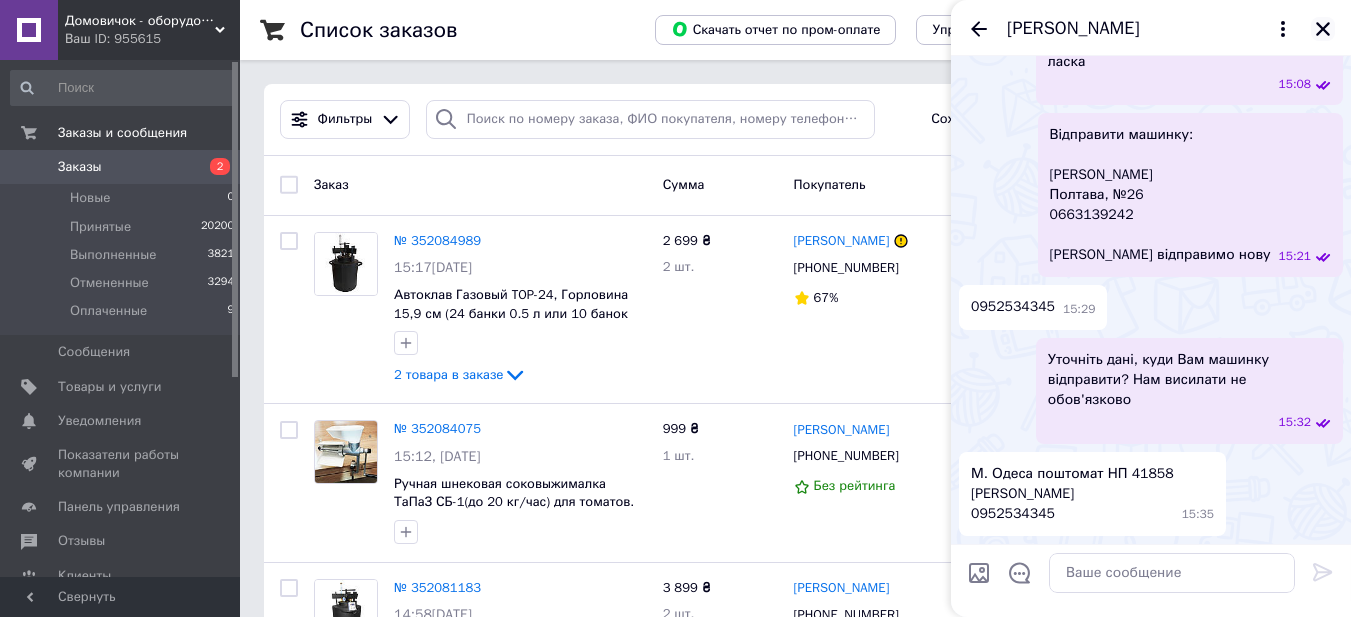 click at bounding box center [1323, 29] 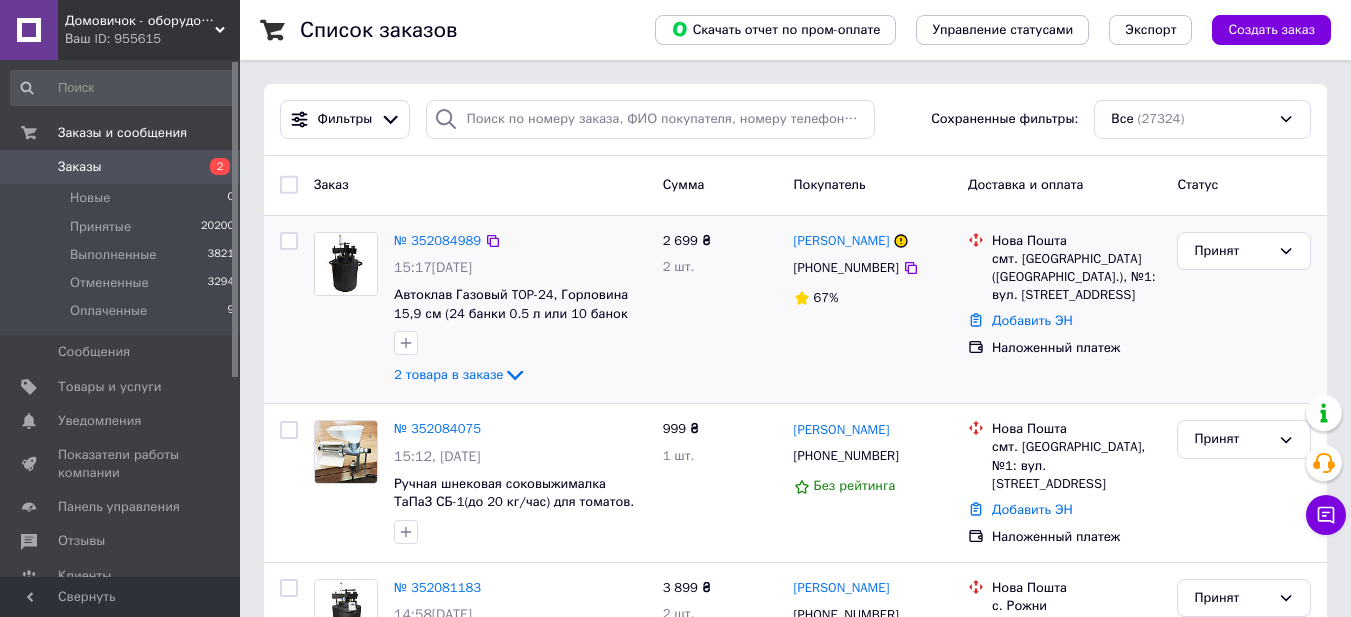 click on "[PERSON_NAME] [PHONE_NUMBER] 67%" at bounding box center (873, 310) 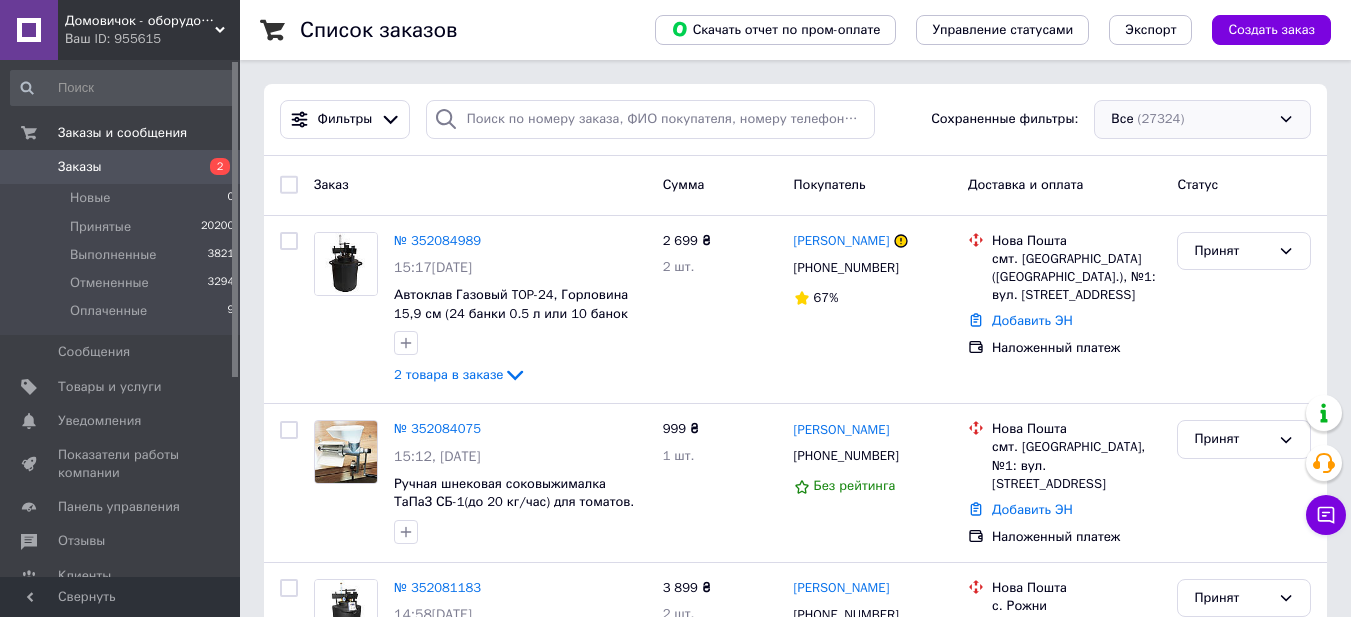 click on "Все (27324)" at bounding box center [1202, 119] 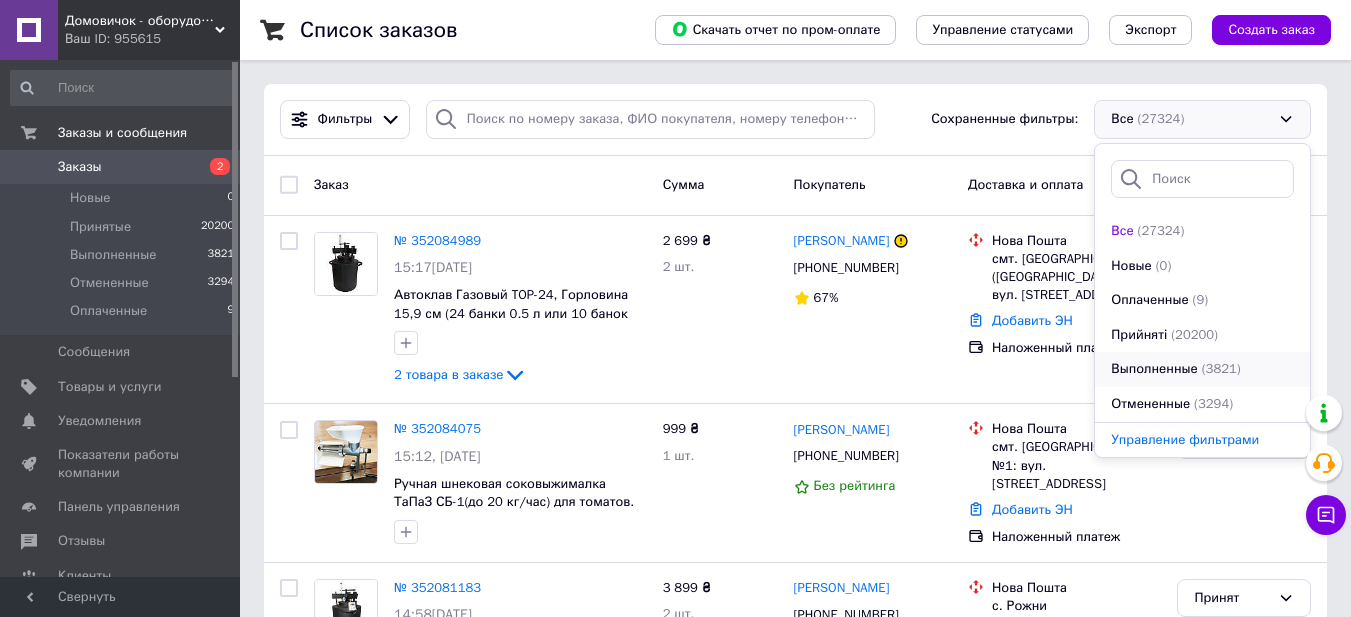 scroll, scrollTop: 34, scrollLeft: 0, axis: vertical 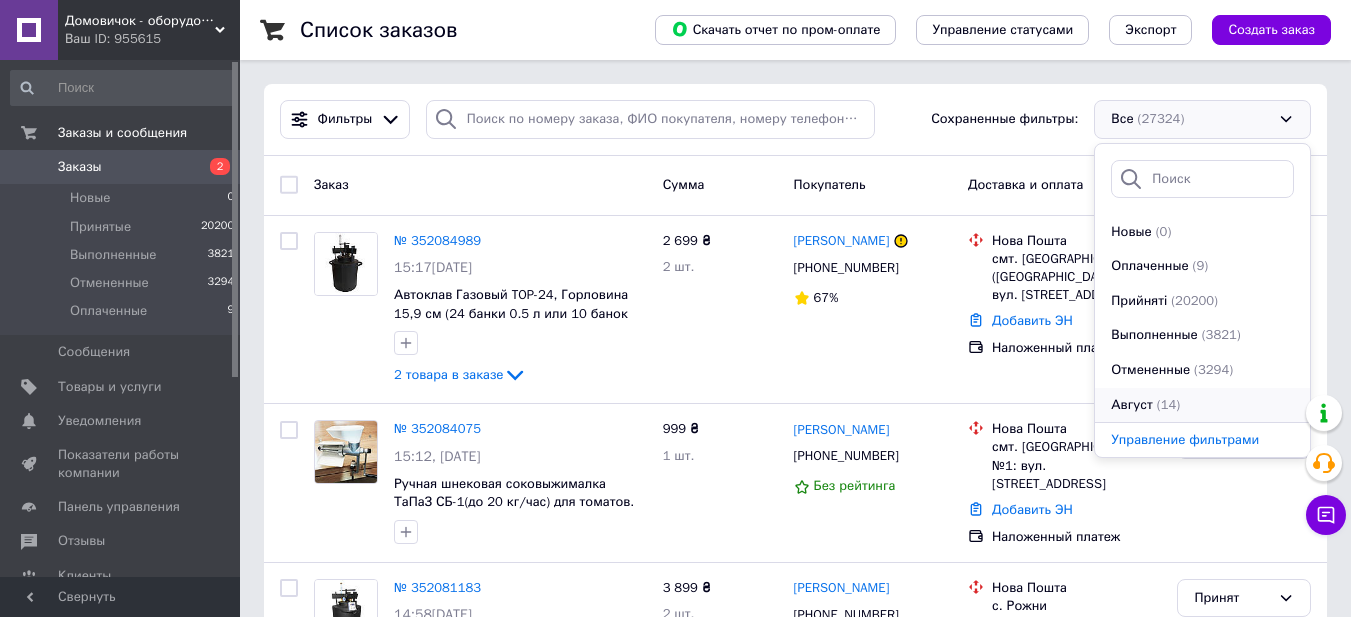 click on "(14)" at bounding box center (1168, 404) 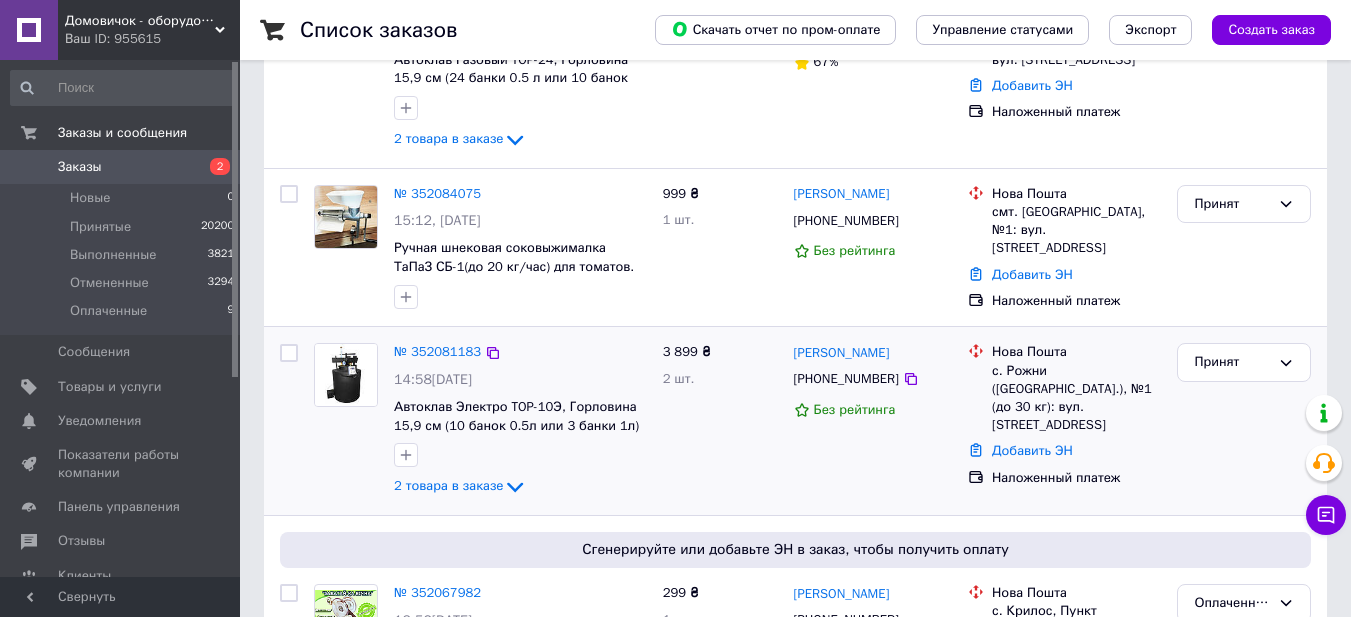 scroll, scrollTop: 333, scrollLeft: 0, axis: vertical 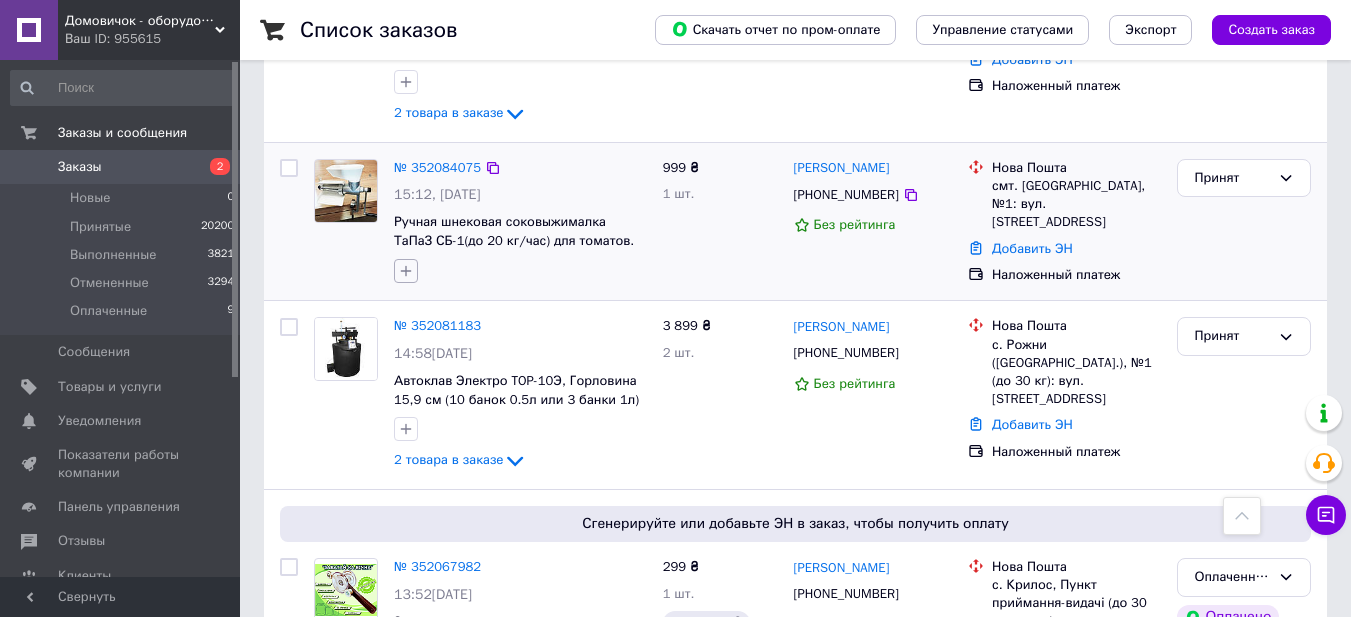 click 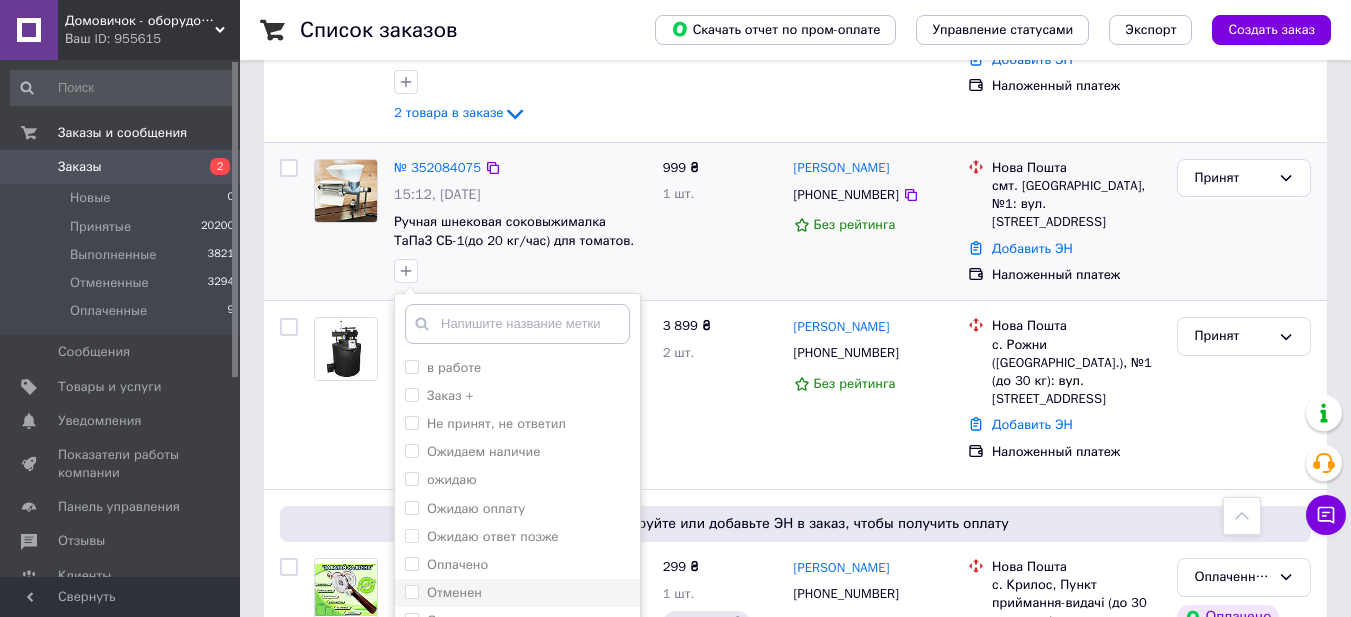 click on "Отменен" at bounding box center [411, 591] 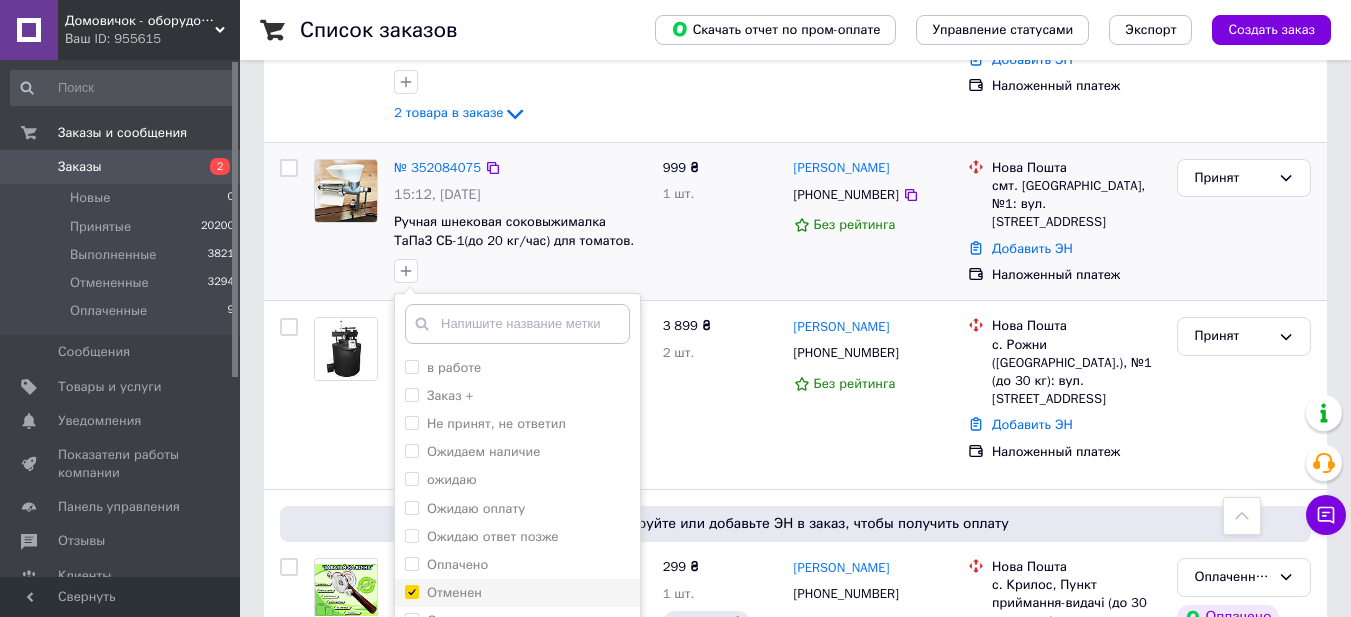 checkbox on "true" 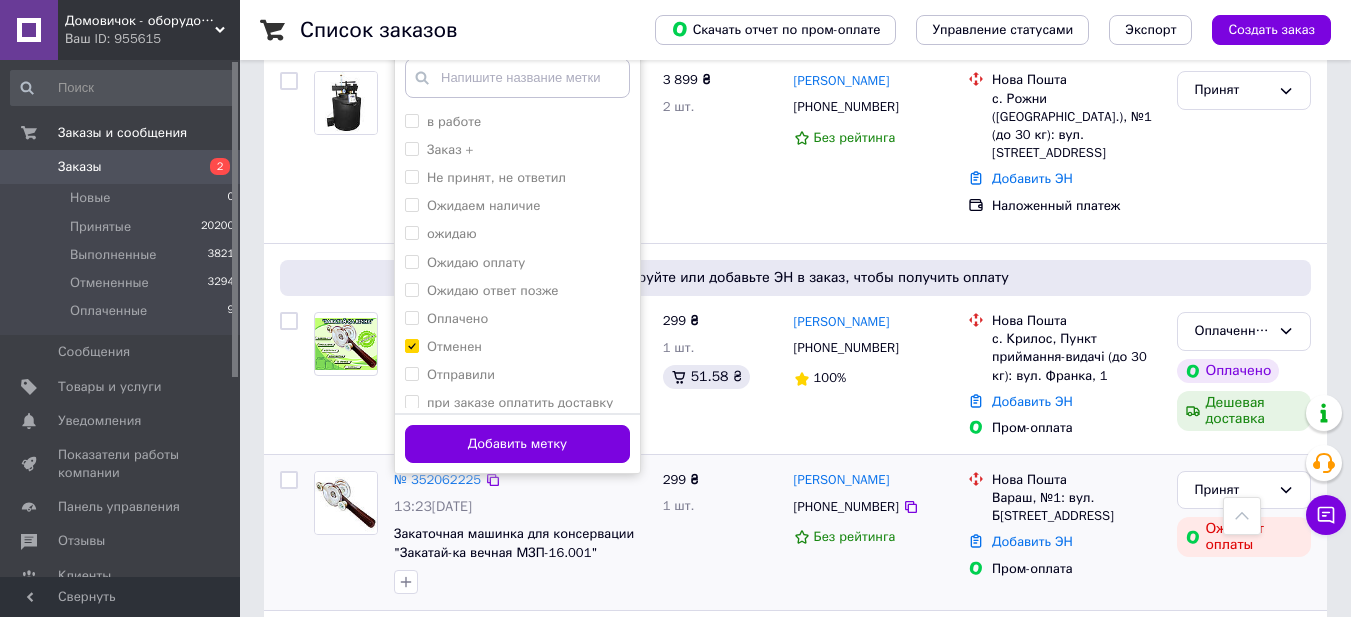 scroll, scrollTop: 600, scrollLeft: 0, axis: vertical 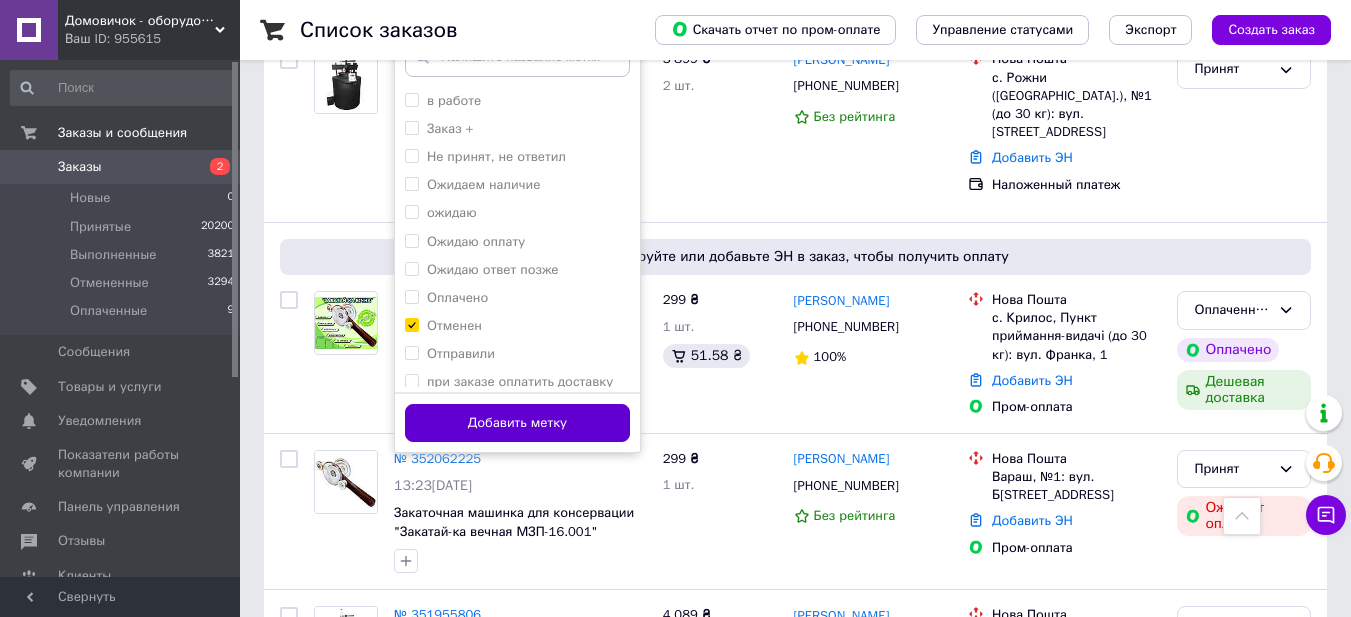 click on "Добавить метку" at bounding box center [517, 423] 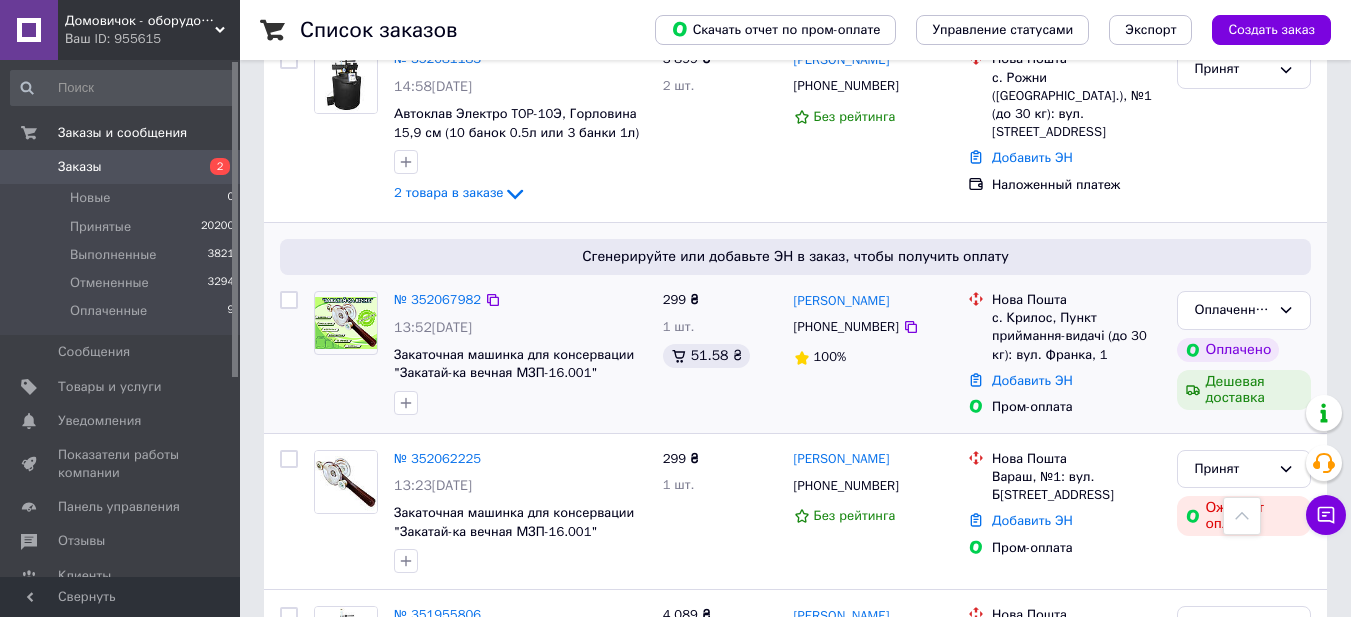 click on "Пром-оплата" at bounding box center (1076, 407) 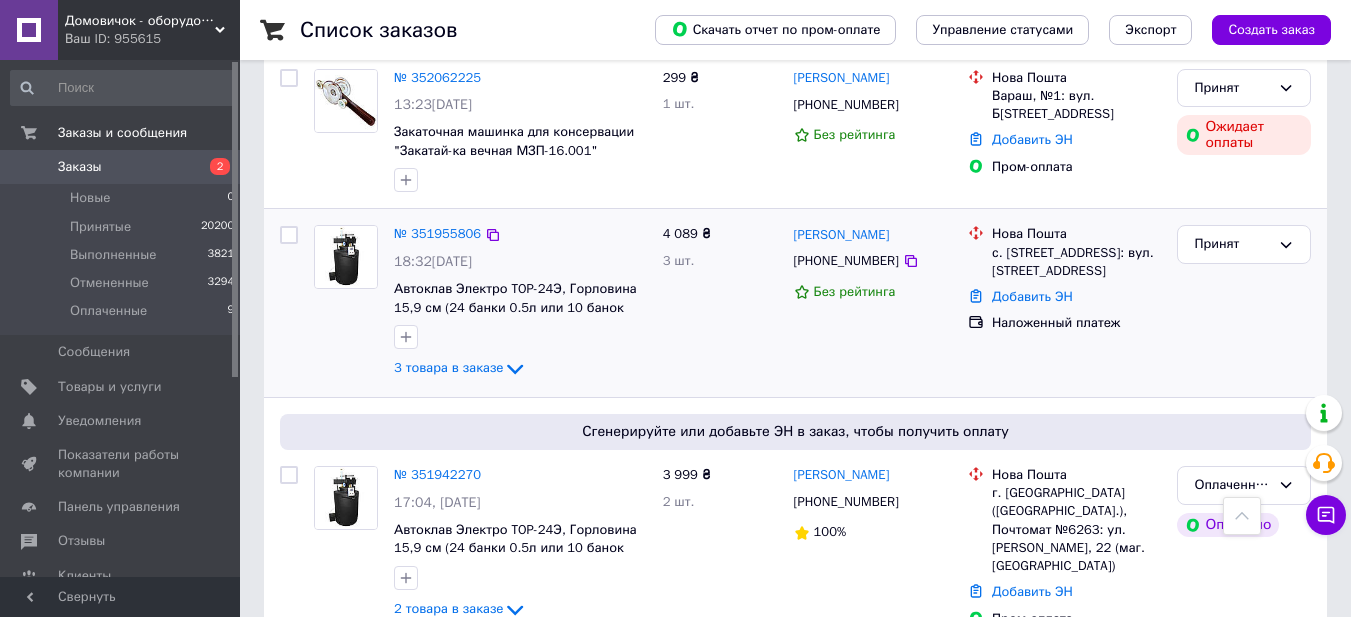 scroll, scrollTop: 1000, scrollLeft: 0, axis: vertical 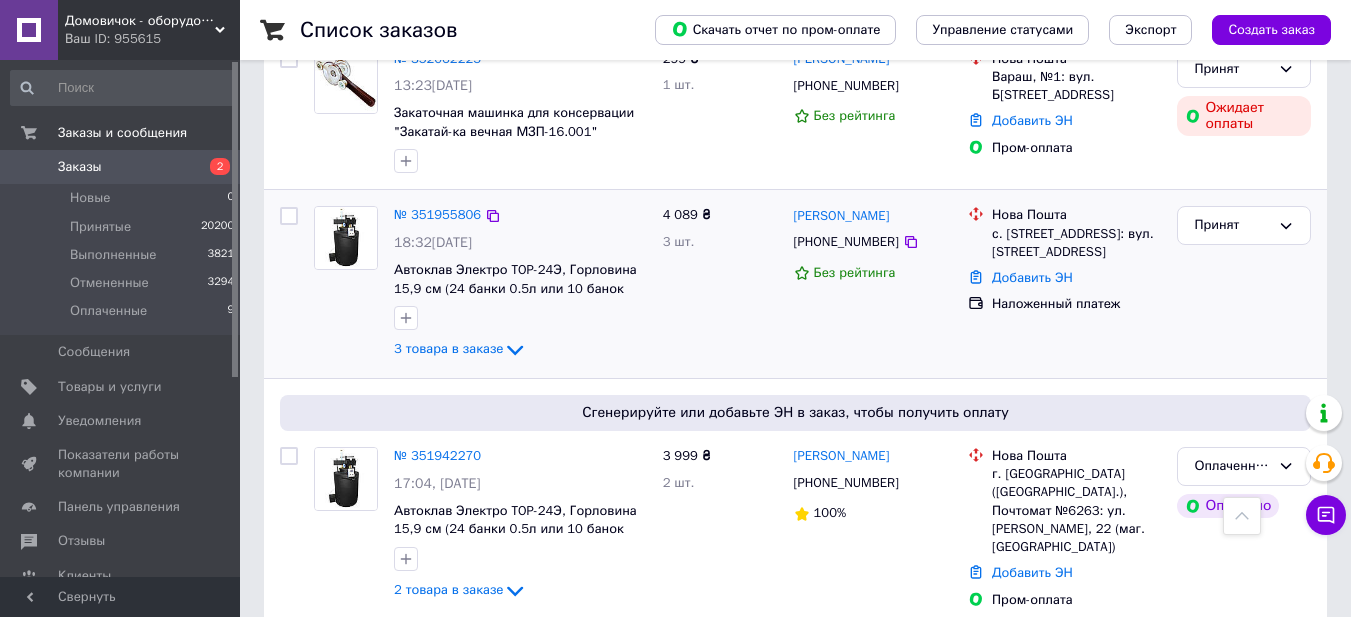 click on "Нова Пошта с. [STREET_ADDRESS]: вул. [STREET_ADDRESS] Добавить ЭН Наложенный платеж" at bounding box center [1064, 284] 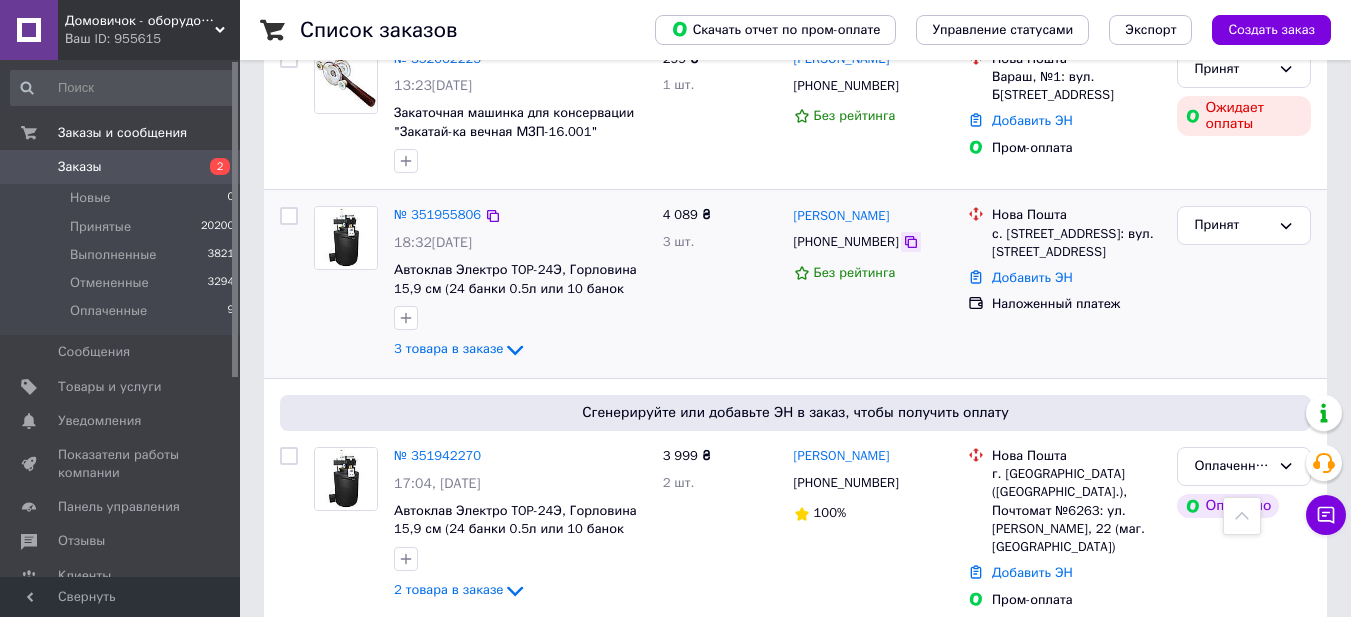 click 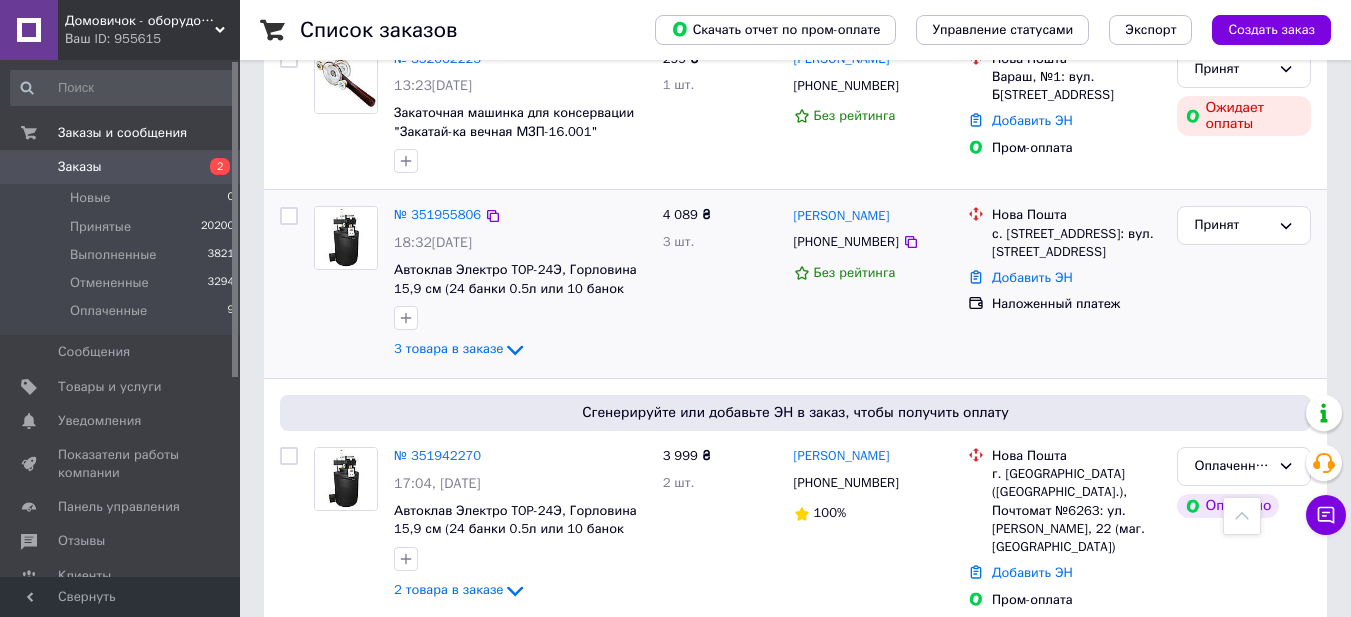 click on "Принят" at bounding box center (1244, 284) 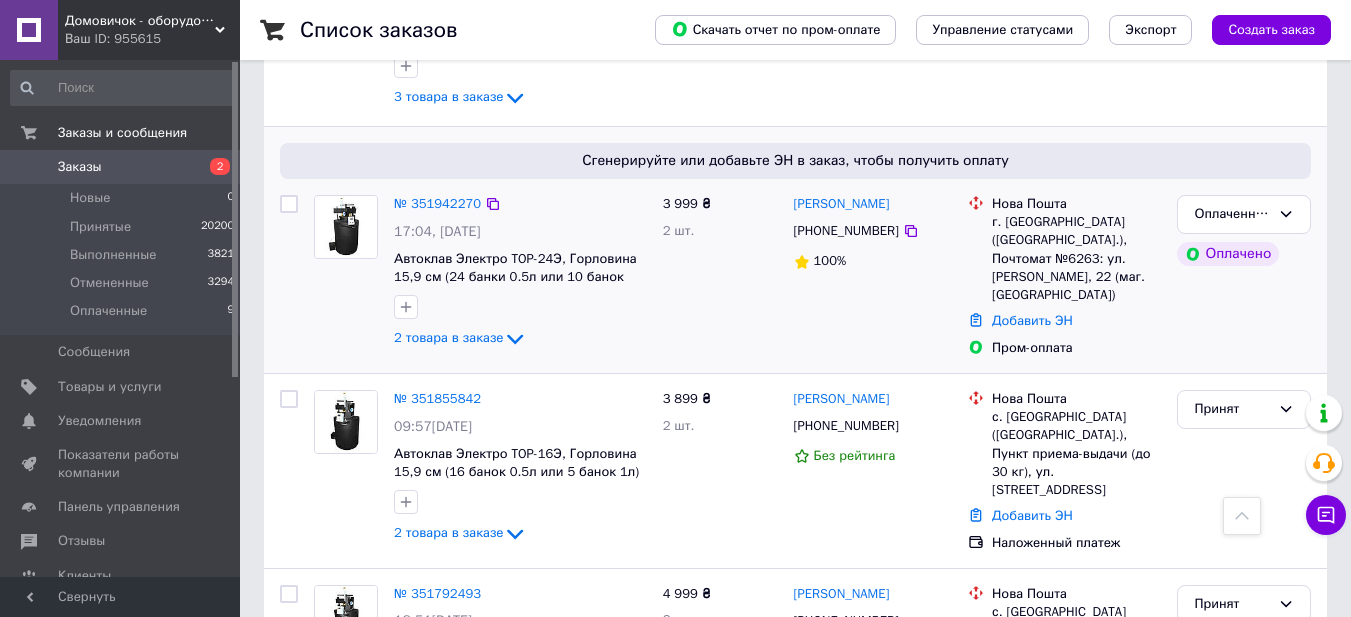 scroll, scrollTop: 1267, scrollLeft: 0, axis: vertical 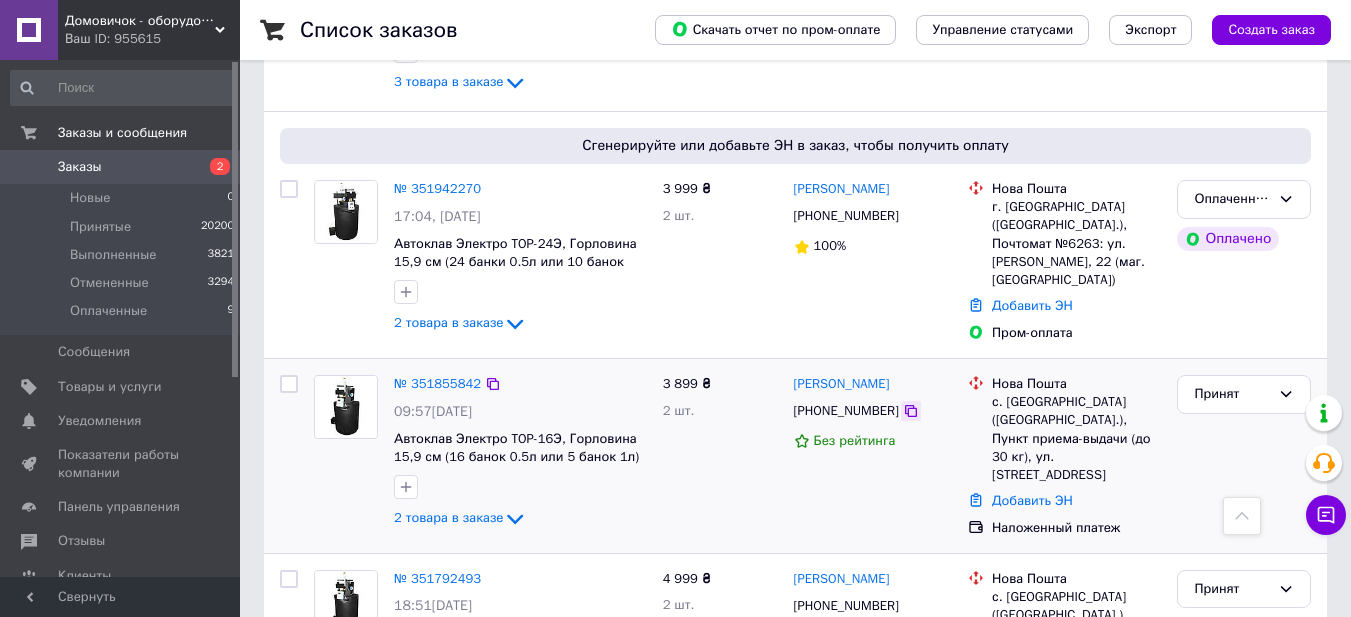 click 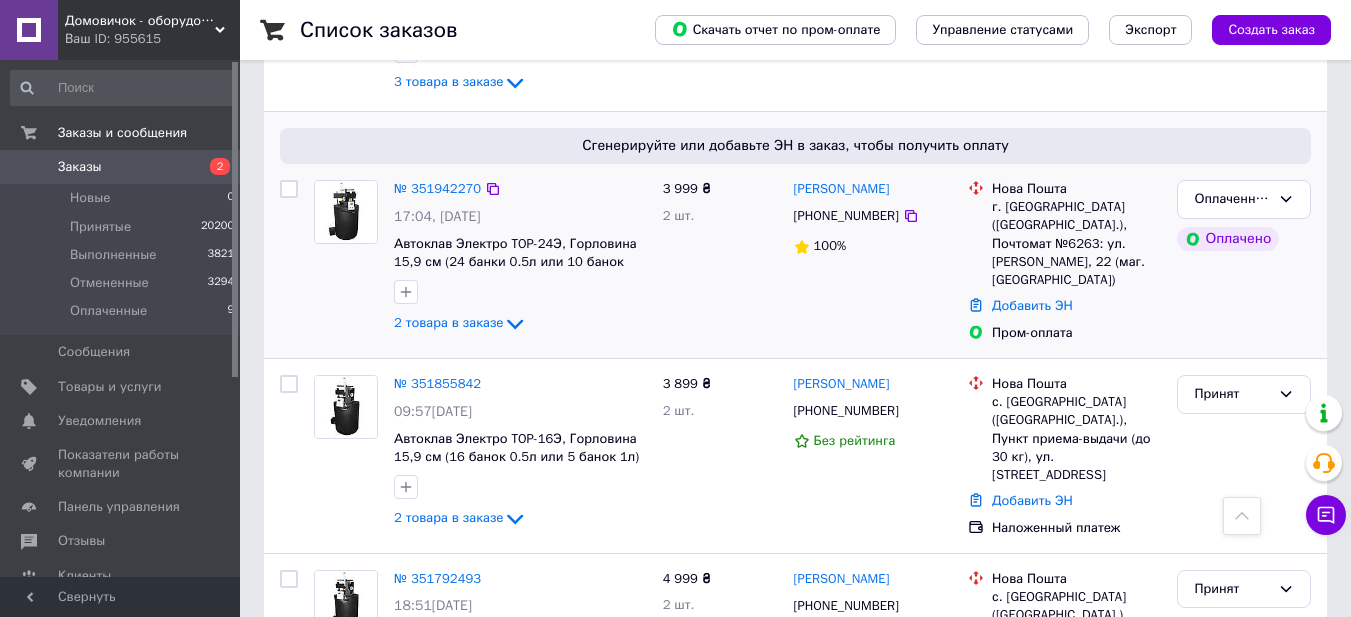 click on "Пром-оплата" at bounding box center (1076, 333) 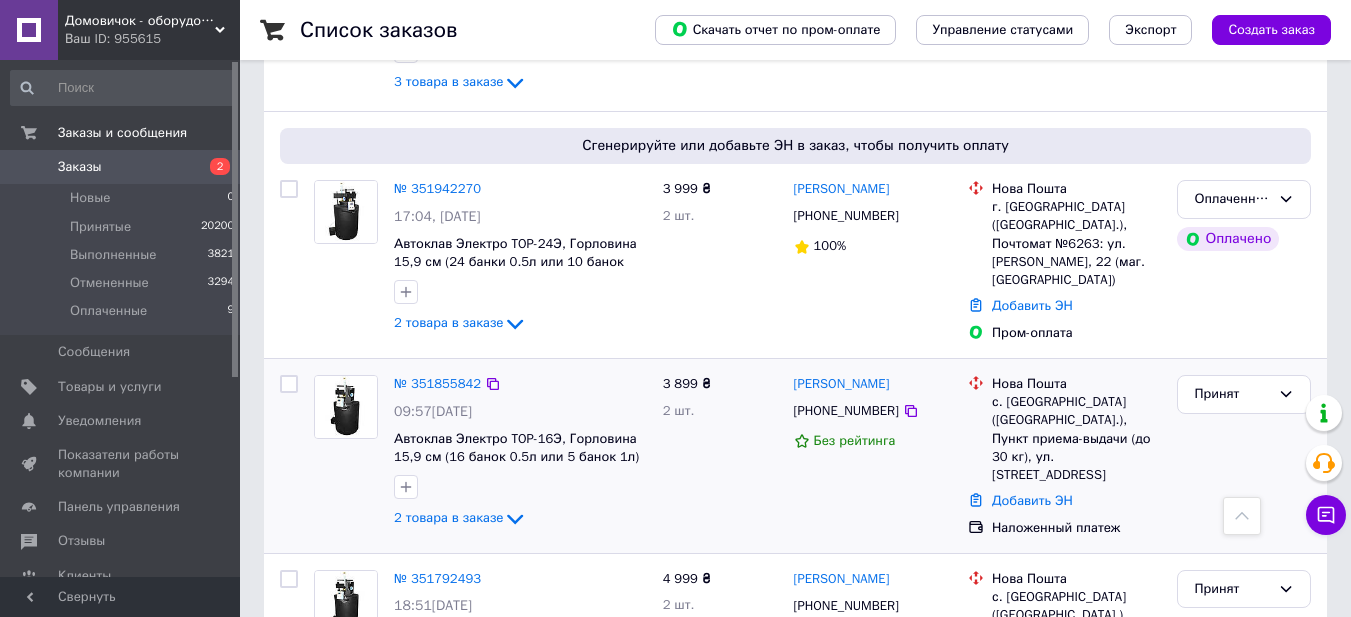 scroll, scrollTop: 1467, scrollLeft: 0, axis: vertical 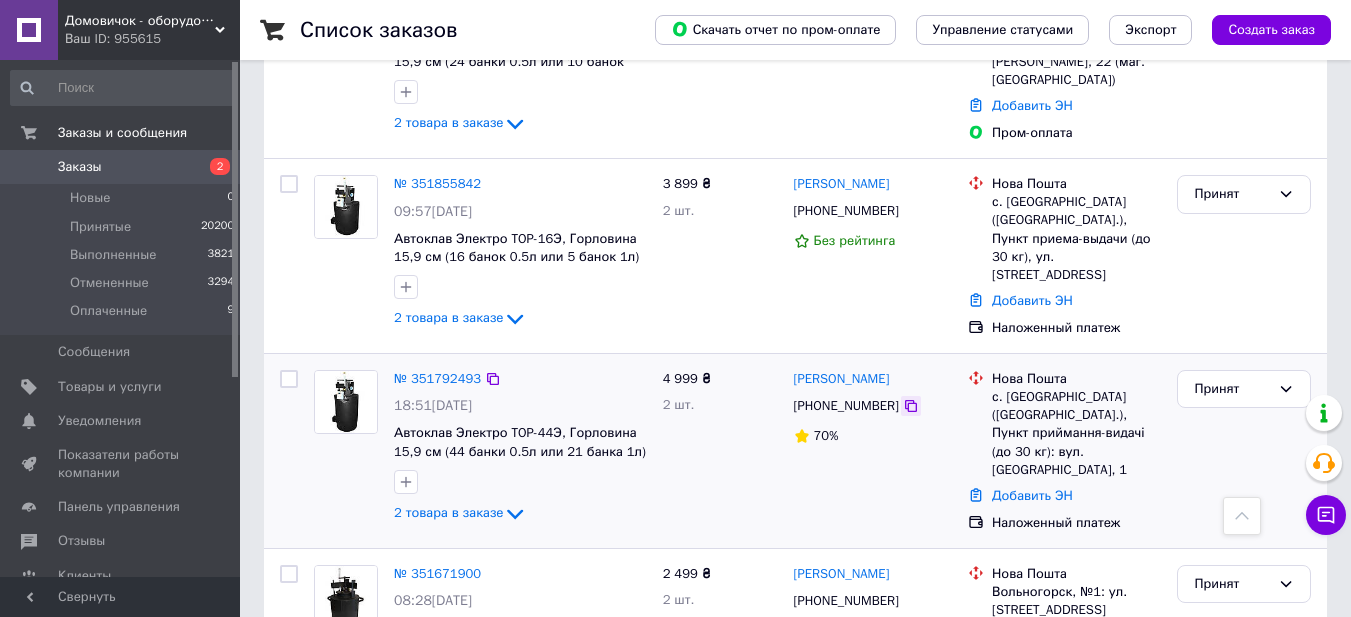 click 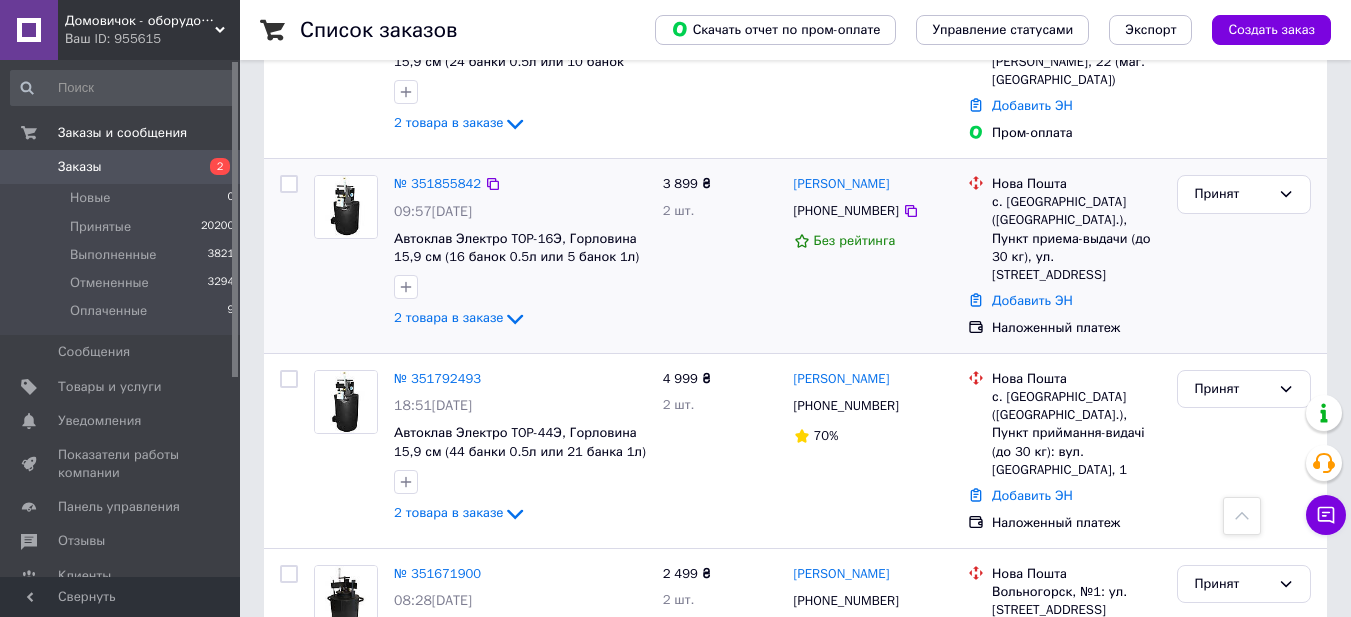 drag, startPoint x: 1162, startPoint y: 296, endPoint x: 1062, endPoint y: 304, distance: 100.31949 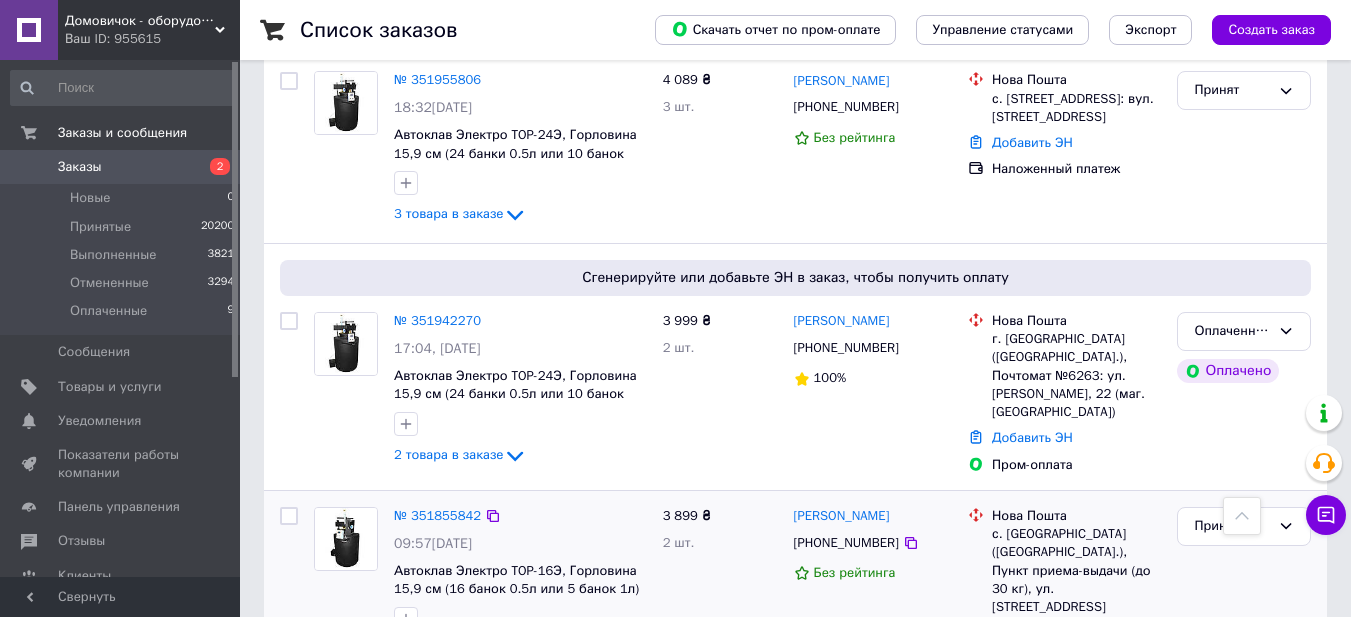 scroll, scrollTop: 1133, scrollLeft: 0, axis: vertical 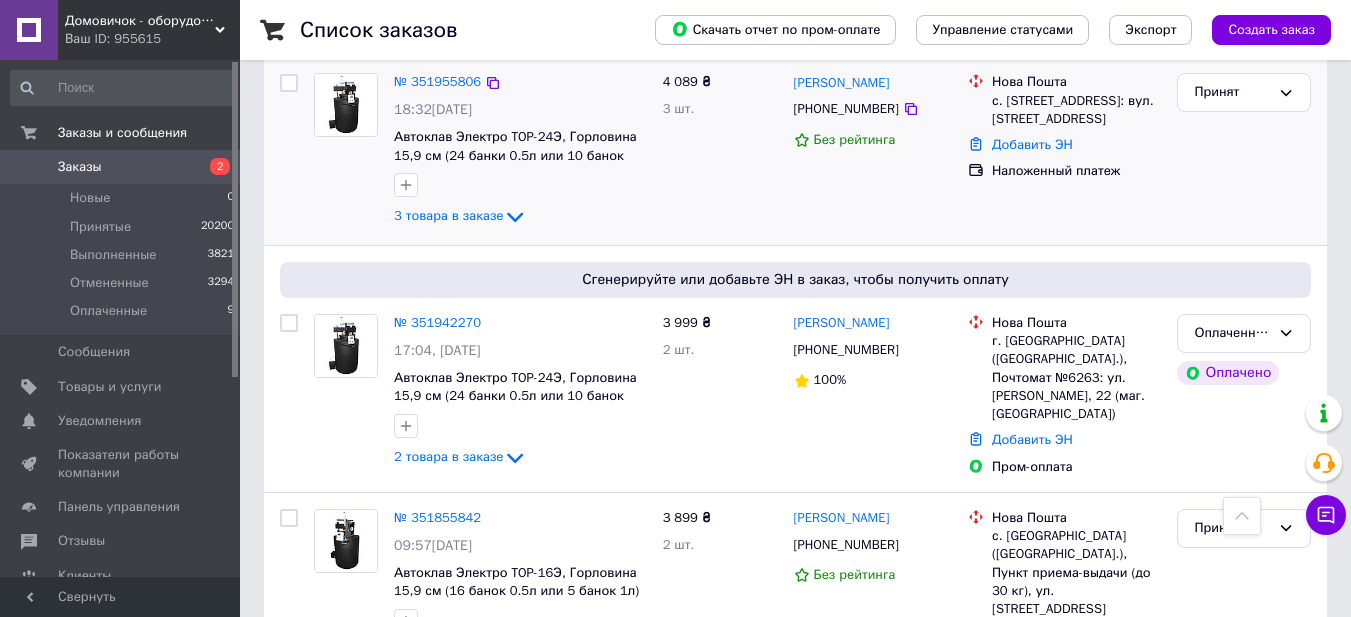 click 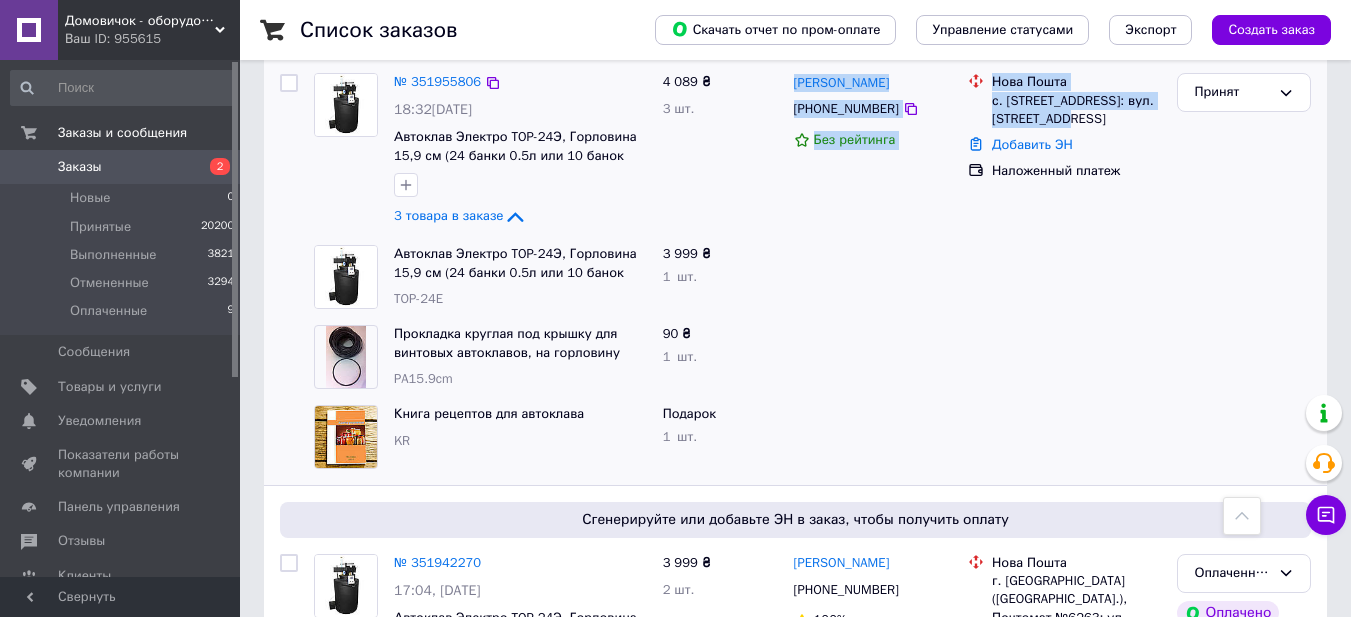 drag, startPoint x: 1095, startPoint y: 123, endPoint x: 788, endPoint y: 89, distance: 308.87698 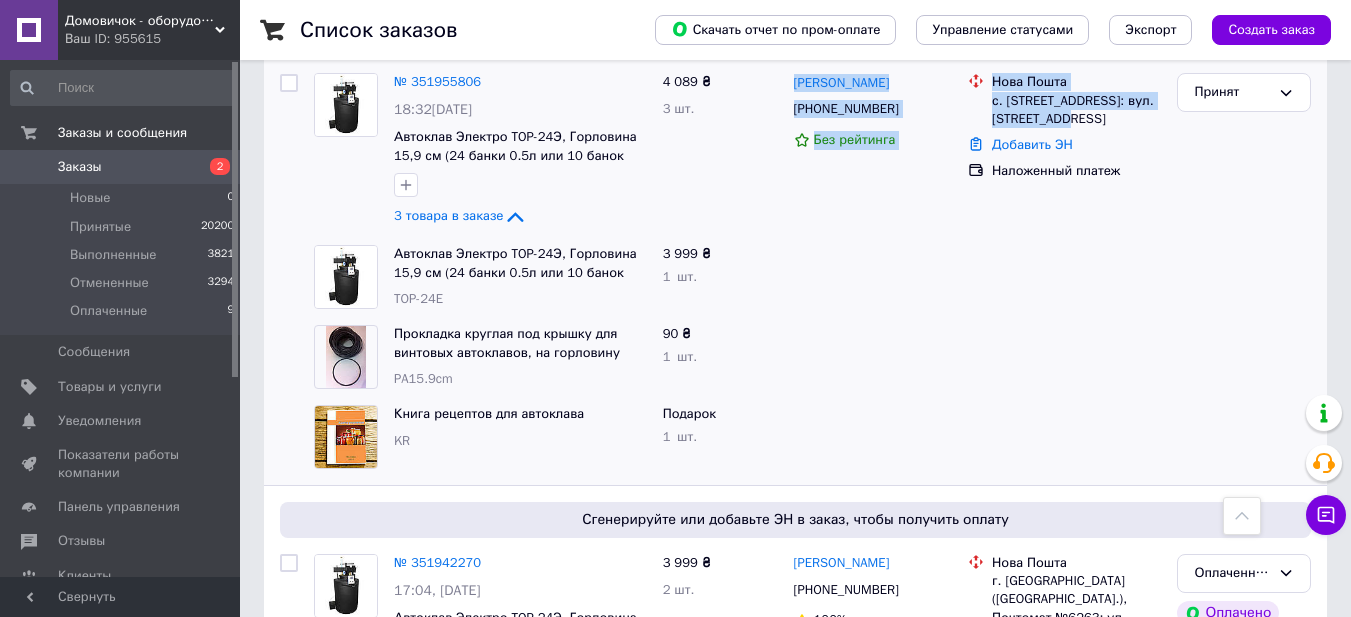 copy on "[PERSON_NAME] [PHONE_NUMBER] Без рейтинга Нова Пошта с. [STREET_ADDRESS]: вул. [STREET_ADDRESS]" 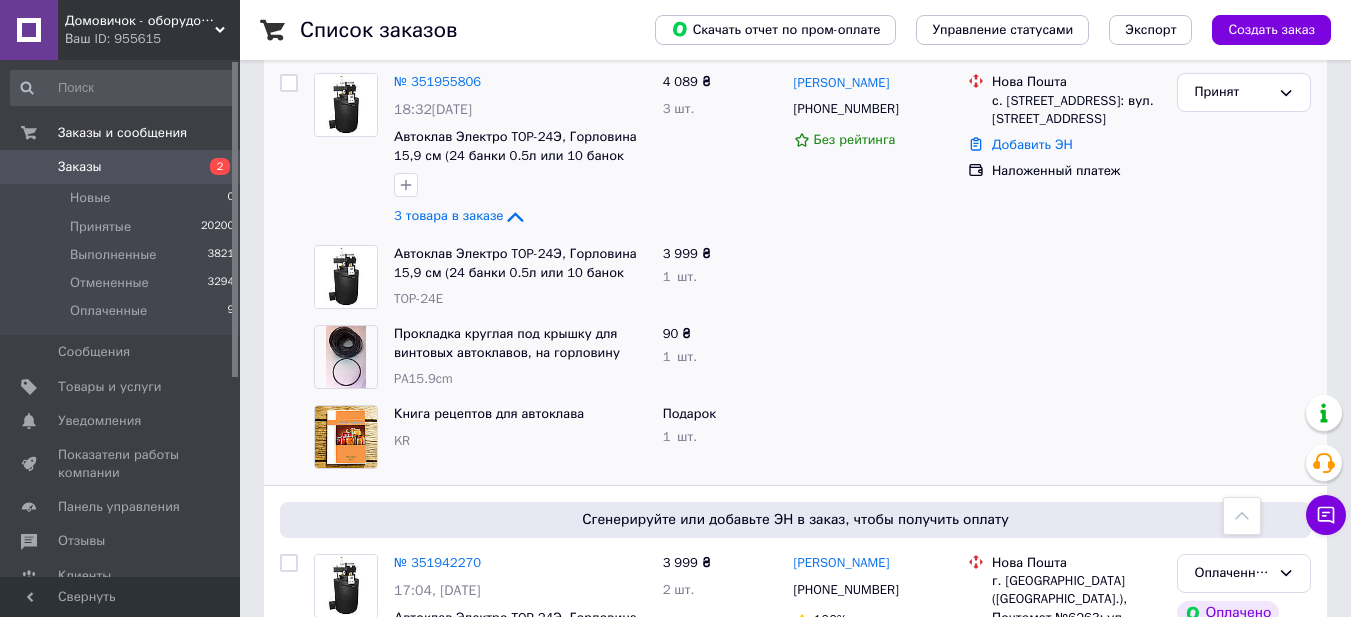 click at bounding box center [1064, 357] 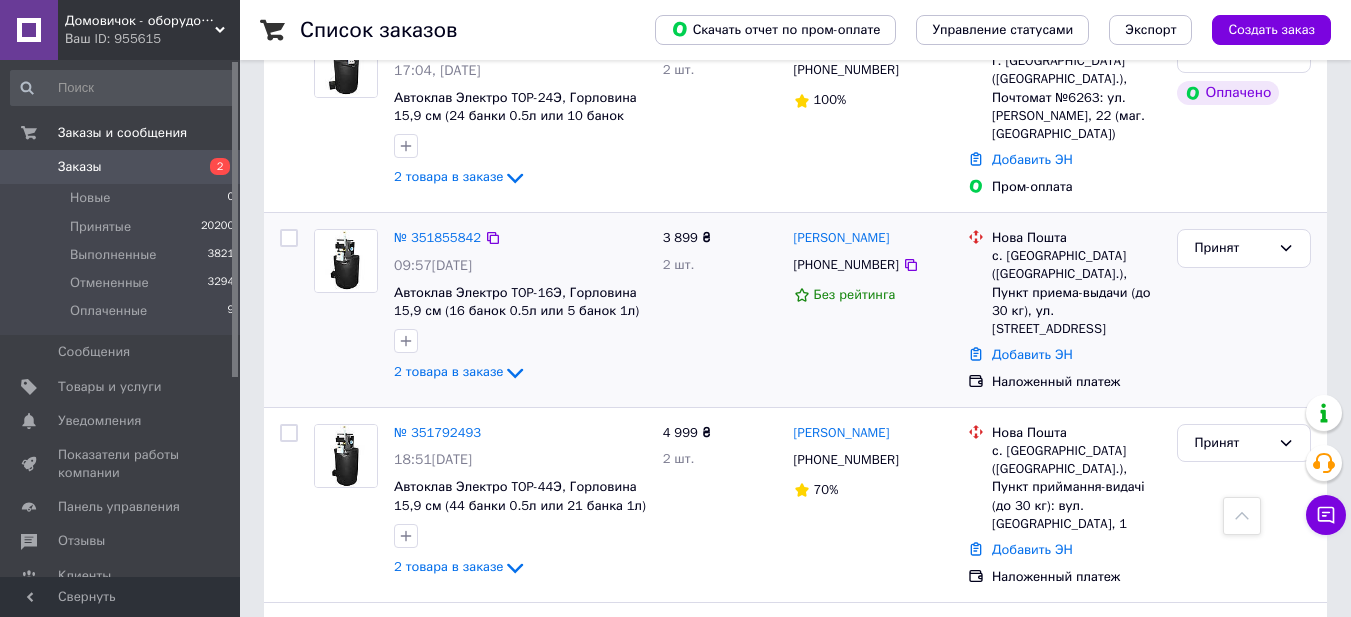 scroll, scrollTop: 1667, scrollLeft: 0, axis: vertical 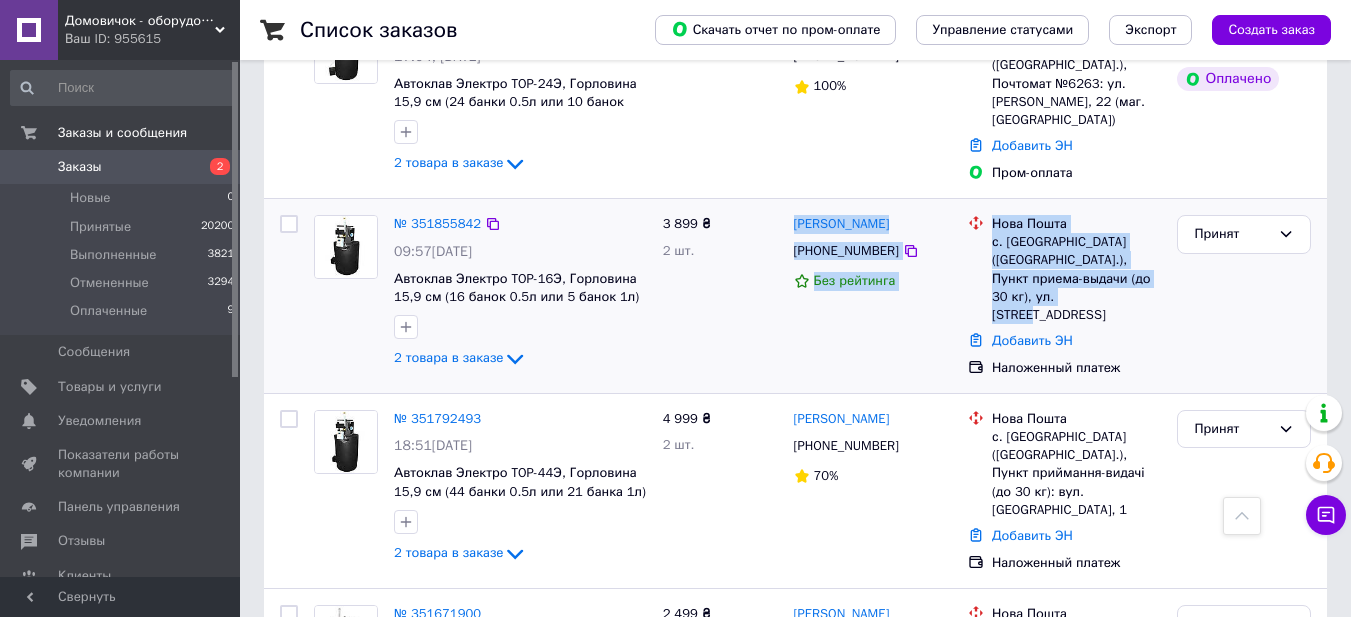 drag, startPoint x: 1121, startPoint y: 290, endPoint x: 787, endPoint y: 226, distance: 340.07648 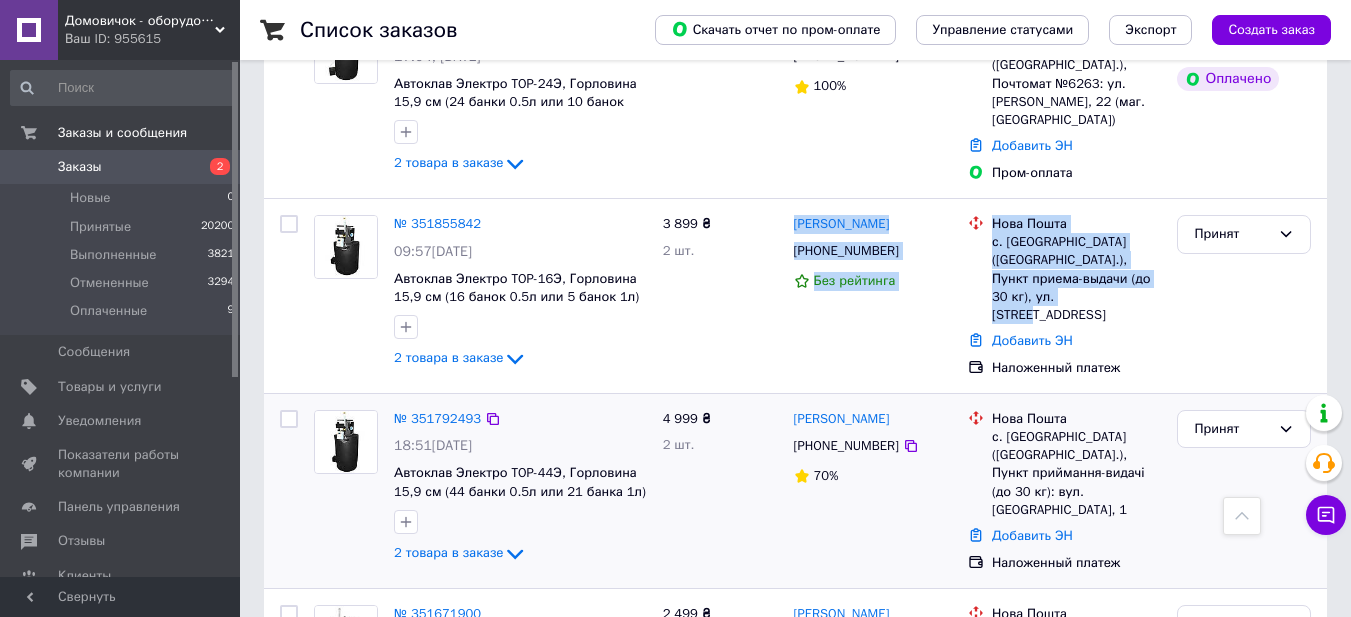 copy on "[PERSON_NAME] [PHONE_NUMBER] Без рейтинга Нова Пошта с. [GEOGRAPHIC_DATA] ([GEOGRAPHIC_DATA].), Пункт приема-выдачи (до 30 кг), ул. [STREET_ADDRESS]" 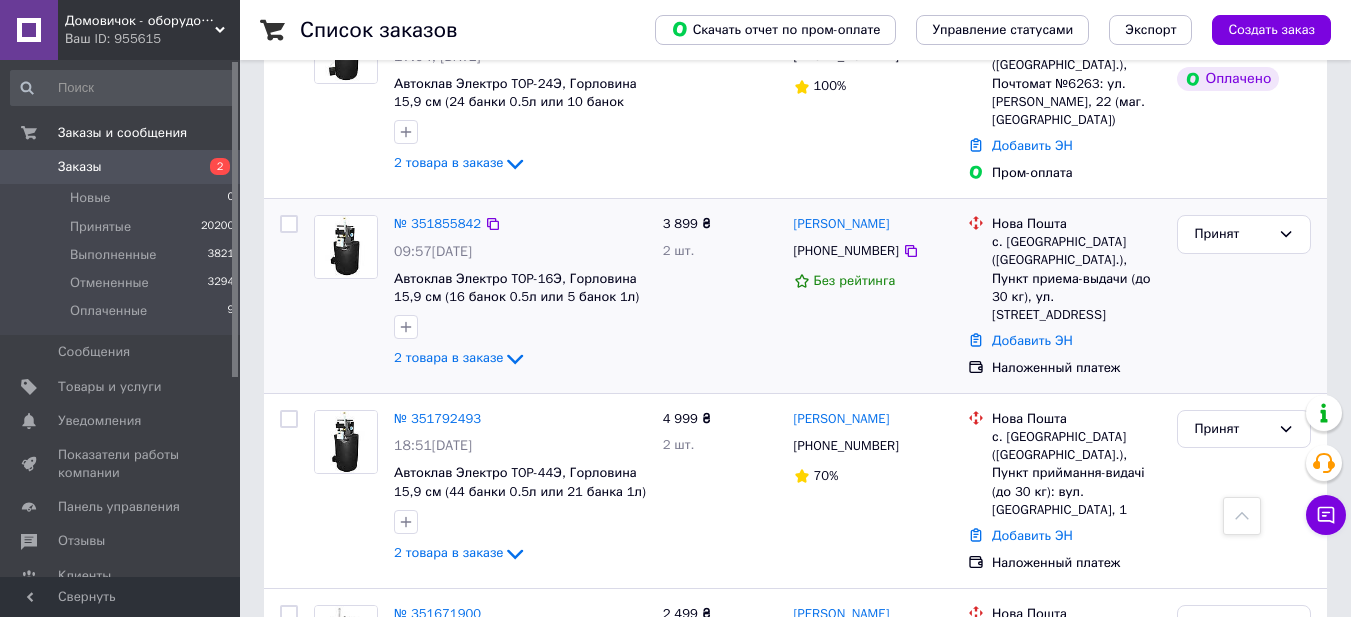 click on "Принят" at bounding box center (1244, 296) 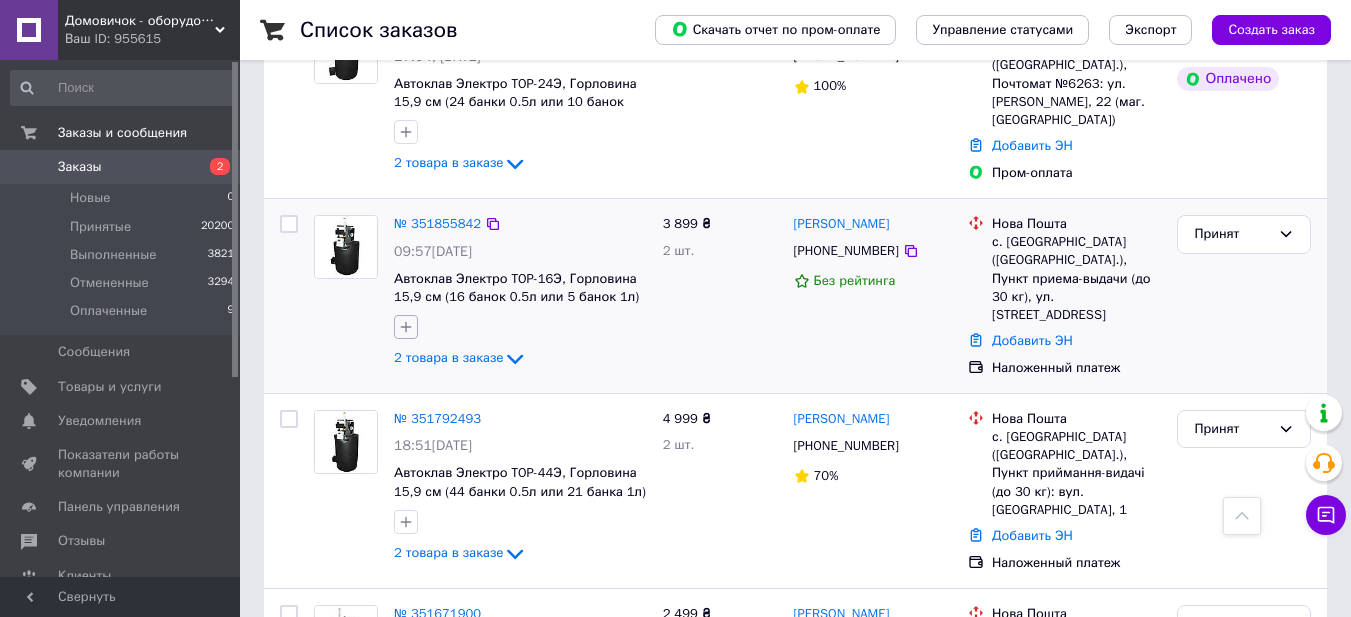 click at bounding box center (406, 327) 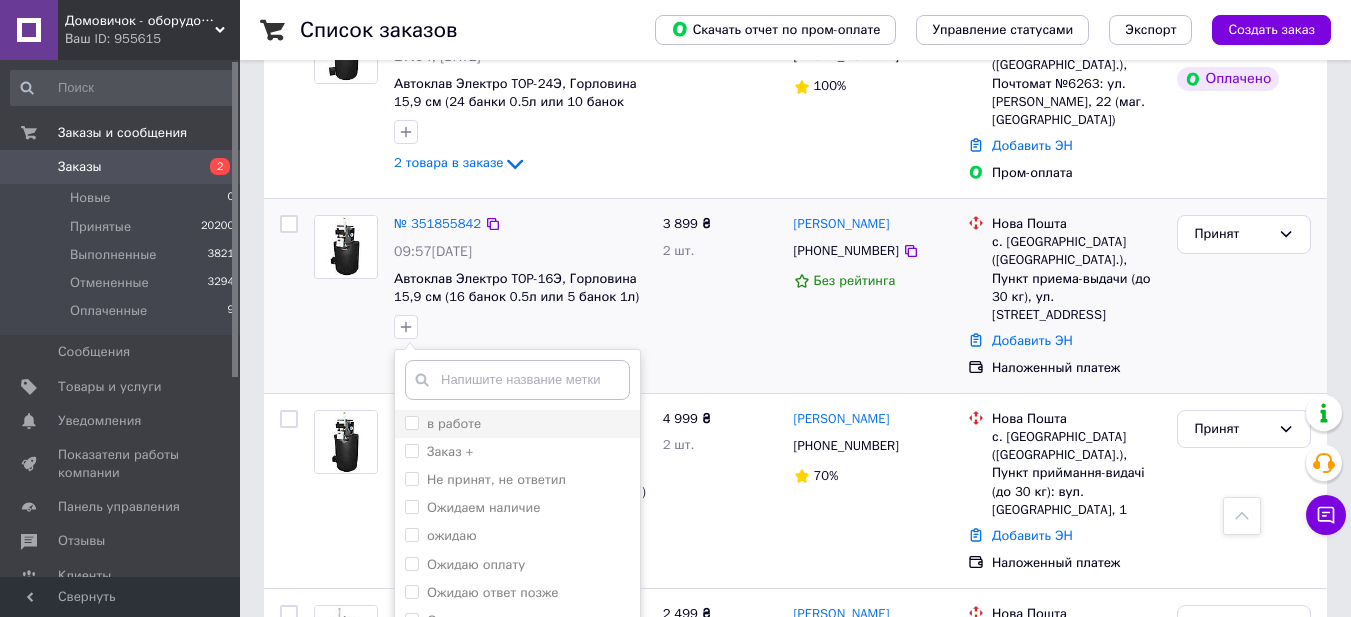 click on "в работе" at bounding box center (411, 422) 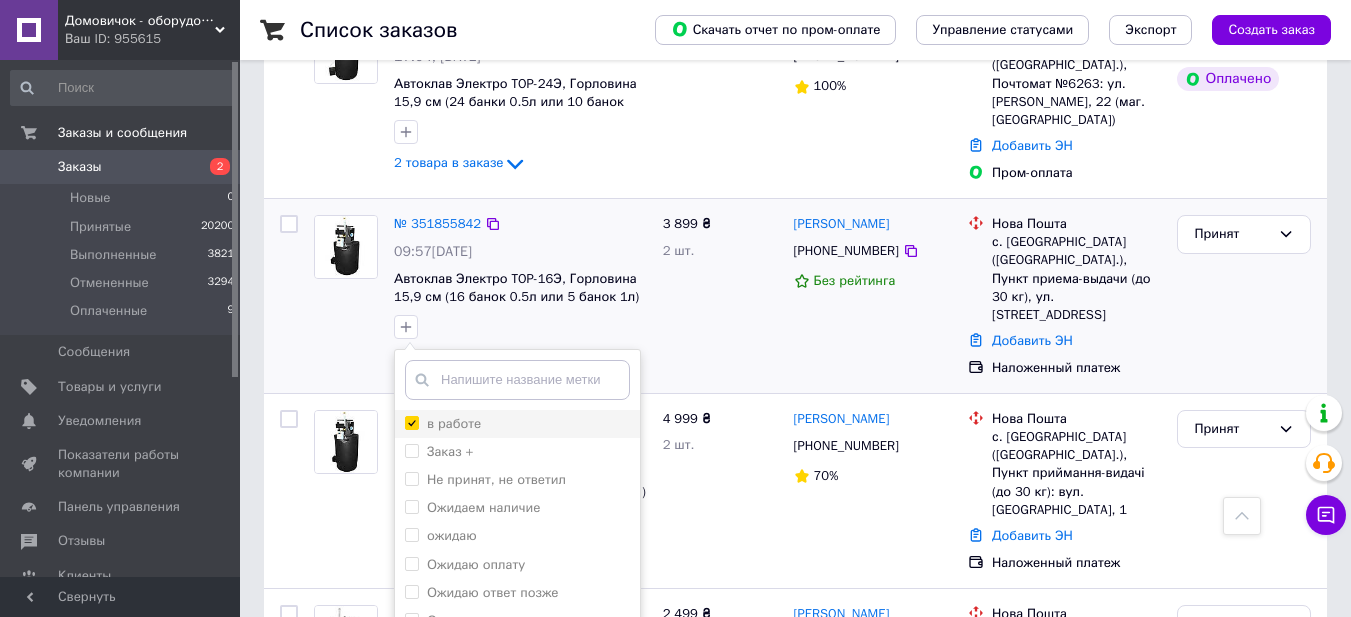 checkbox on "true" 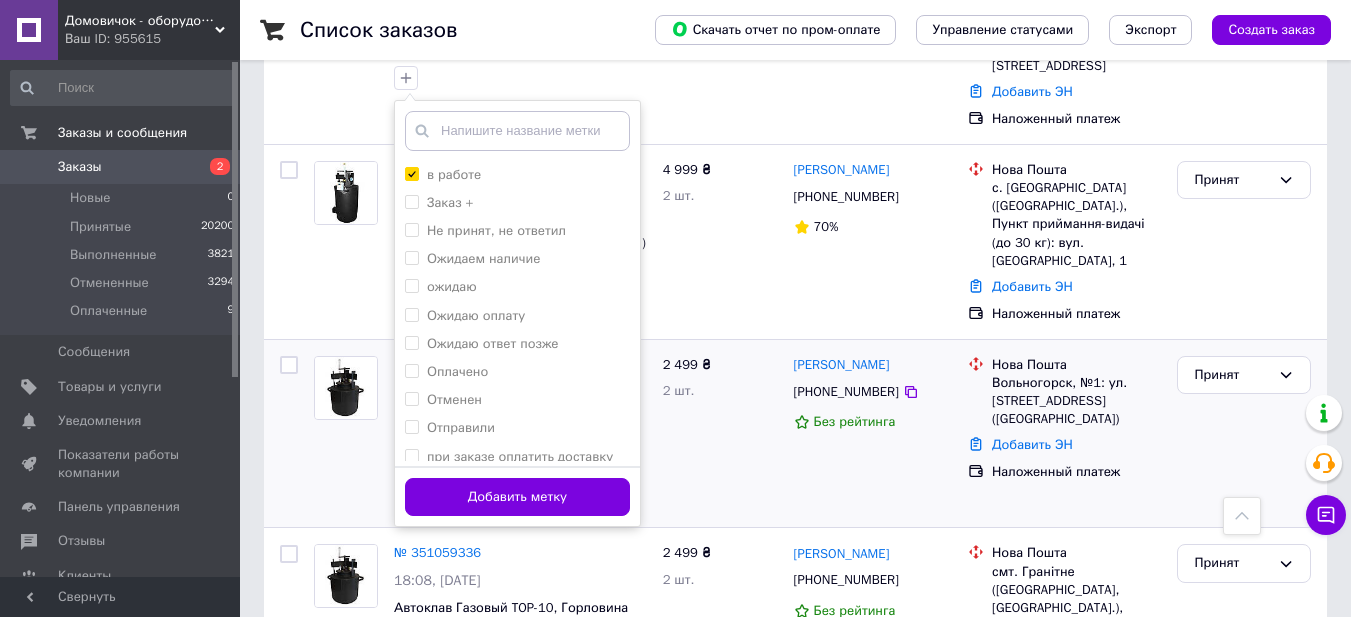 scroll, scrollTop: 1933, scrollLeft: 0, axis: vertical 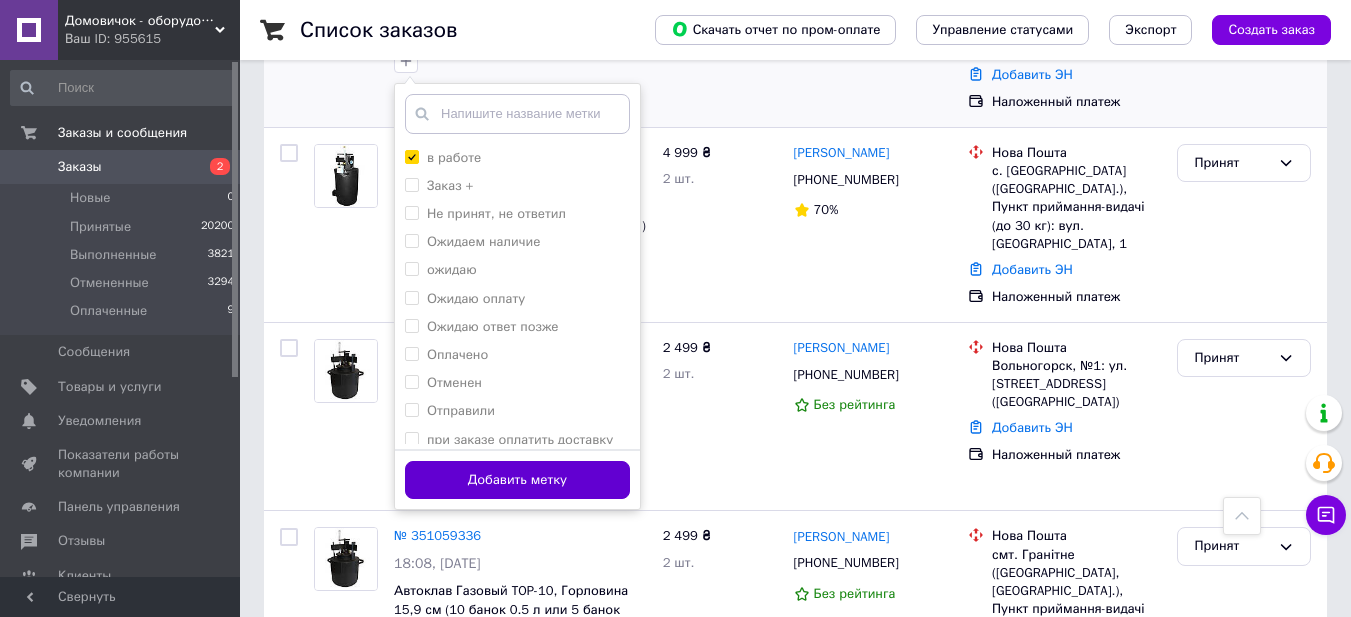 click on "Добавить метку" at bounding box center [517, 480] 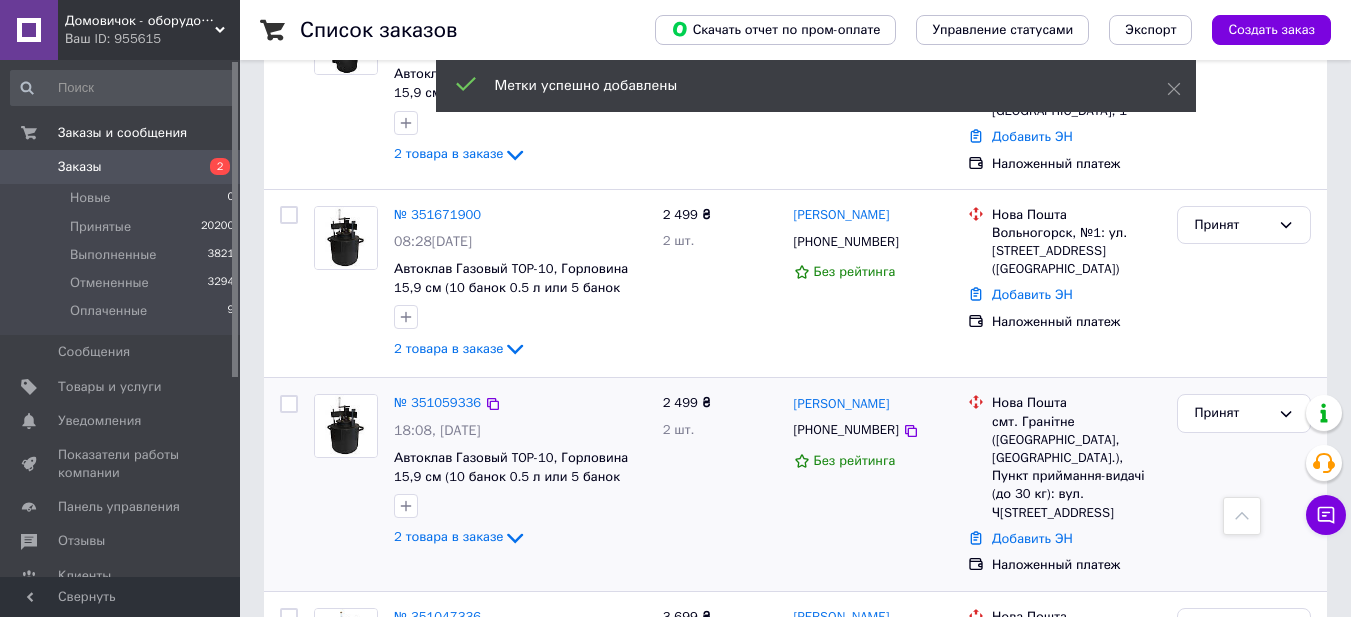 scroll, scrollTop: 2067, scrollLeft: 0, axis: vertical 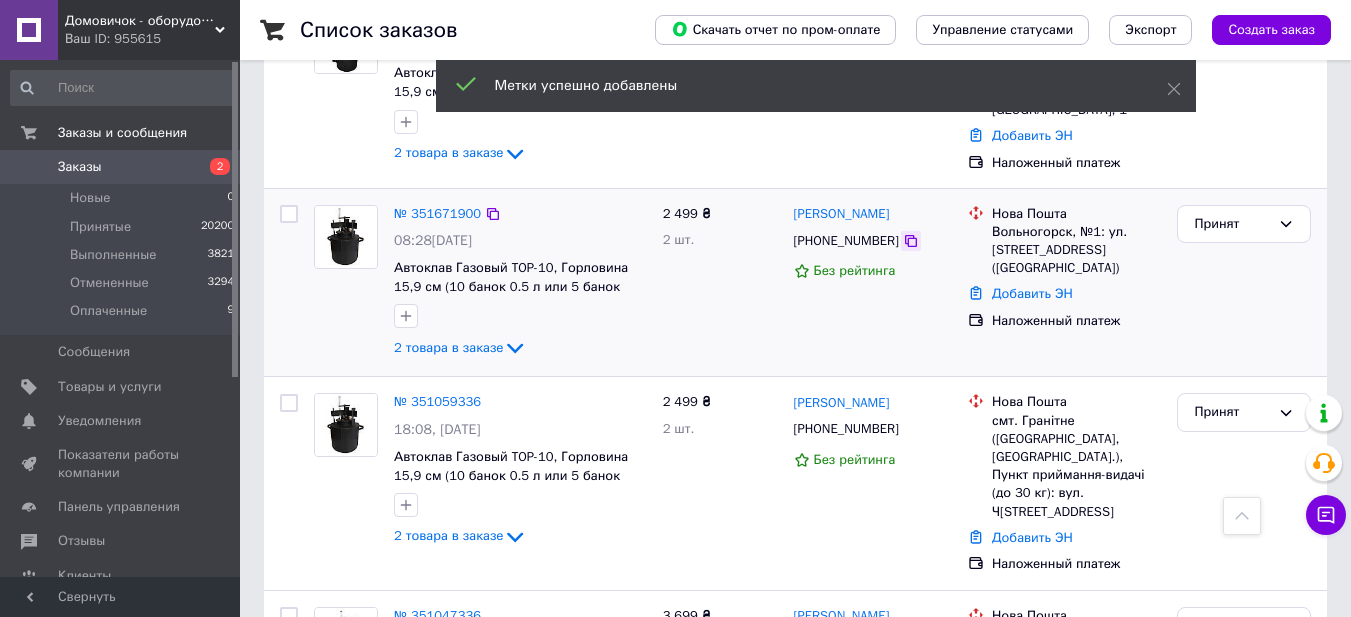click 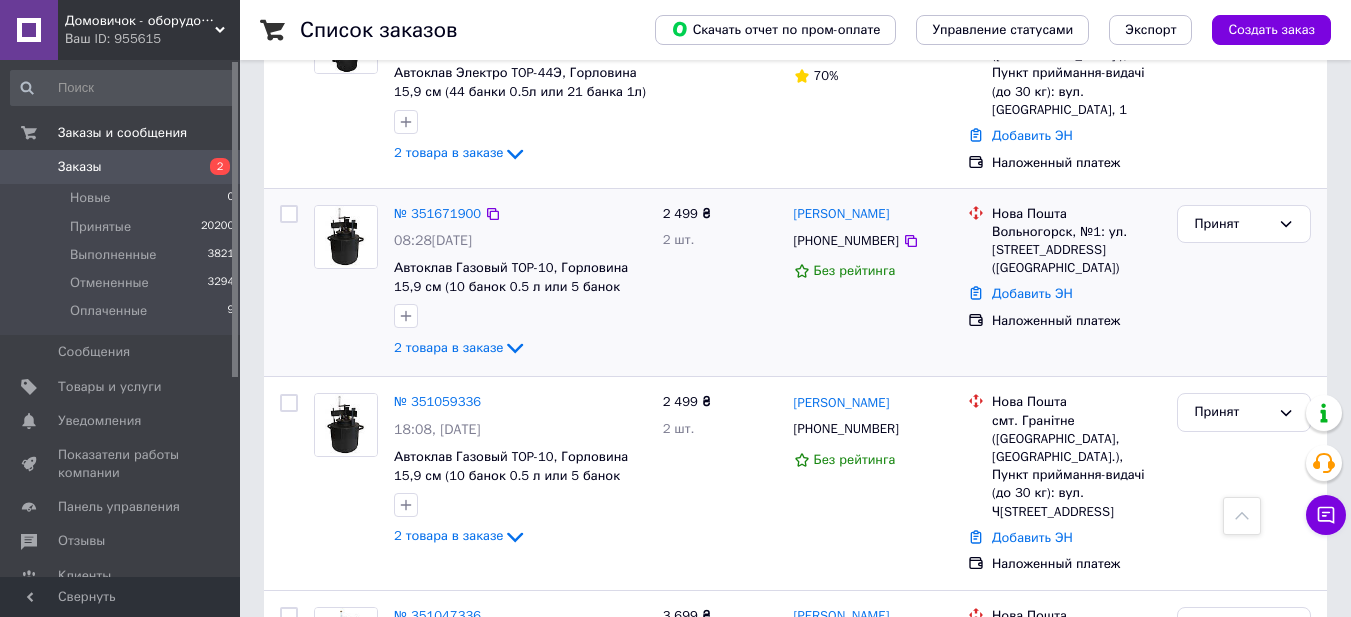 click on "Принят" at bounding box center [1244, 283] 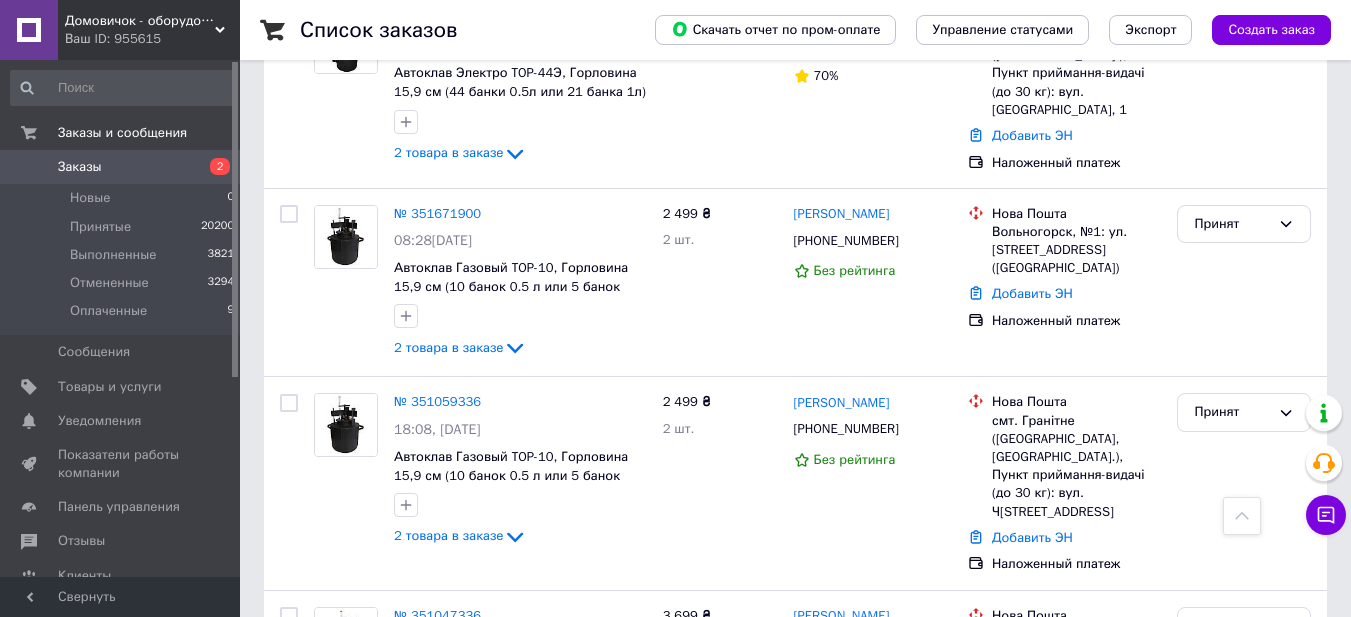 scroll, scrollTop: 2402, scrollLeft: 0, axis: vertical 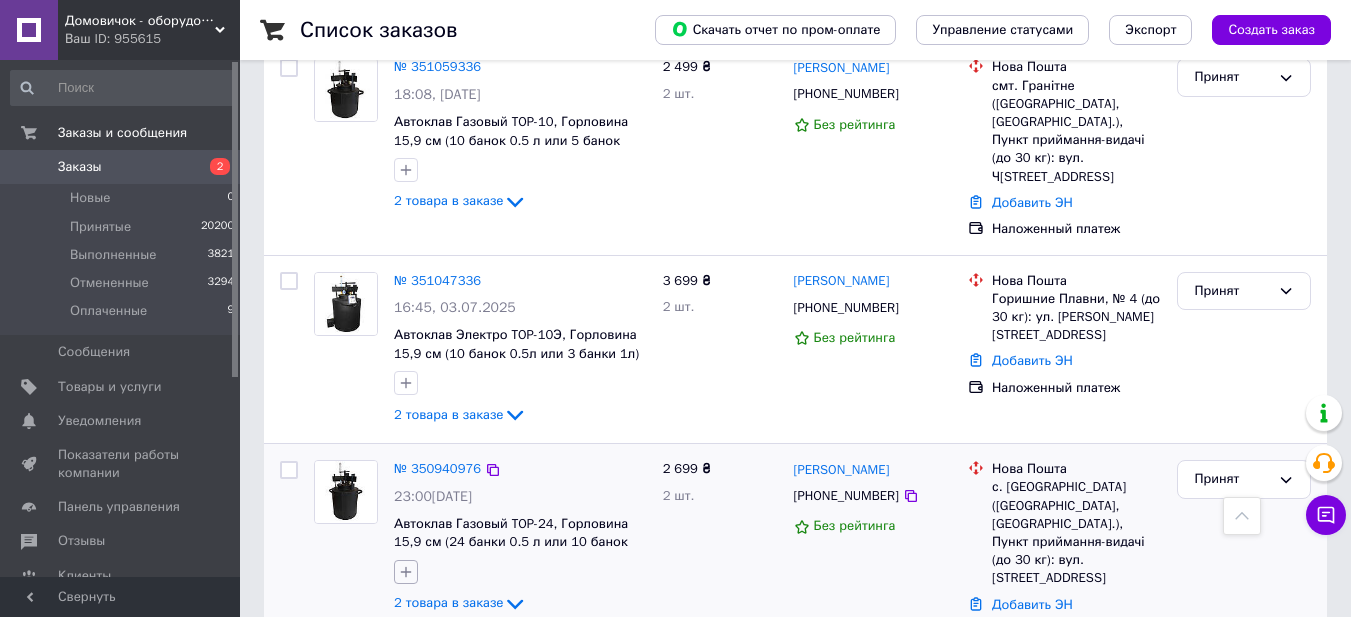 click 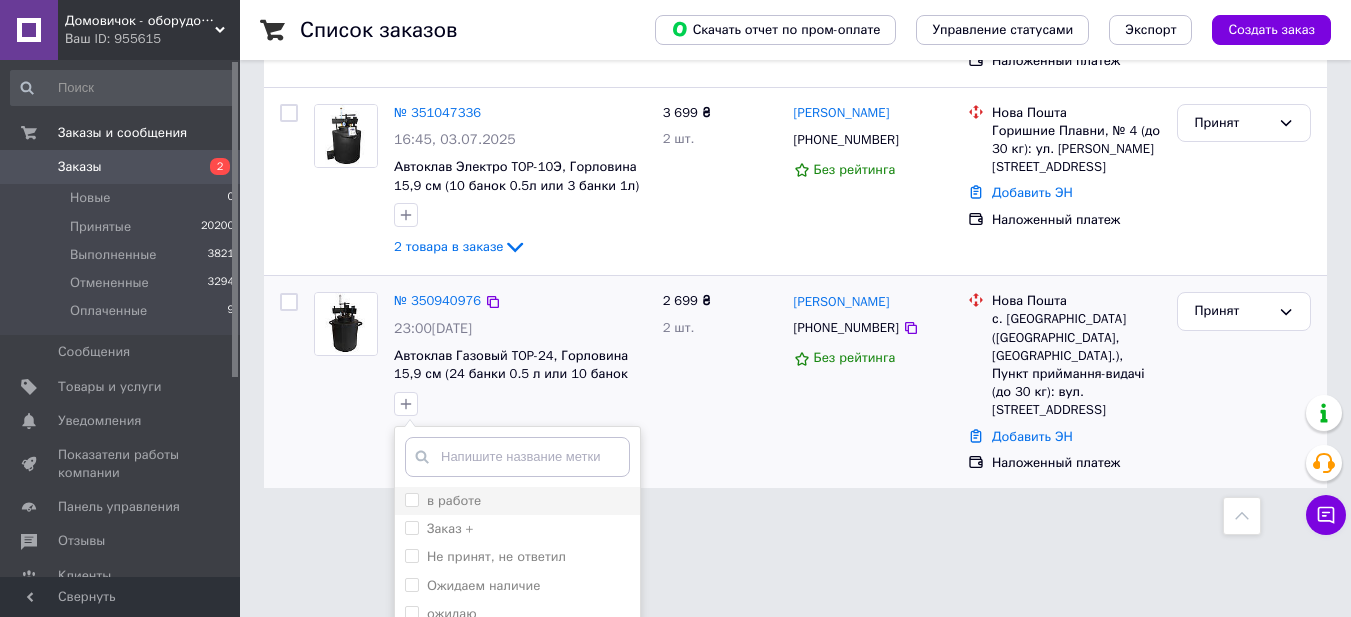 scroll, scrollTop: 2602, scrollLeft: 0, axis: vertical 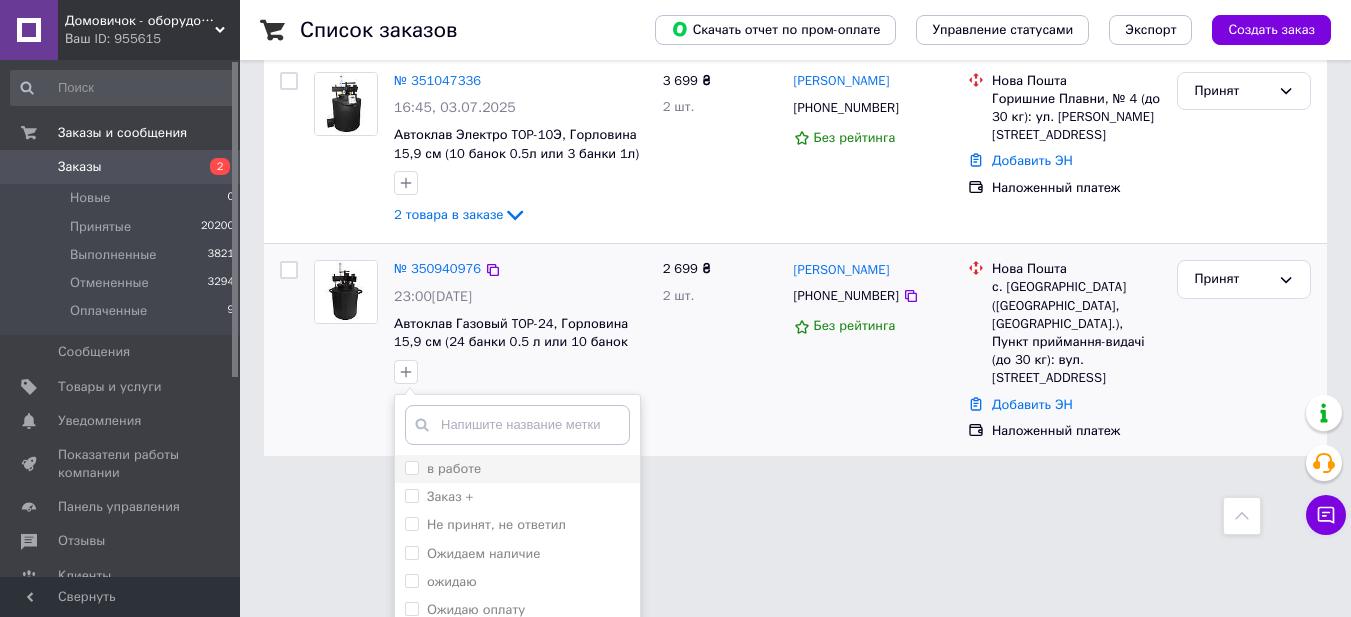 click on "в работе" at bounding box center (411, 467) 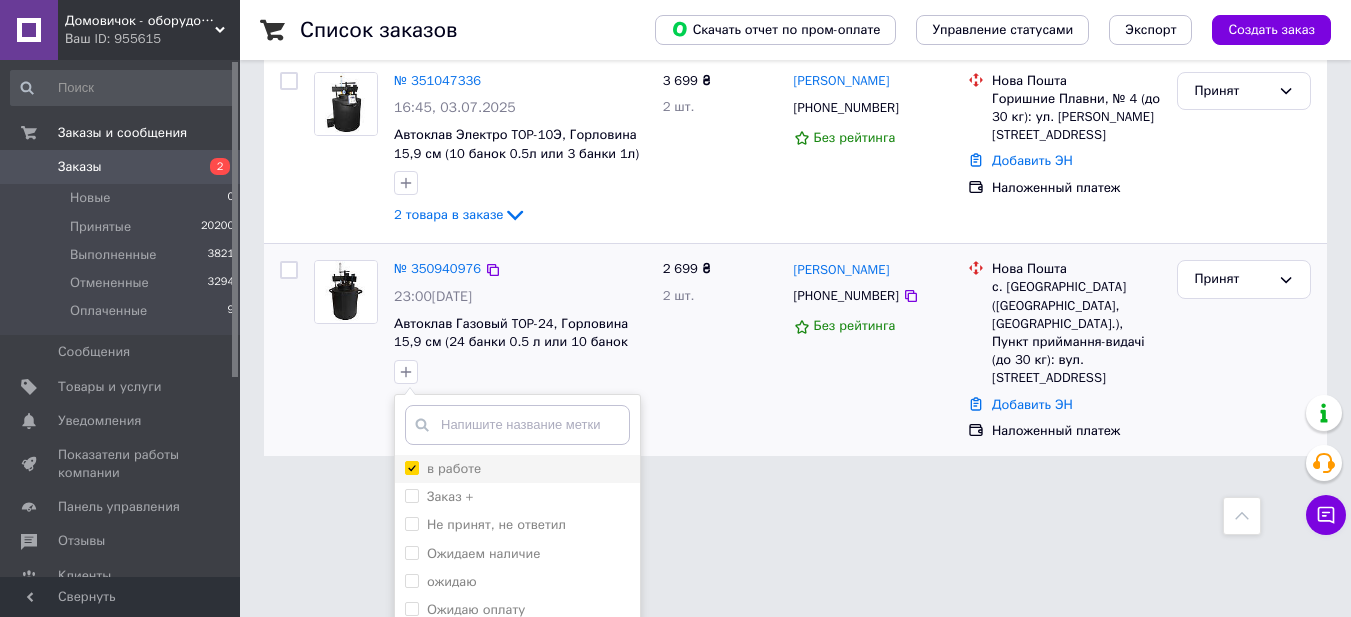 checkbox on "true" 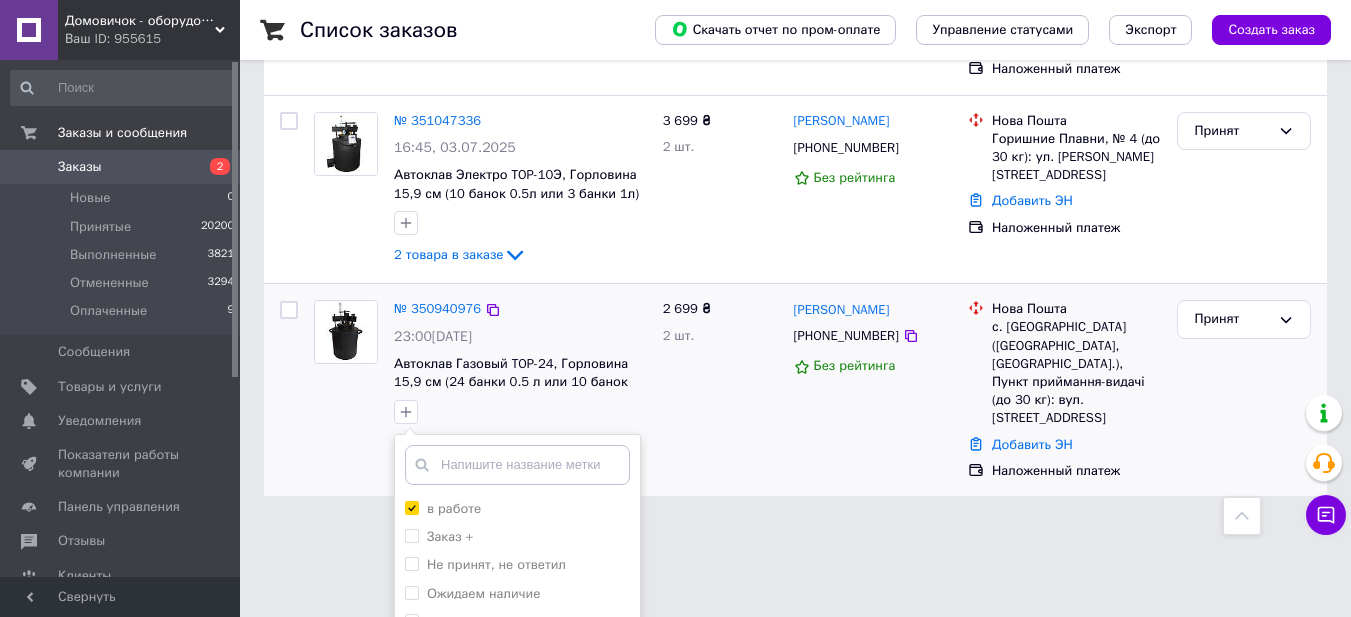click on "2 699 ₴ 2 шт." at bounding box center (720, 390) 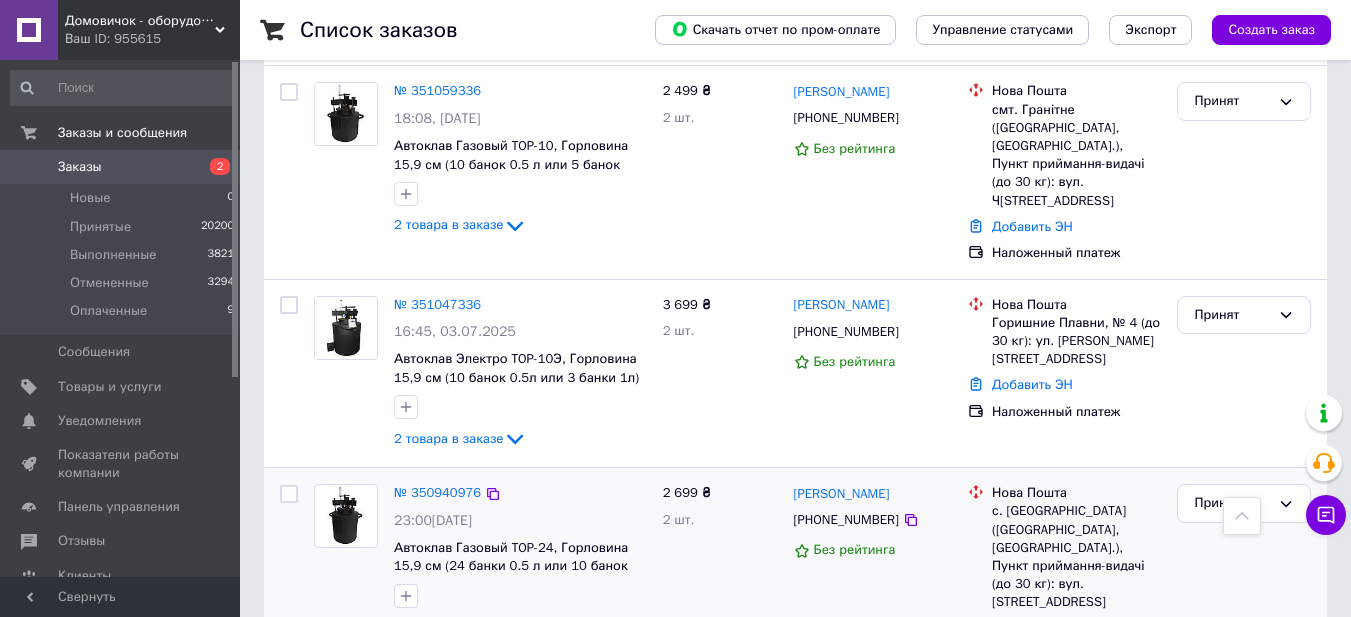 scroll, scrollTop: 2402, scrollLeft: 0, axis: vertical 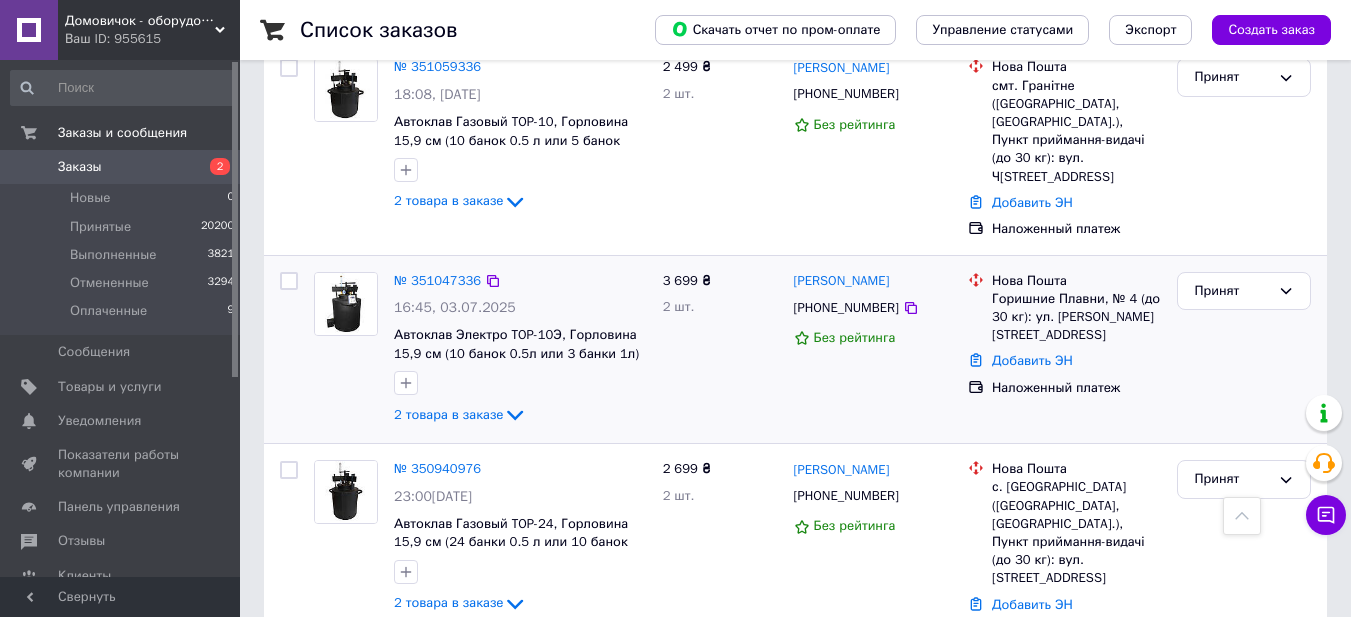 click on "Принят" at bounding box center (1244, 350) 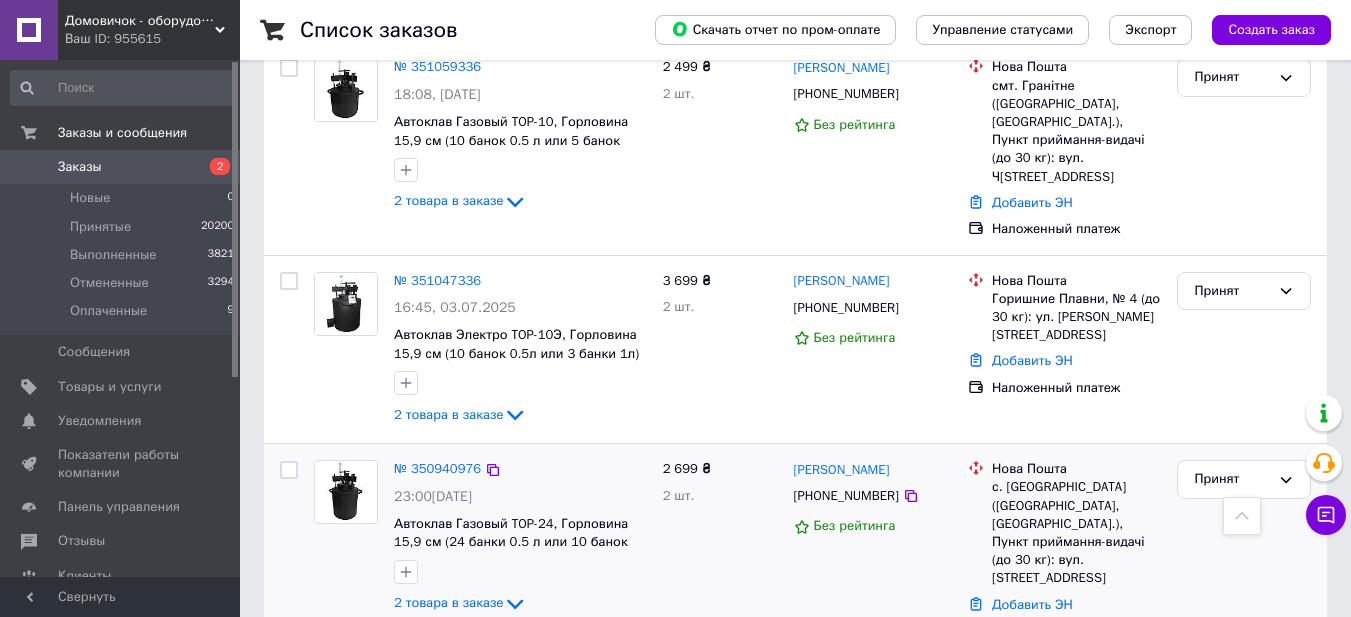 drag, startPoint x: 394, startPoint y: 529, endPoint x: 407, endPoint y: 508, distance: 24.698177 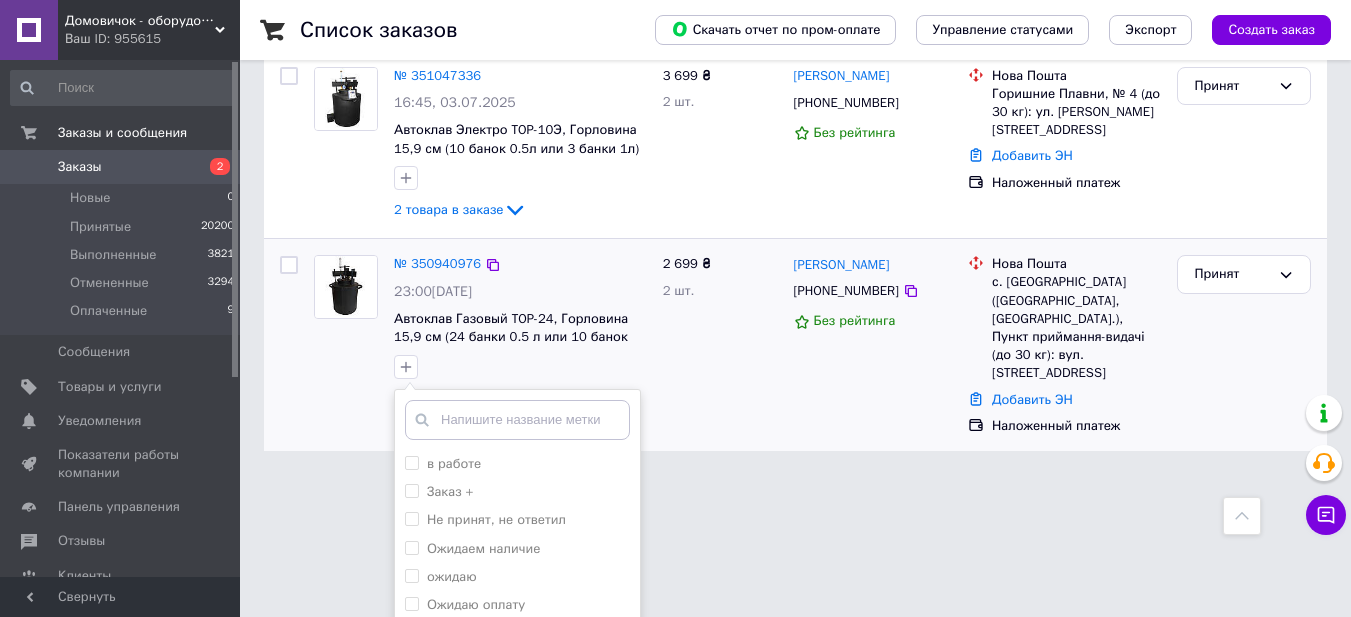 scroll, scrollTop: 2735, scrollLeft: 0, axis: vertical 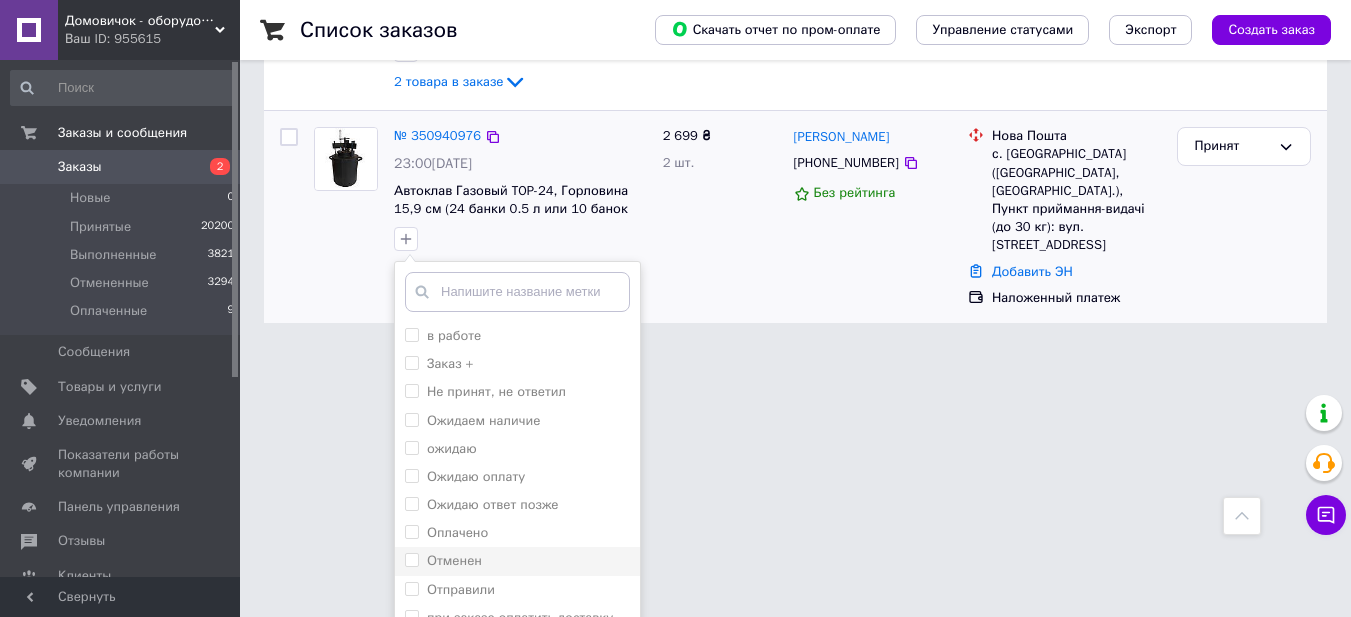 click on "Отменен" at bounding box center [517, 561] 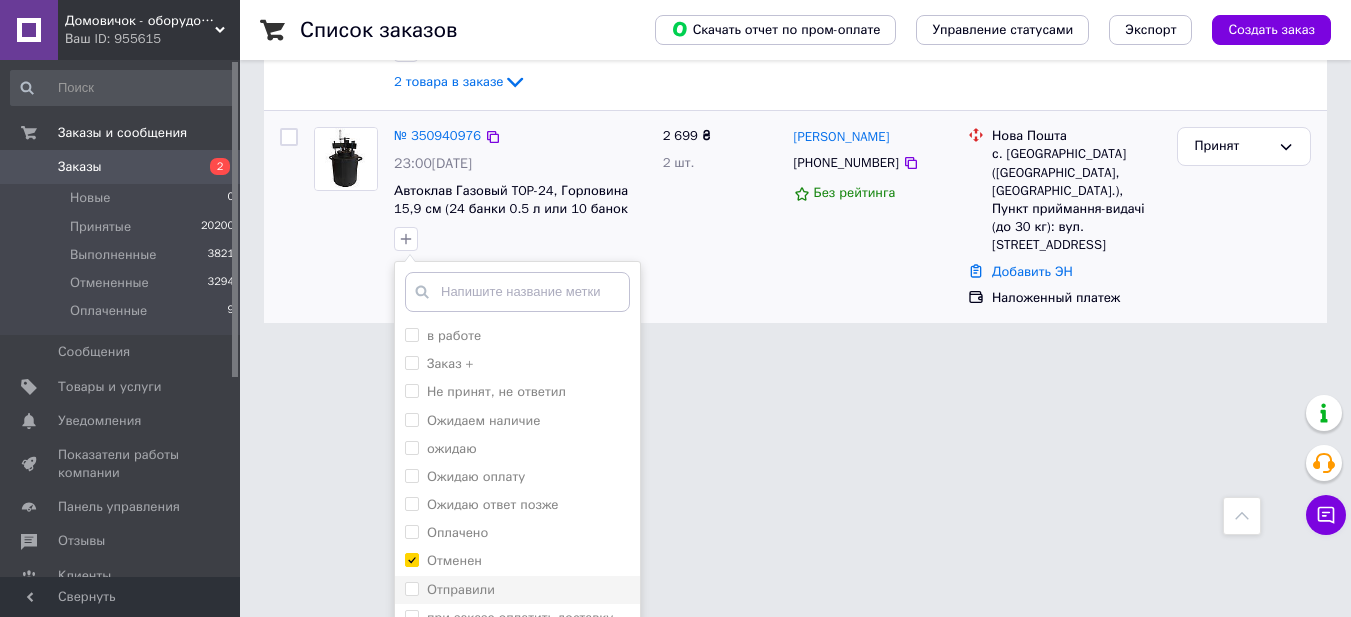 checkbox on "true" 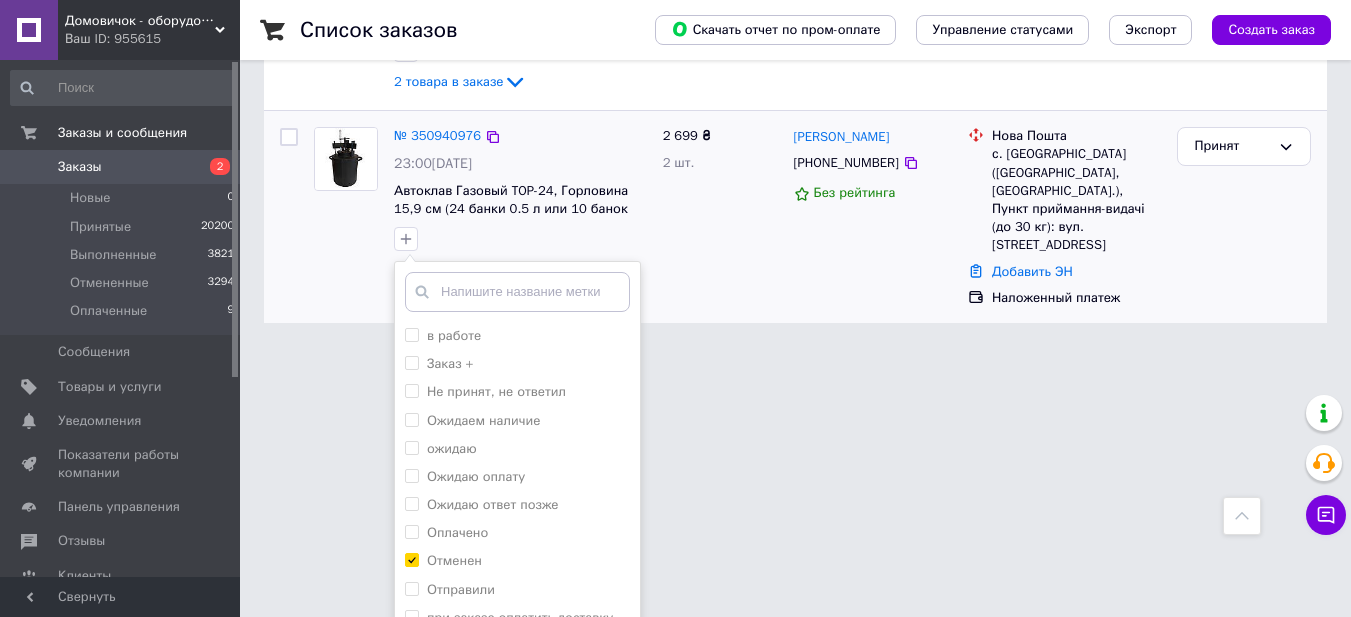 click on "Добавить метку" at bounding box center (517, 658) 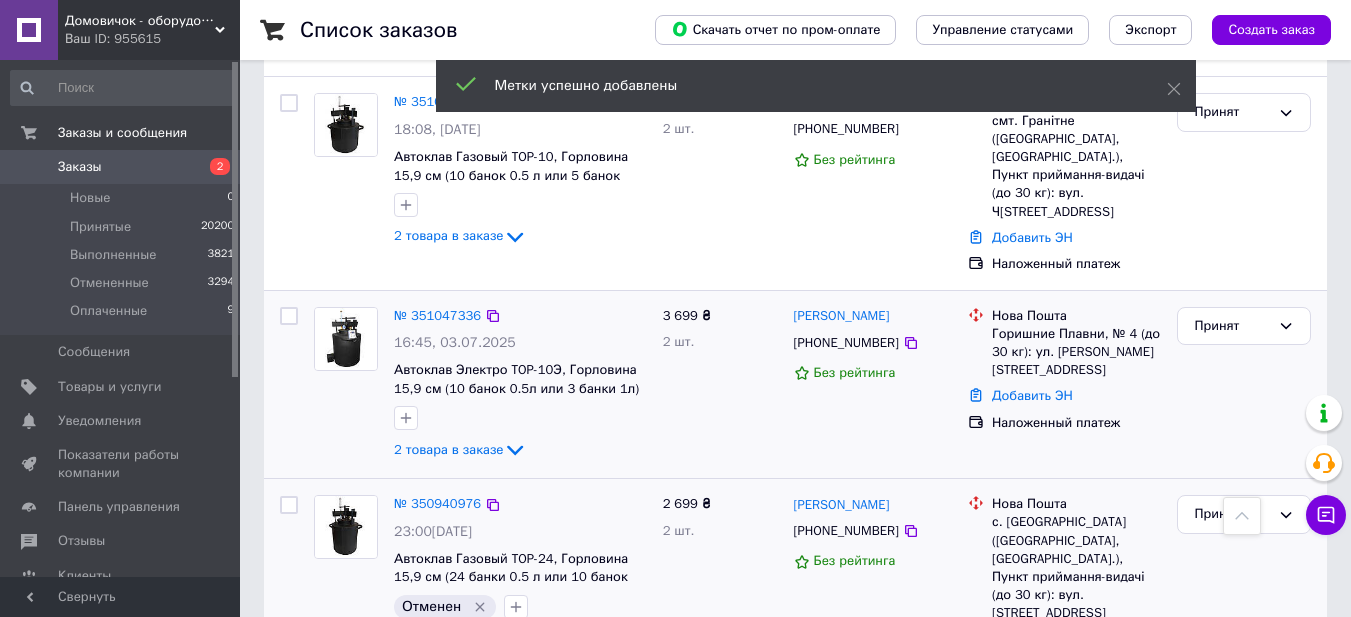 scroll, scrollTop: 2335, scrollLeft: 0, axis: vertical 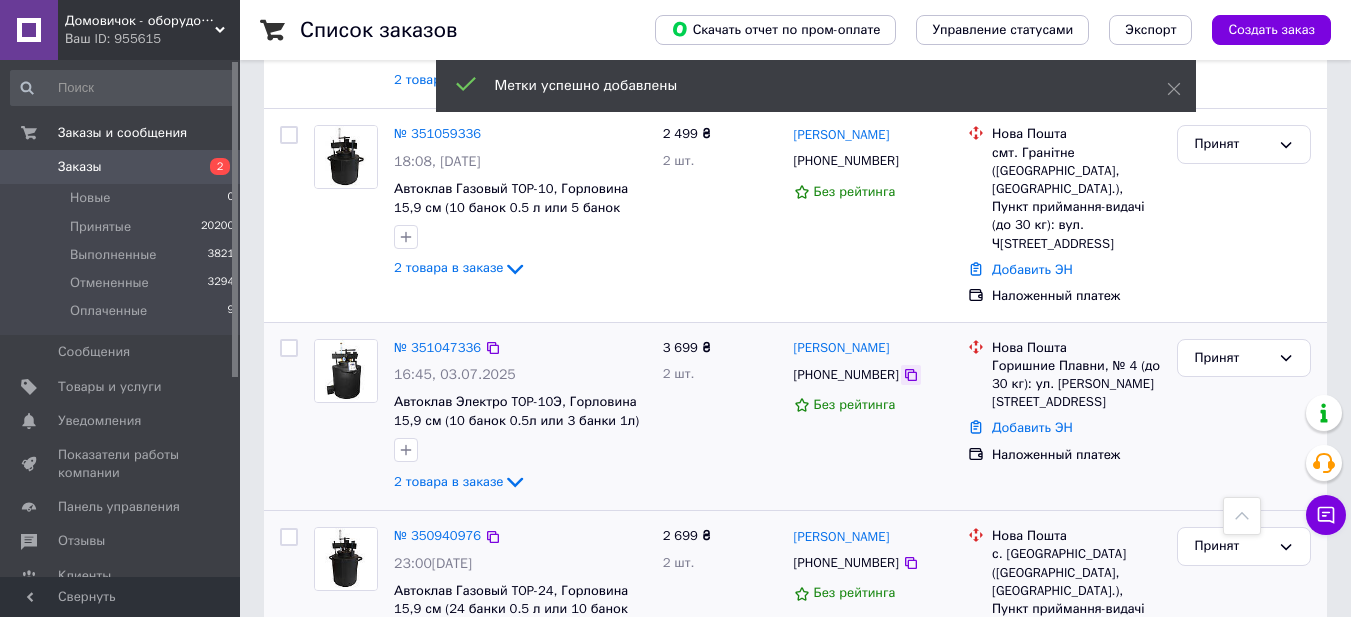 click 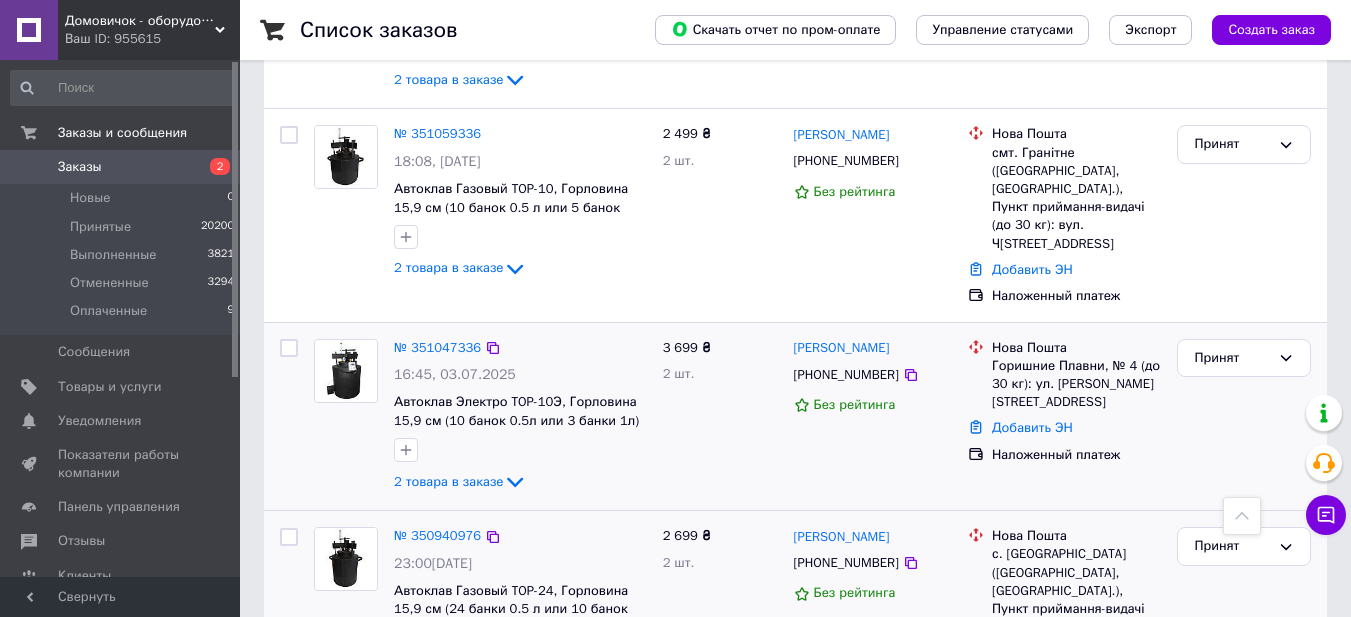 click on "Принят" at bounding box center (1244, 417) 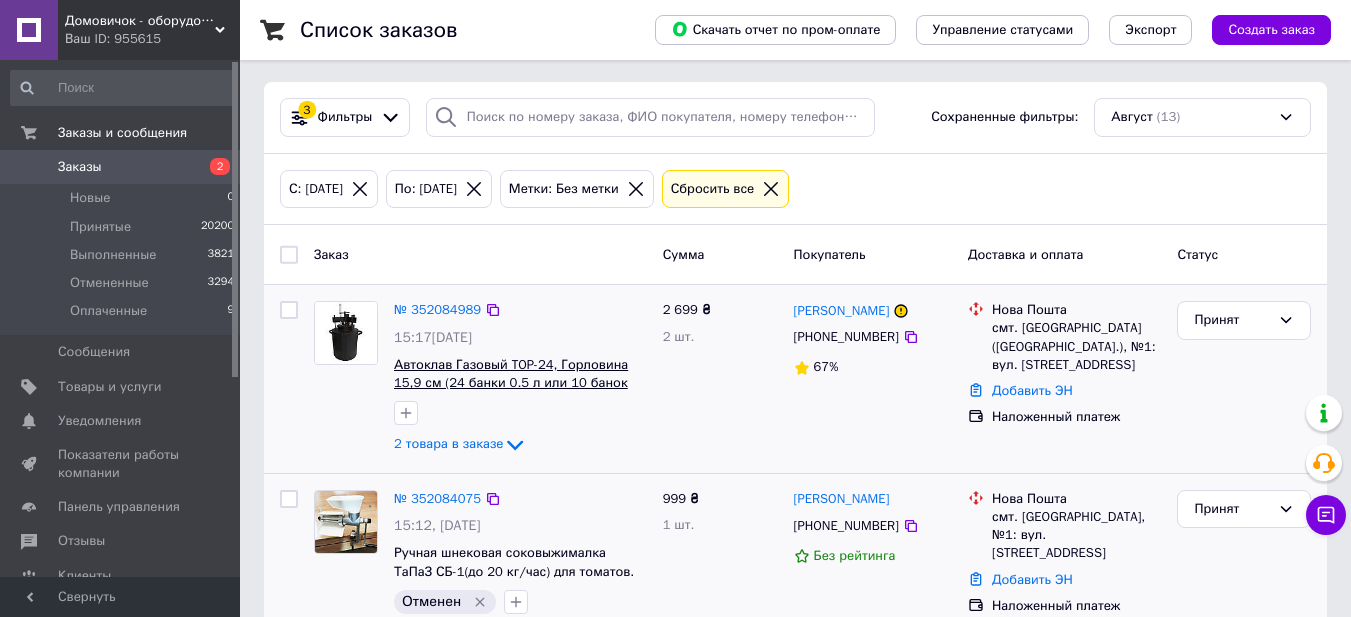 scroll, scrollTop: 0, scrollLeft: 0, axis: both 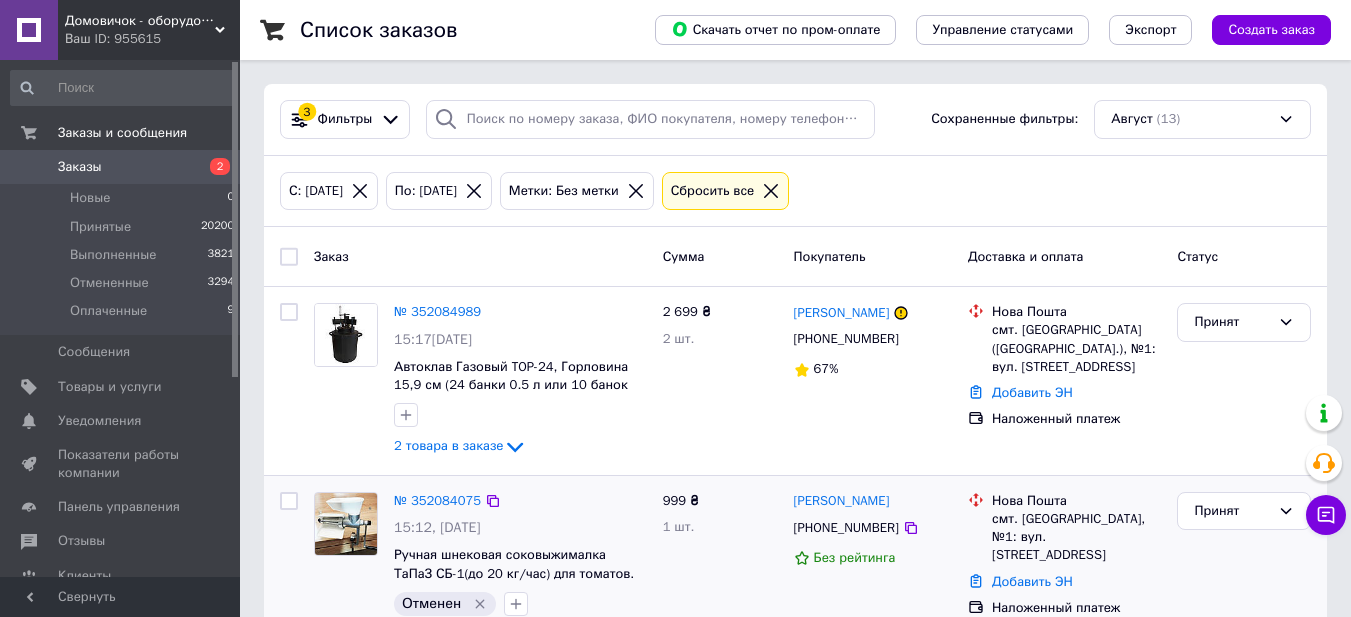 click on "Заказы" at bounding box center (121, 167) 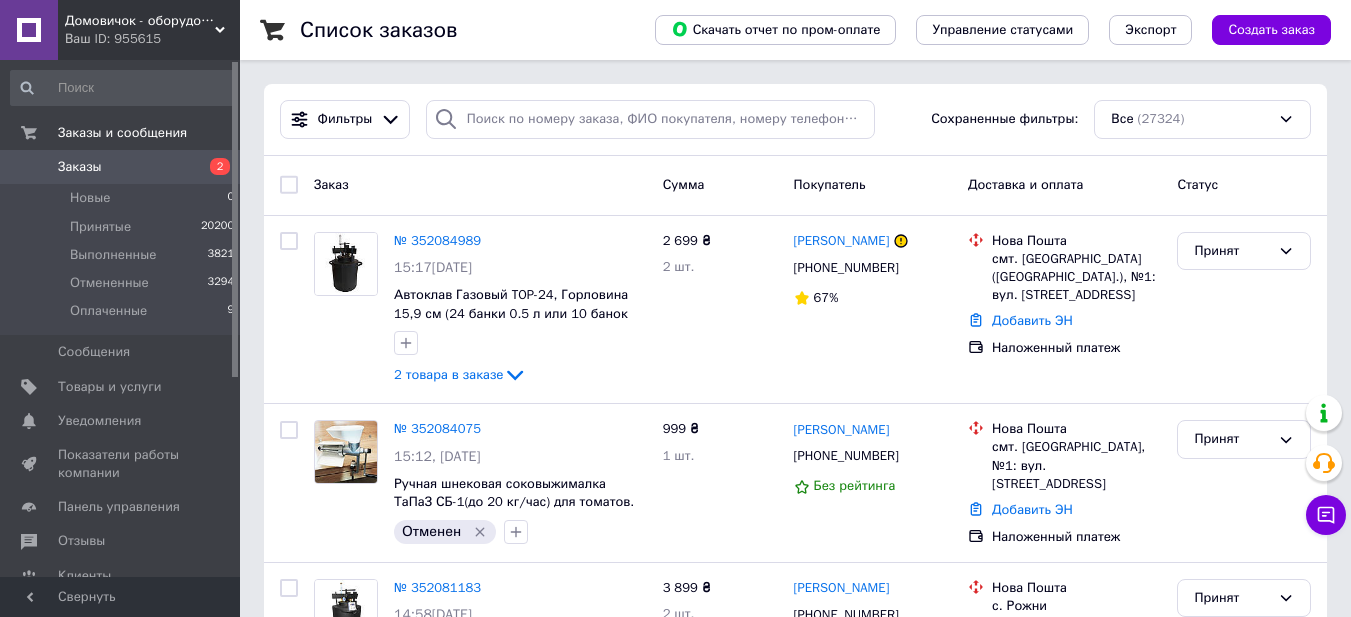 click on "Список заказов   Скачать отчет по пром-оплате Управление статусами Экспорт Создать заказ Фильтры Сохраненные фильтры: Все (27324) Заказ Сумма Покупатель Доставка и оплата Статус № 352084989 15:17[DATE] Автоклав Газовый TOP-24, Горловина 15,9 см (24 банки 0.5 л или 10 банок 1л), Углеродистая сталь 2 товара в заказе 2 699 ₴ 2 шт. [PERSON_NAME] [PHONE_NUMBER] 67% [GEOGRAPHIC_DATA]. [GEOGRAPHIC_DATA] ([GEOGRAPHIC_DATA].), №1: вул. [STREET_ADDRESS] Добавить ЭН Наложенный платеж Принят № 352084075 15:12[DATE] Ручная шнековая соковыжималка ТаПаЗ СБ-1(до 20 кг/час) для томатов. Отменен   999 ₴ 1 шт. [PERSON_NAME] [PHONE_NUMBER]" at bounding box center (795, 9714) 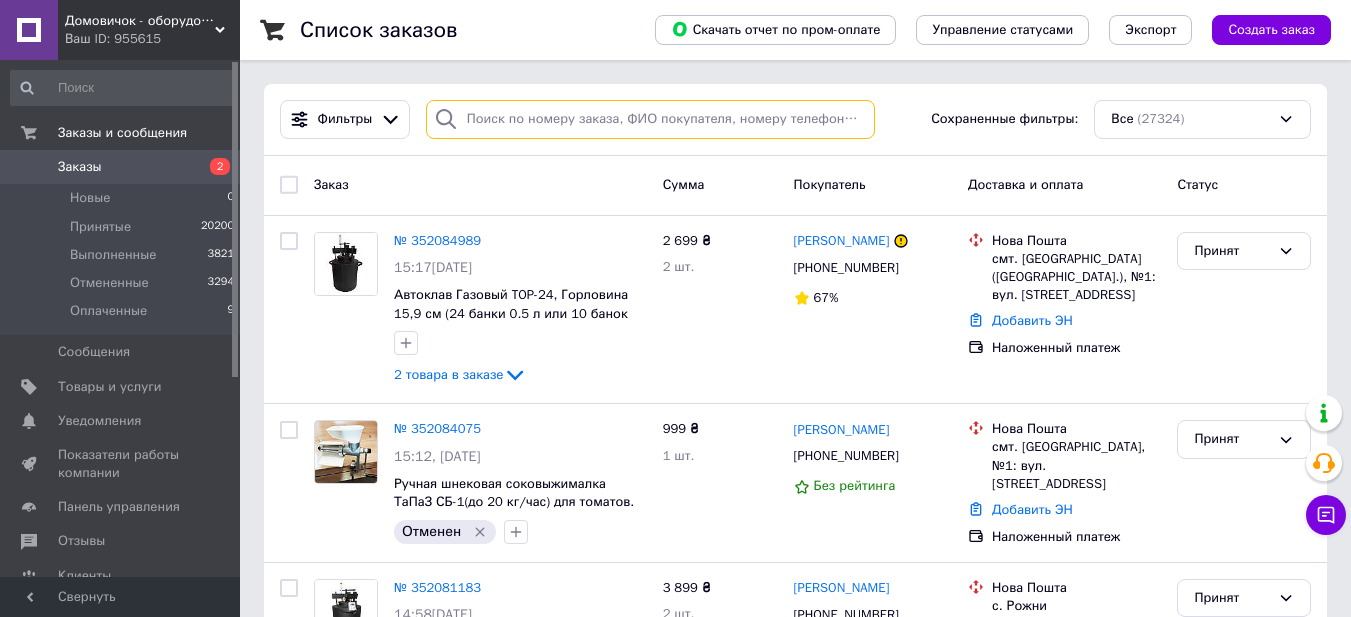 click at bounding box center (650, 119) 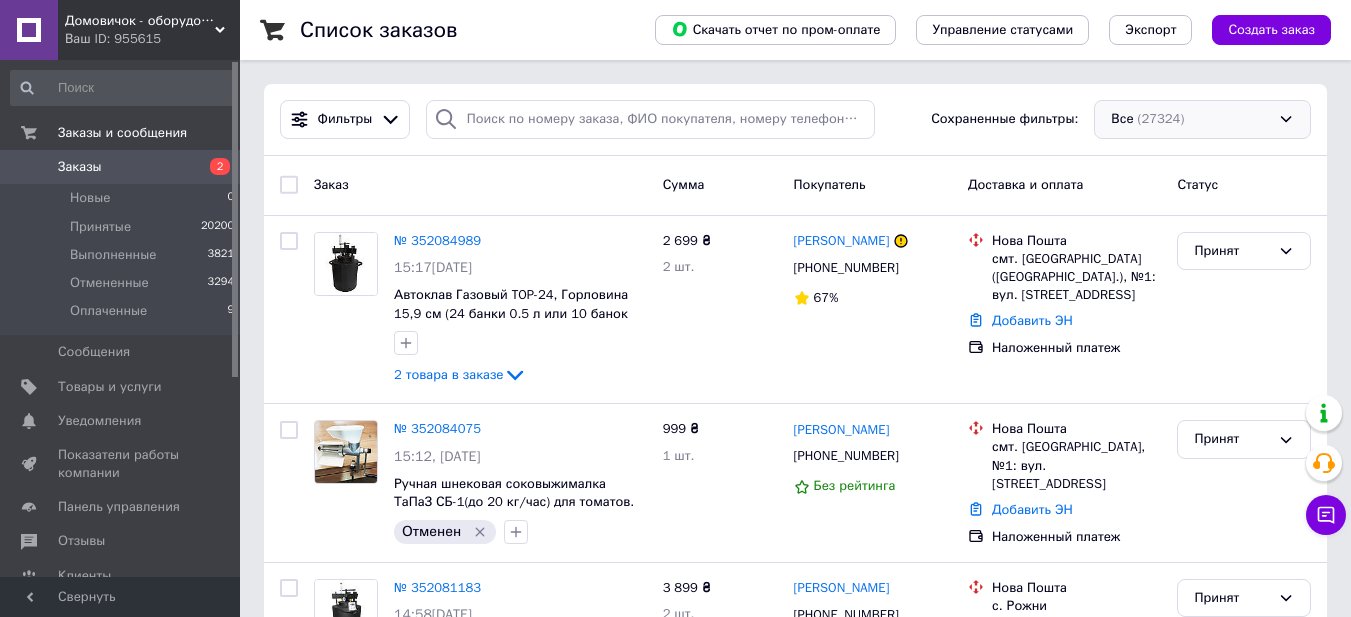 click on "Все (27324)" at bounding box center [1202, 119] 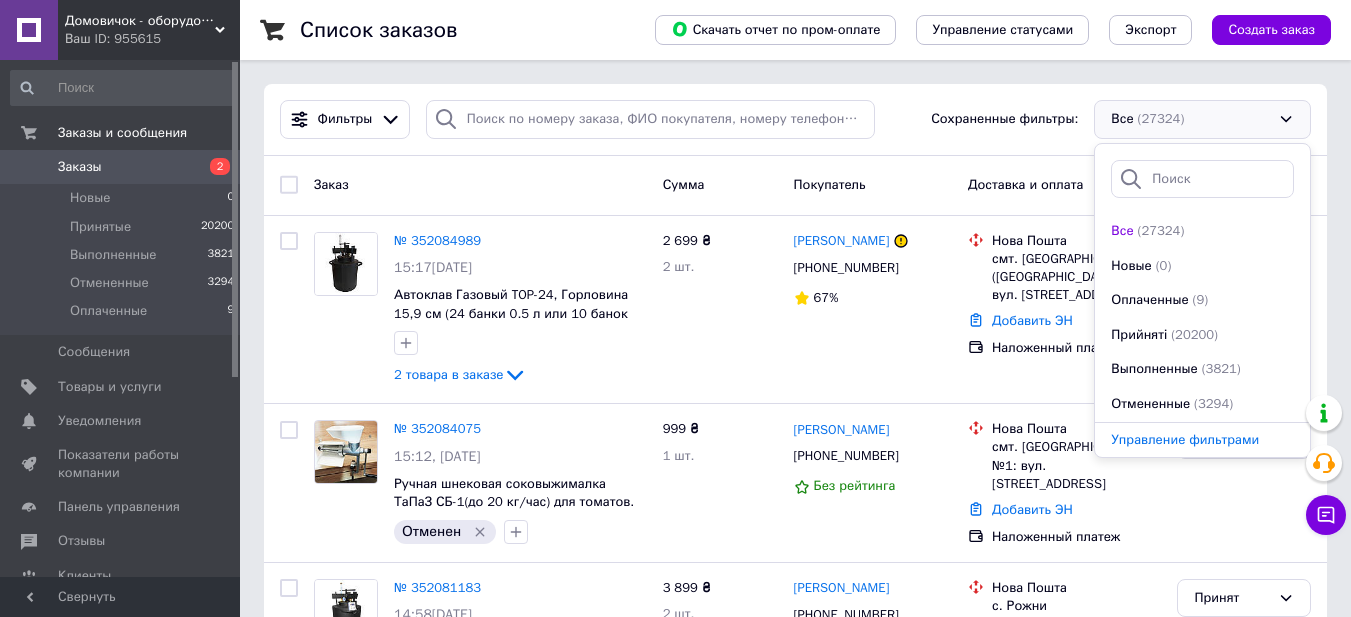 scroll, scrollTop: 34, scrollLeft: 0, axis: vertical 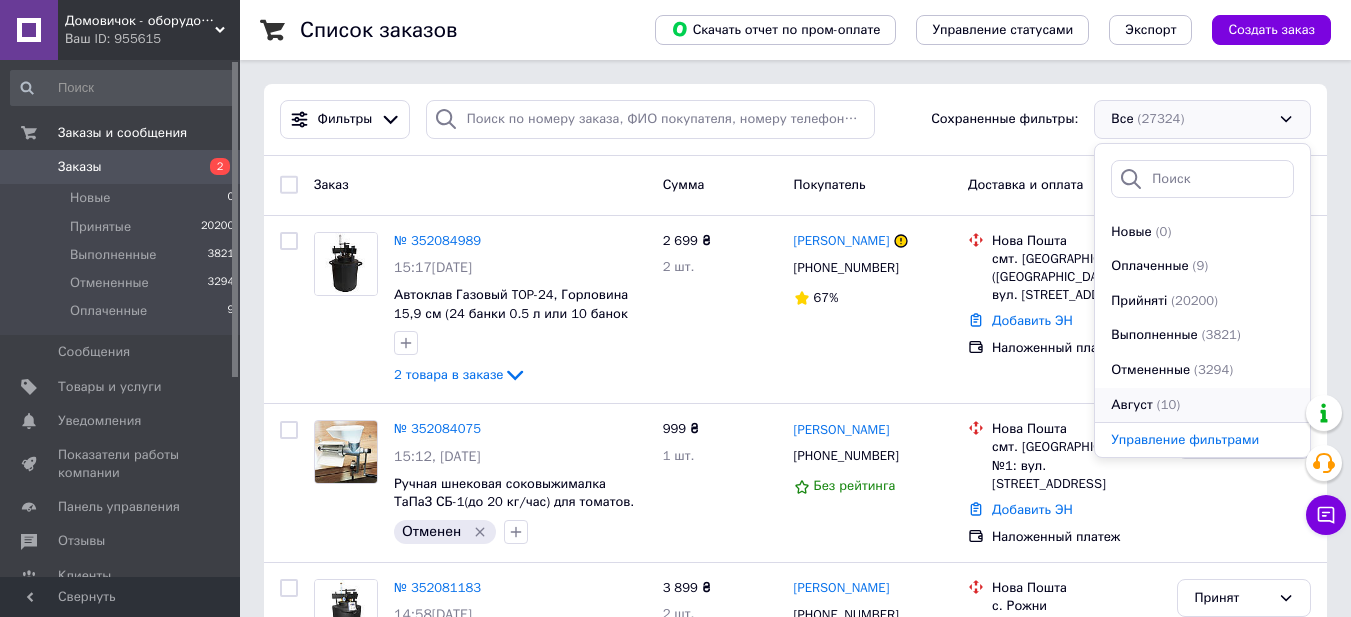 click on "(10)" at bounding box center (1168, 404) 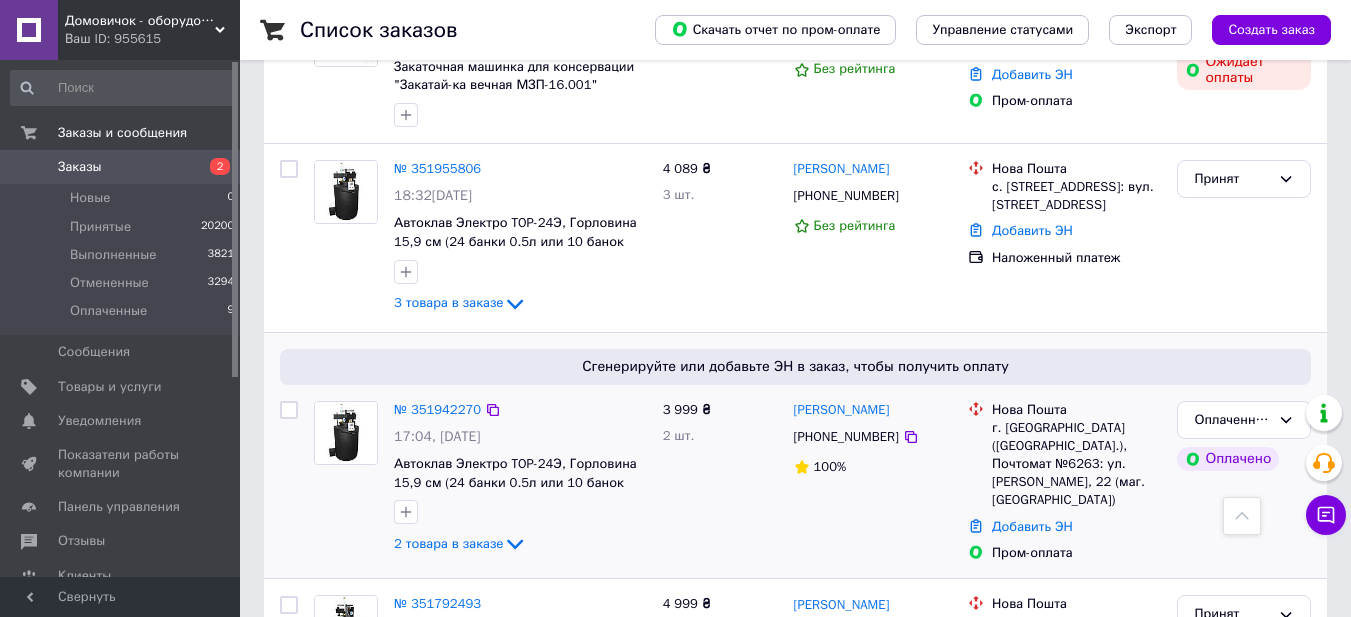 scroll, scrollTop: 889, scrollLeft: 0, axis: vertical 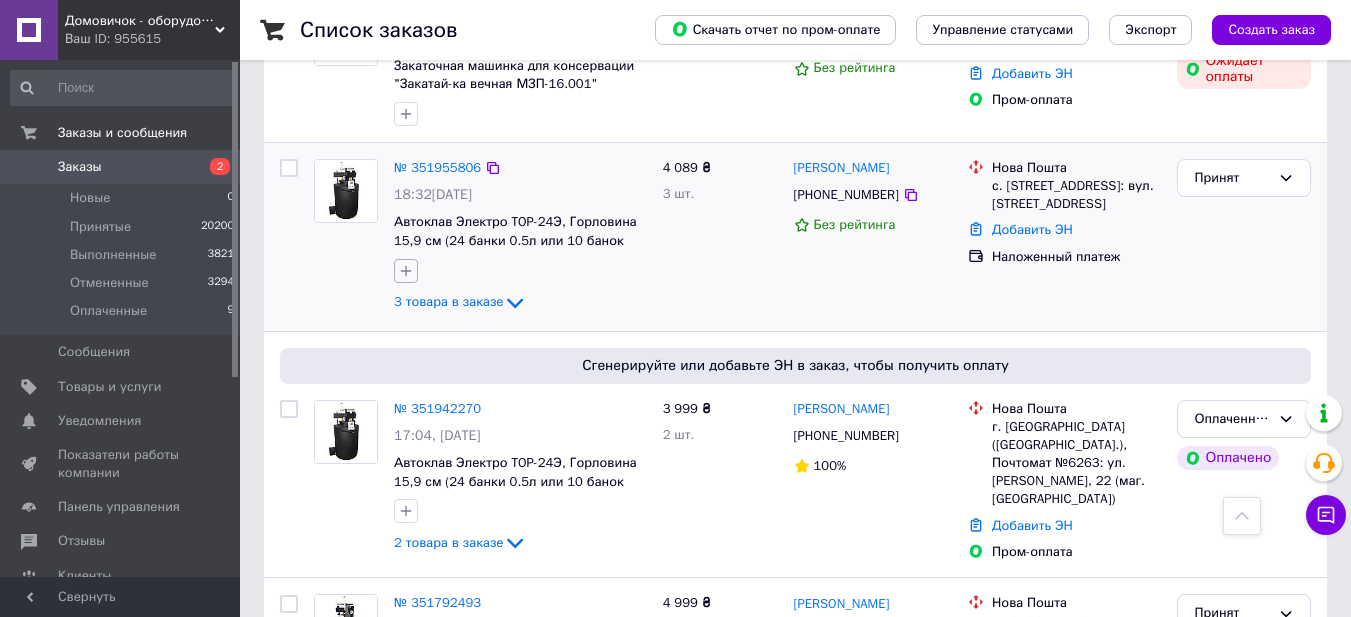 click 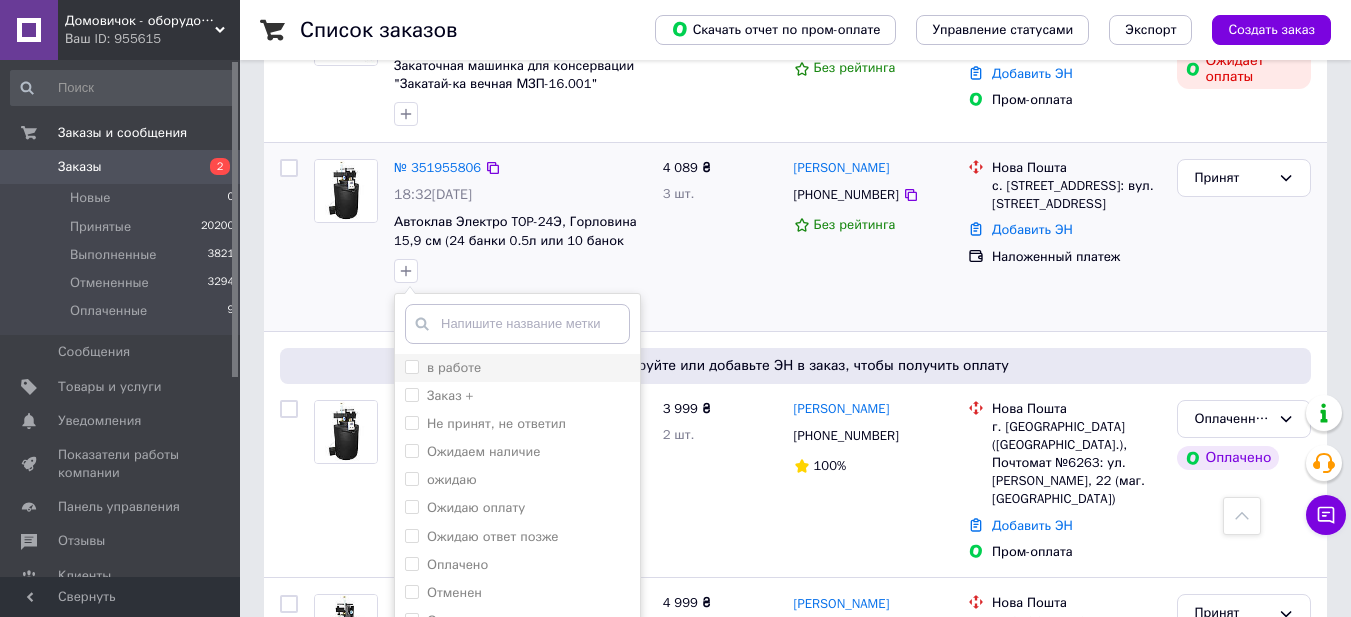 click on "в работе" at bounding box center [411, 366] 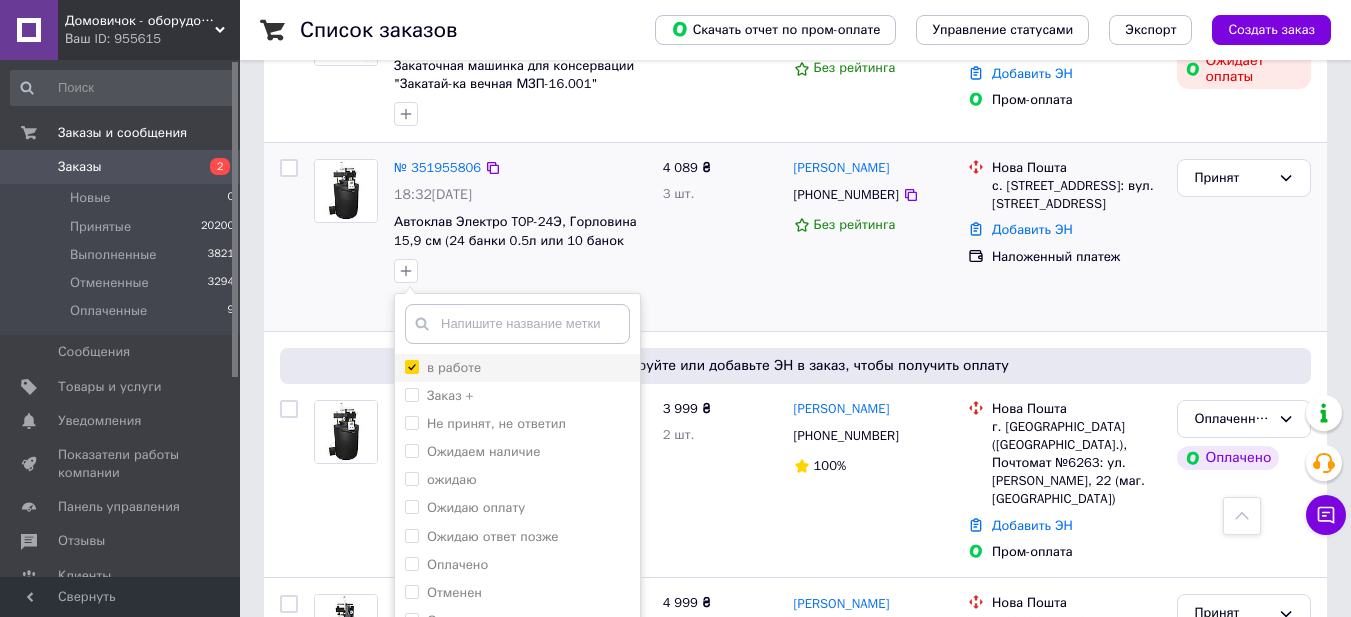 checkbox on "true" 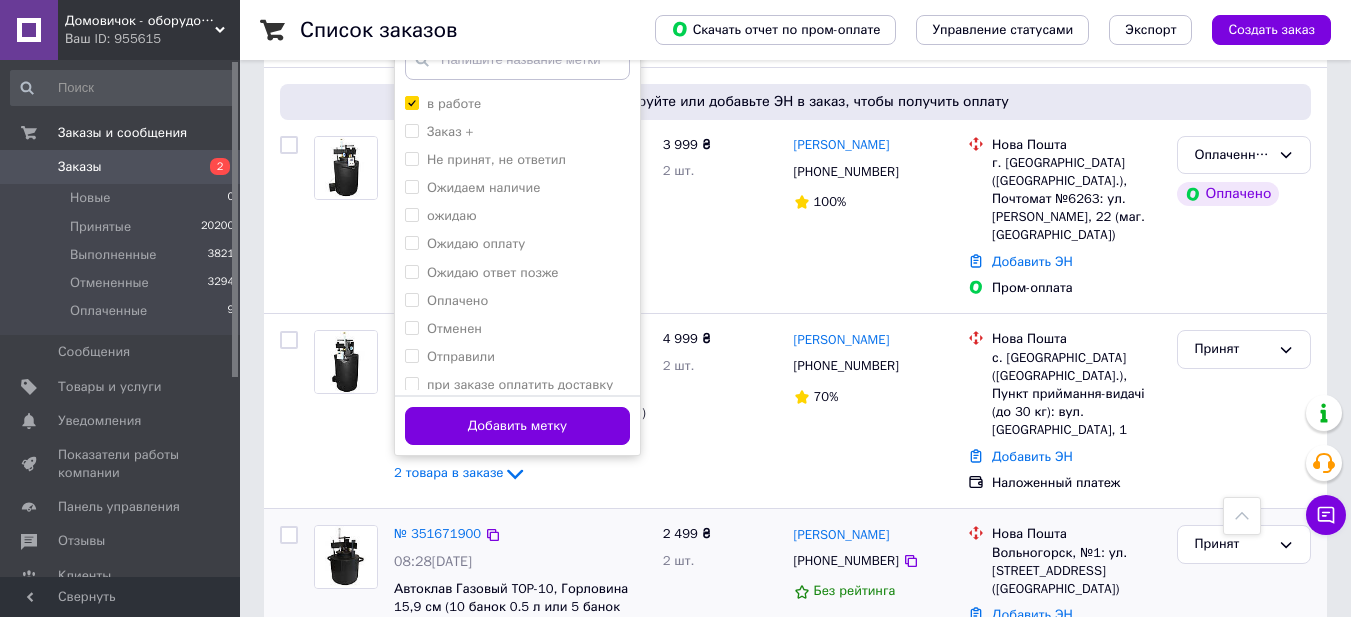 scroll, scrollTop: 1155, scrollLeft: 0, axis: vertical 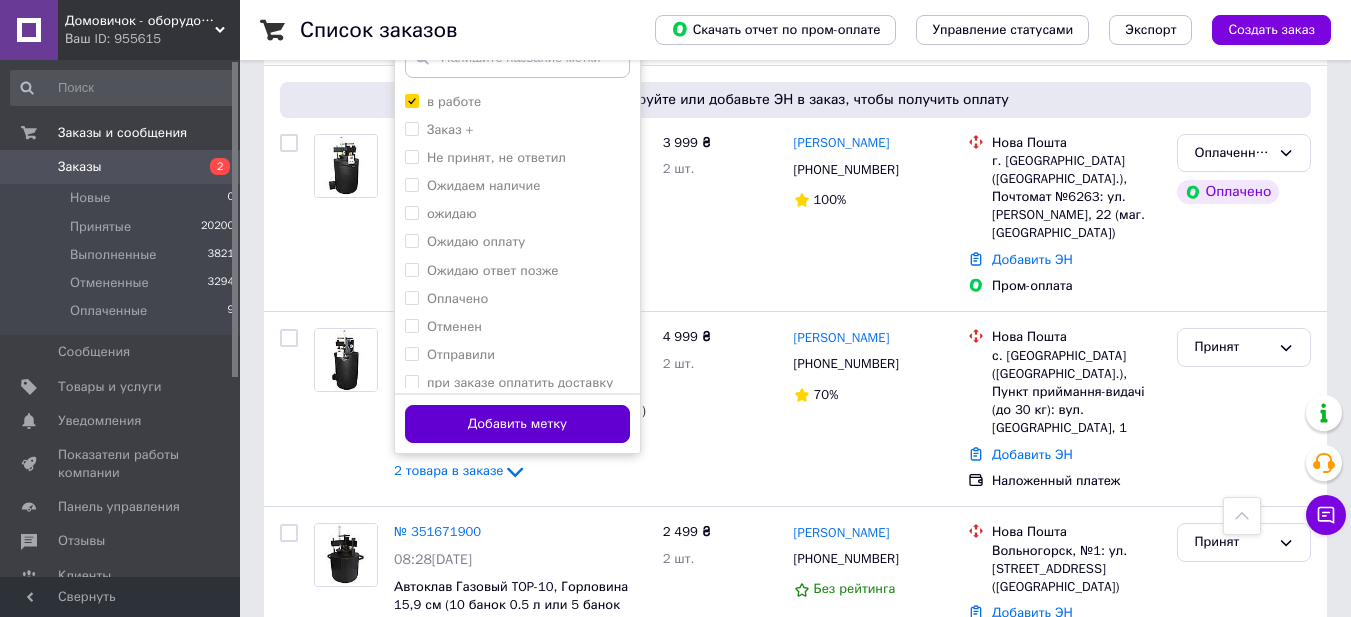 click on "Добавить метку" at bounding box center [517, 424] 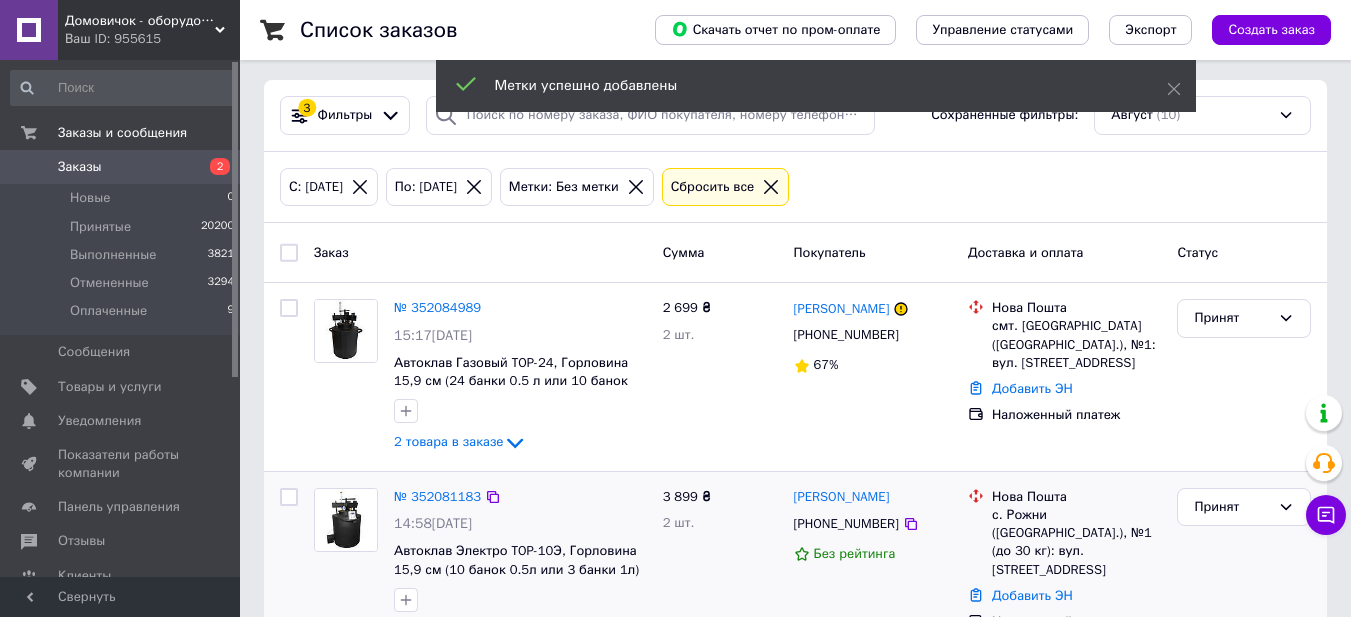 scroll, scrollTop: 0, scrollLeft: 0, axis: both 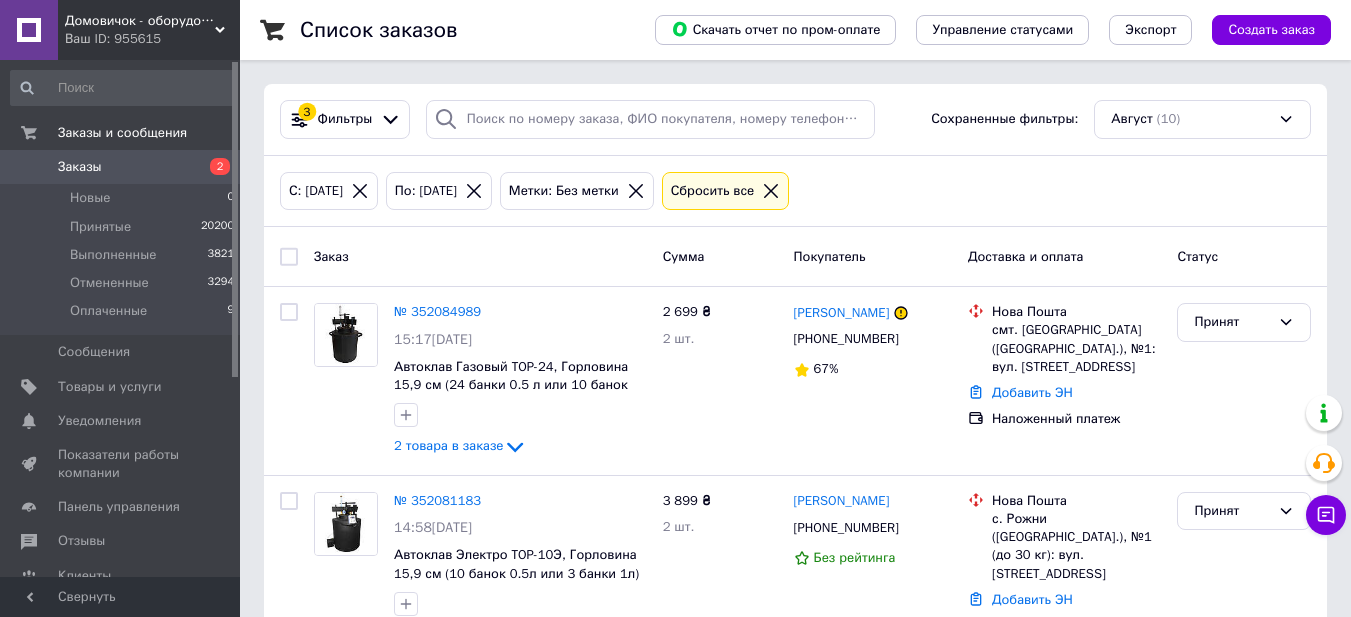 click on "Заказы" at bounding box center (121, 167) 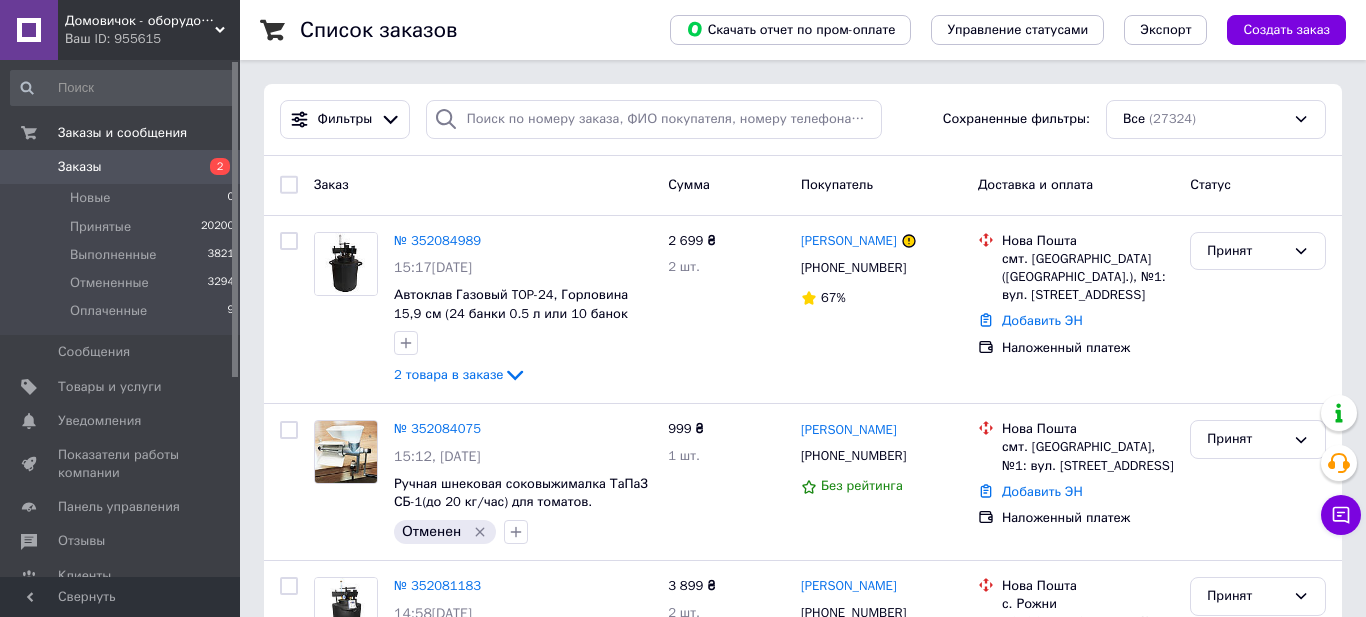 click on "Принят" at bounding box center [1258, 310] 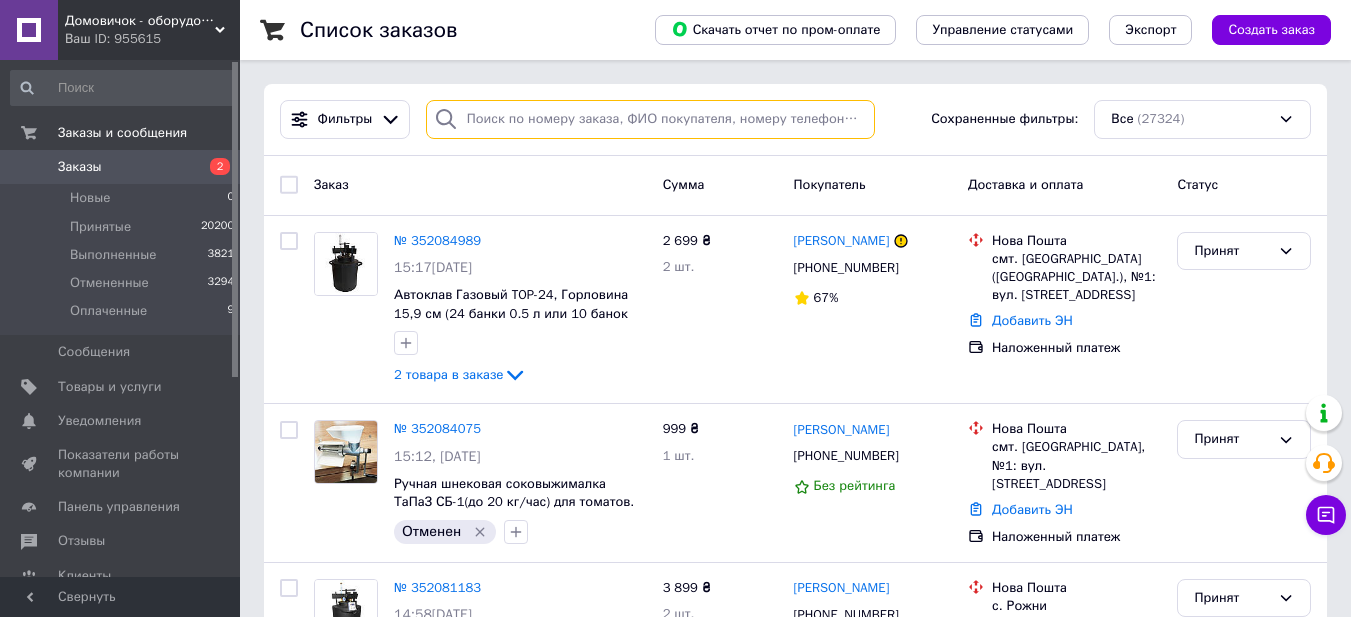 click at bounding box center [650, 119] 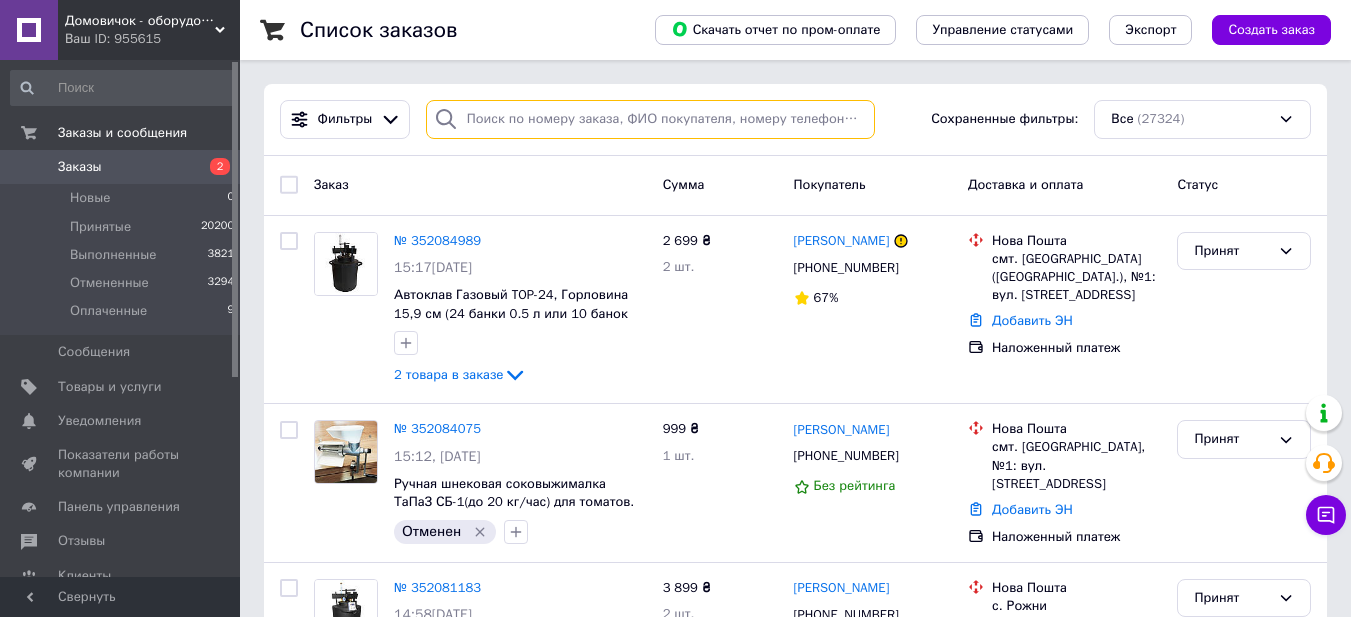 paste on "0956202941" 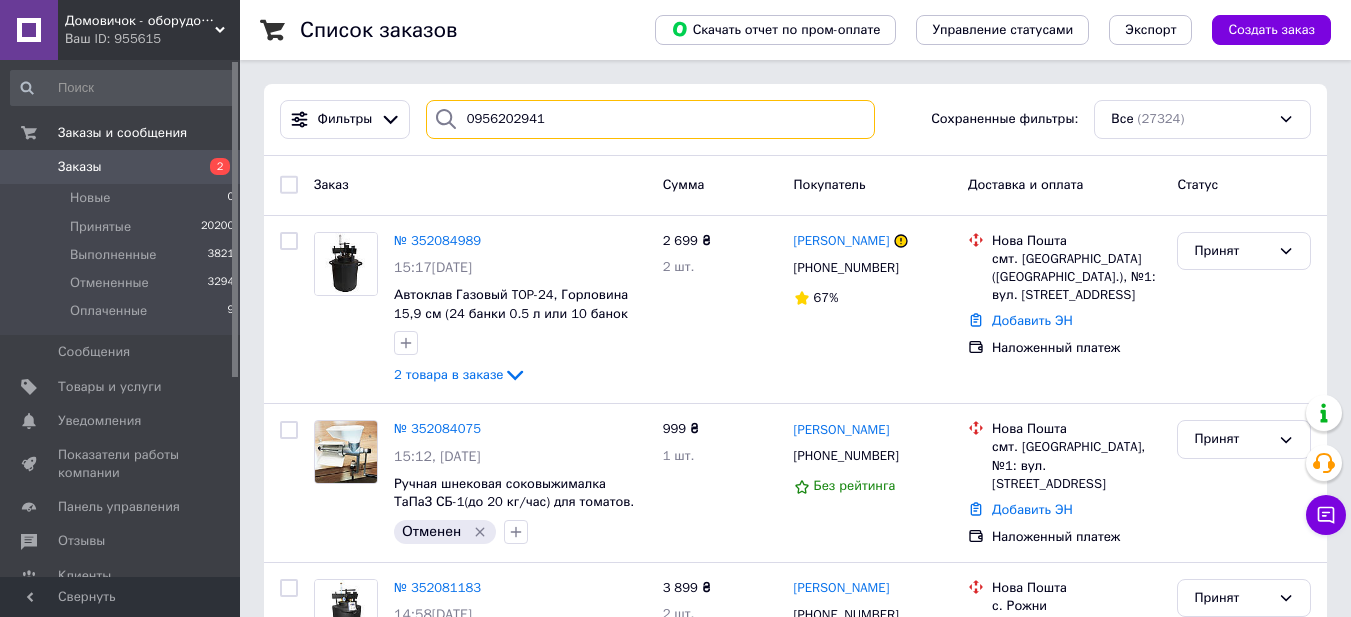 type on "0956202941" 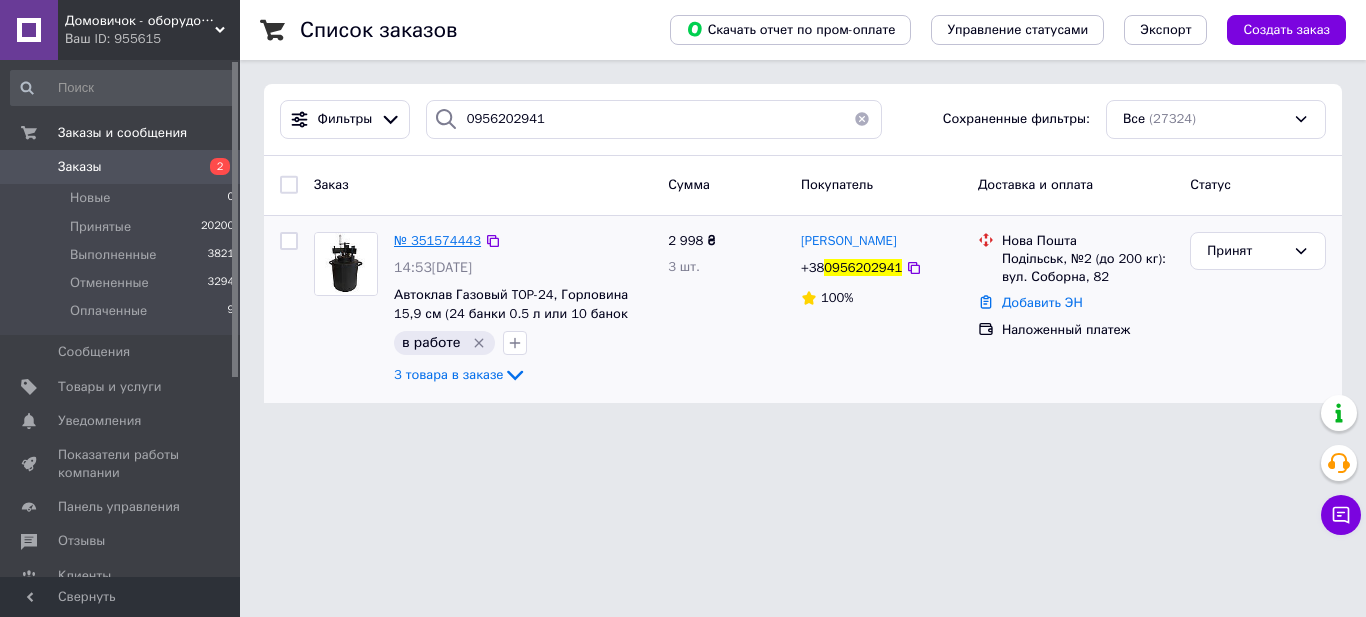 click on "№ 351574443" at bounding box center [437, 240] 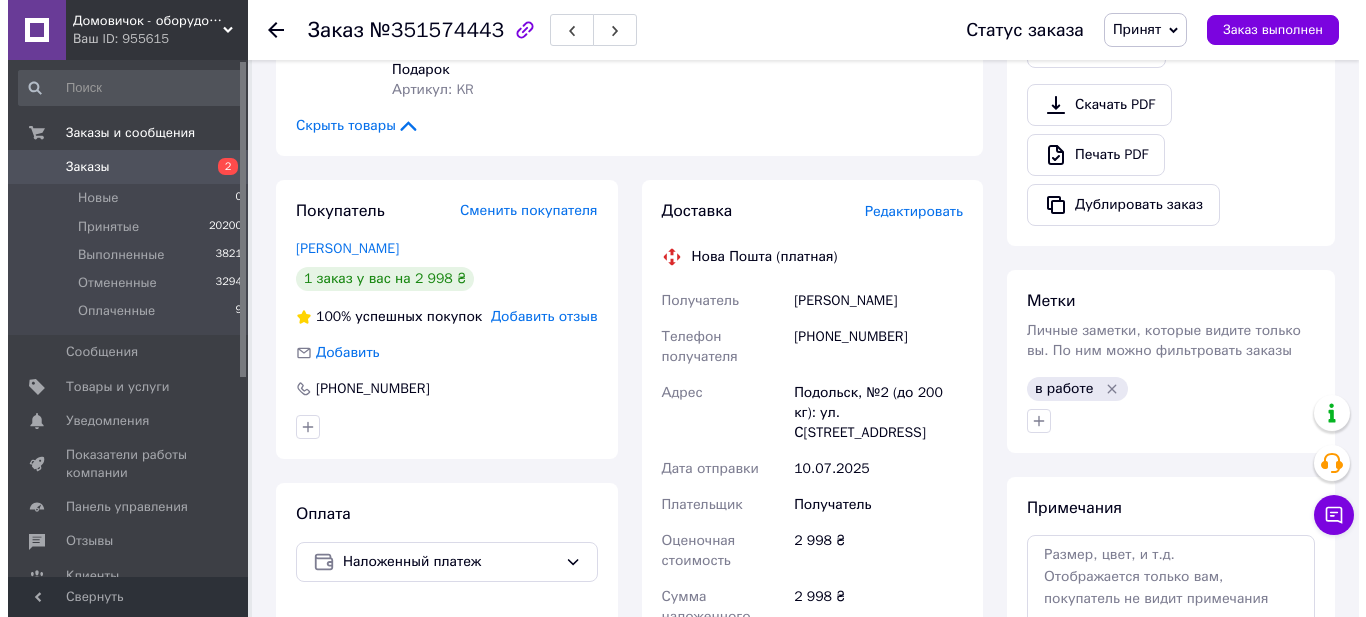 scroll, scrollTop: 600, scrollLeft: 0, axis: vertical 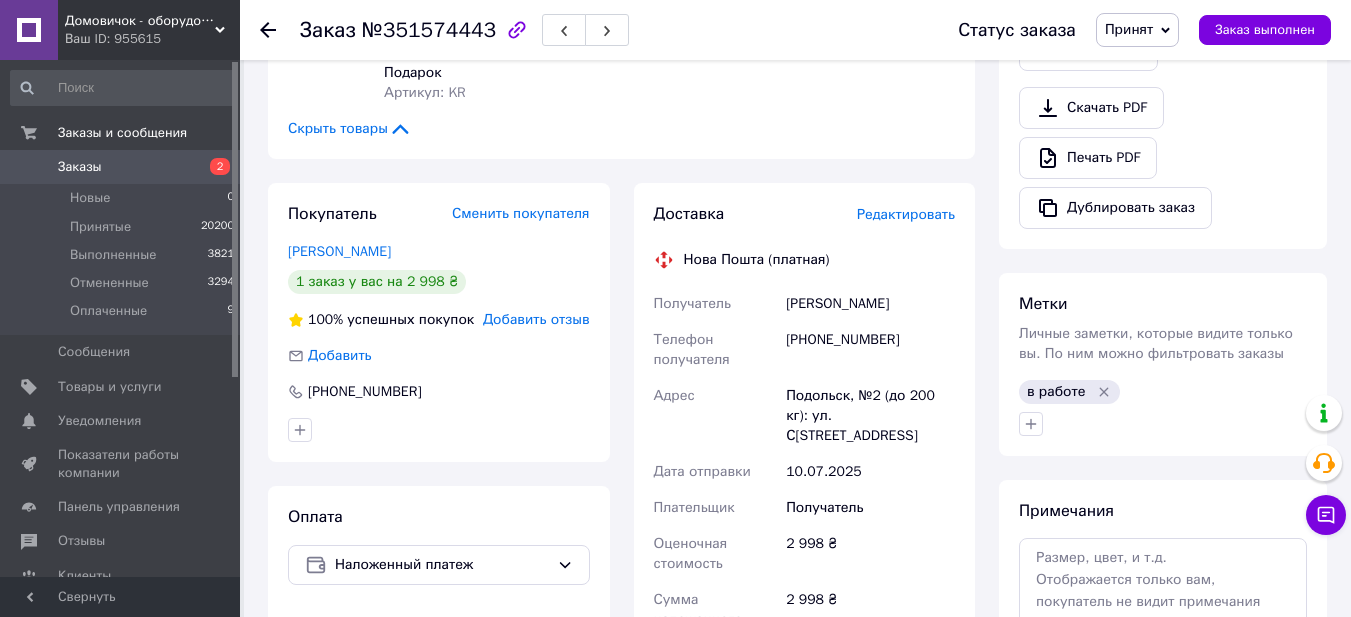 click on "Редактировать" at bounding box center [906, 214] 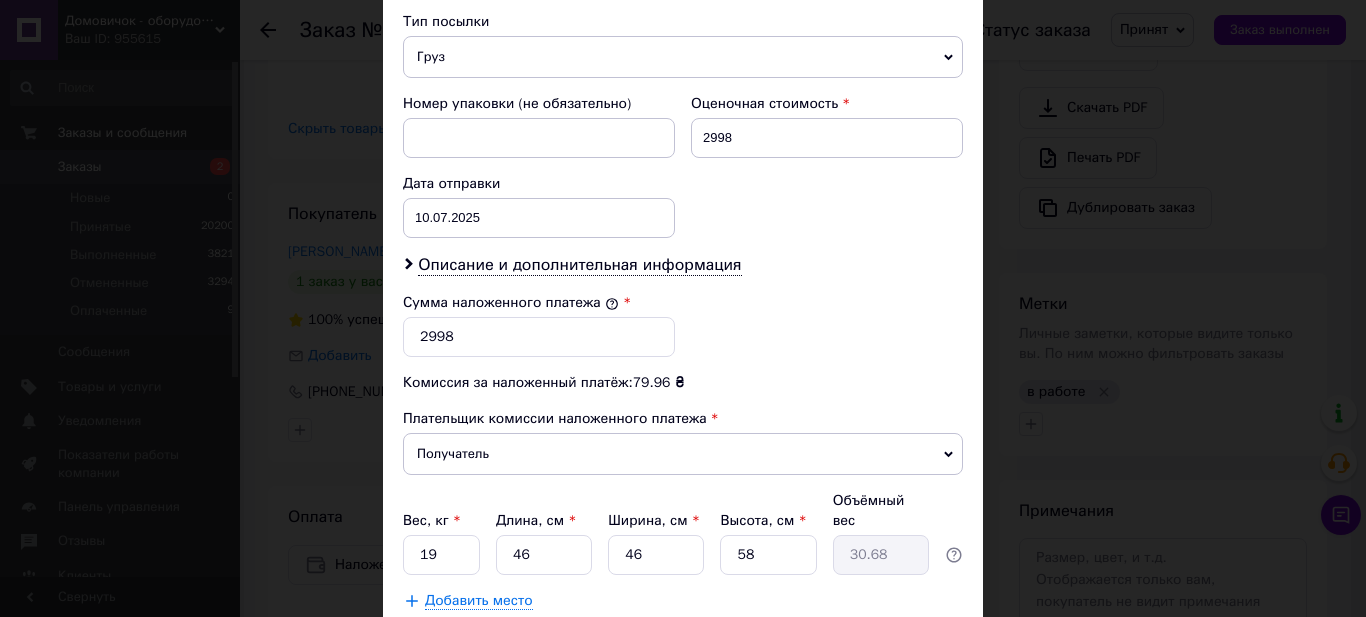 scroll, scrollTop: 909, scrollLeft: 0, axis: vertical 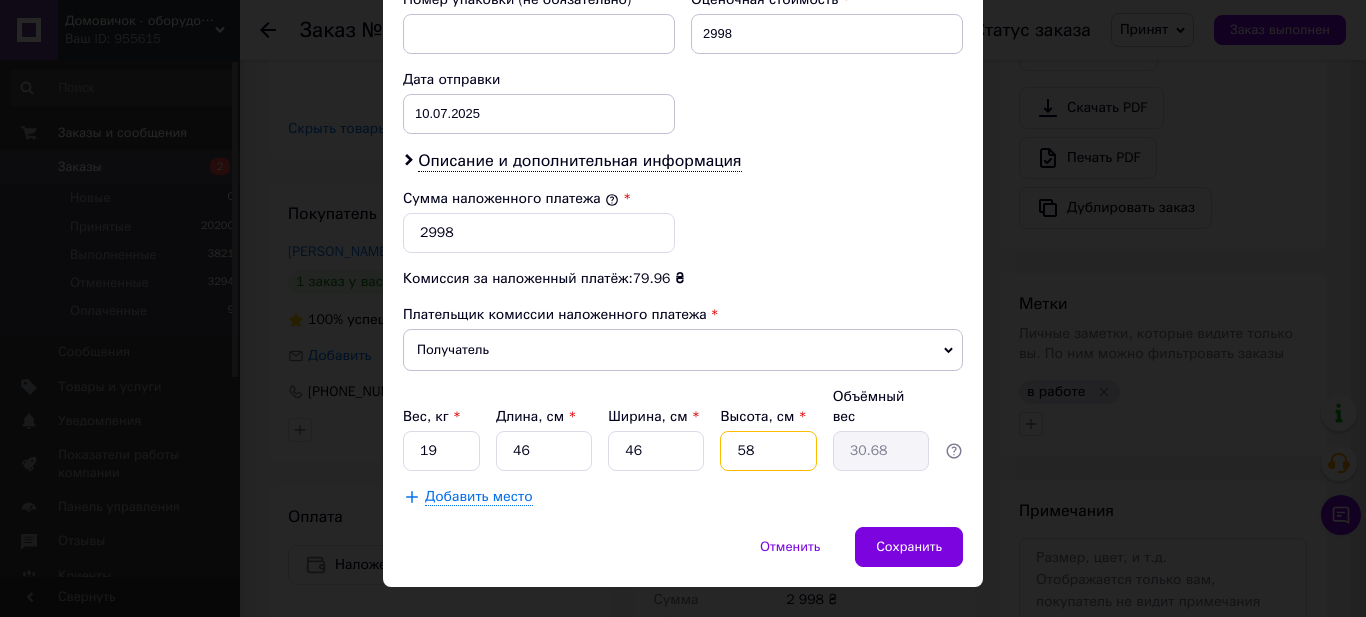 click on "58" at bounding box center [768, 451] 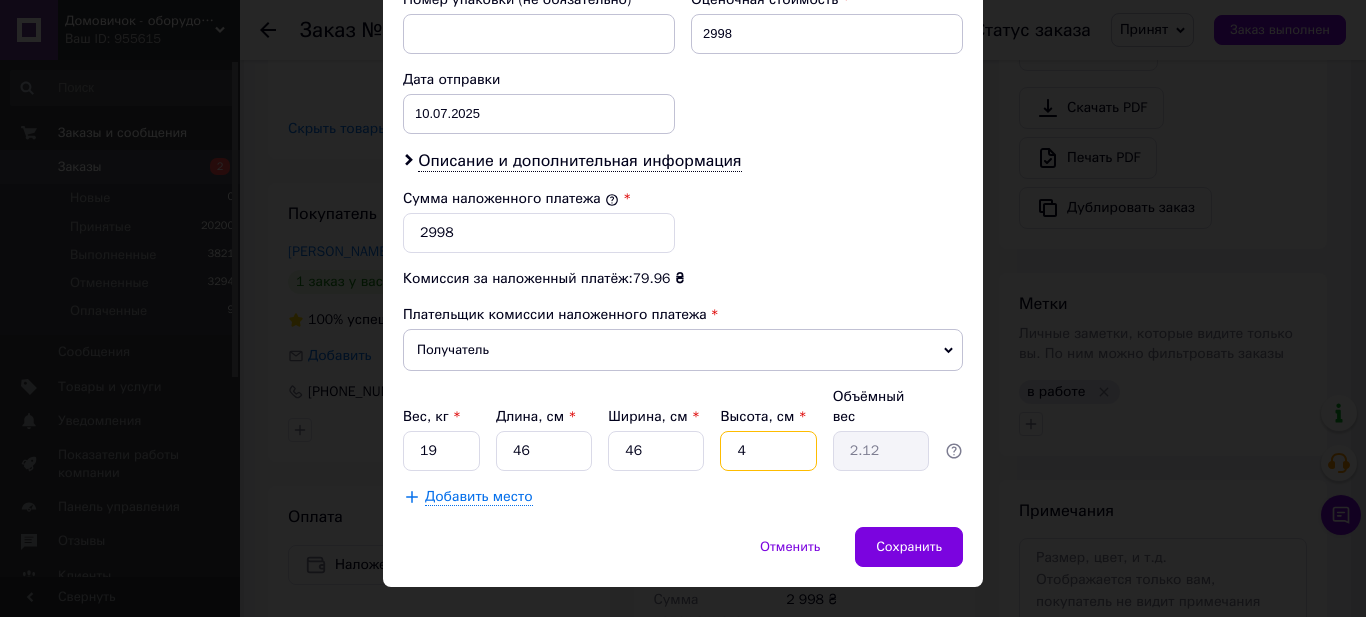 type on "46" 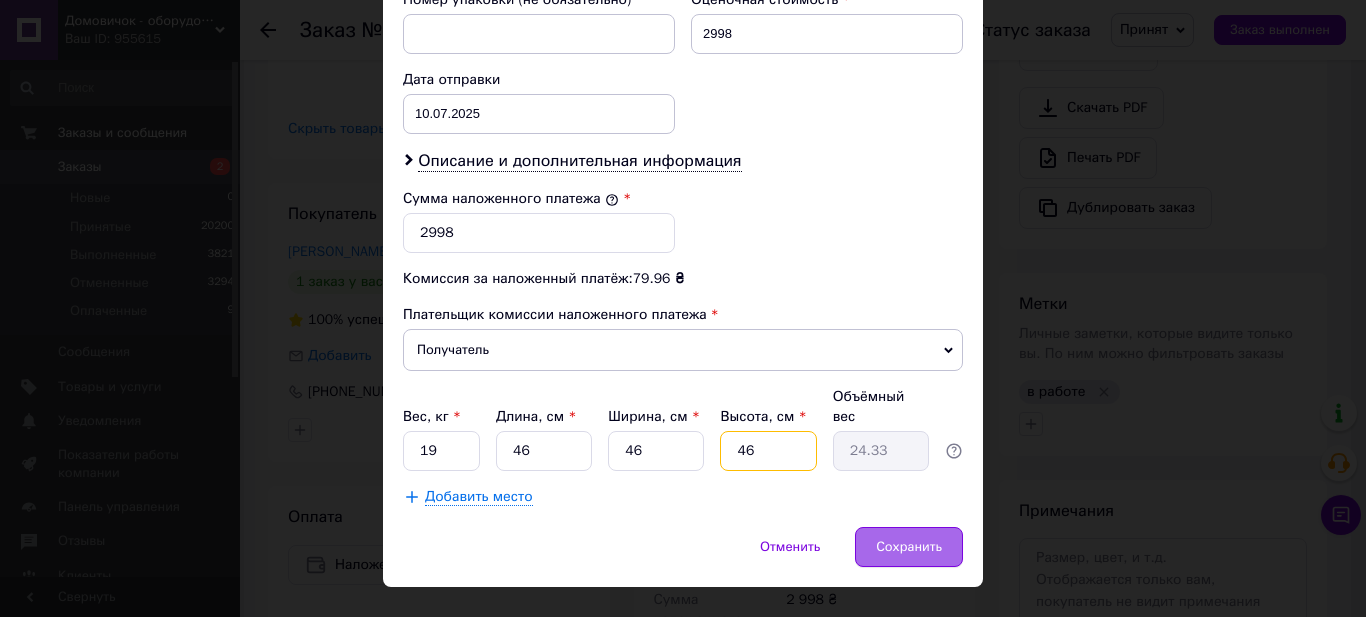 type on "46" 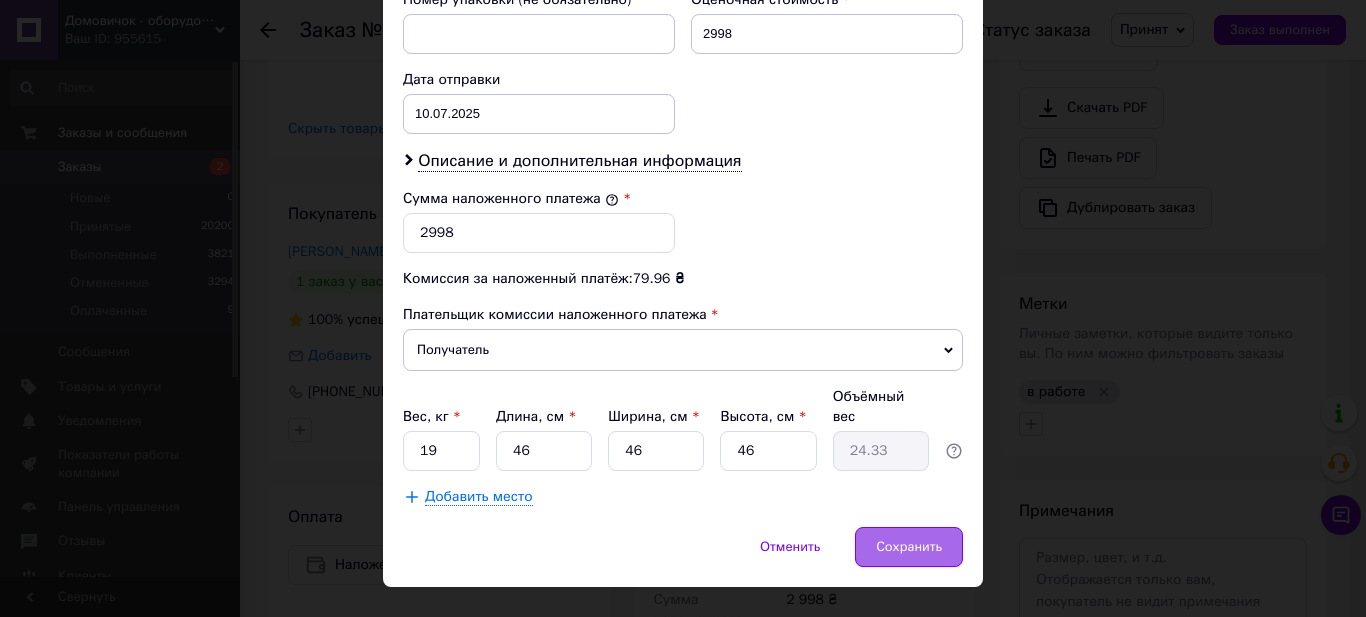 click on "Сохранить" at bounding box center [909, 547] 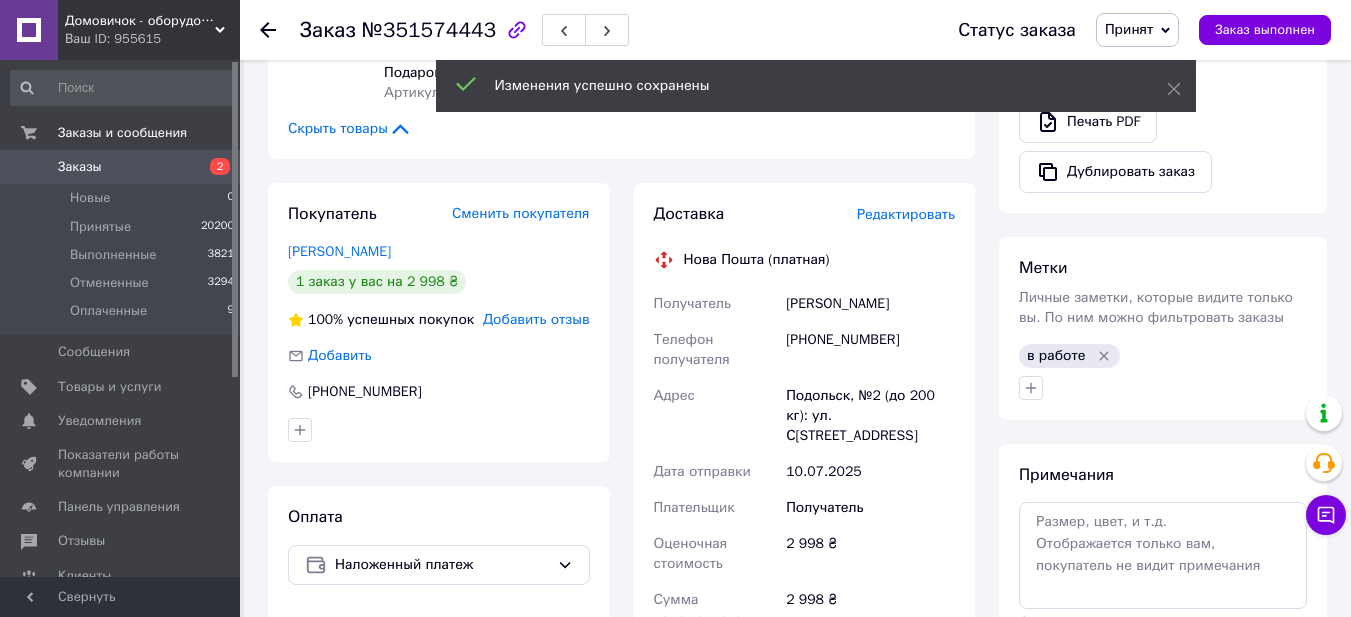 click on "Редактировать" at bounding box center [906, 214] 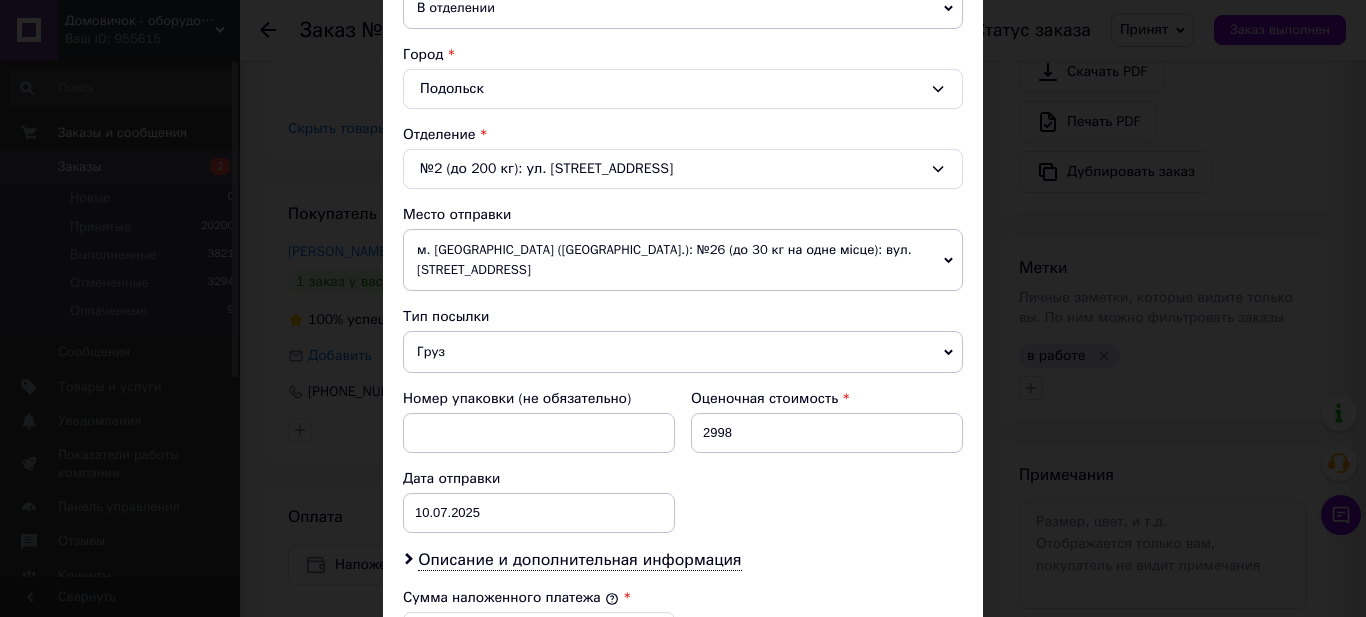 scroll, scrollTop: 533, scrollLeft: 0, axis: vertical 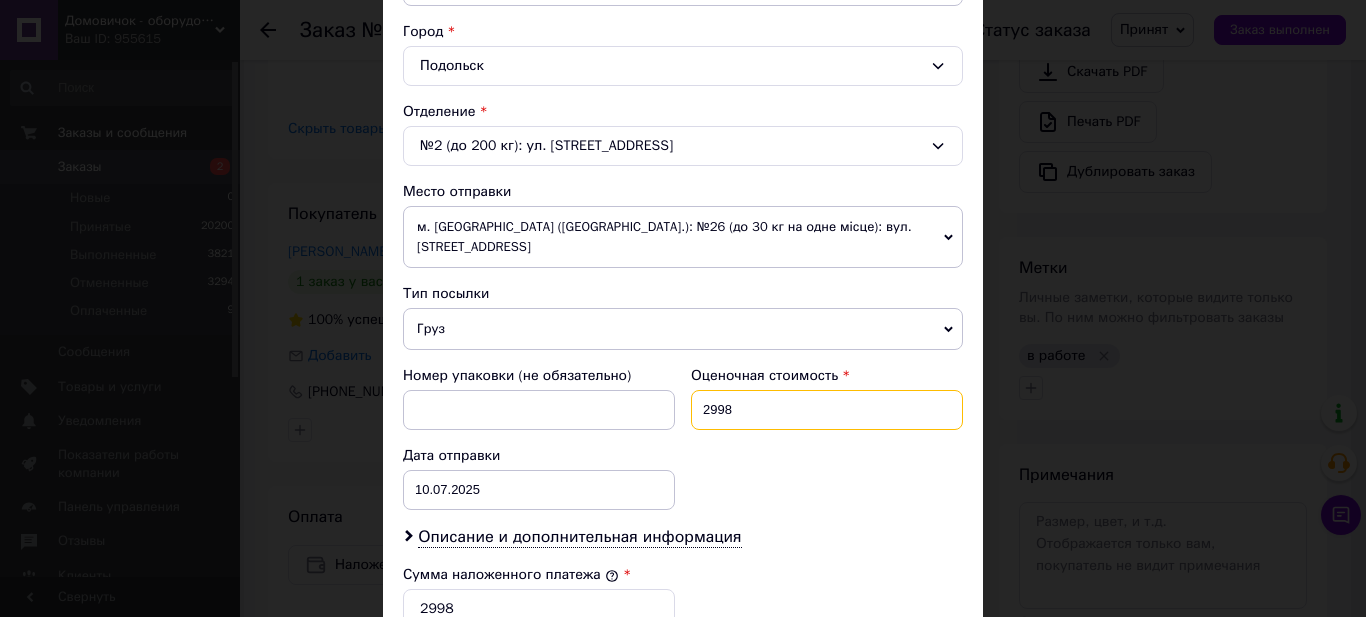 click on "2998" at bounding box center [827, 410] 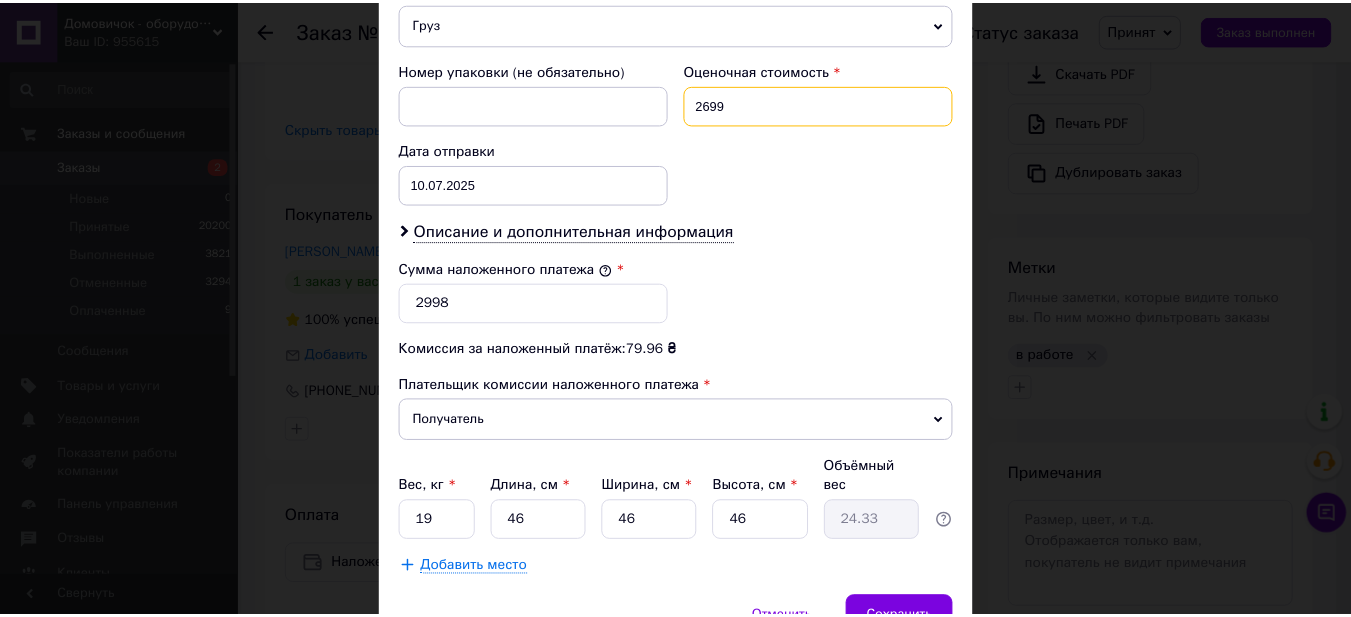 scroll, scrollTop: 867, scrollLeft: 0, axis: vertical 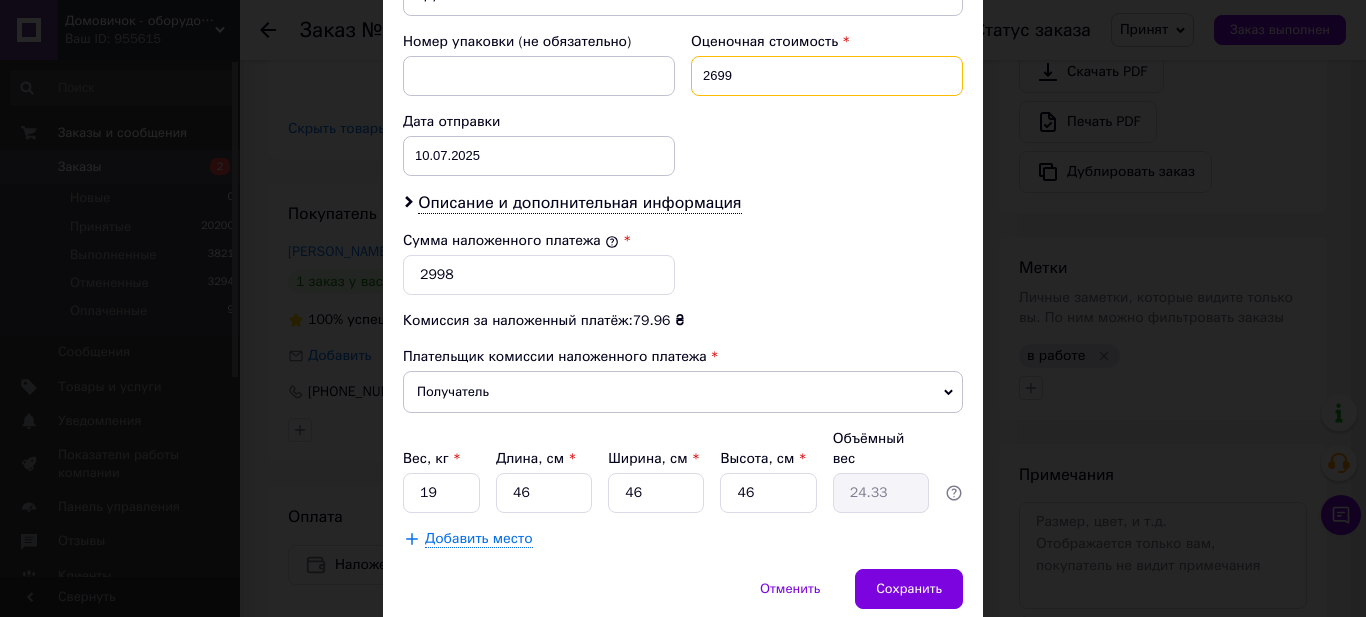 type on "2699" 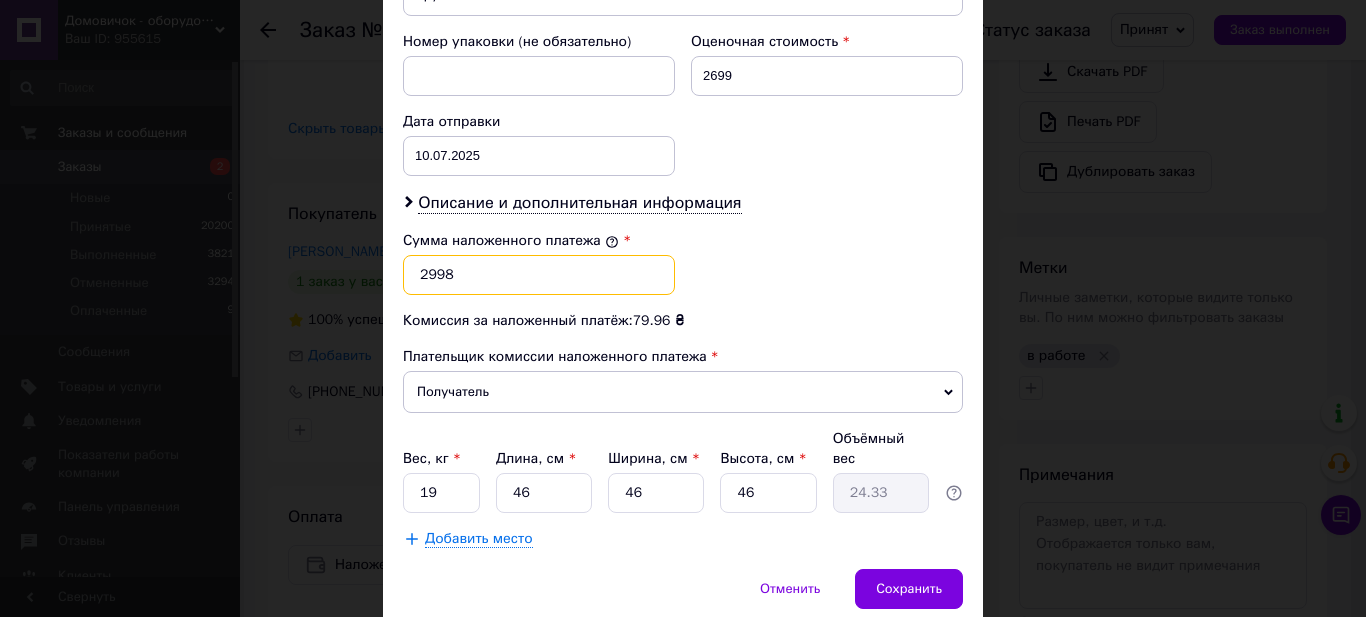 click on "2998" at bounding box center (539, 275) 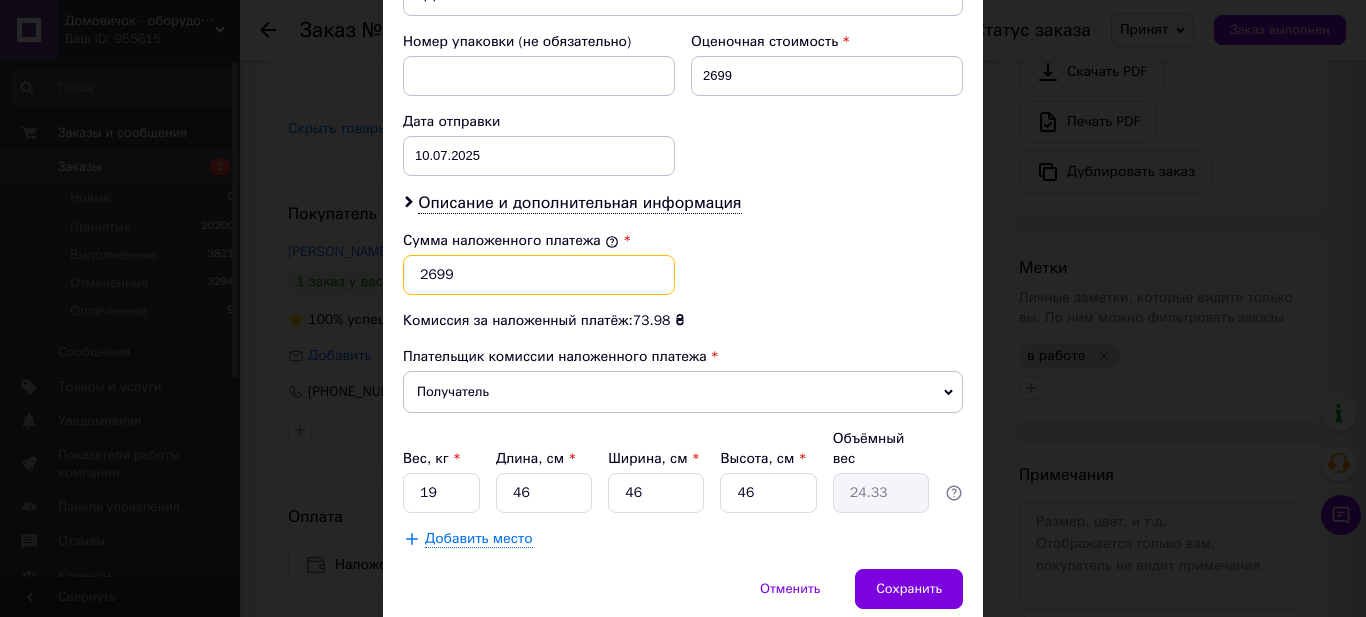 type on "2699" 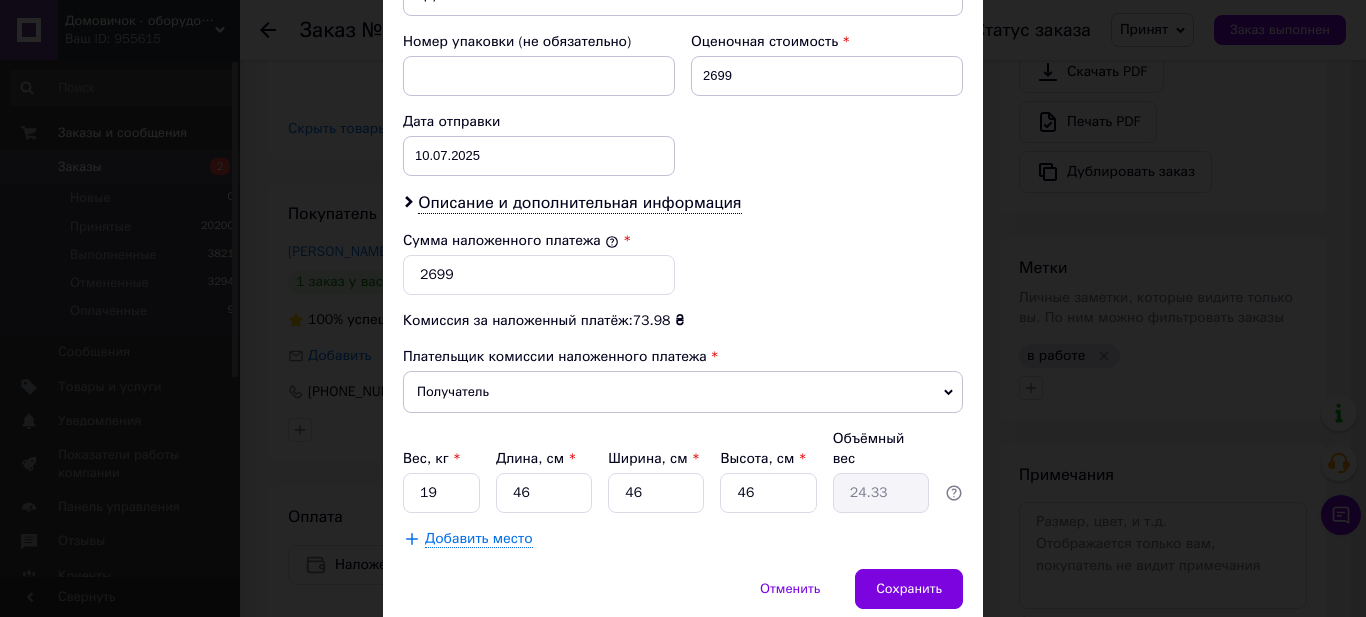 click on "Отменить   Сохранить" at bounding box center (683, 599) 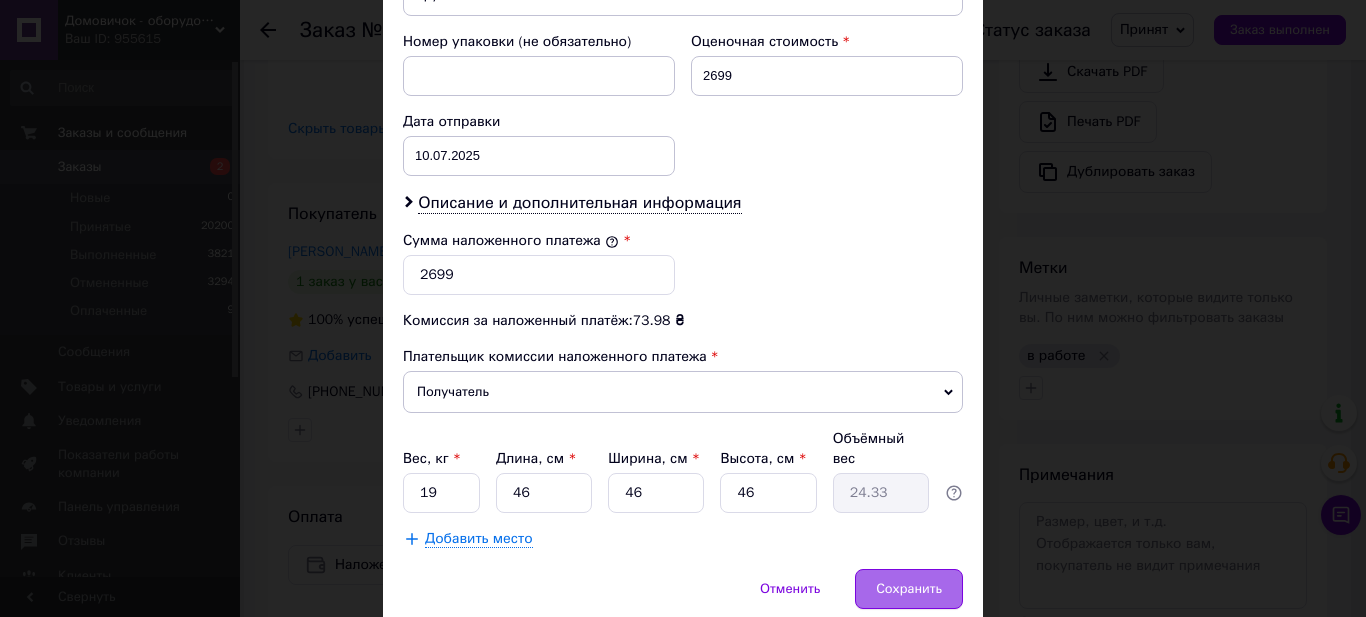 click on "Сохранить" at bounding box center (909, 589) 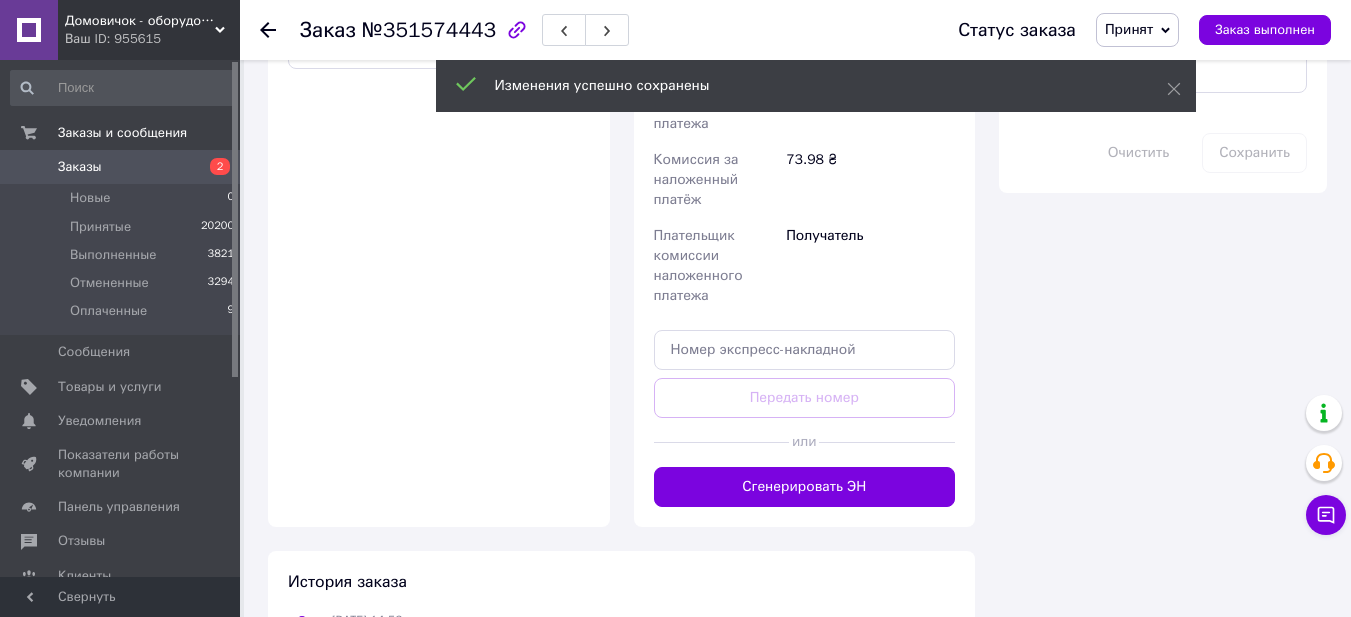 scroll, scrollTop: 1200, scrollLeft: 0, axis: vertical 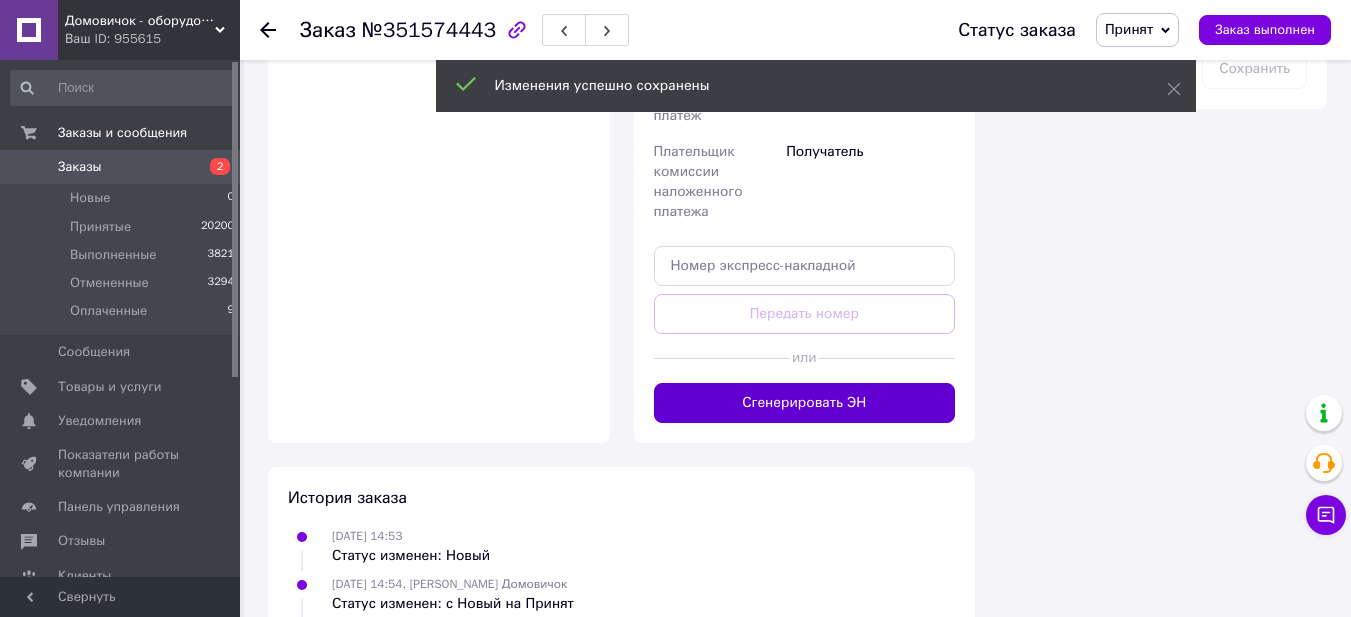 click on "Сгенерировать ЭН" at bounding box center (805, 403) 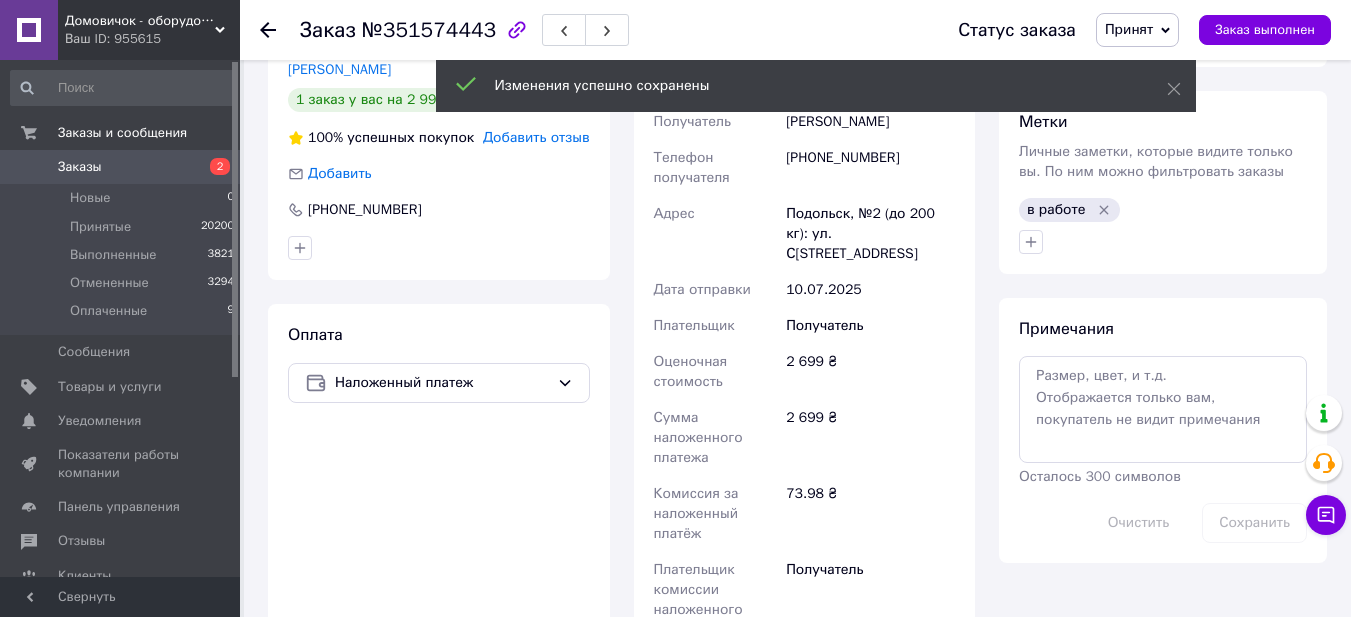 scroll, scrollTop: 667, scrollLeft: 0, axis: vertical 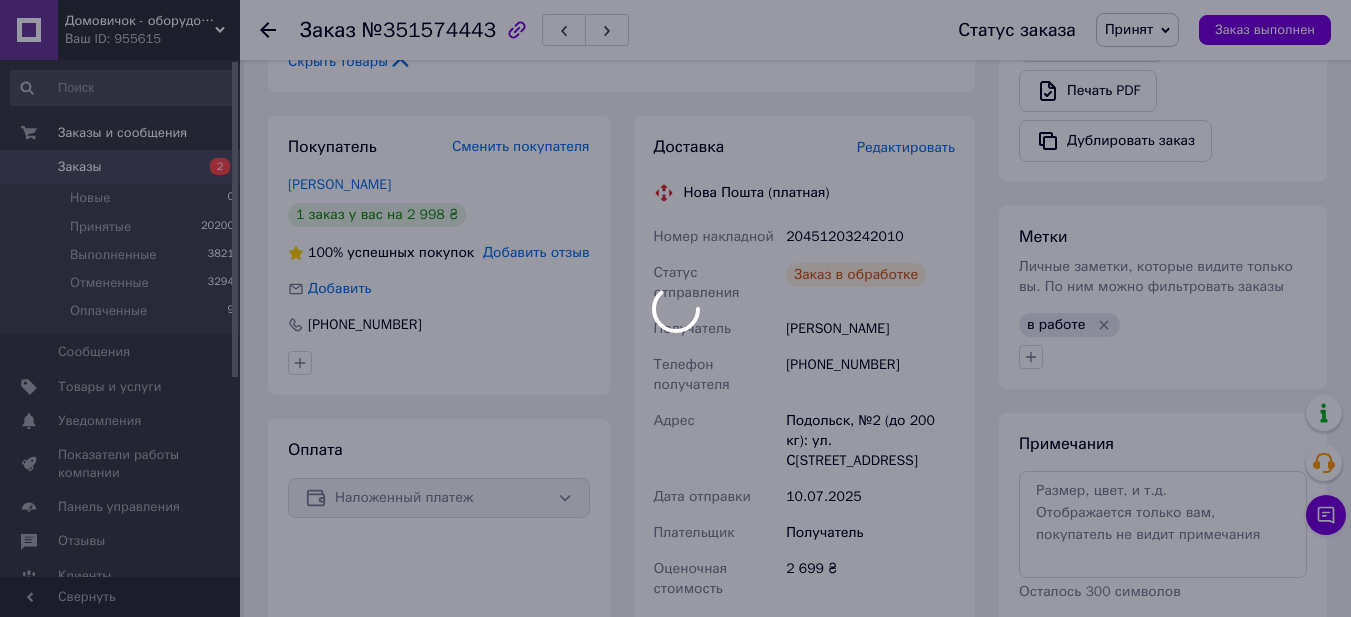 click at bounding box center [675, 308] 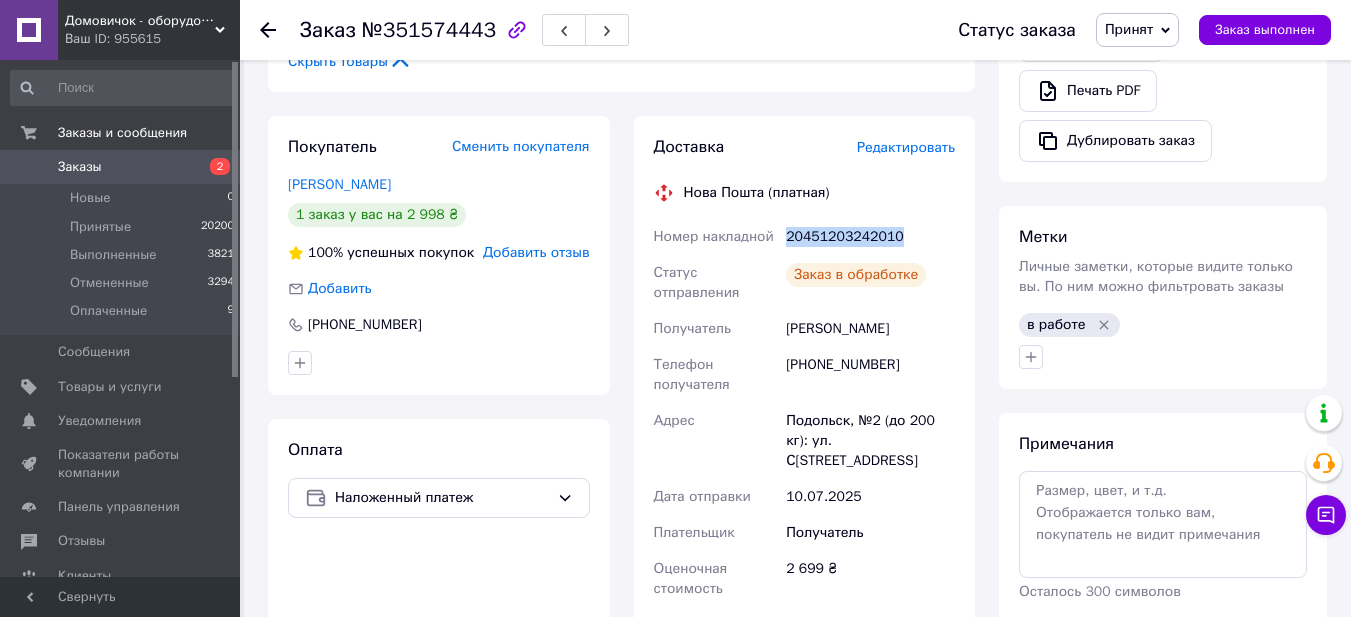 click on "20451203242010" at bounding box center (870, 237) 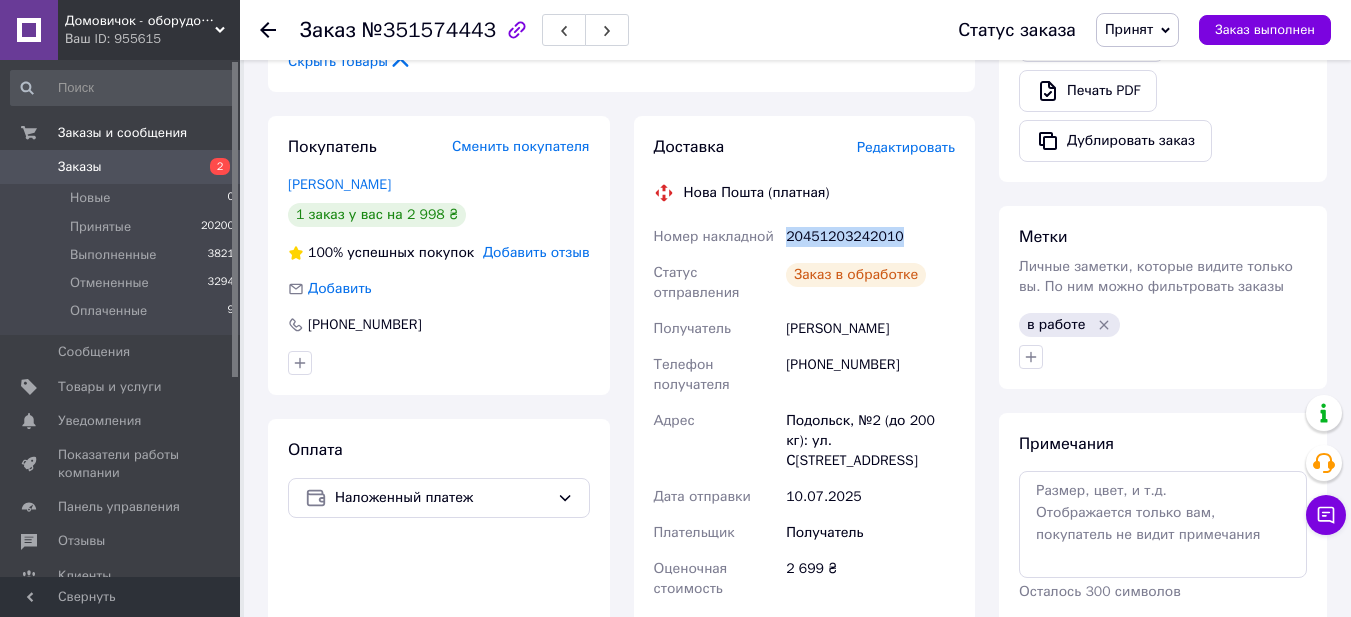 copy on "20451203242010" 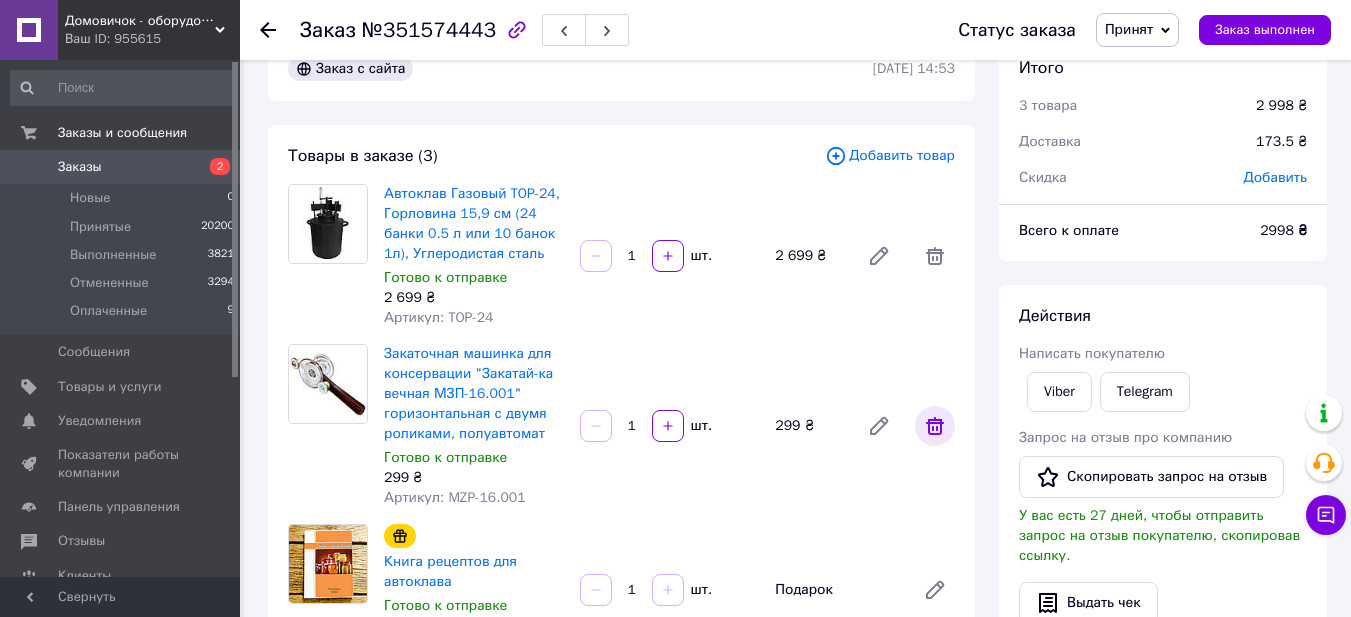 scroll, scrollTop: 67, scrollLeft: 0, axis: vertical 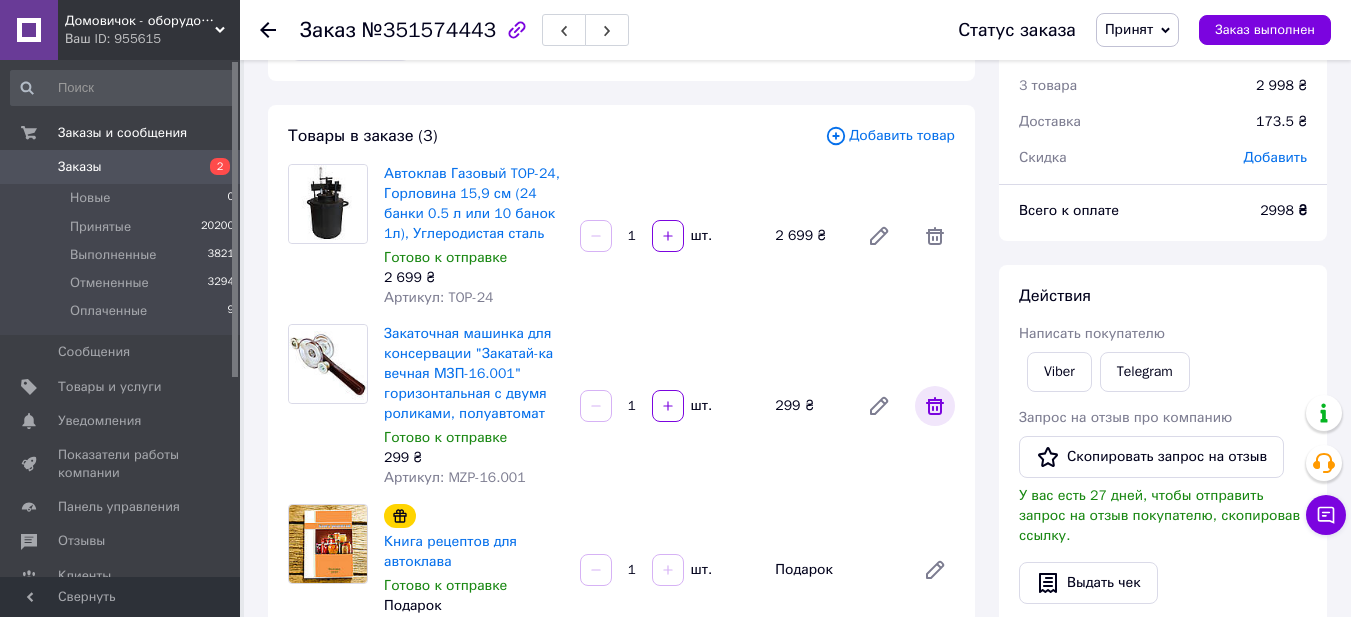 click 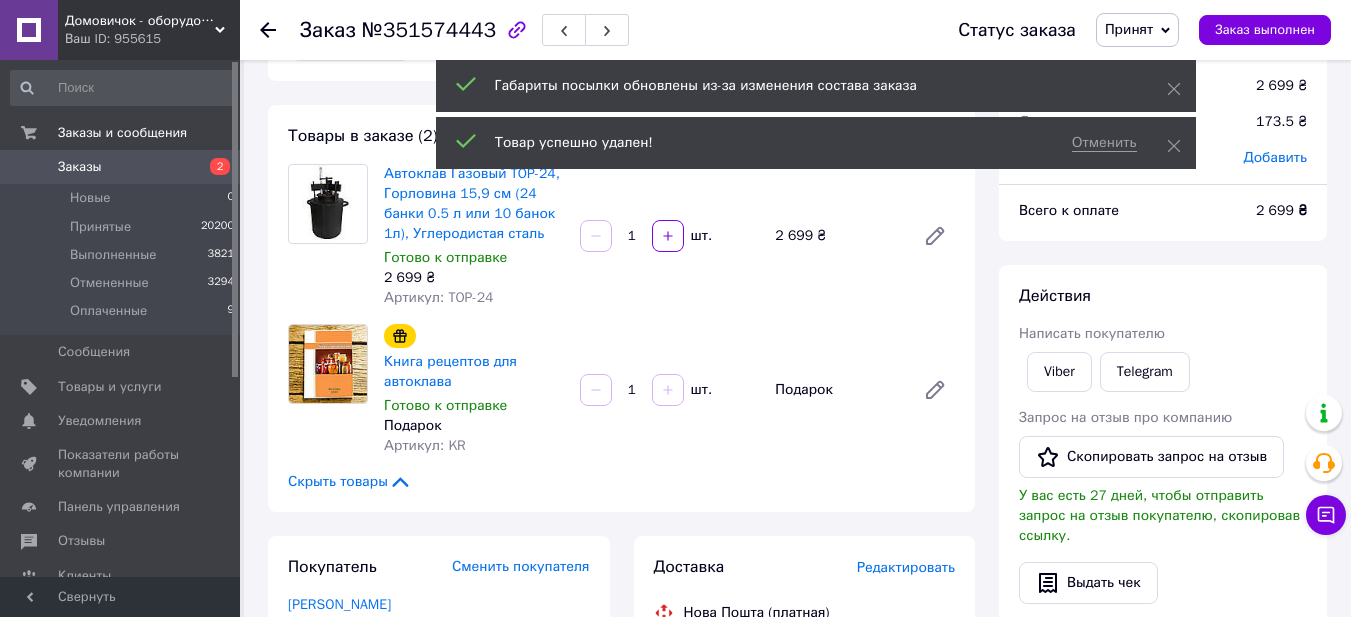 scroll, scrollTop: 4, scrollLeft: 0, axis: vertical 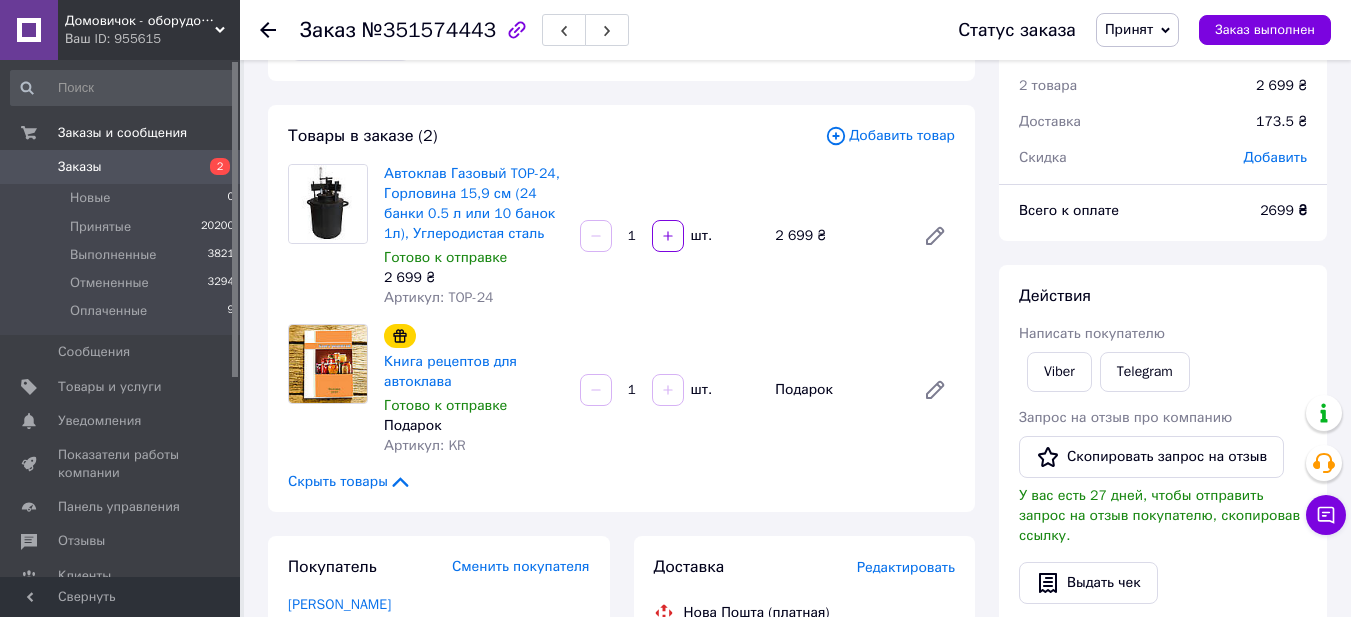 click on "Заказы" at bounding box center [121, 167] 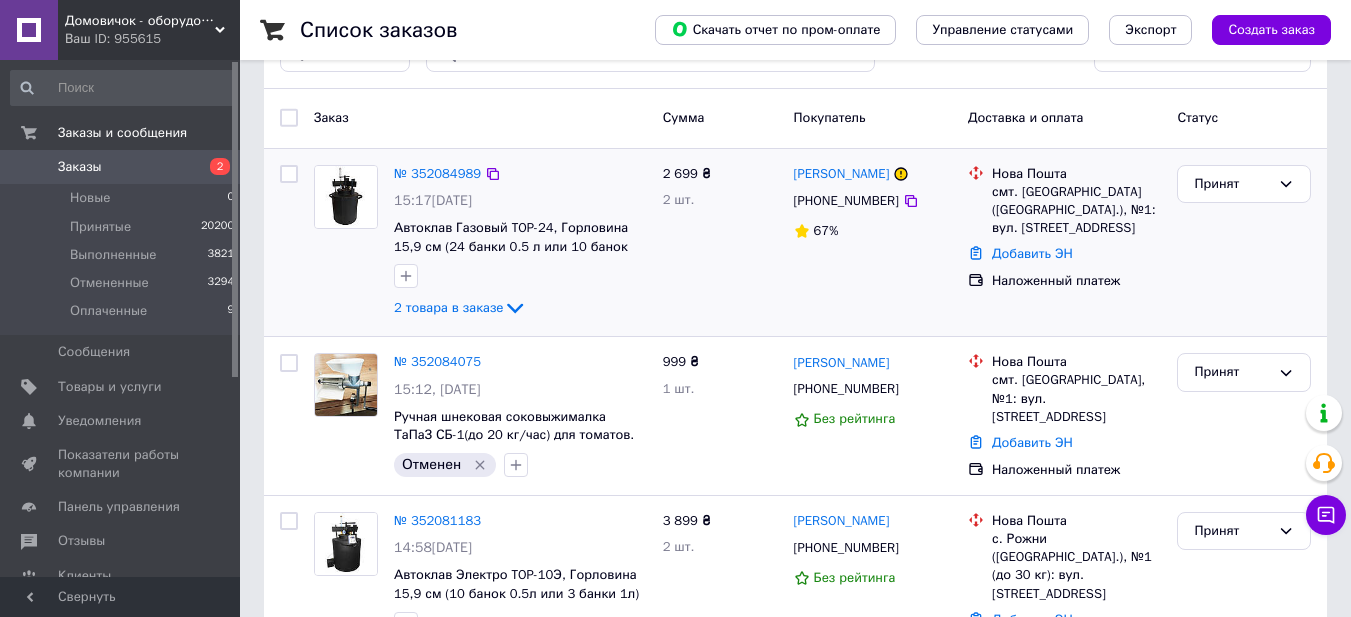 scroll, scrollTop: 0, scrollLeft: 0, axis: both 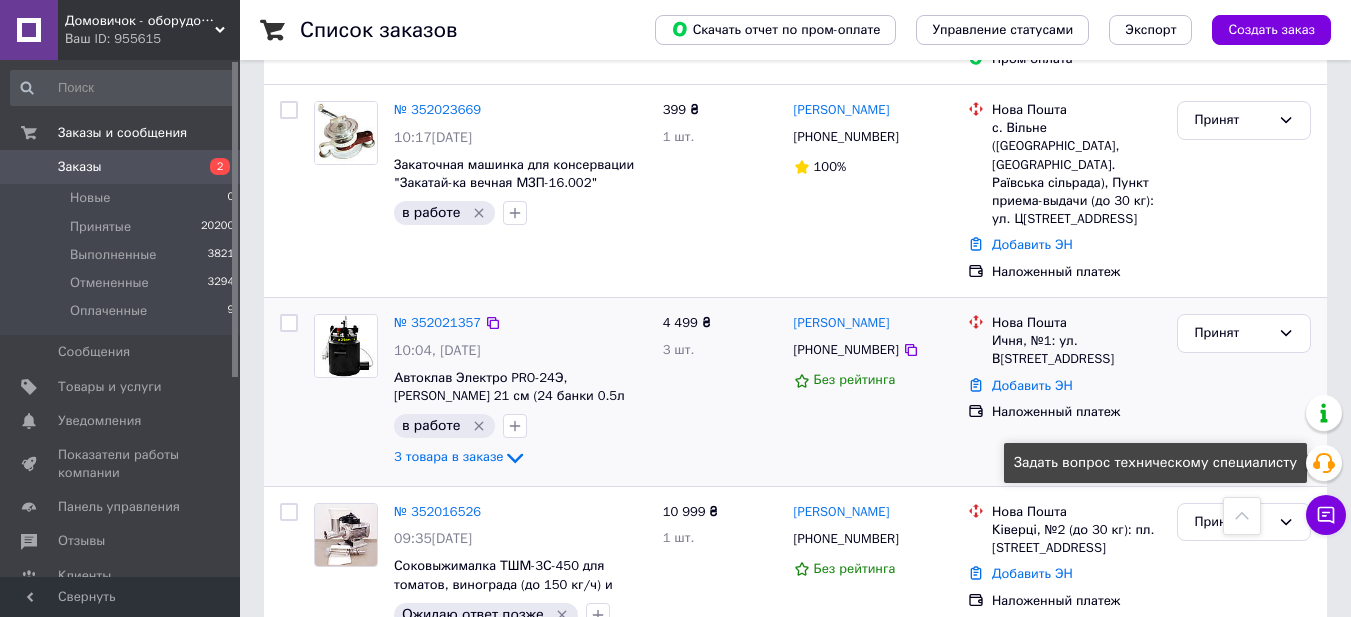 click on "Принят" at bounding box center [1244, 392] 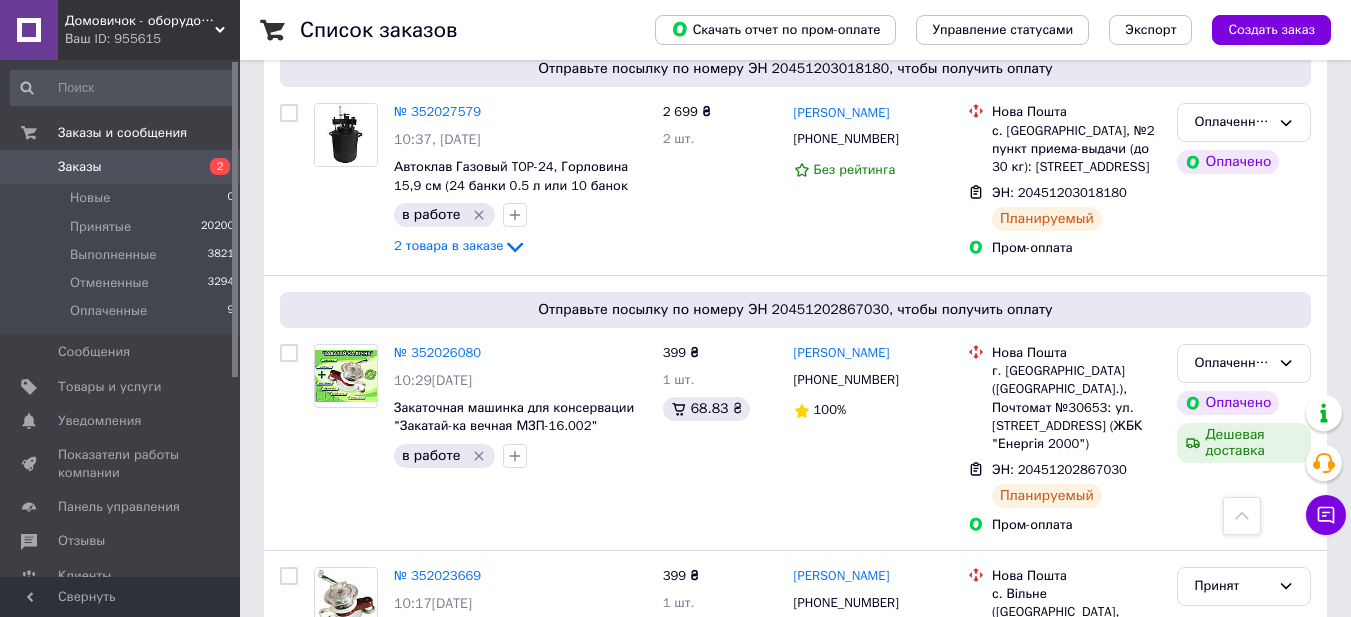 scroll, scrollTop: 1067, scrollLeft: 0, axis: vertical 